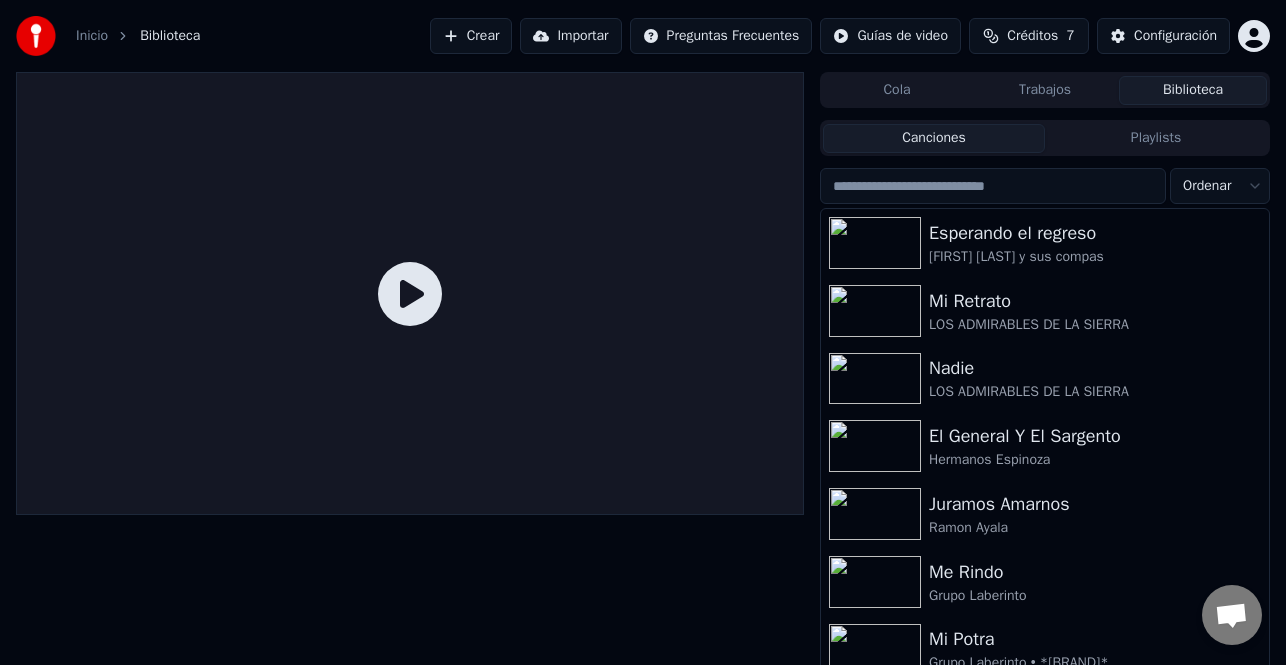 click on "Inicio Biblioteca Crear Importar Preguntas Frecuentes Guías de video Créditos 7 Configuración" at bounding box center (643, 36) 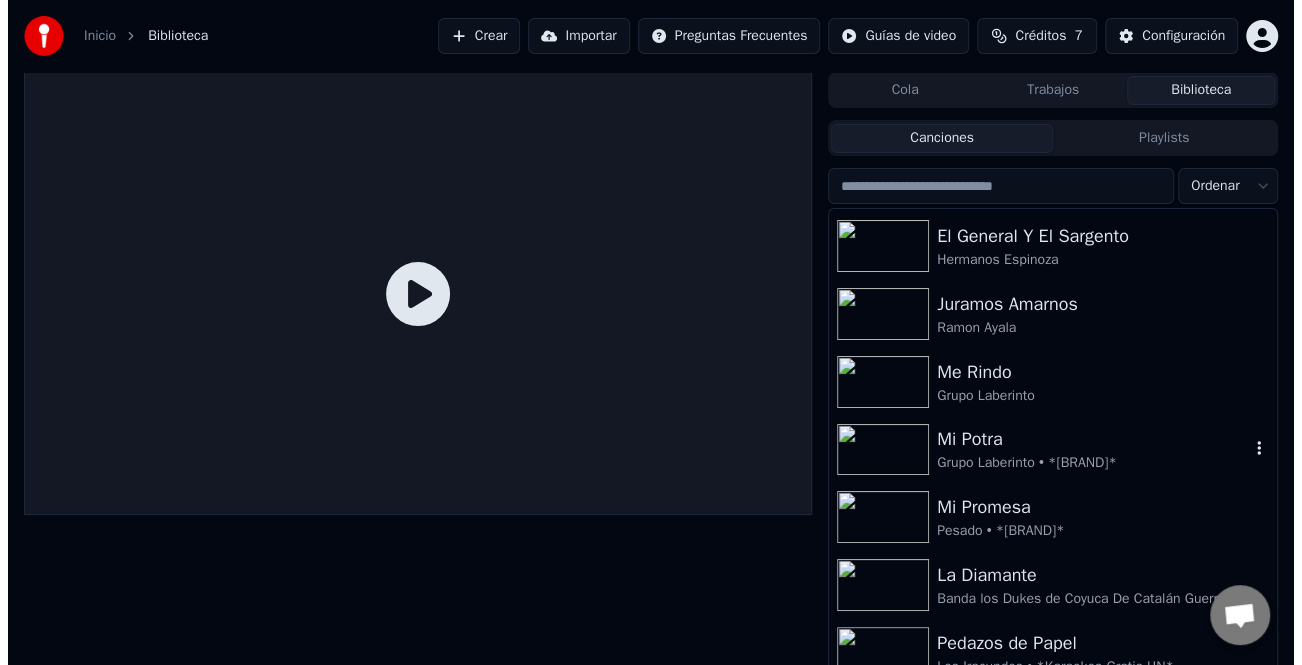 scroll, scrollTop: 100, scrollLeft: 0, axis: vertical 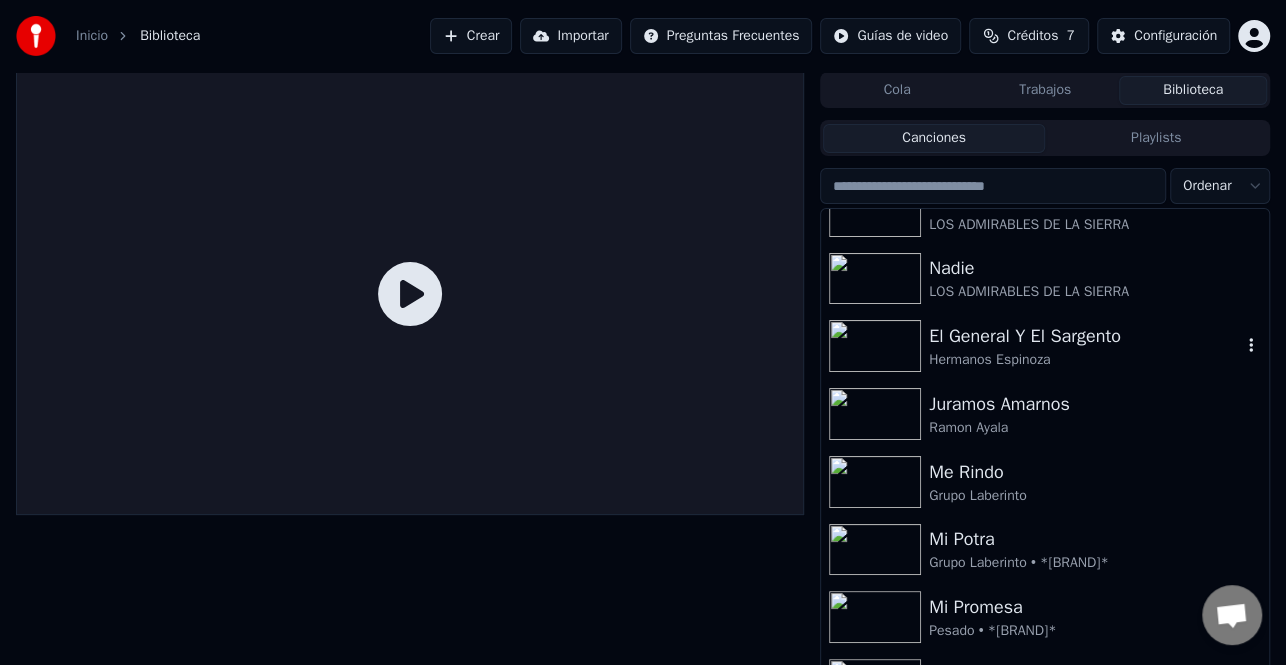 click on "El General Y El Sargento" at bounding box center [1085, 336] 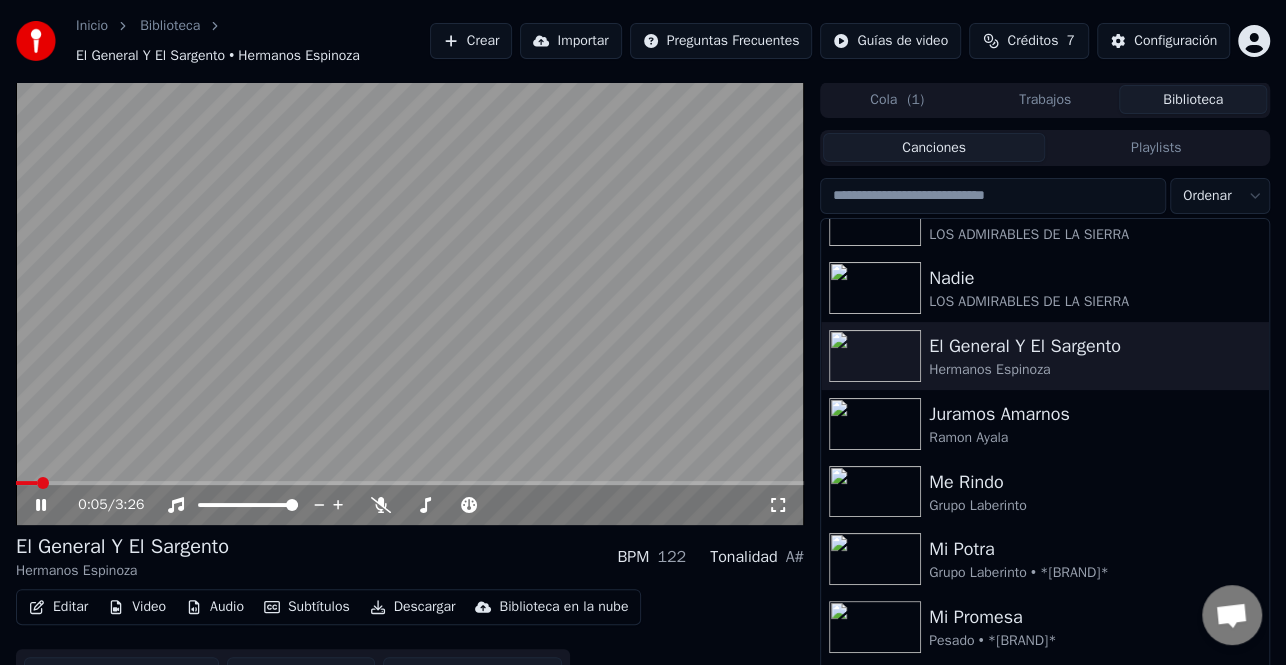 click on "Descargar" at bounding box center [413, 607] 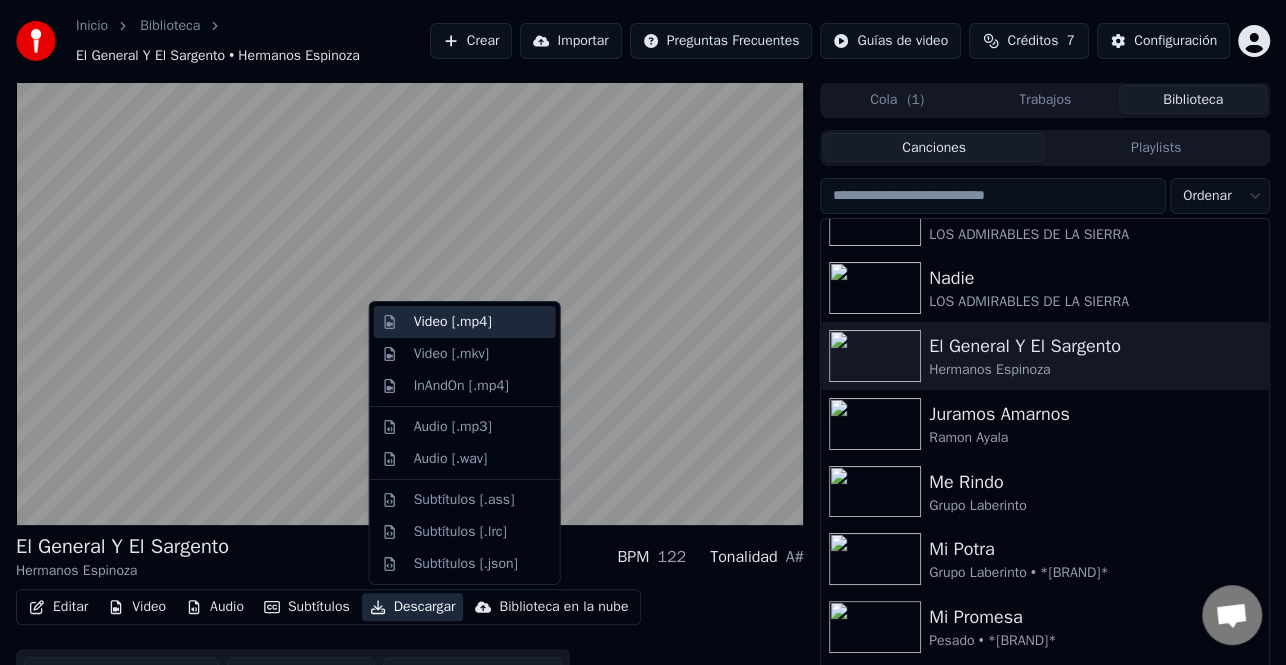 click on "Video [.mp4]" at bounding box center (453, 322) 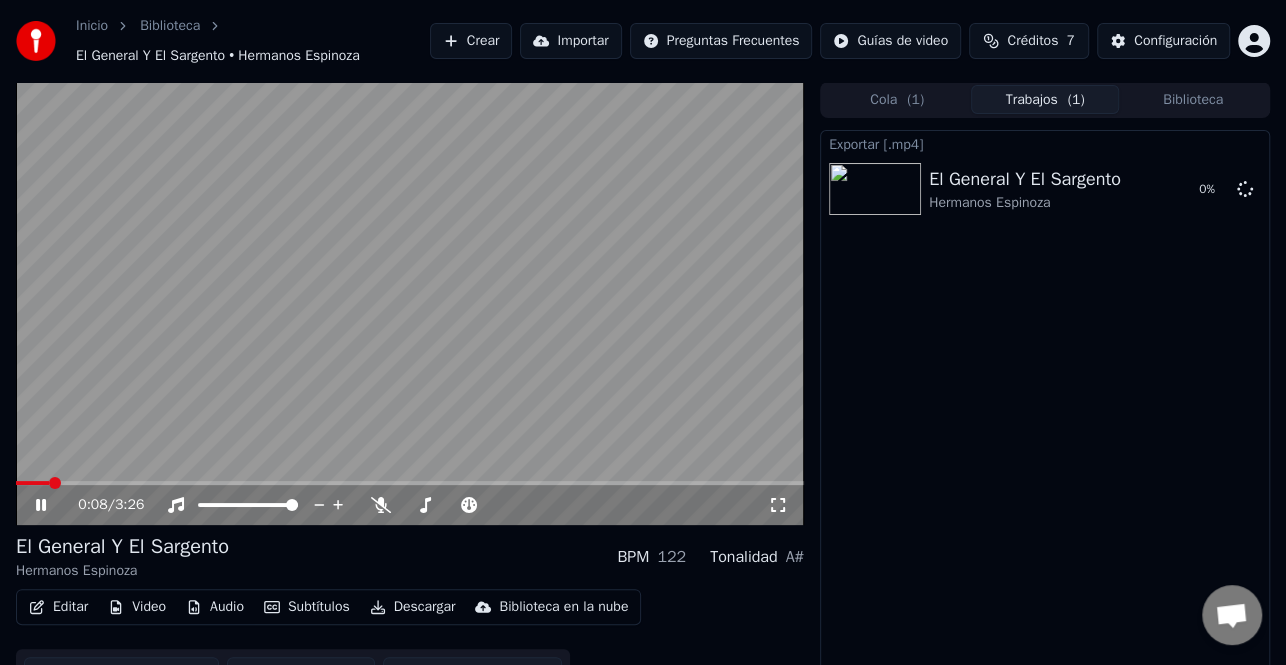 click on "( 1 )" at bounding box center [915, 100] 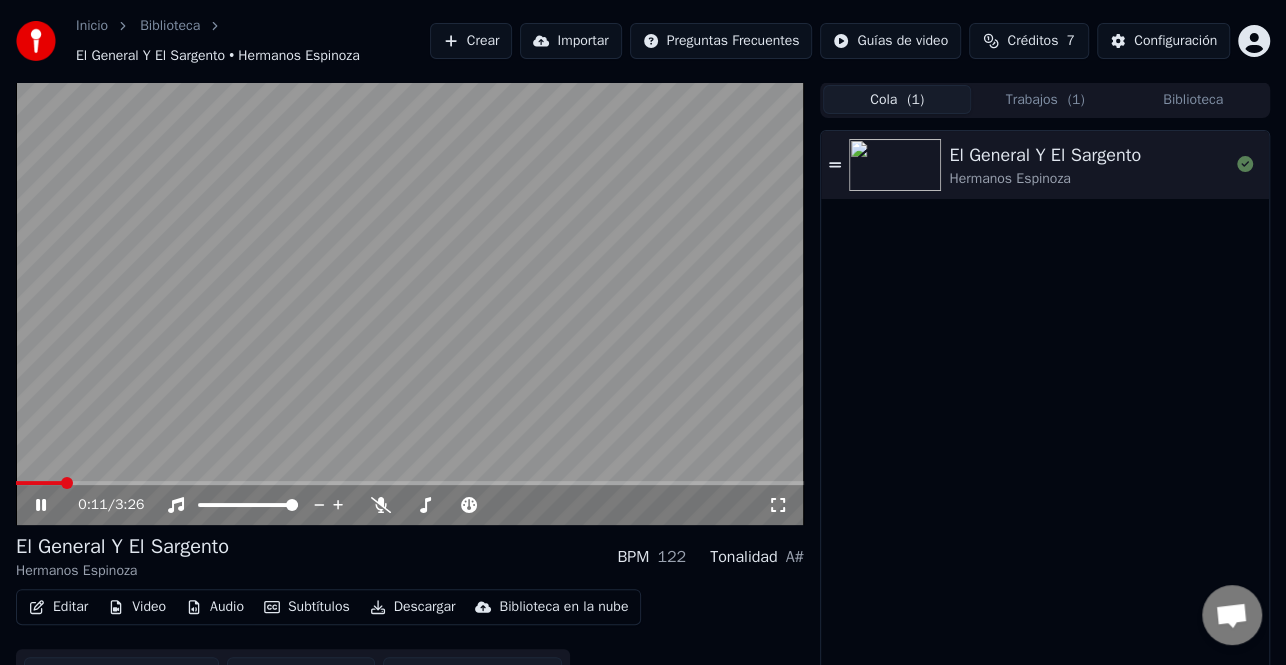 click at bounding box center (410, 303) 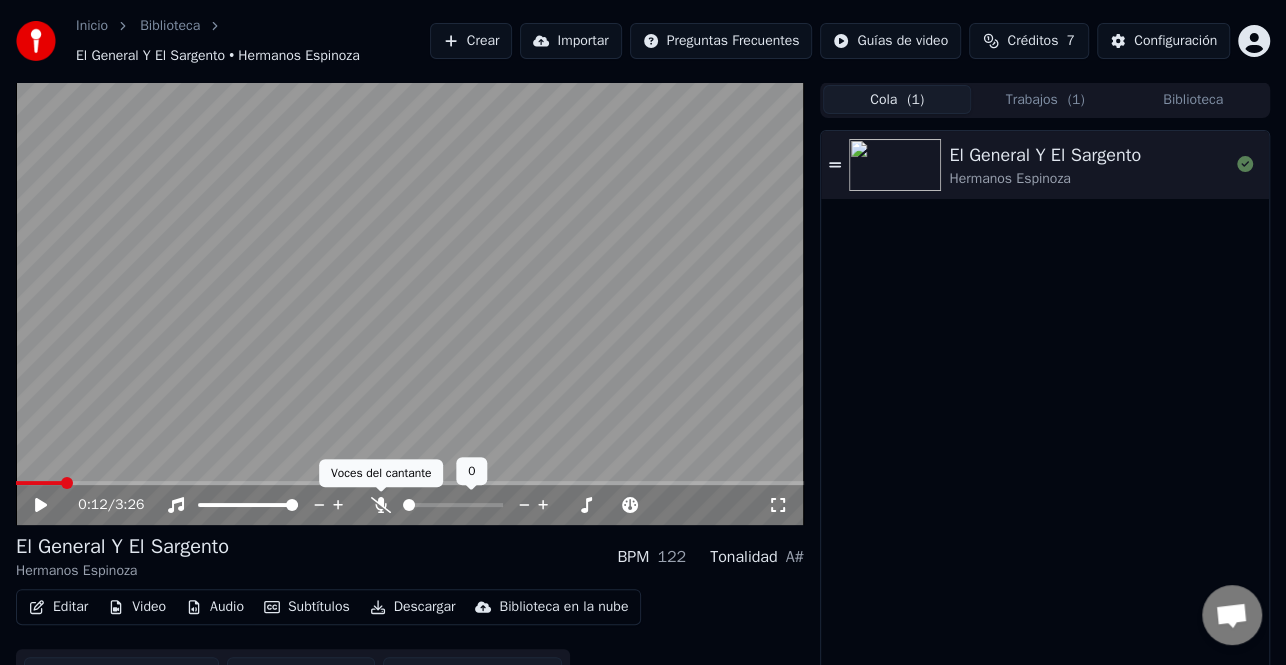 click 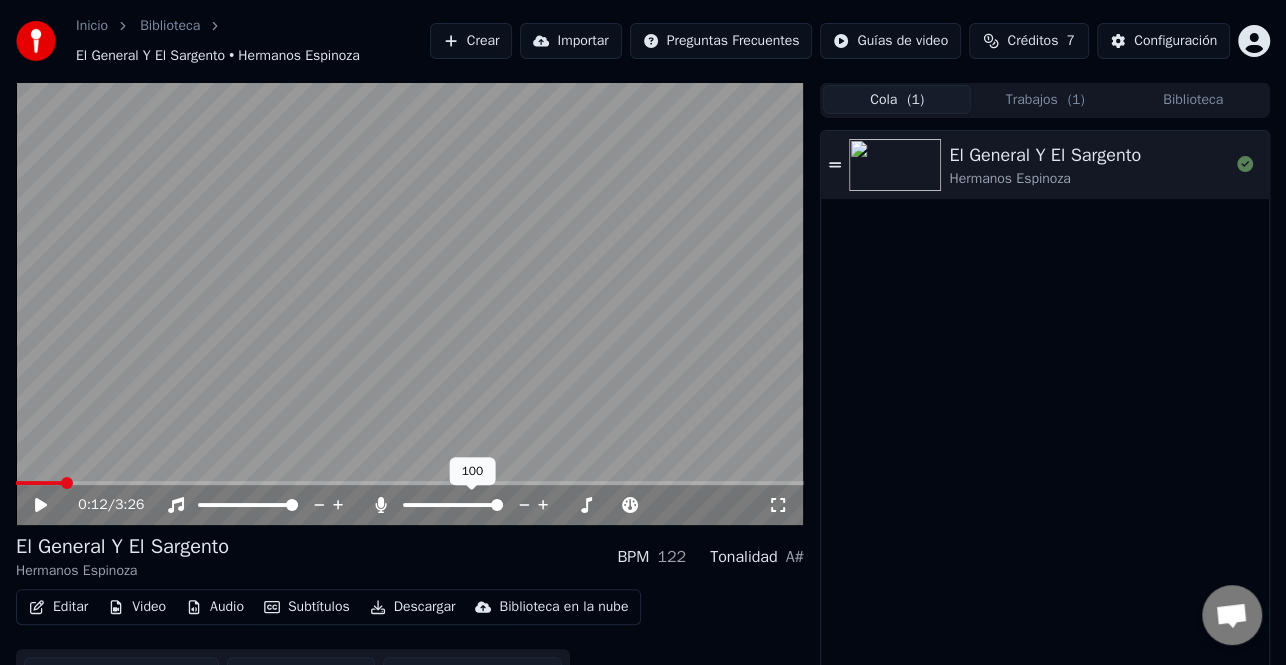 click at bounding box center [410, 303] 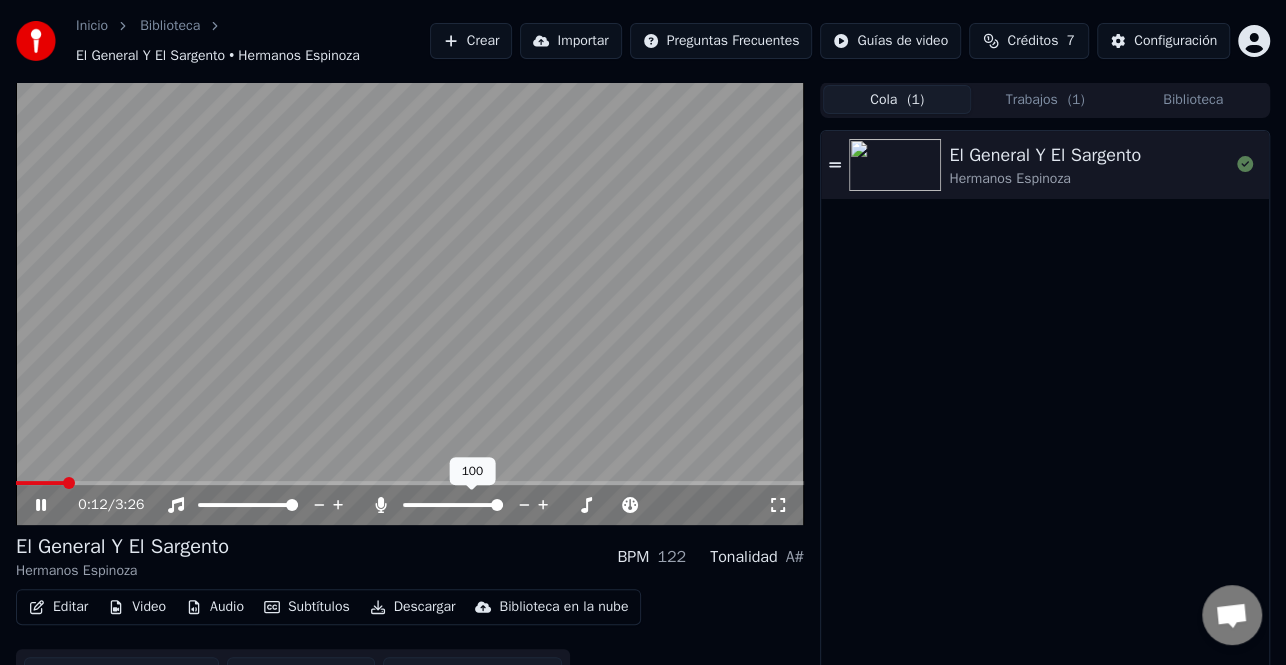 click at bounding box center (410, 483) 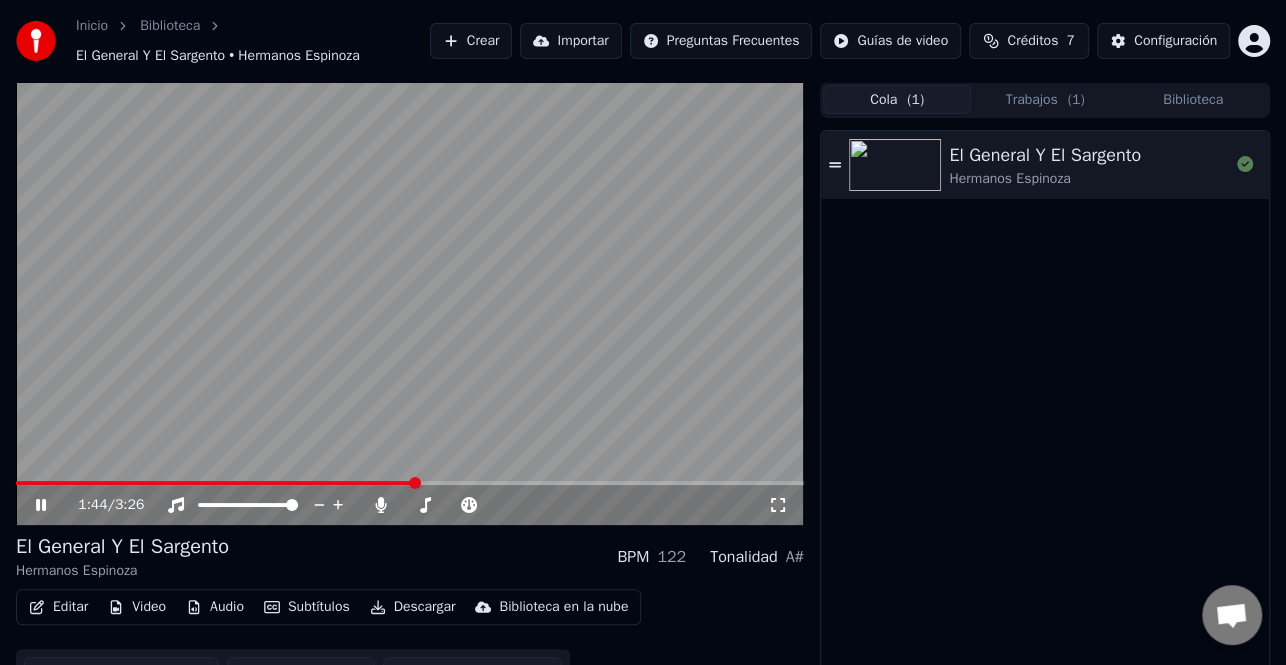 click 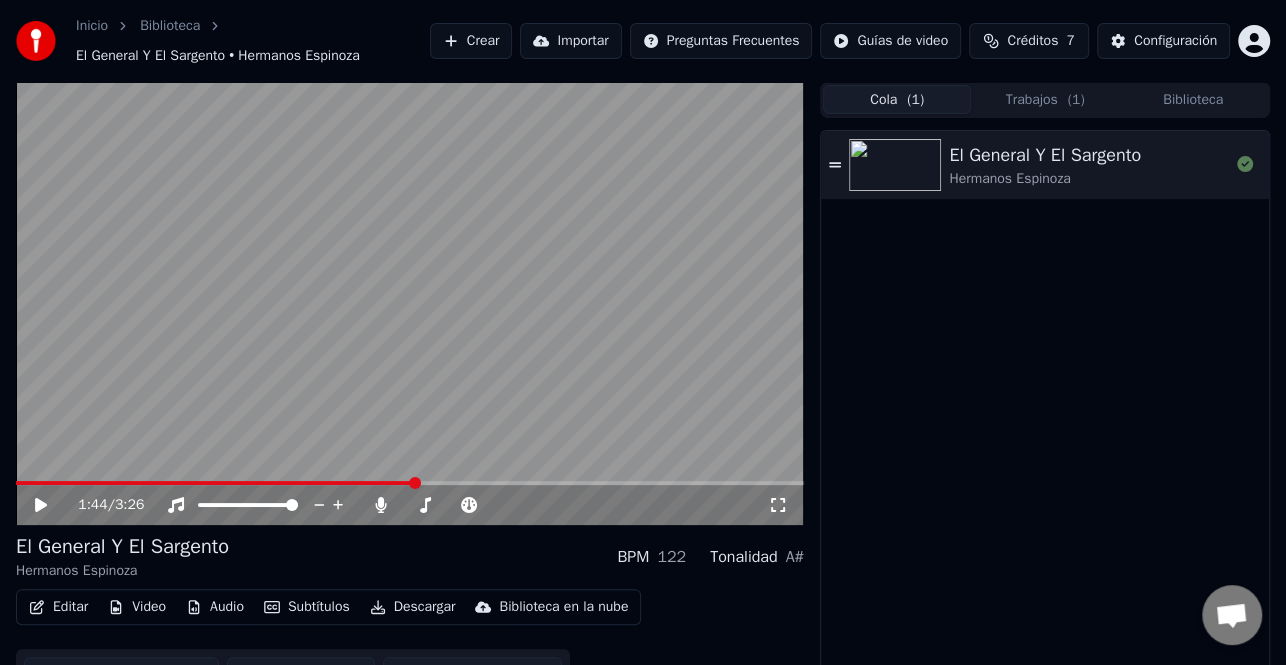 click 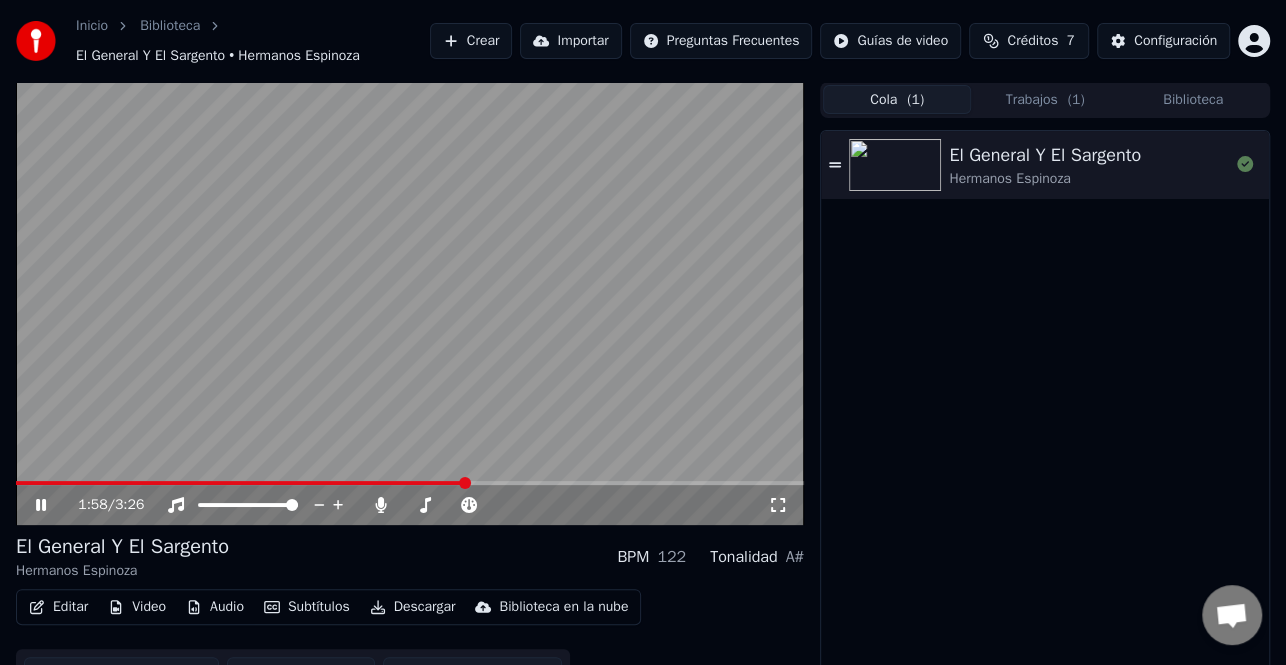 click at bounding box center [410, 483] 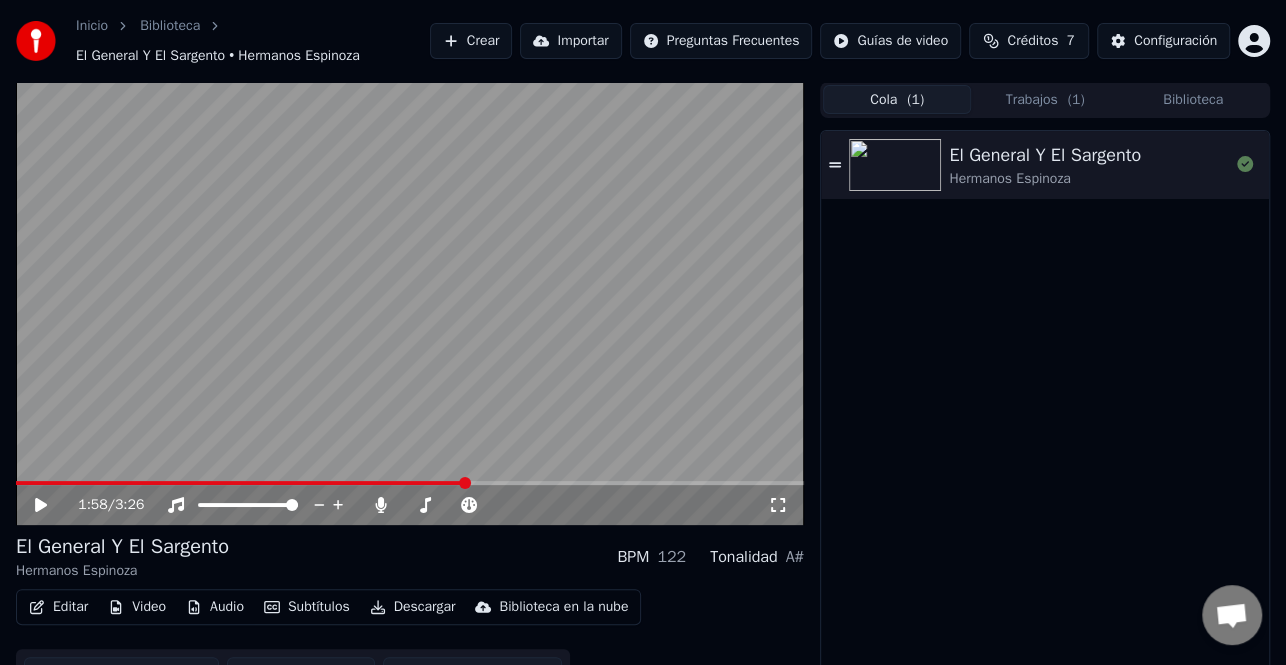 click at bounding box center (240, 483) 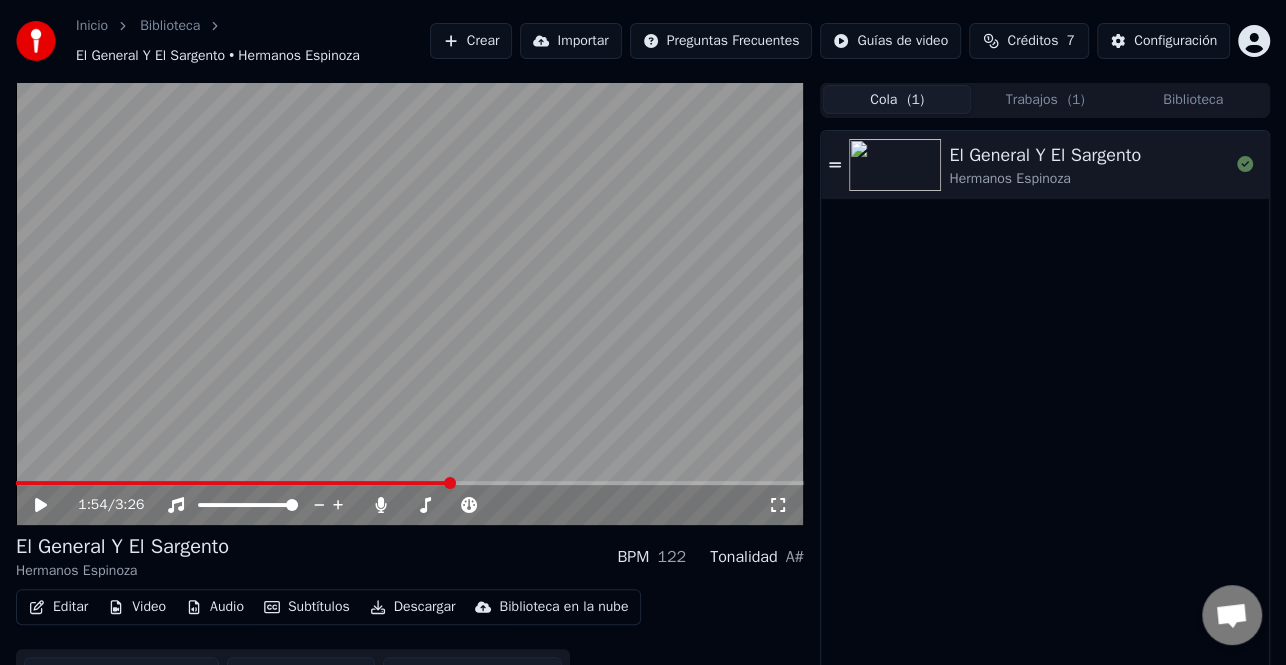 click at bounding box center (450, 483) 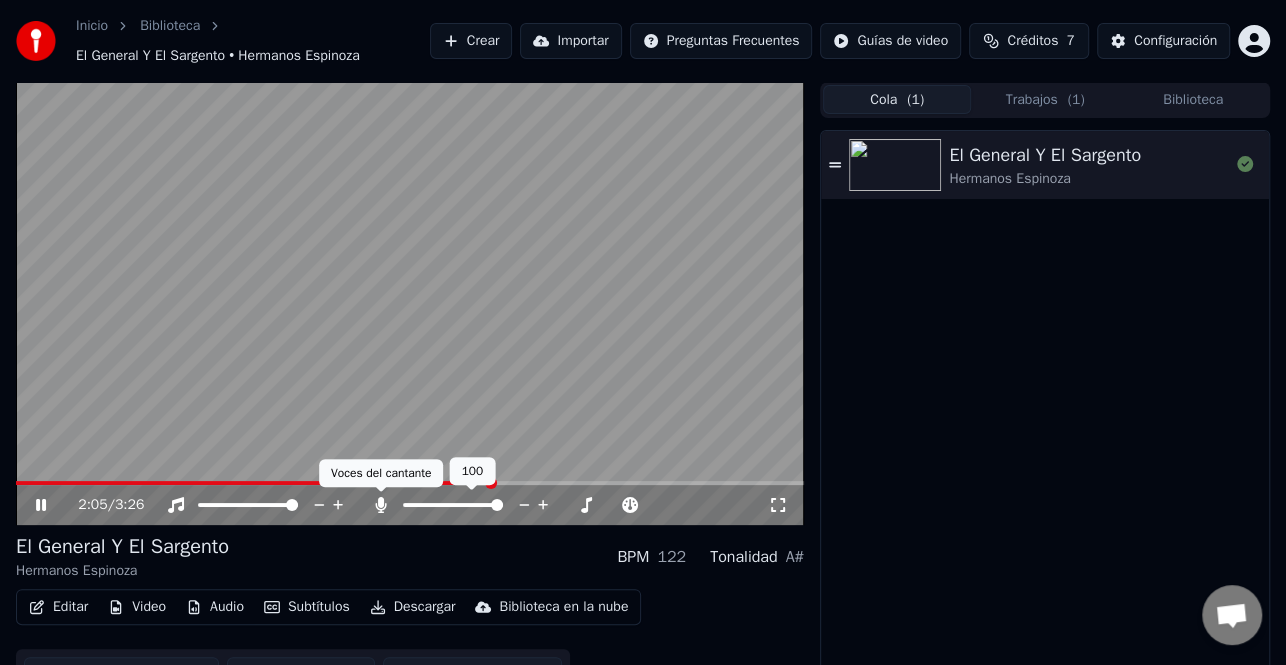 click 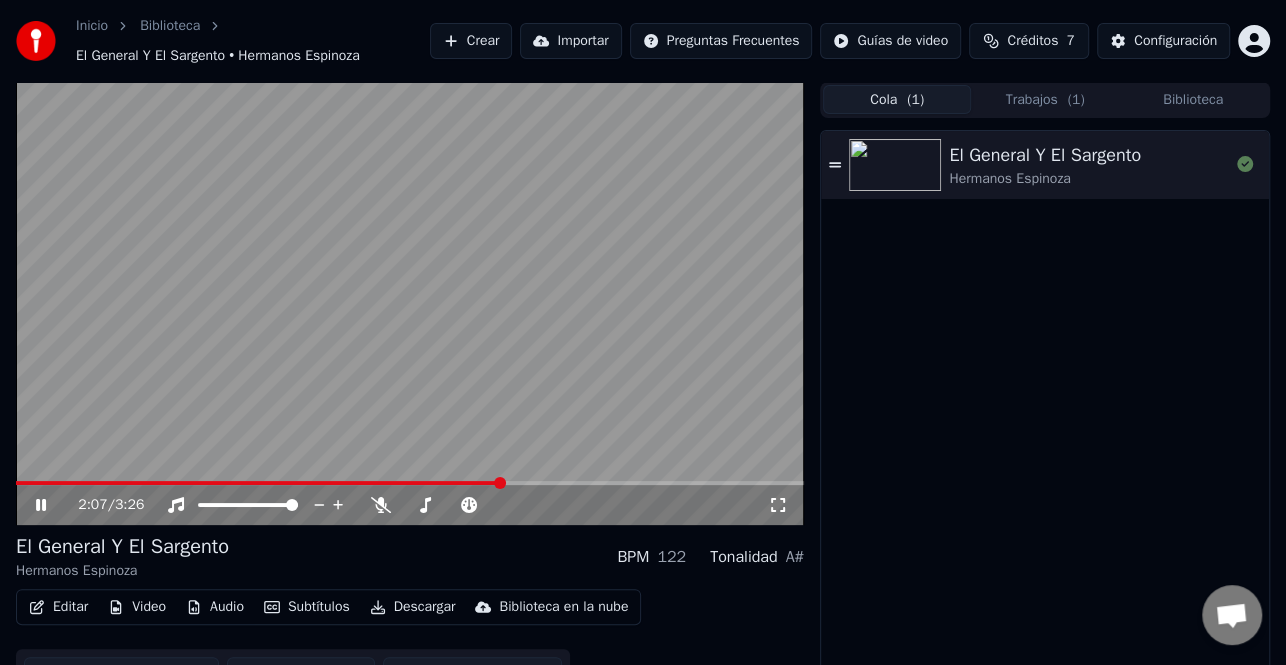 click 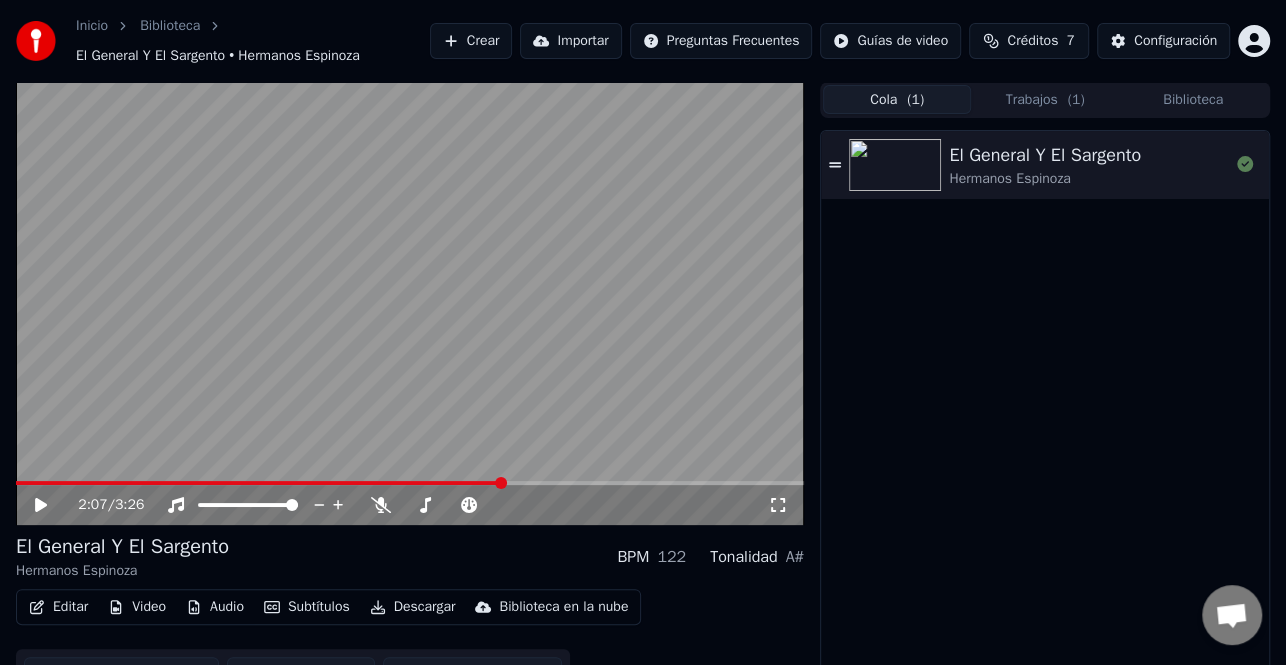 click on "Trabajos ( 1 )" at bounding box center (1045, 99) 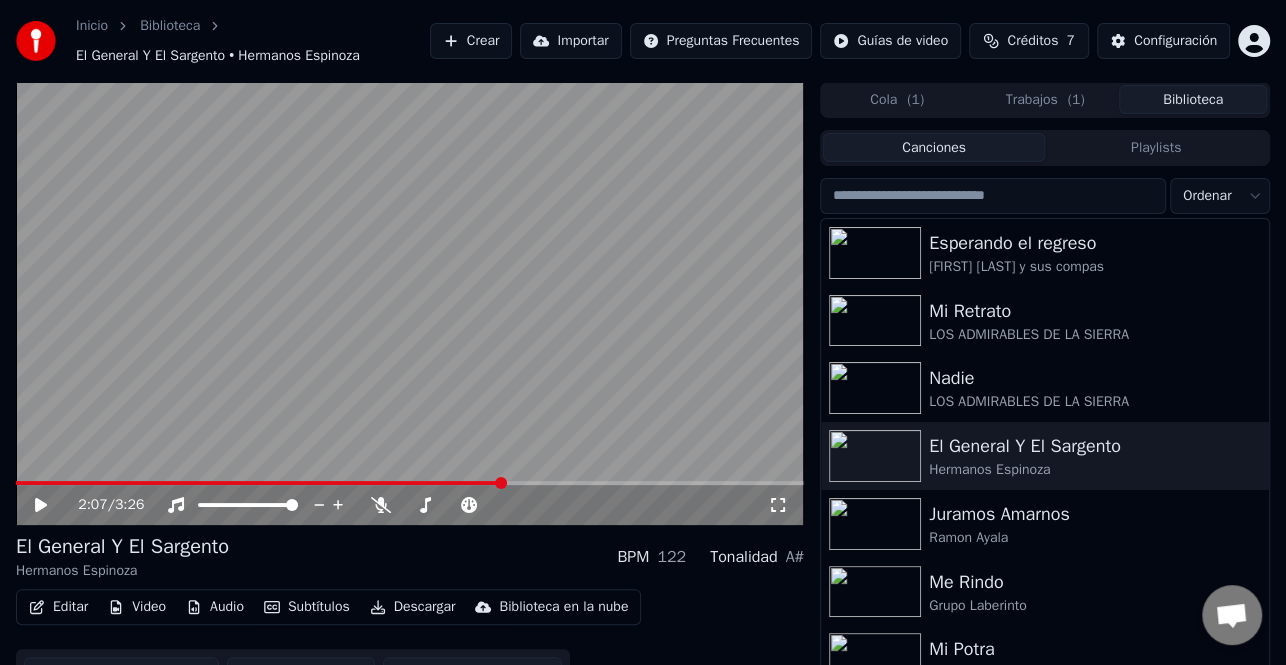 click on "Biblioteca" at bounding box center [1193, 99] 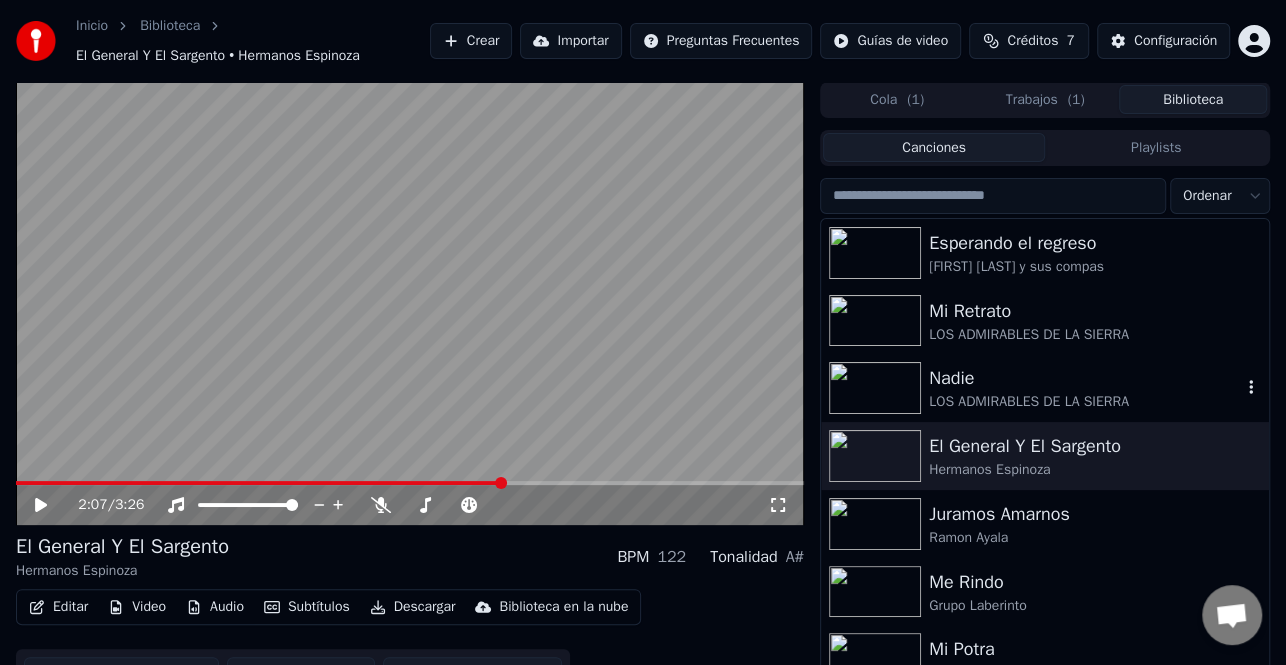 click on "Nadie" at bounding box center (1085, 378) 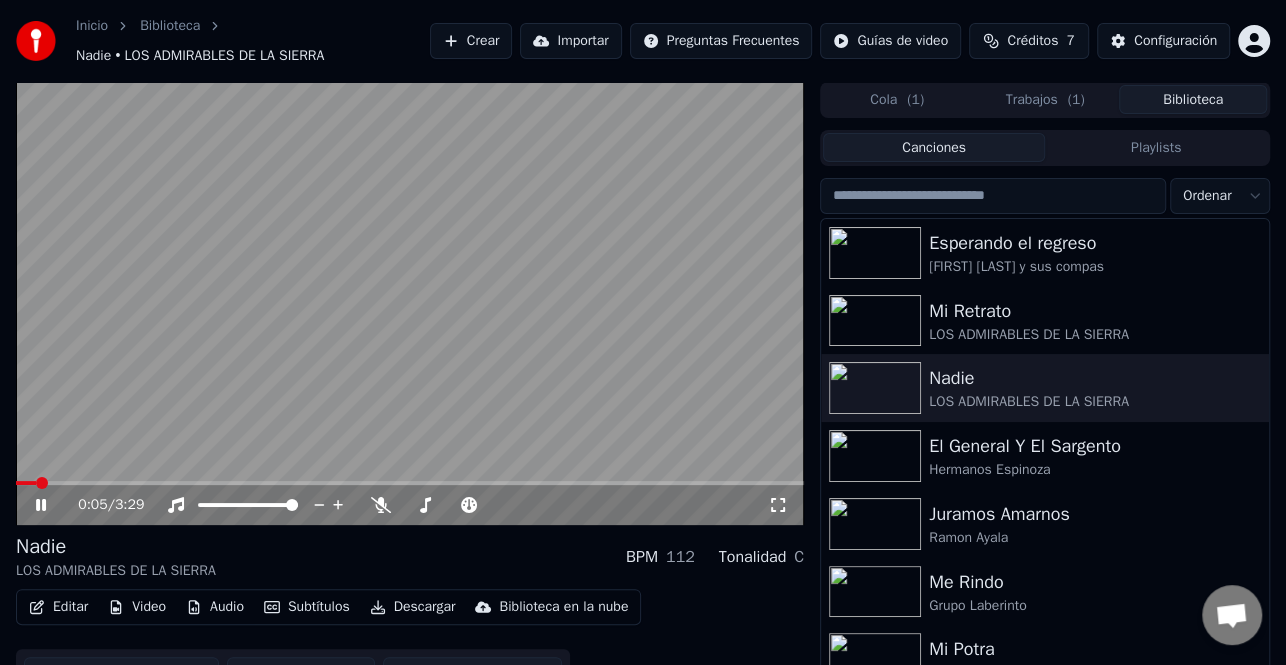 click 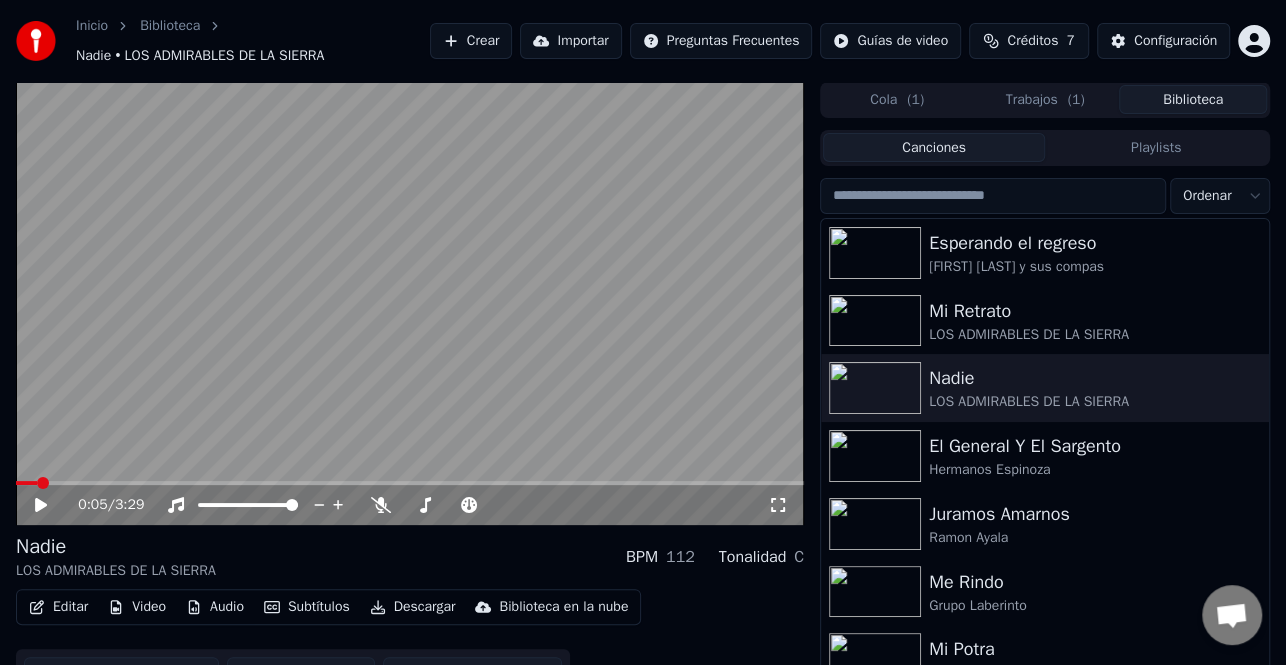 click on "Editar" at bounding box center [58, 607] 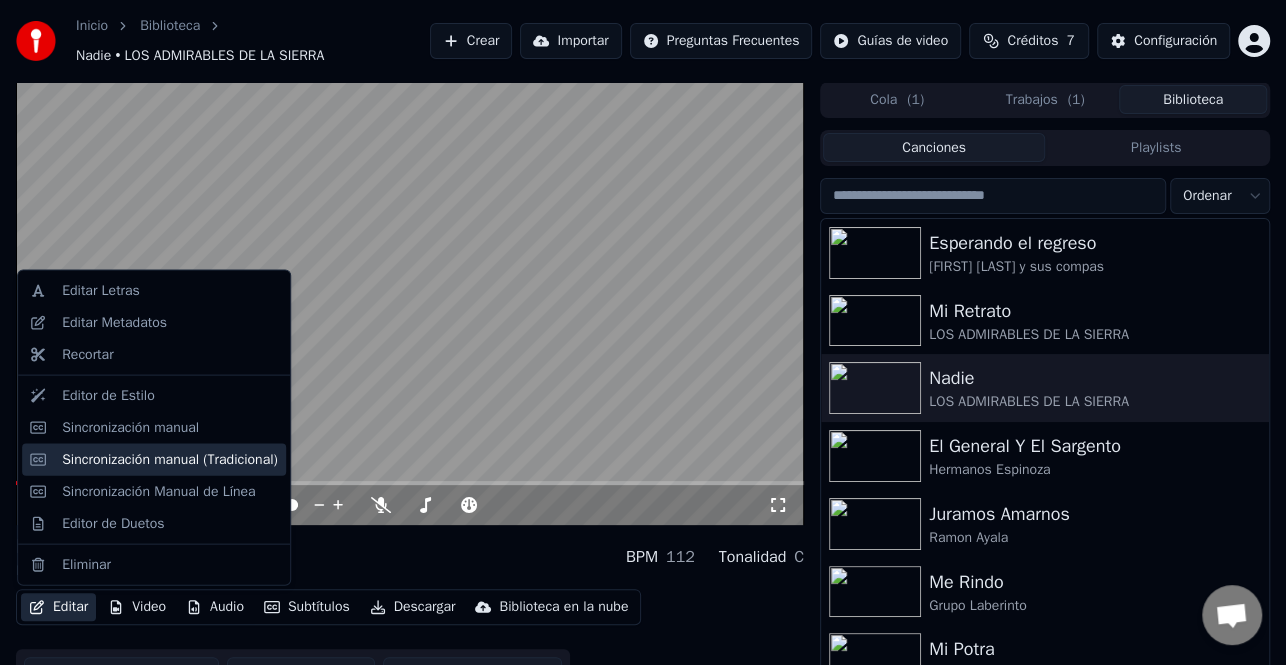 click on "Sincronización manual (Tradicional)" at bounding box center [170, 459] 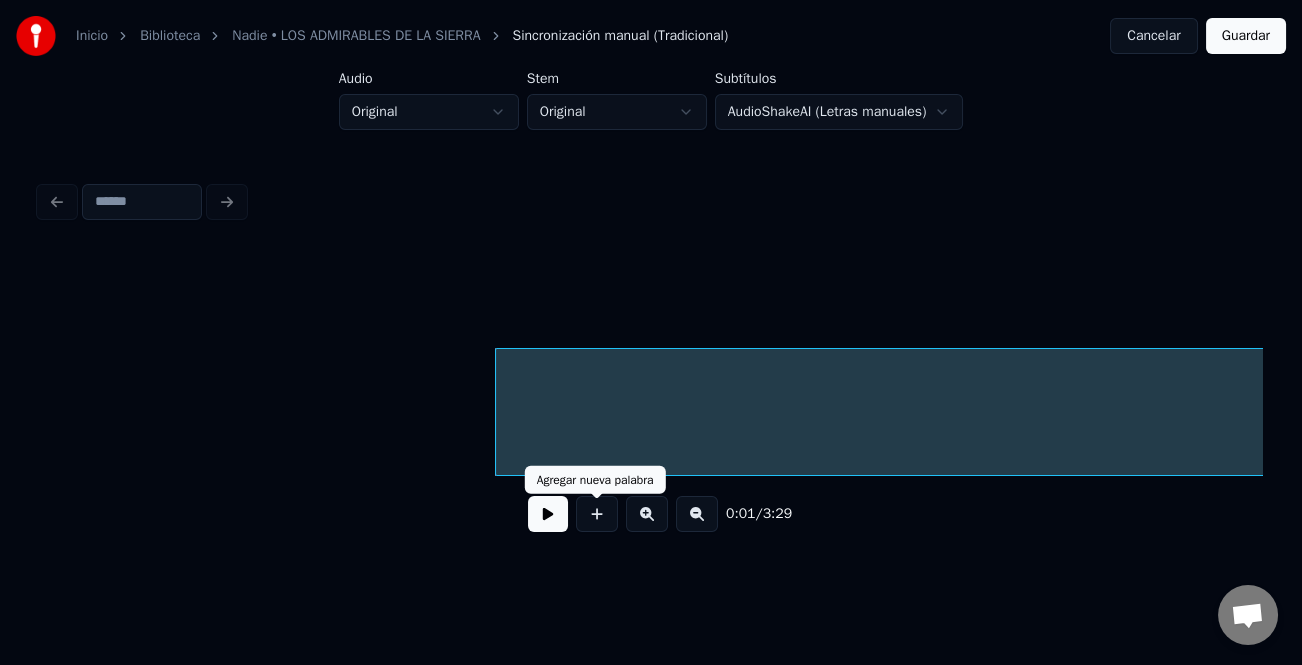 click at bounding box center [548, 514] 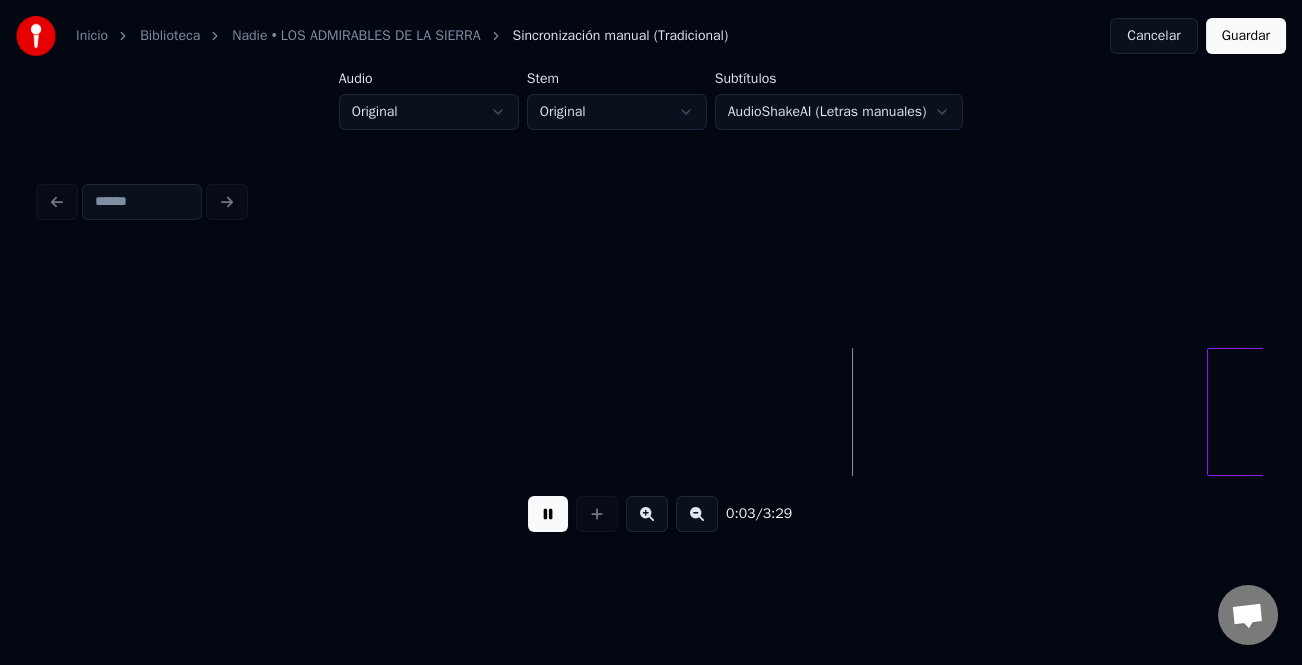 scroll, scrollTop: 0, scrollLeft: 1229, axis: horizontal 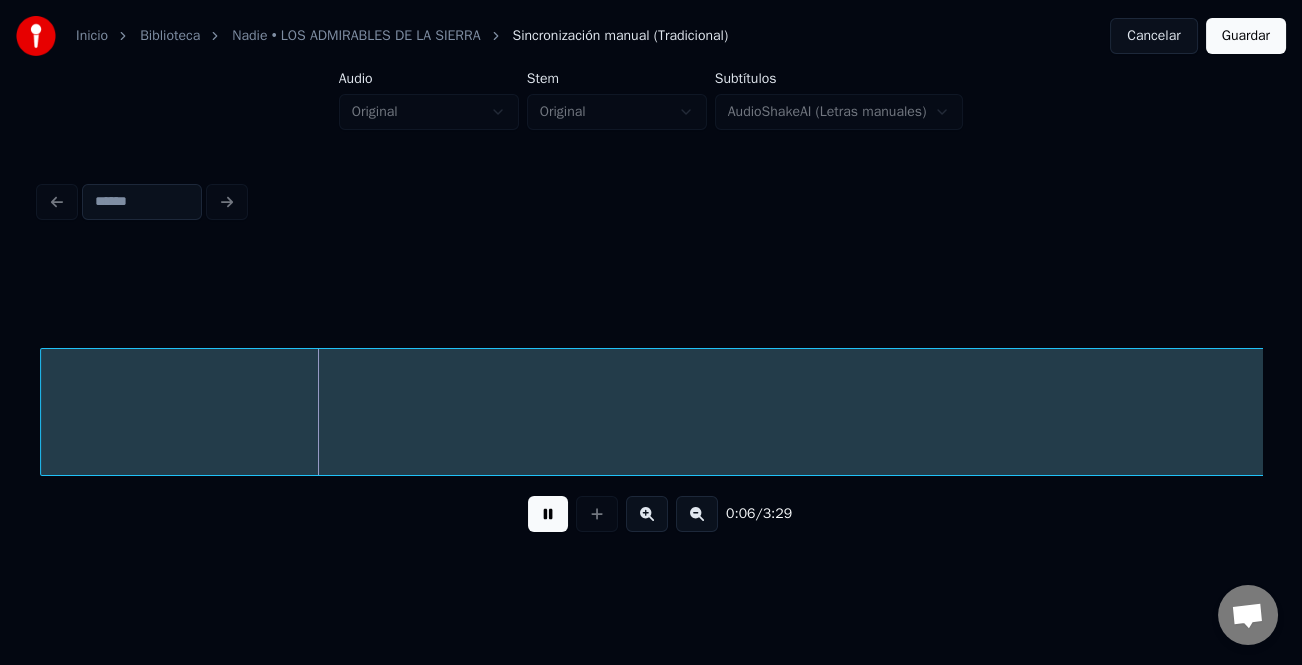 click at bounding box center [697, 514] 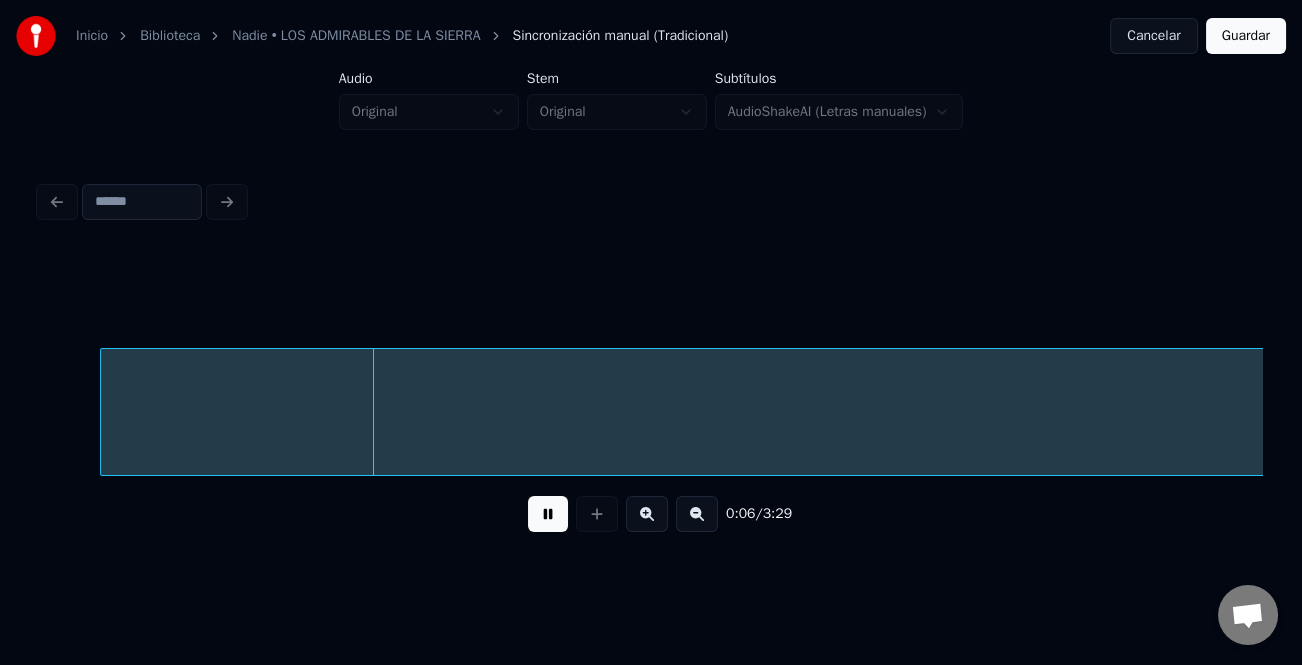 click at bounding box center (697, 514) 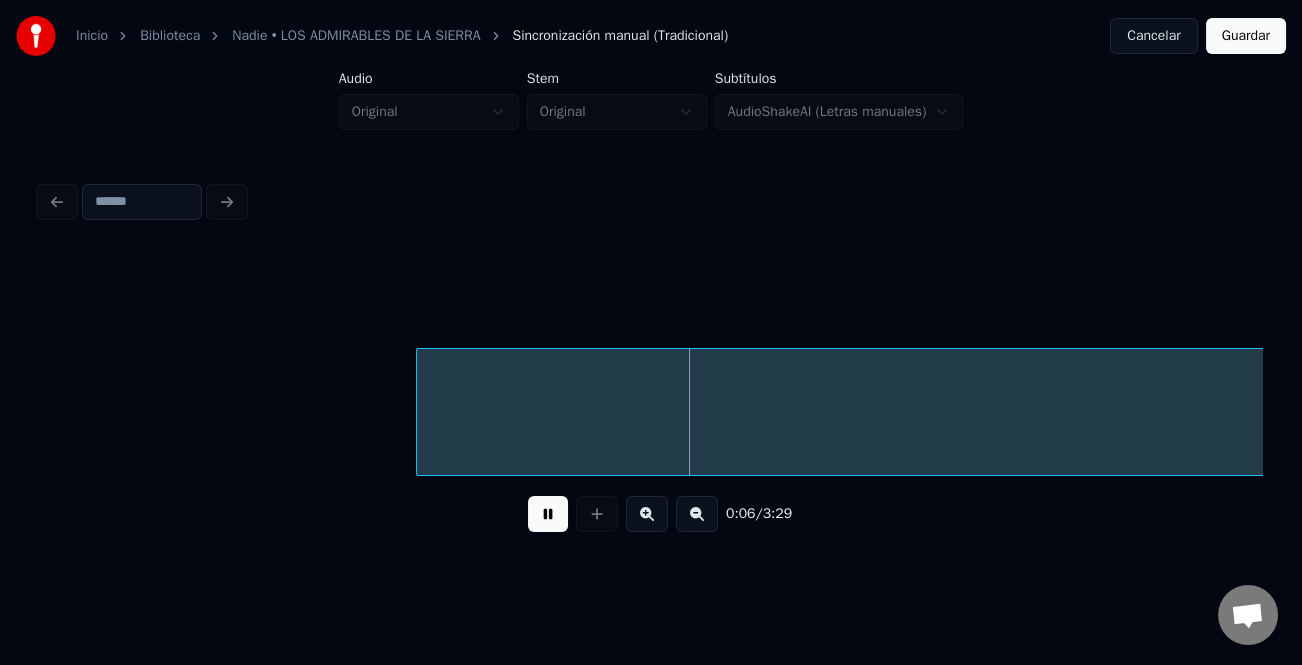 click at bounding box center [697, 514] 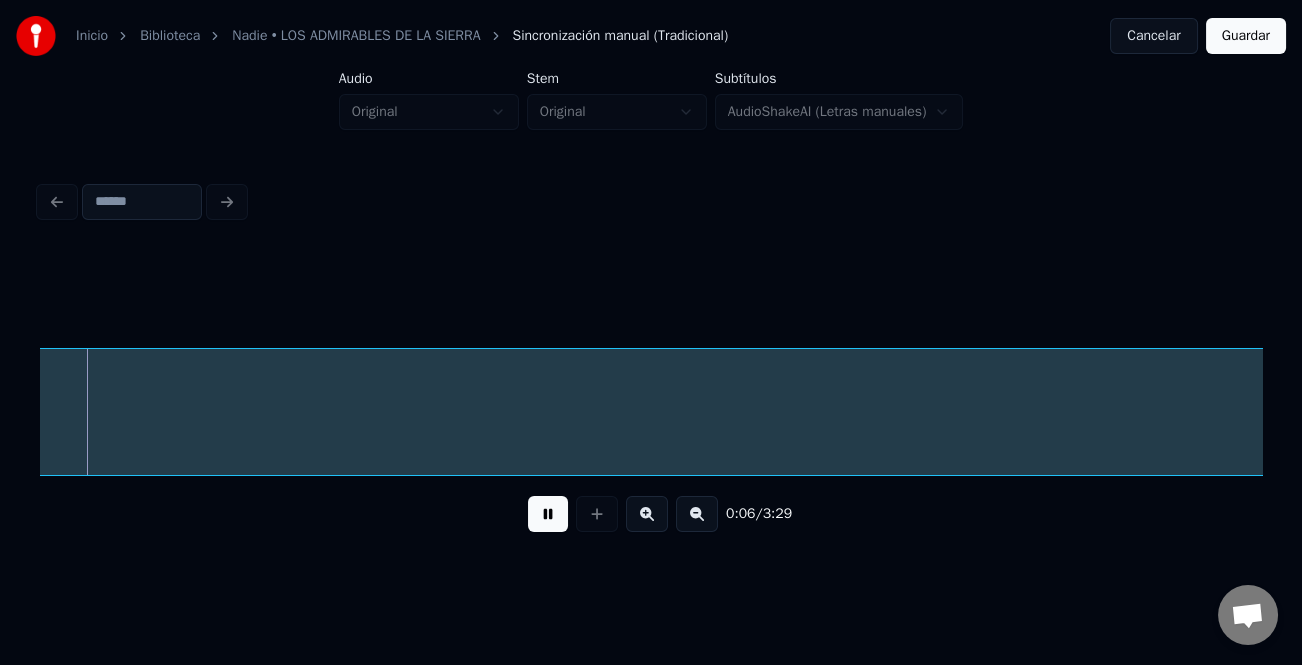 scroll, scrollTop: 0, scrollLeft: 282, axis: horizontal 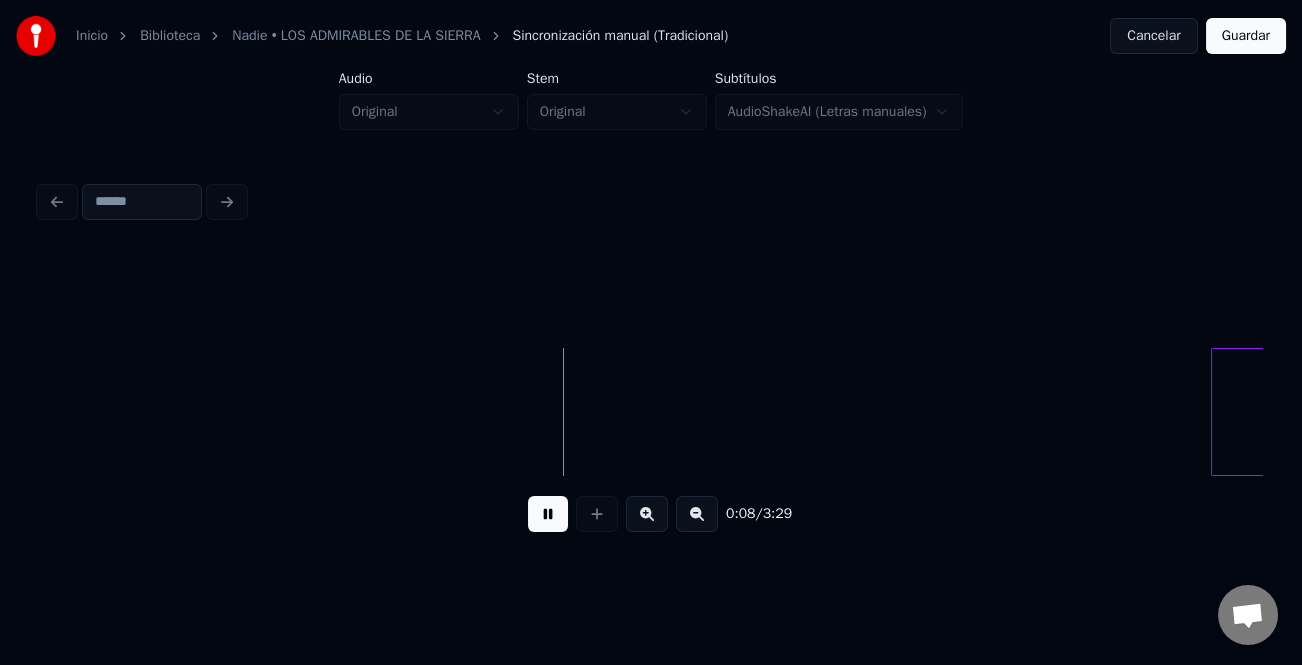 click at bounding box center [1215, 412] 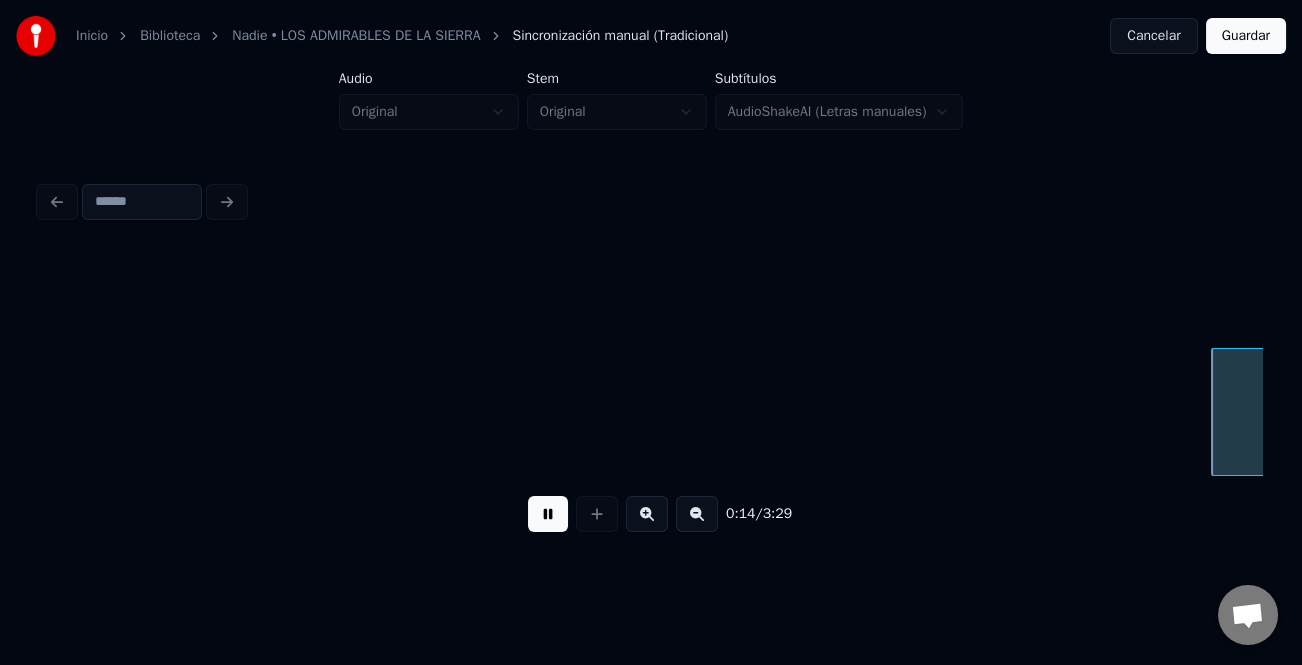 click on "Apuesto" at bounding box center (10254, 412) 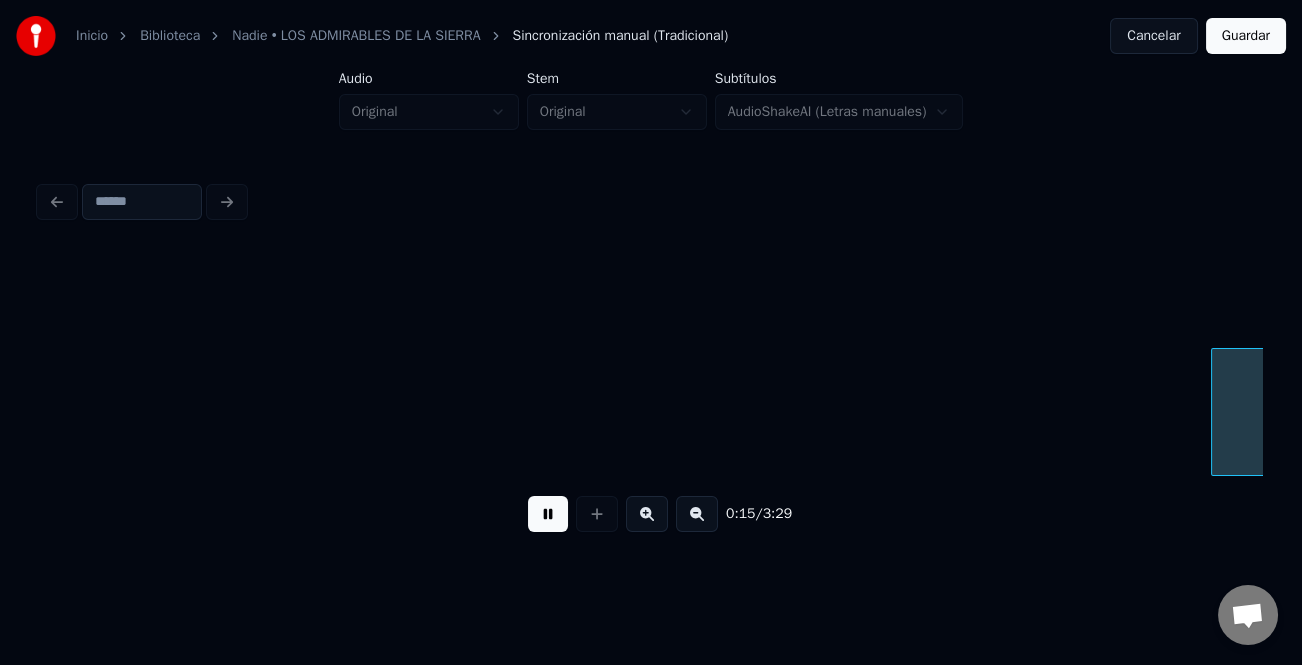 scroll, scrollTop: 0, scrollLeft: 1505, axis: horizontal 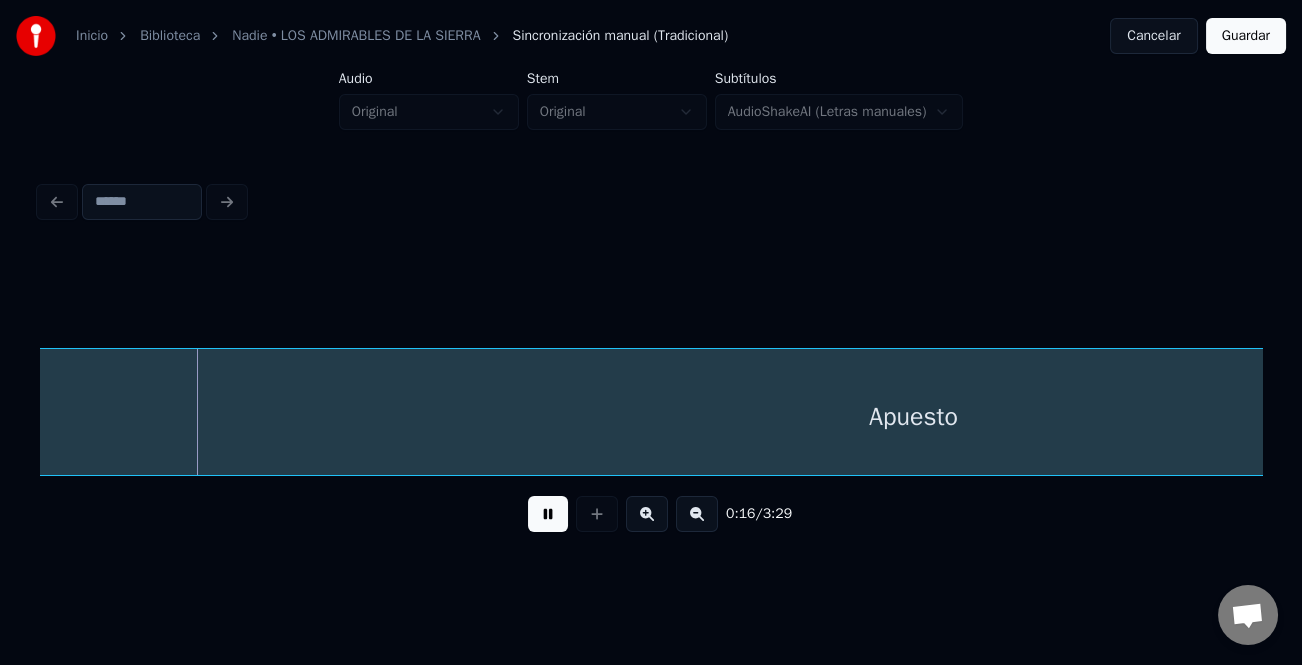 click on "0:16  /  3:29" at bounding box center (651, 514) 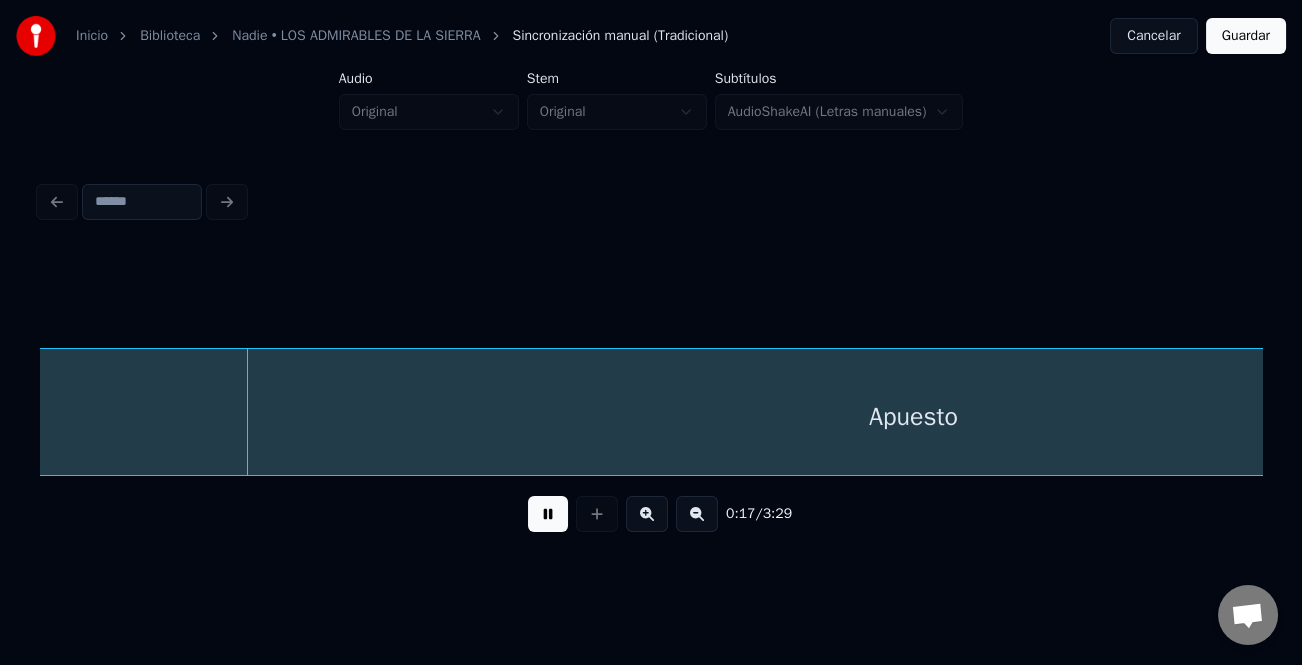 click at bounding box center (697, 514) 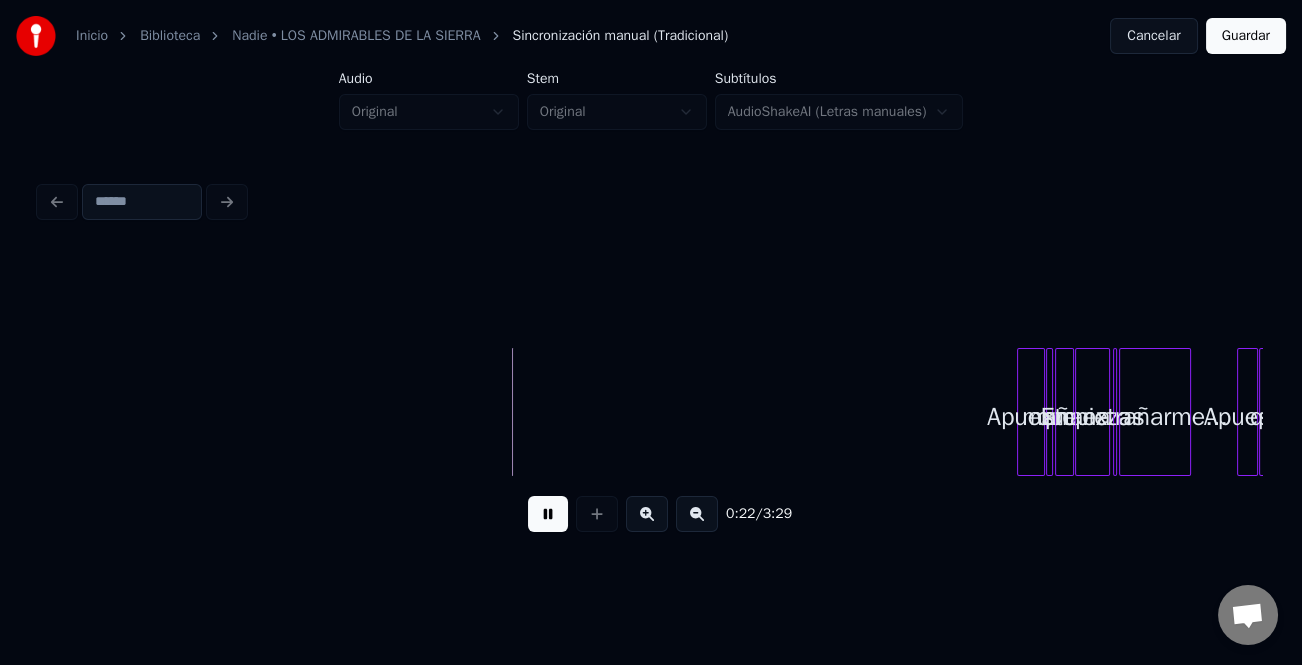 click at bounding box center [1021, 412] 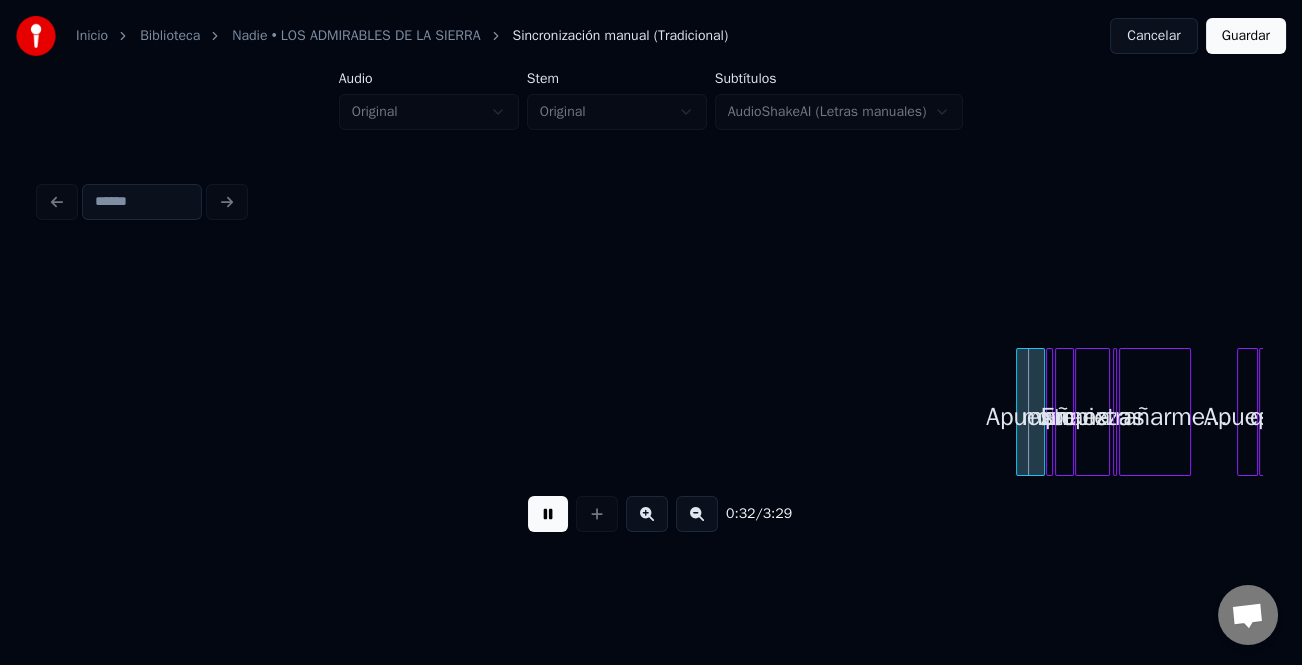 click on "Apuesto" at bounding box center (1030, 417) 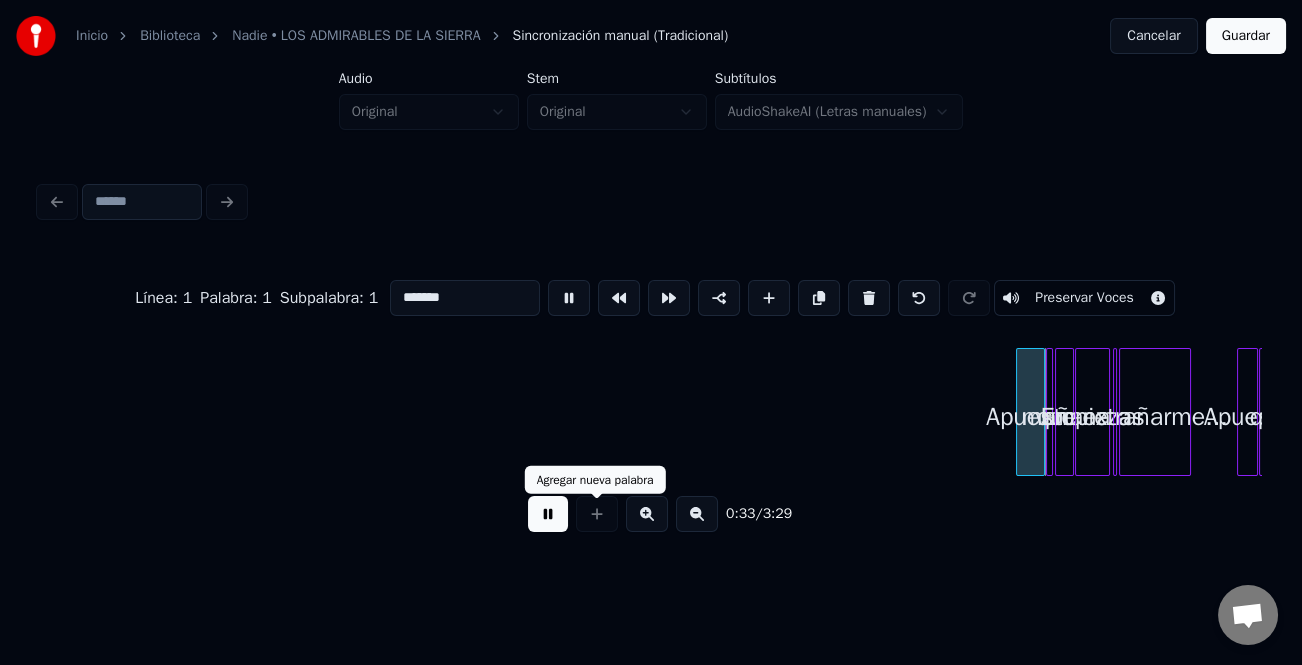 click at bounding box center [647, 514] 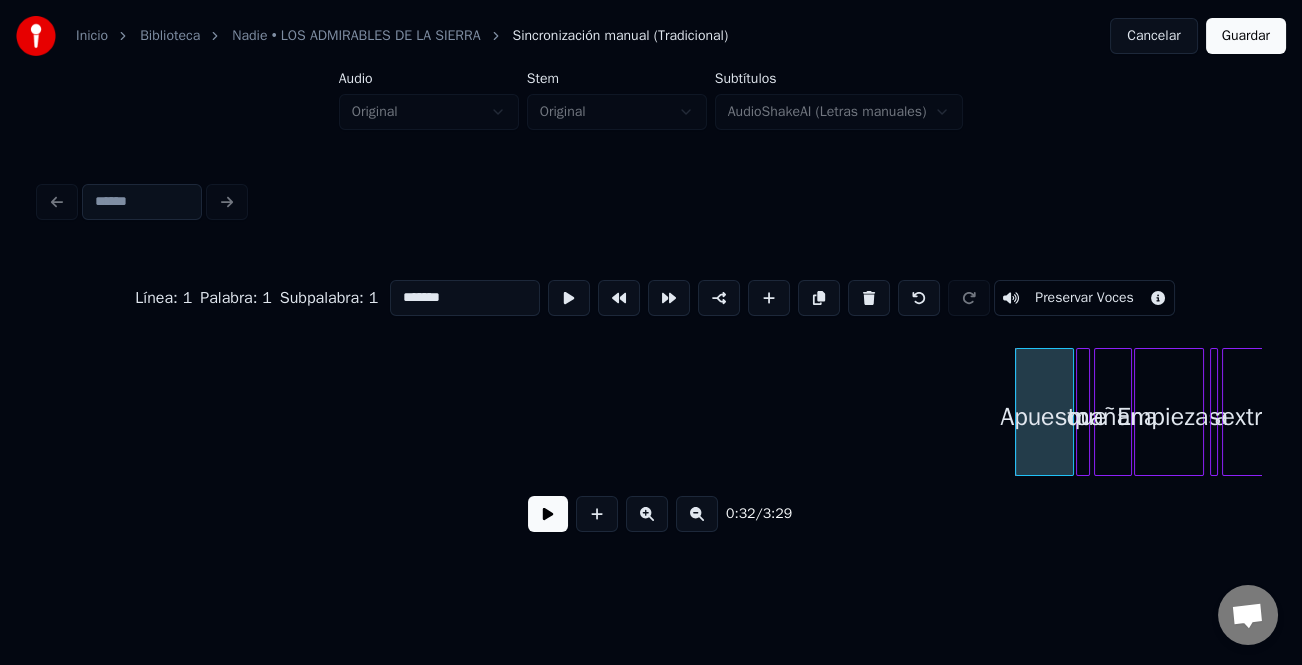 click at bounding box center (647, 514) 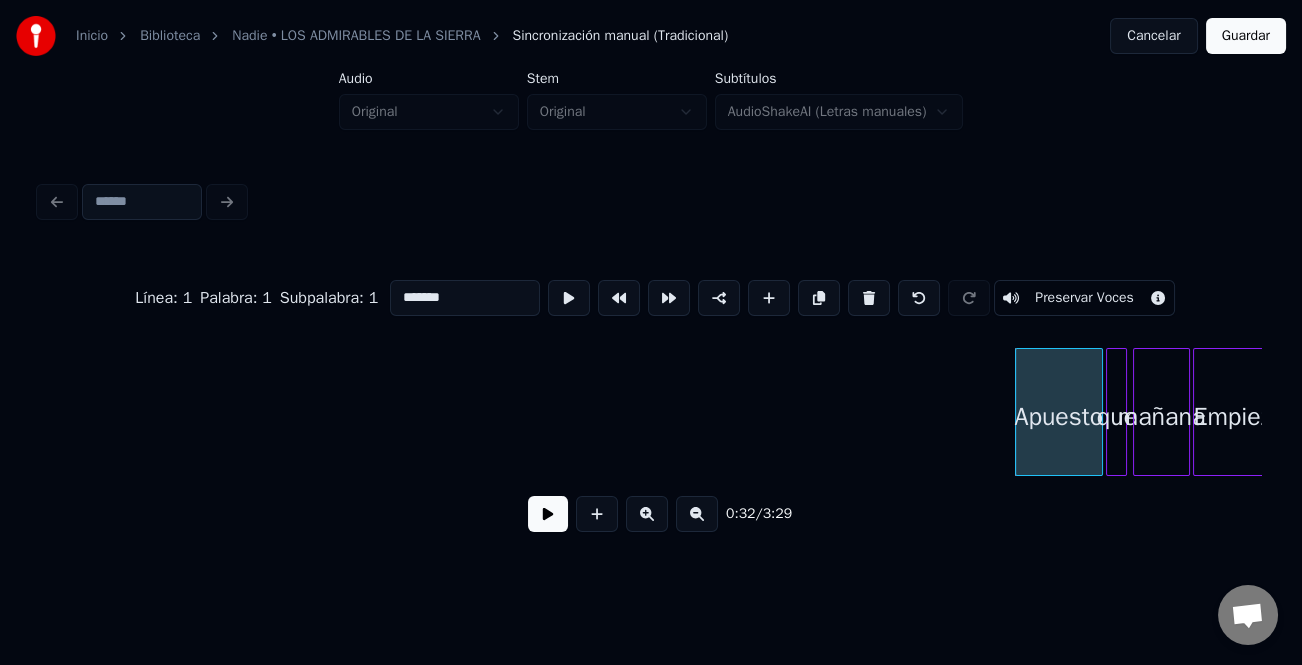 click at bounding box center (647, 514) 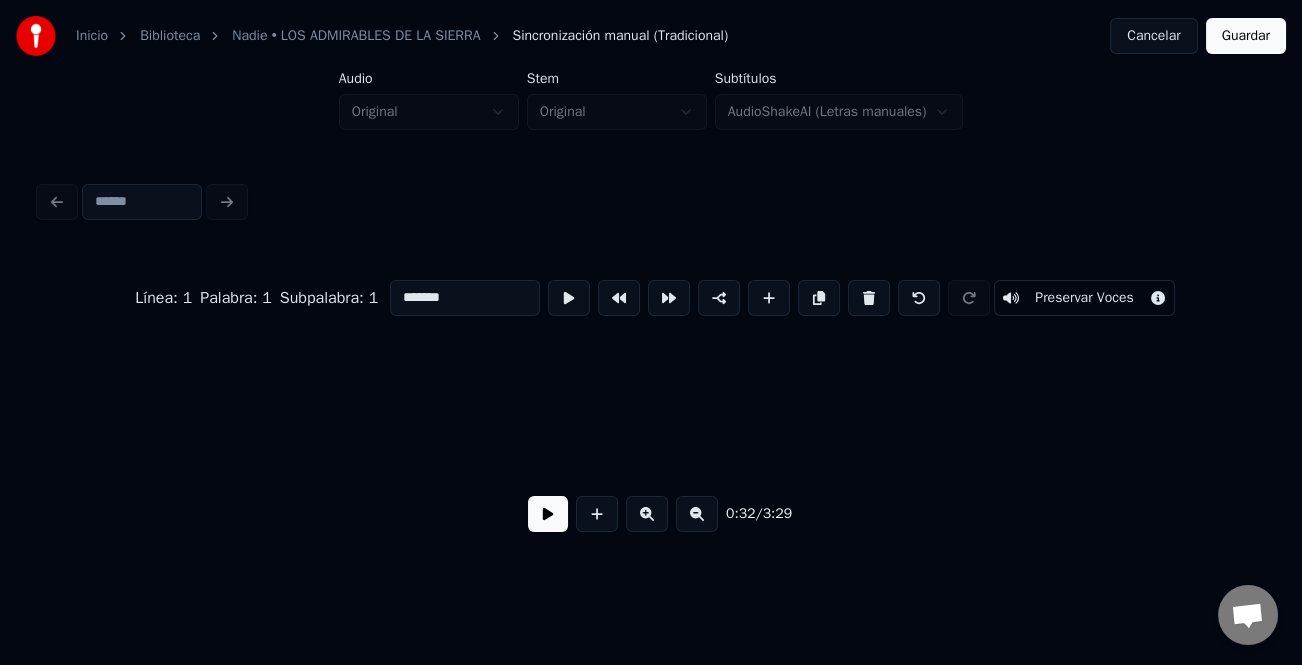 scroll, scrollTop: 0, scrollLeft: 5516, axis: horizontal 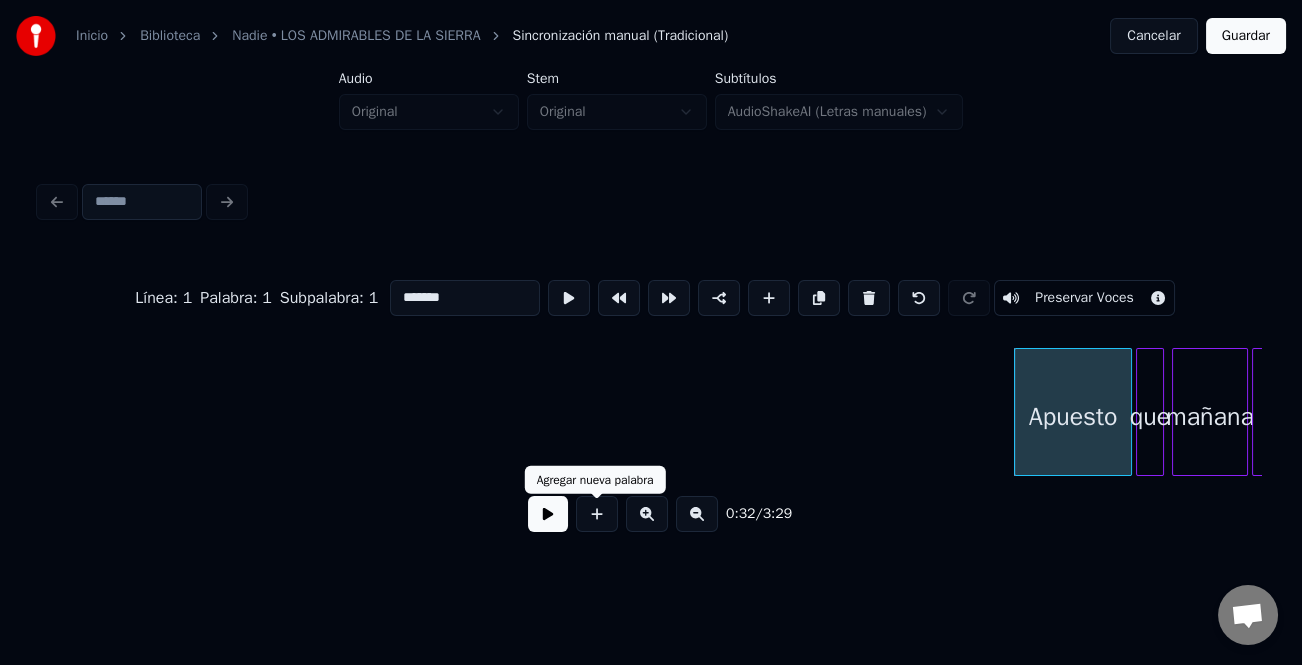 click at bounding box center (597, 514) 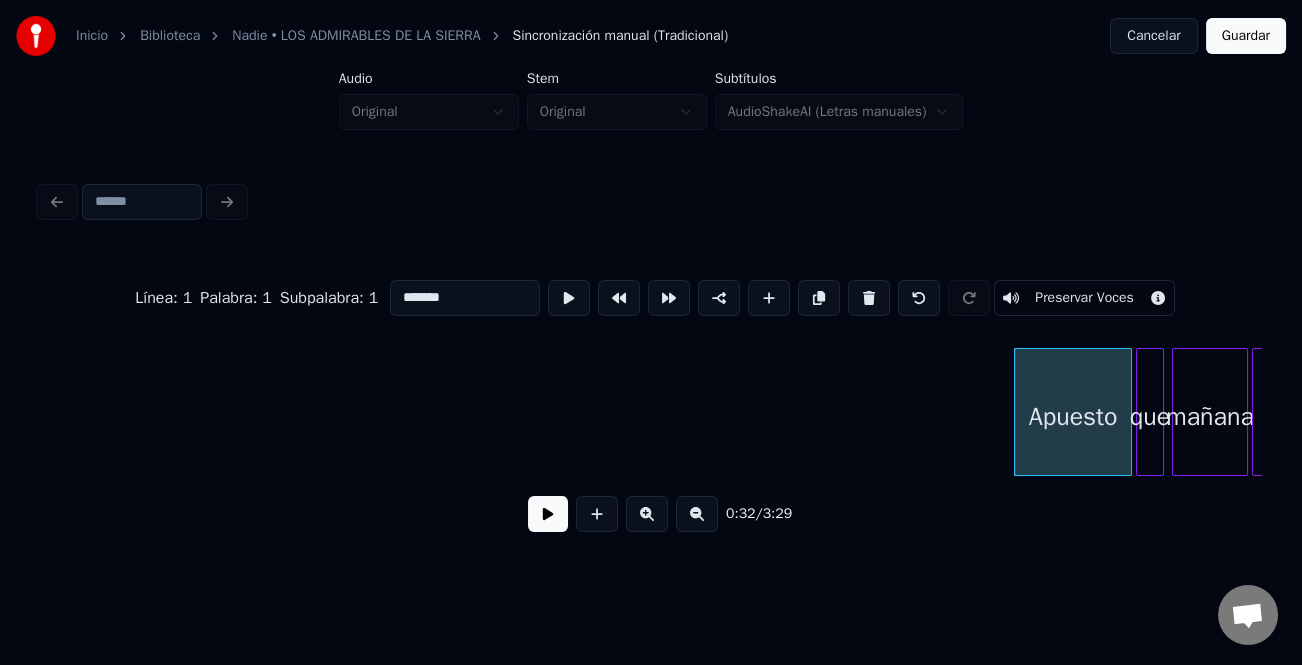 click at bounding box center [548, 514] 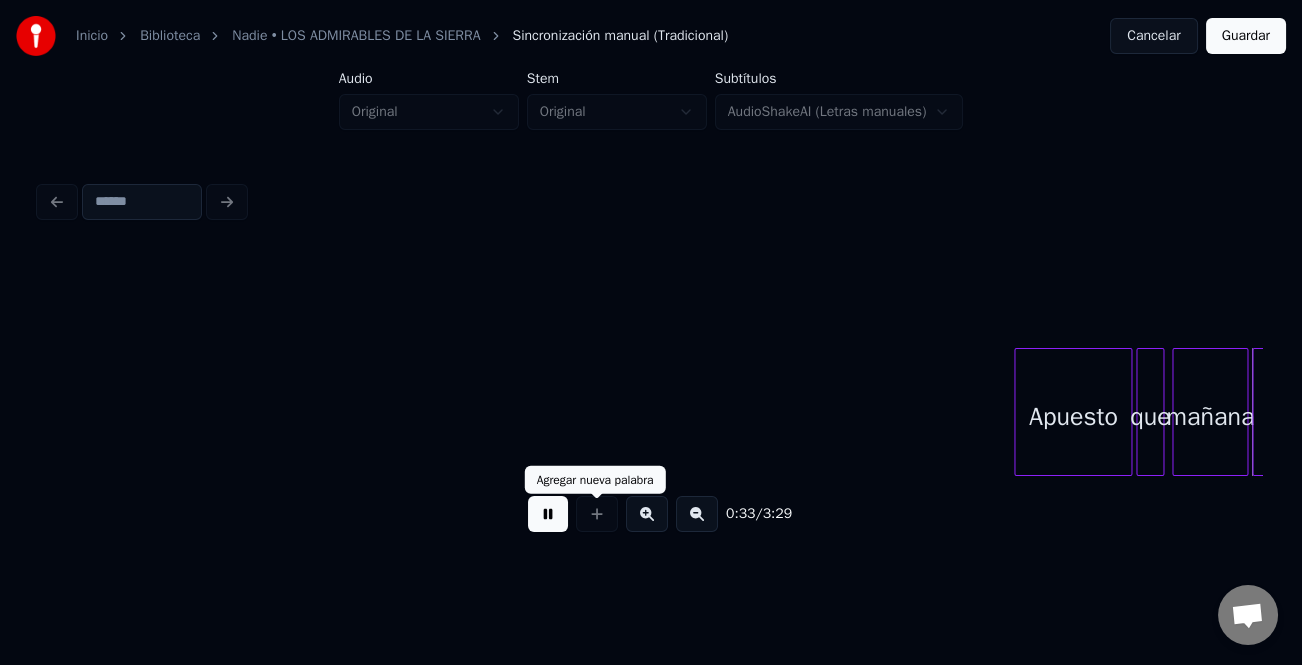 scroll, scrollTop: 0, scrollLeft: 6740, axis: horizontal 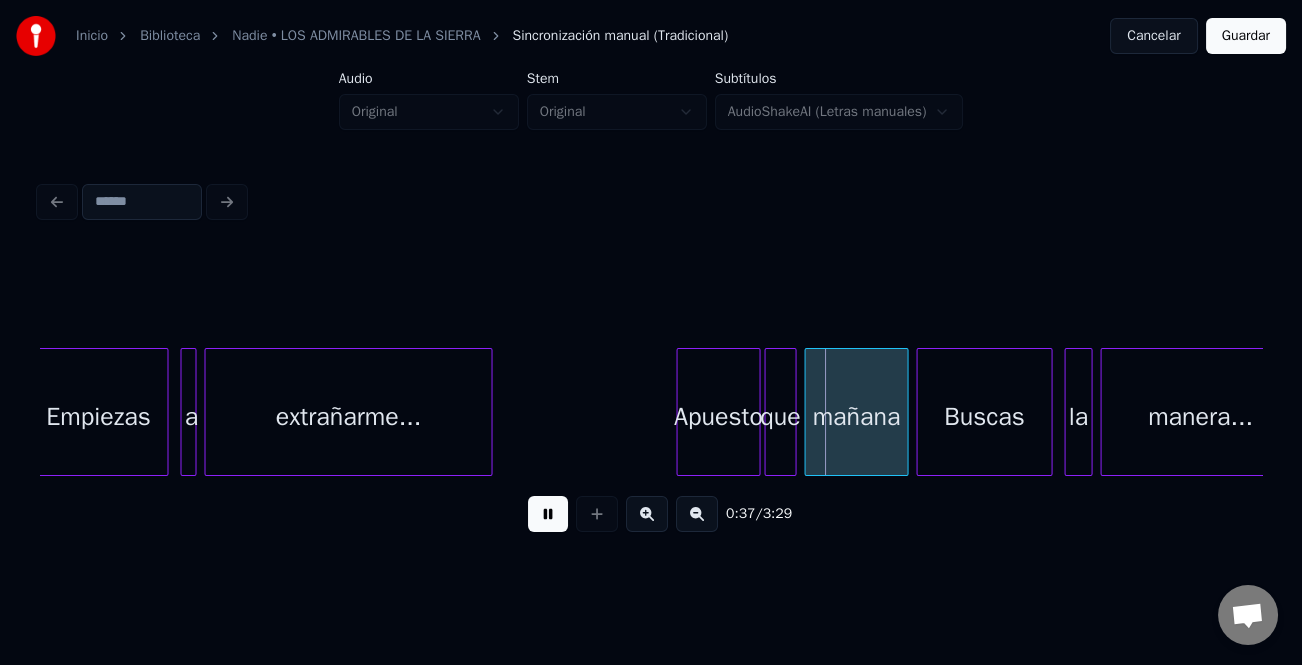 click at bounding box center (647, 514) 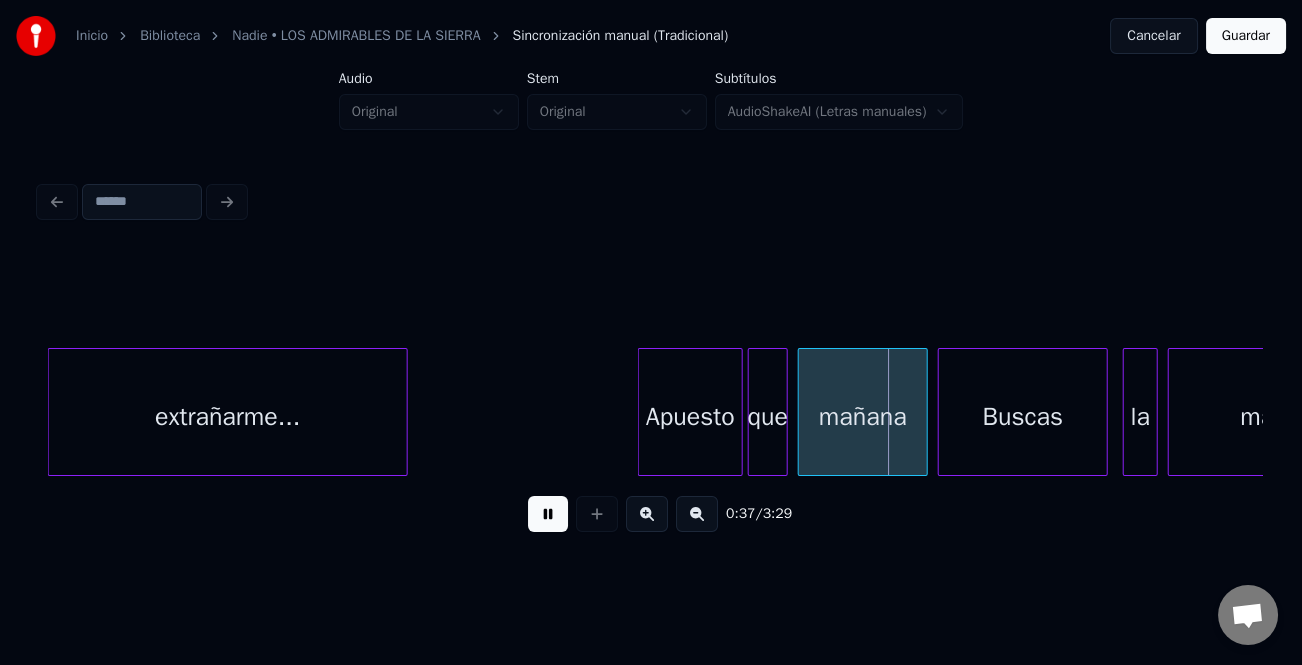click at bounding box center [647, 514] 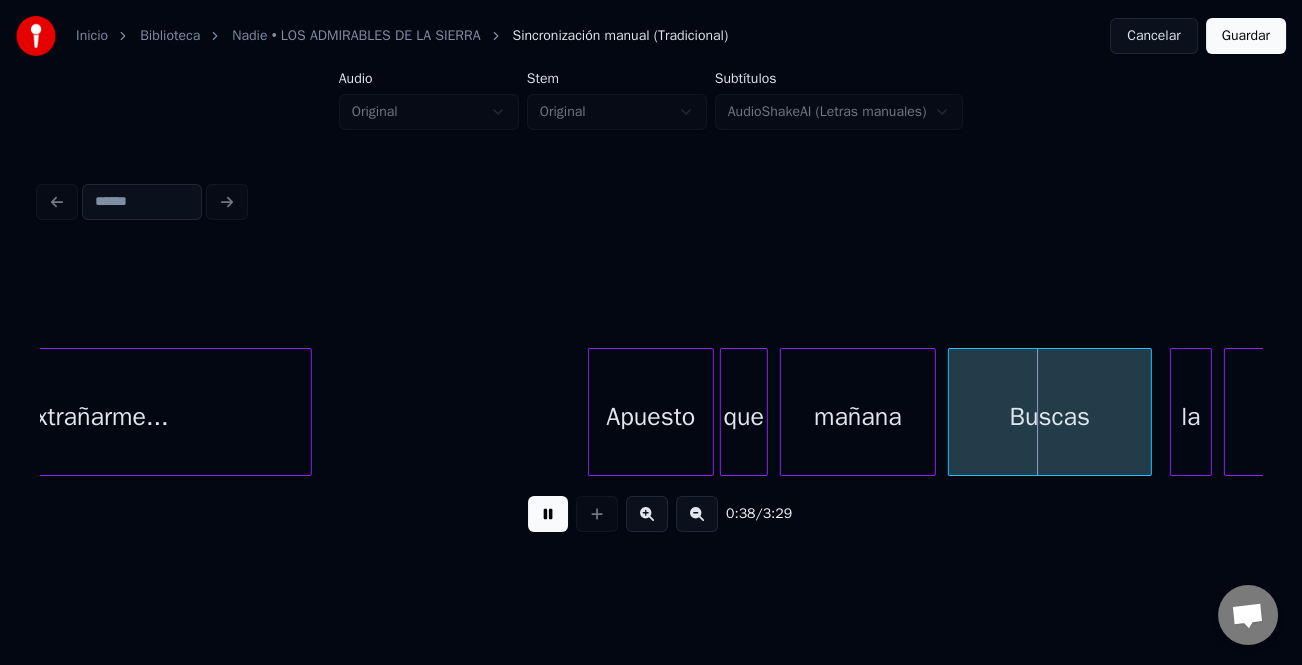 click at bounding box center (647, 514) 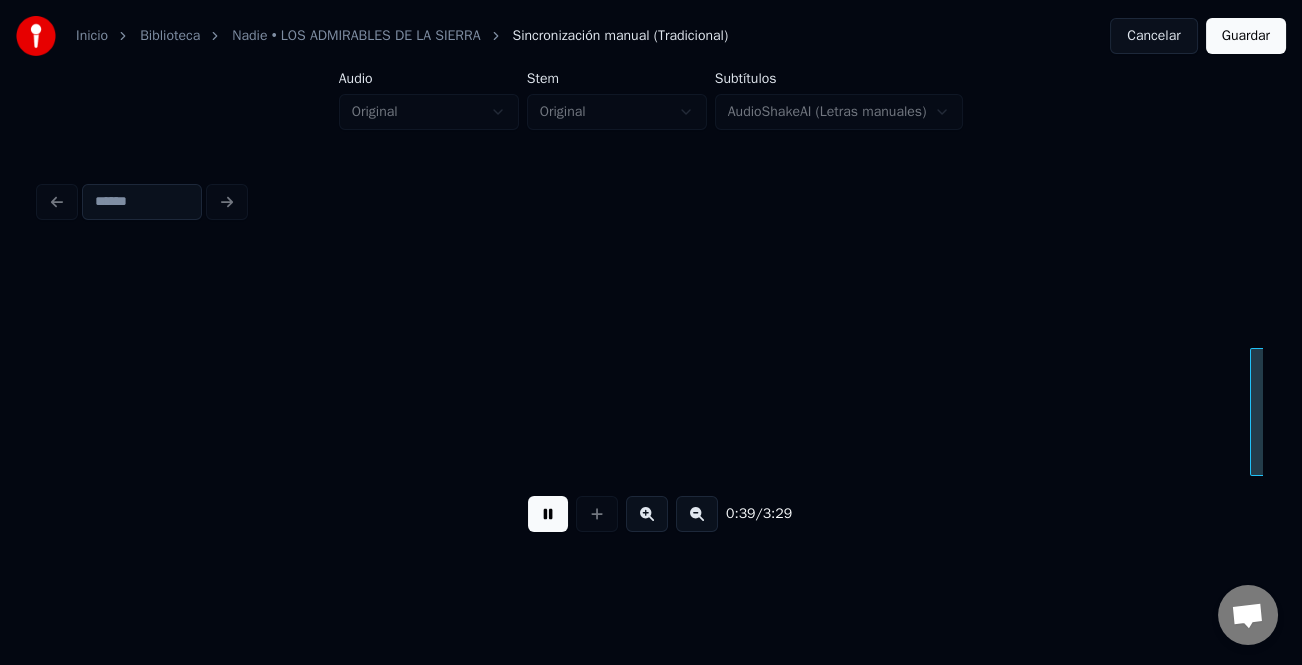 scroll, scrollTop: 0, scrollLeft: 13663, axis: horizontal 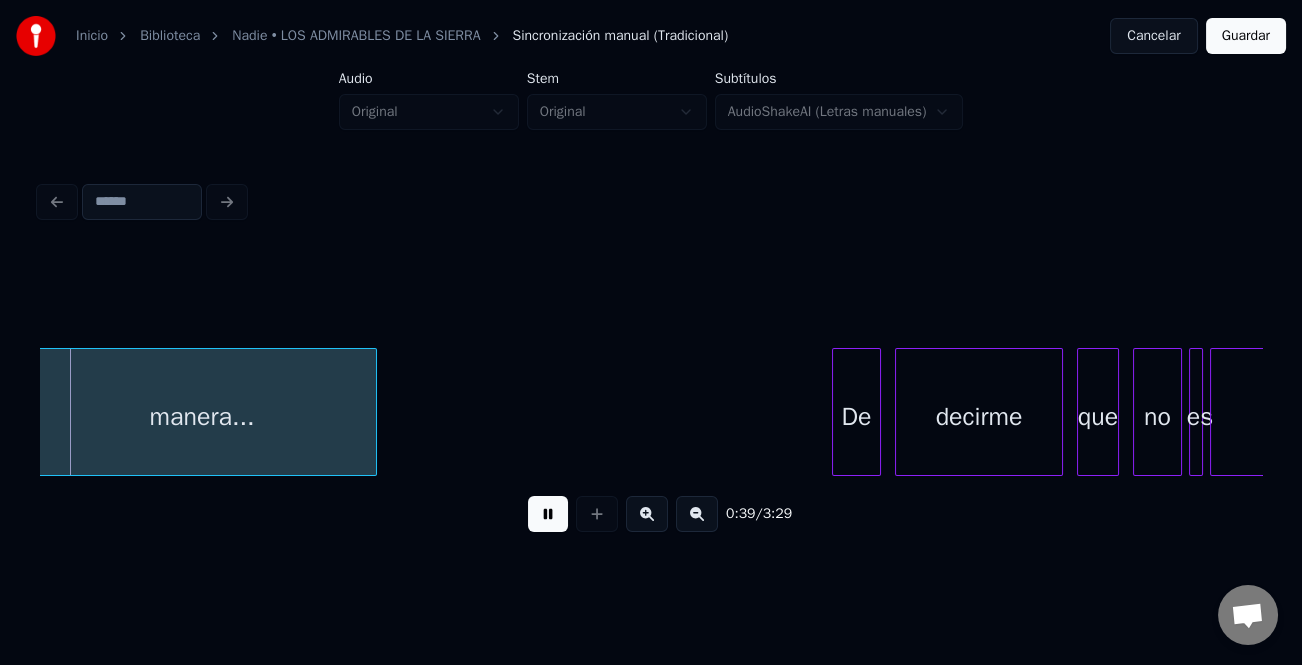 click at bounding box center (548, 514) 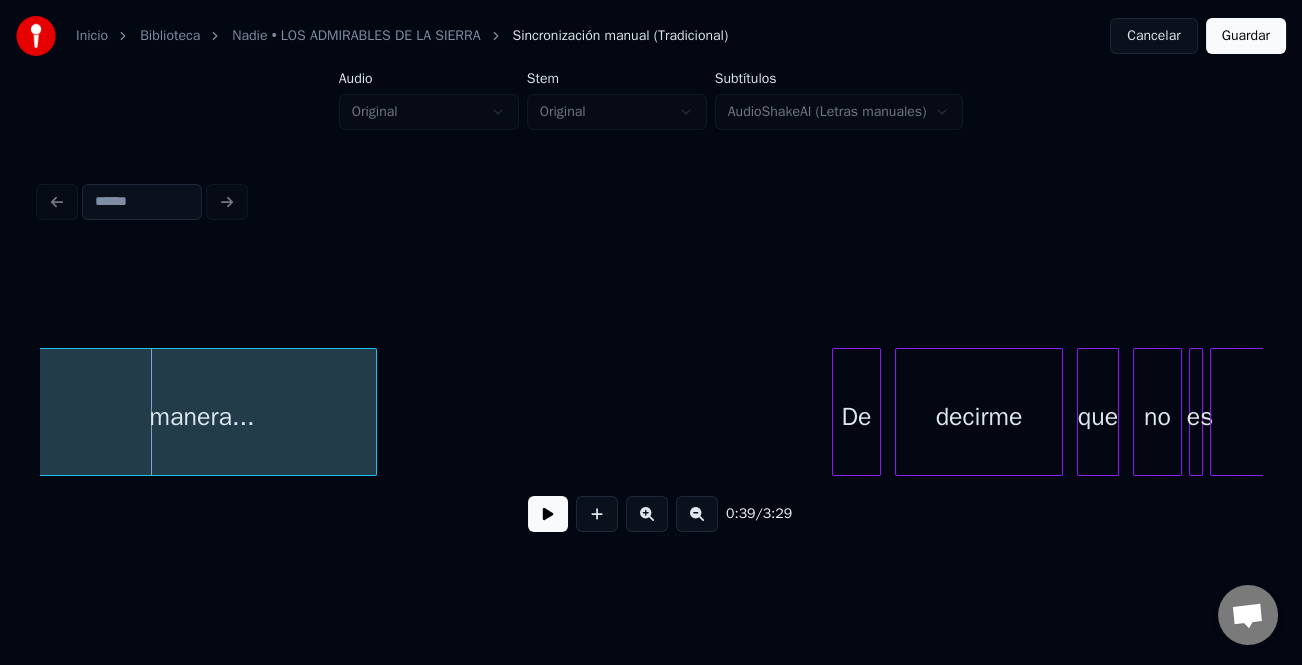 click at bounding box center [548, 514] 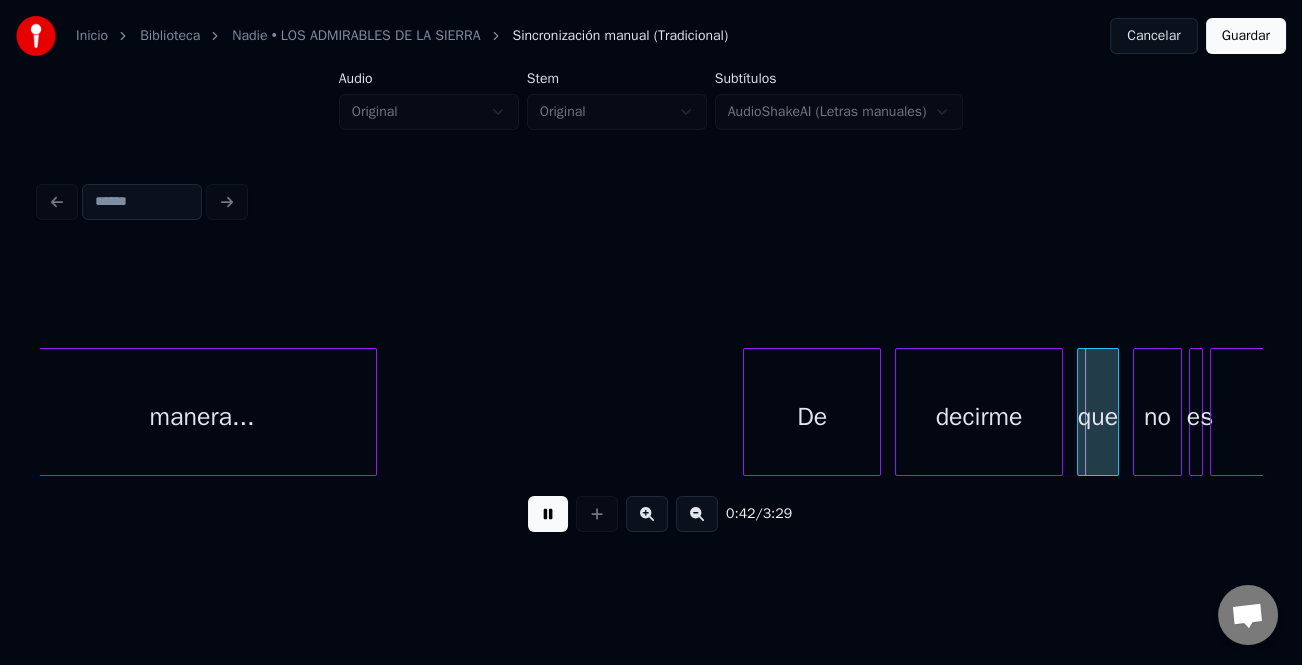 click at bounding box center (747, 412) 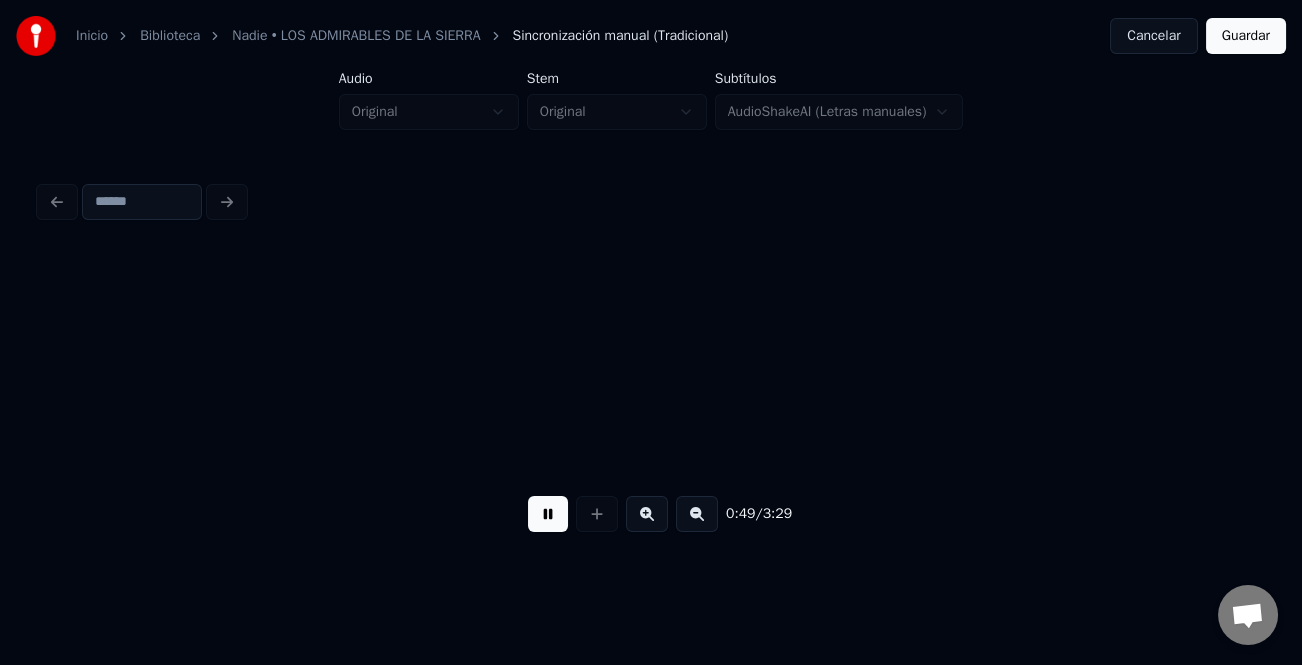 scroll, scrollTop: 0, scrollLeft: 17338, axis: horizontal 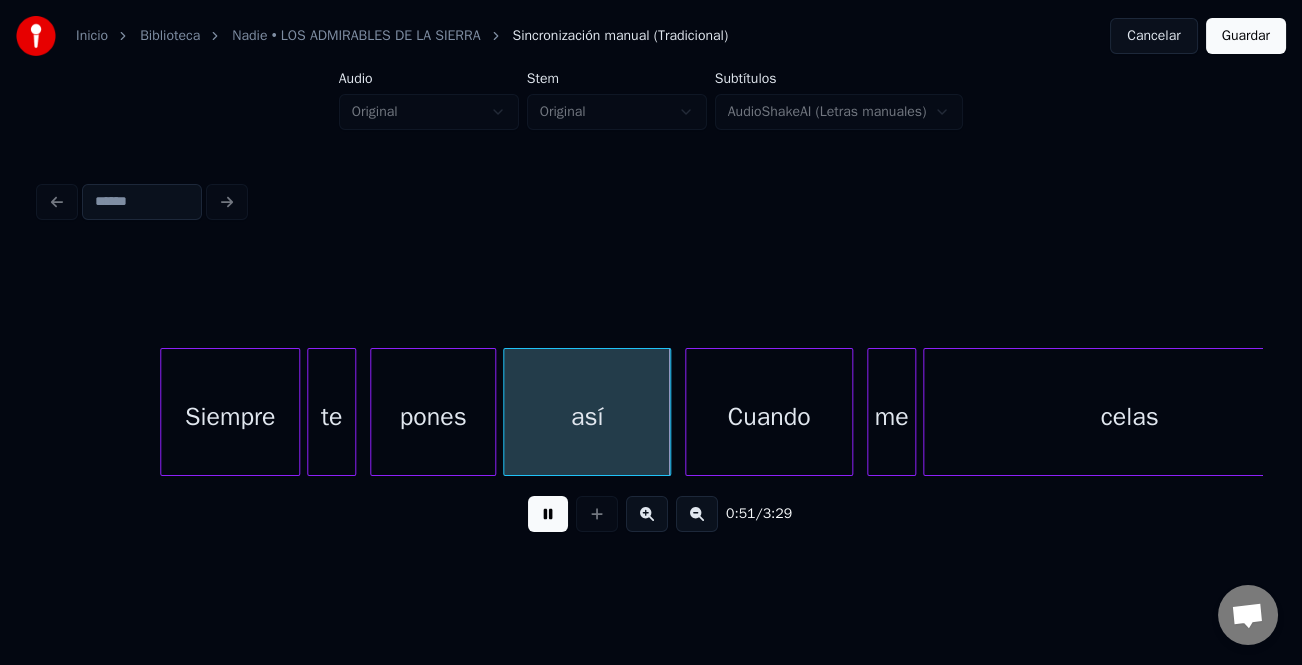 drag, startPoint x: 551, startPoint y: 531, endPoint x: 189, endPoint y: 430, distance: 375.82574 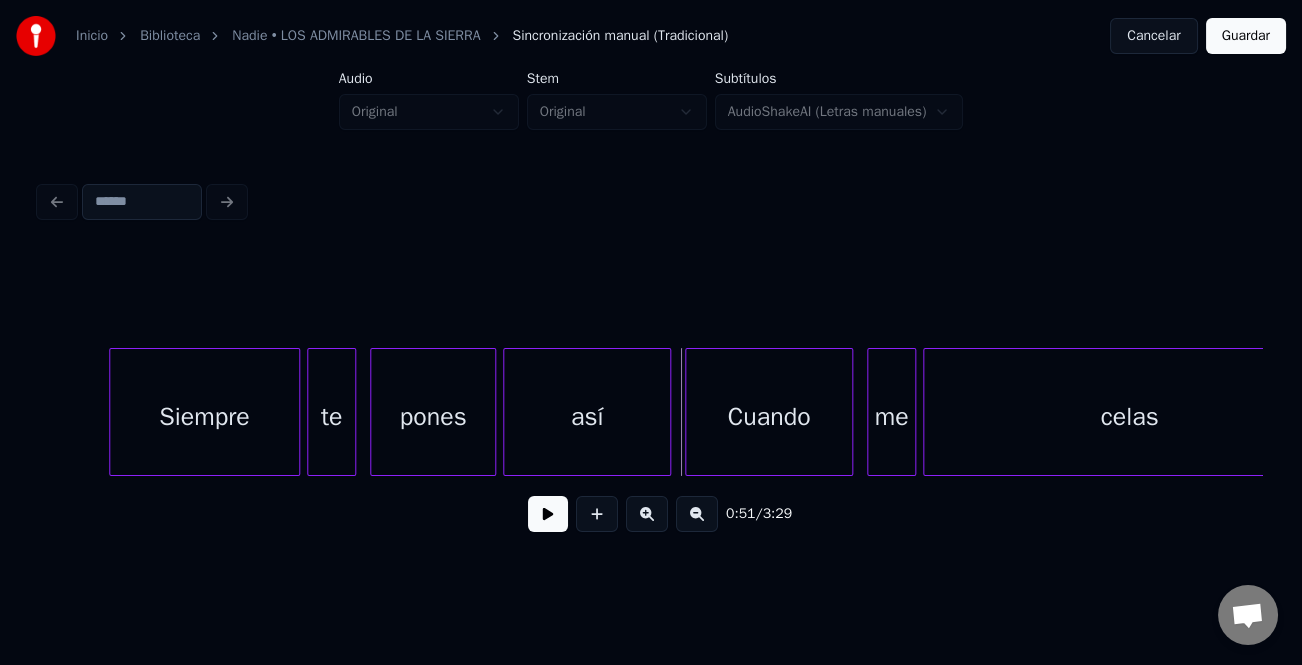 click at bounding box center [113, 412] 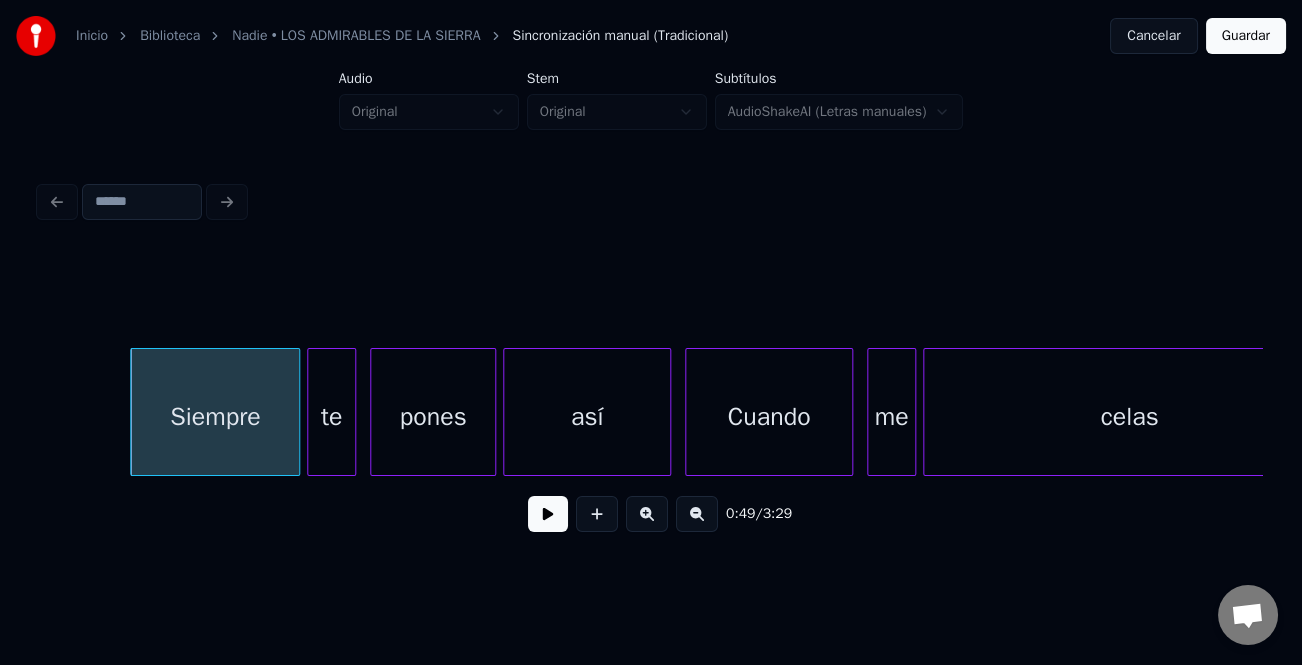 click at bounding box center [548, 514] 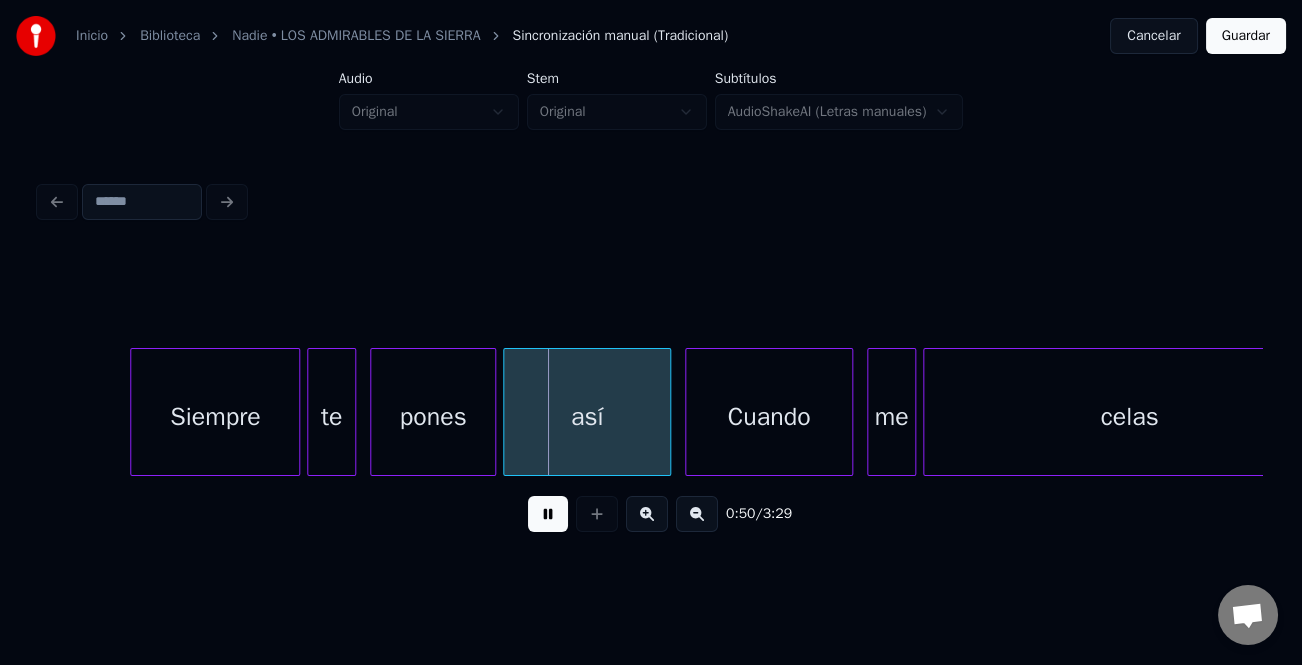 click at bounding box center [548, 514] 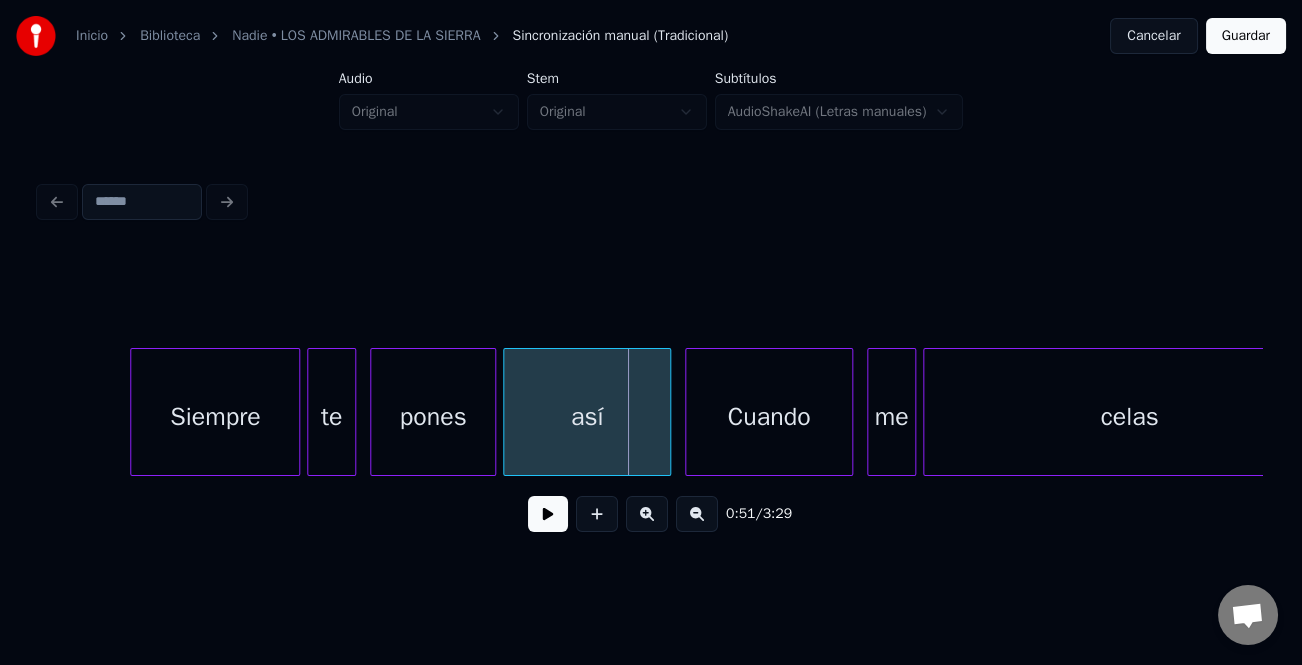 click at bounding box center (548, 514) 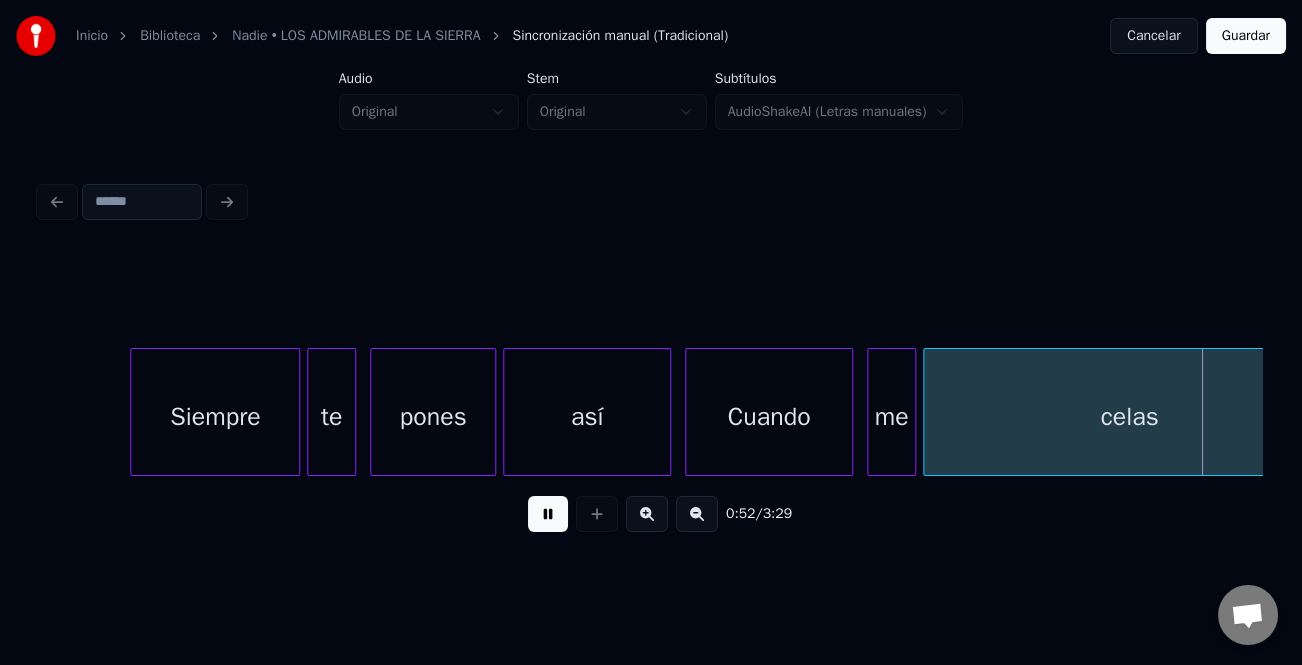 click at bounding box center (548, 514) 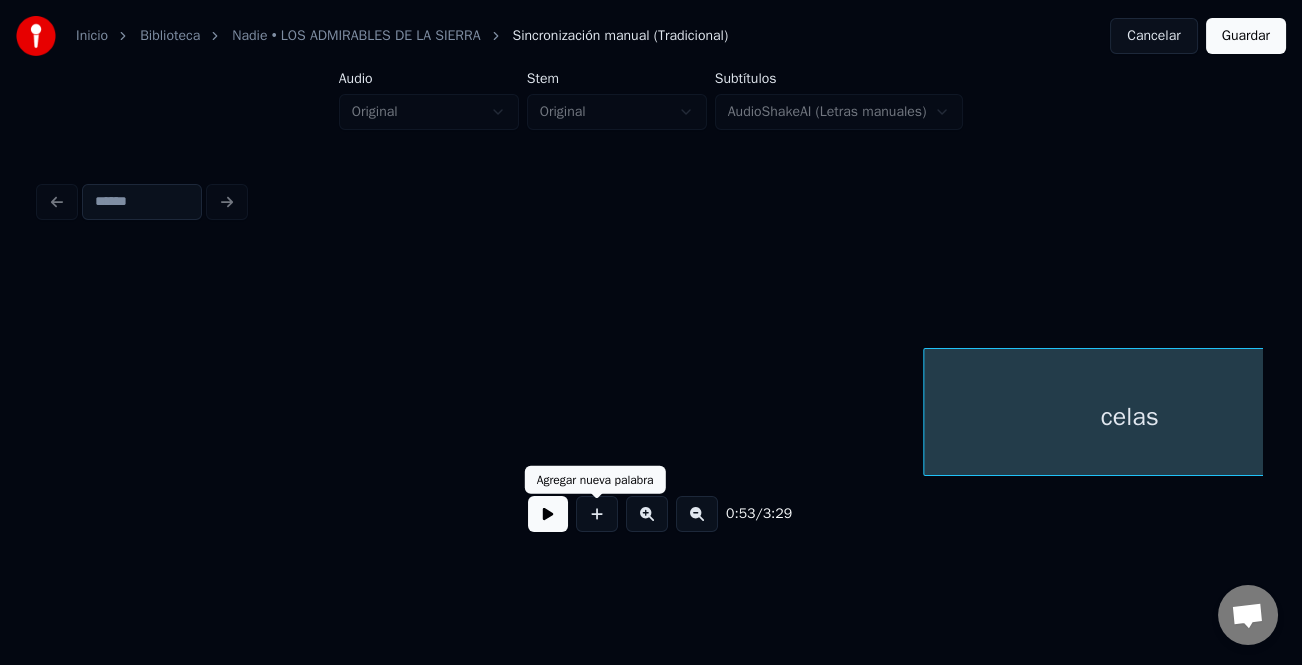 scroll, scrollTop: 0, scrollLeft: 18564, axis: horizontal 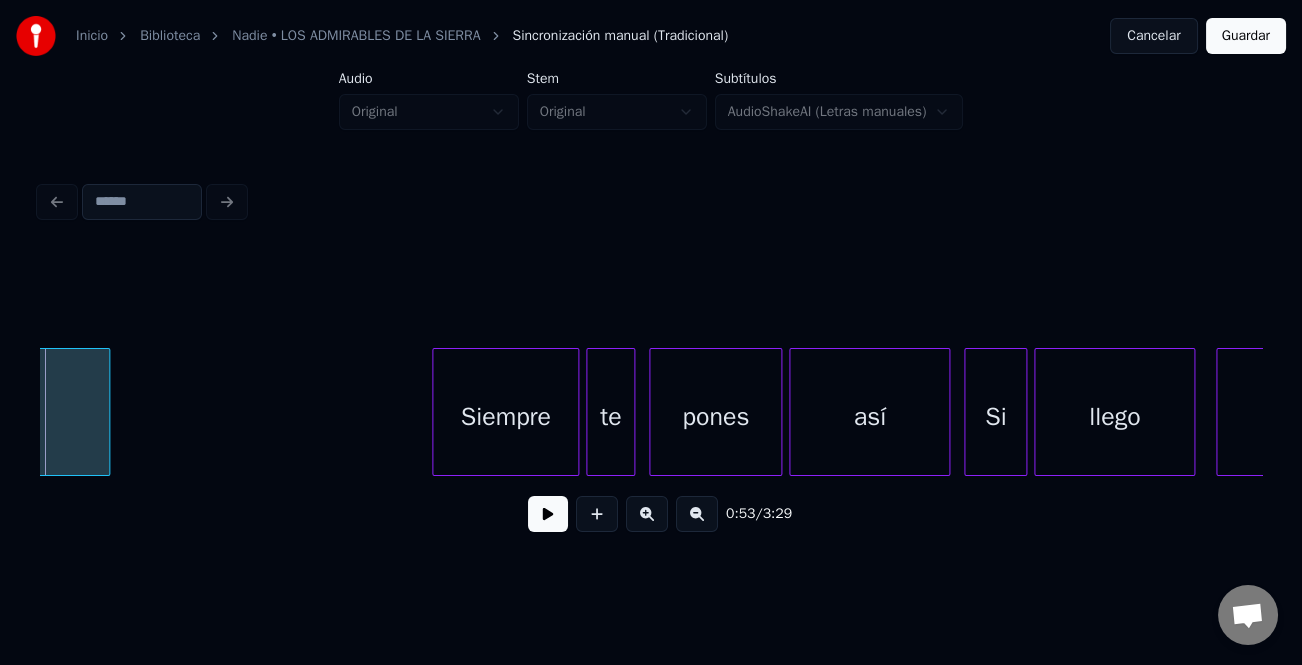 click at bounding box center (548, 514) 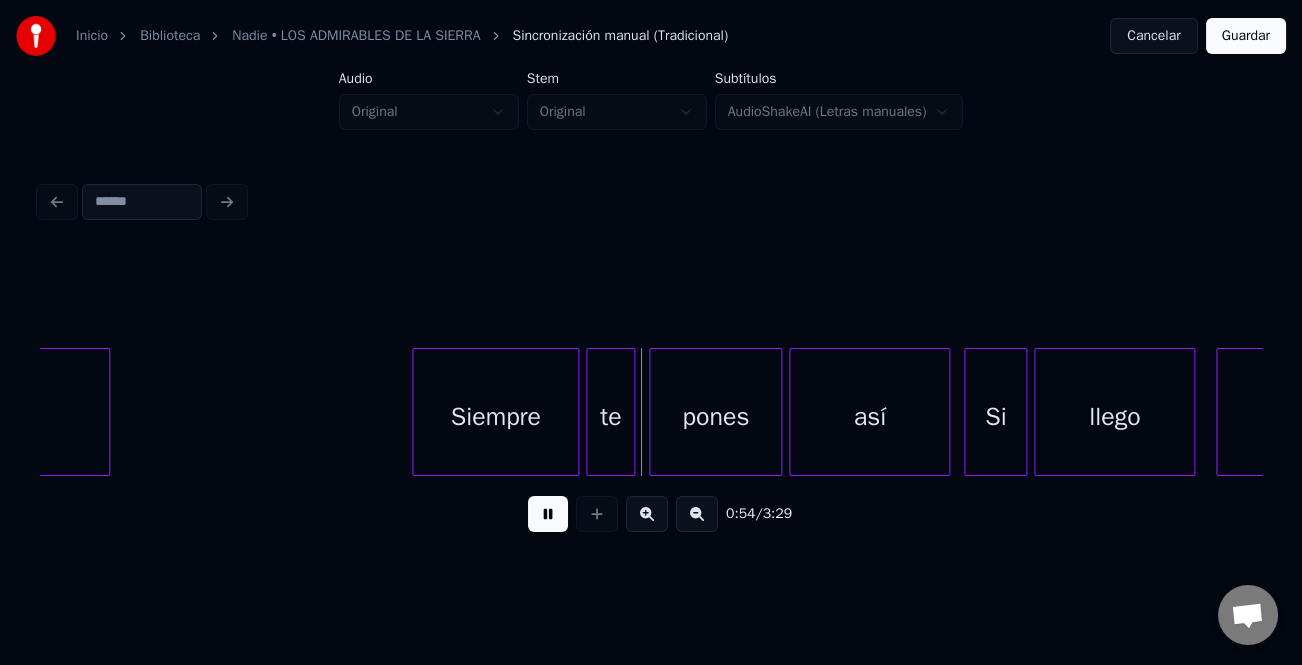 click at bounding box center [416, 412] 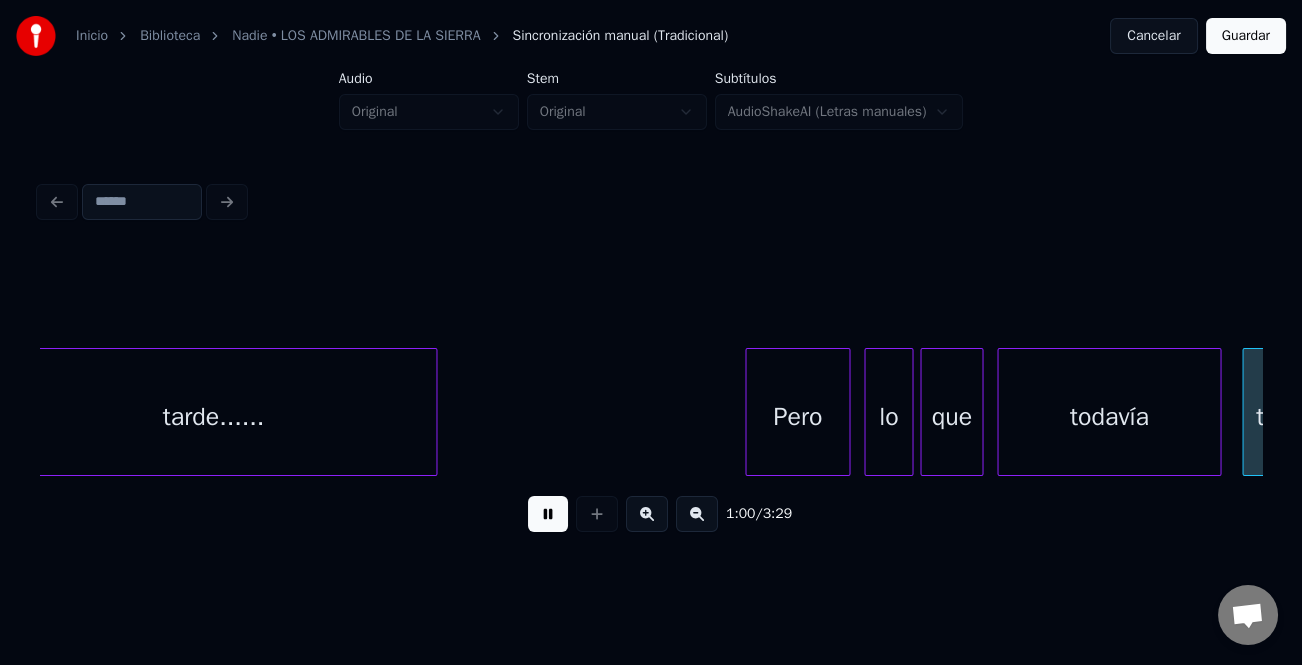 scroll, scrollTop: 0, scrollLeft: 21019, axis: horizontal 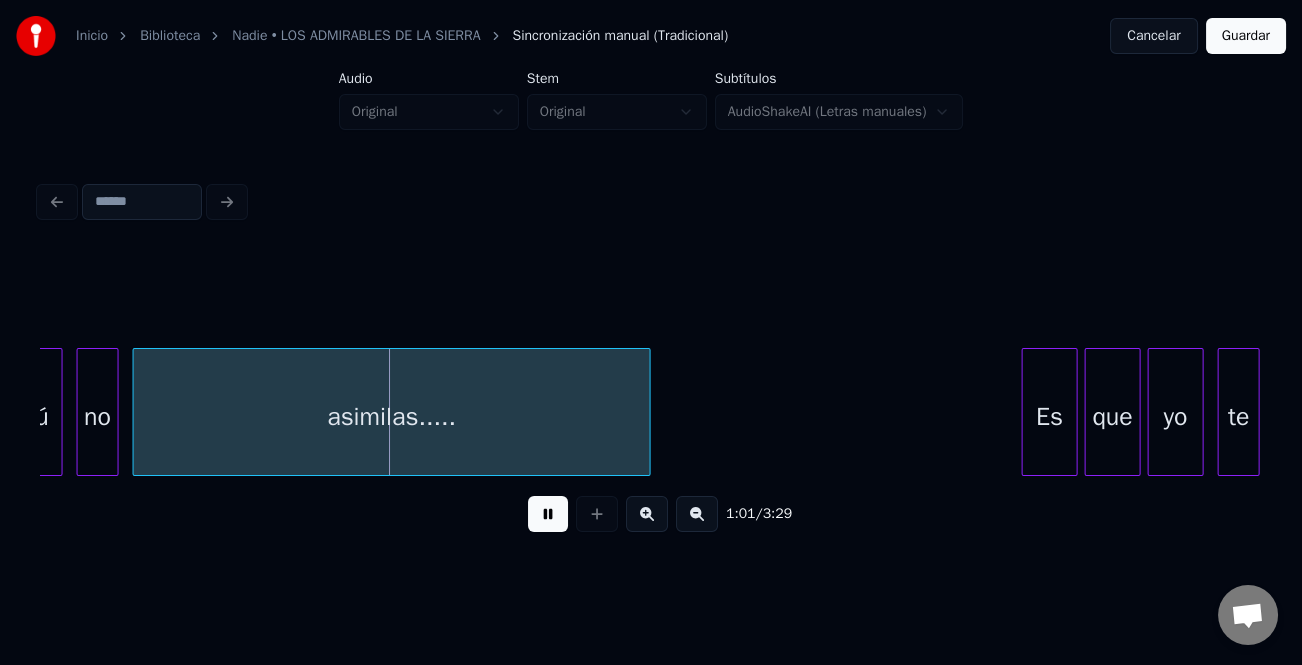 click at bounding box center (548, 514) 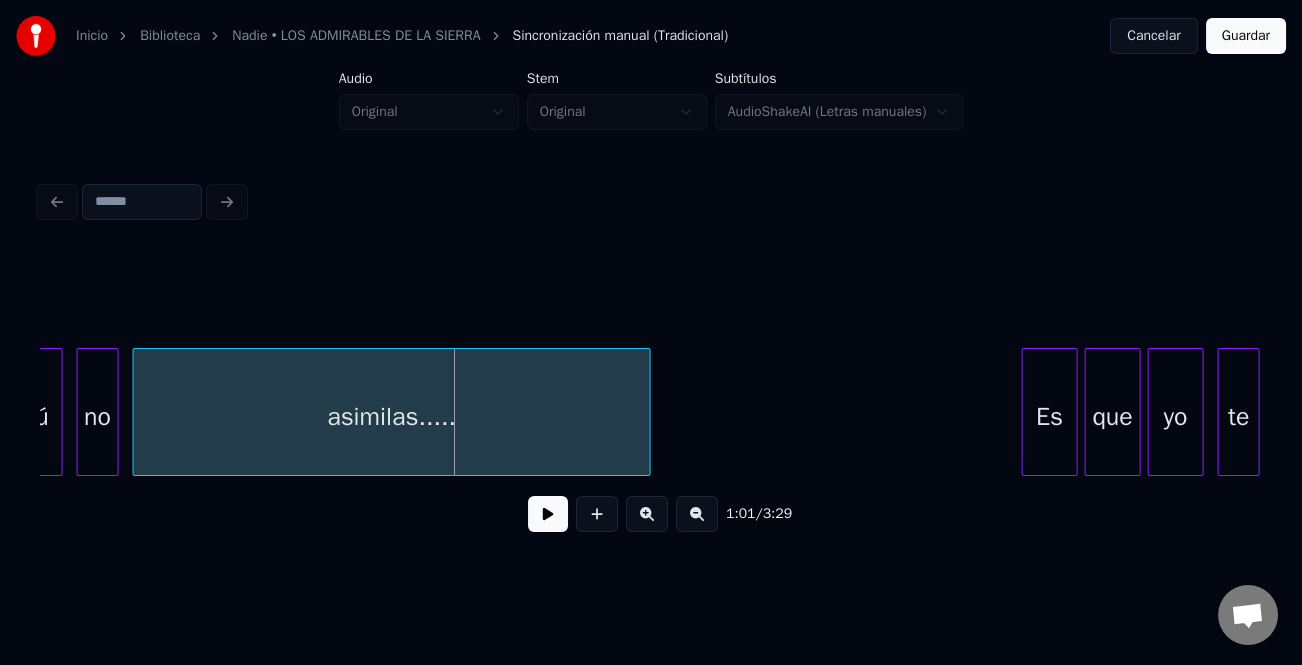 click at bounding box center (548, 514) 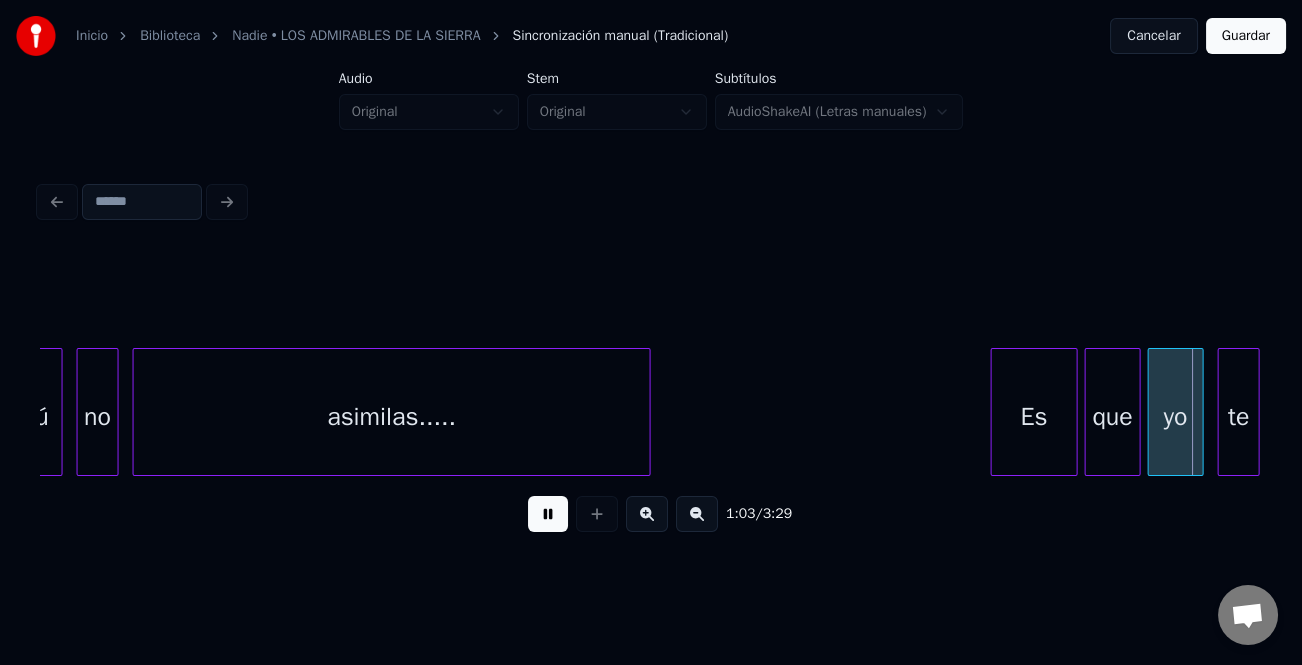click at bounding box center (995, 412) 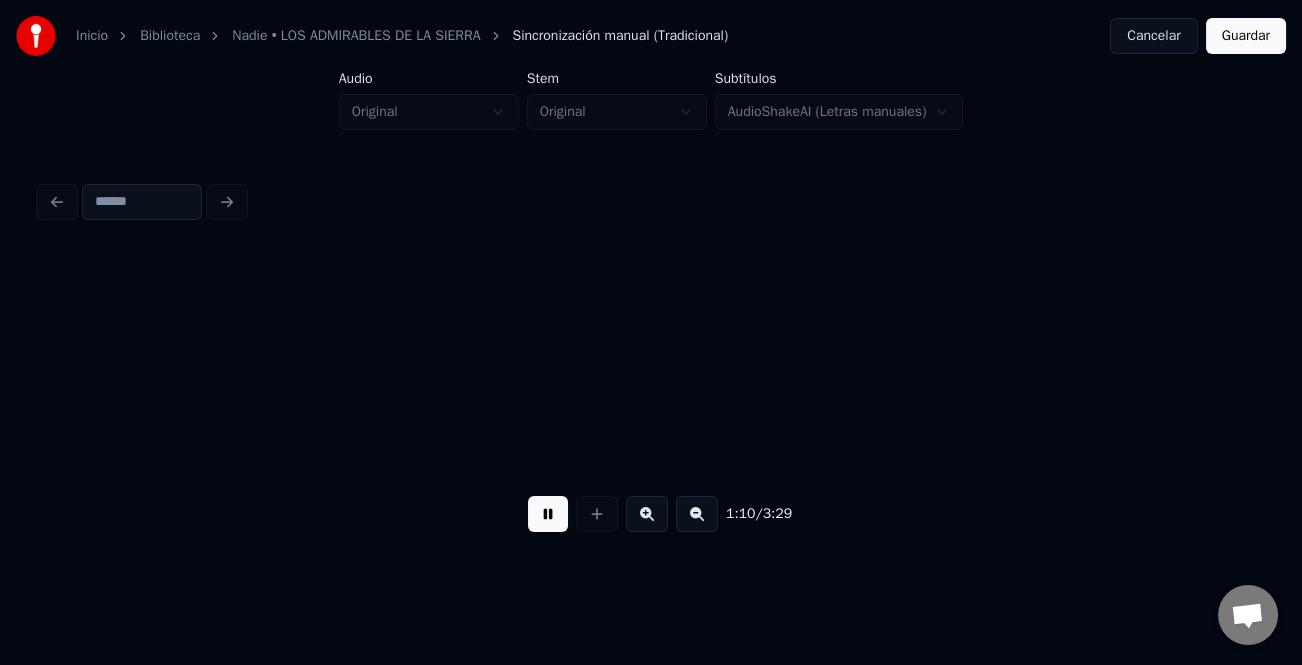 scroll, scrollTop: 0, scrollLeft: 24698, axis: horizontal 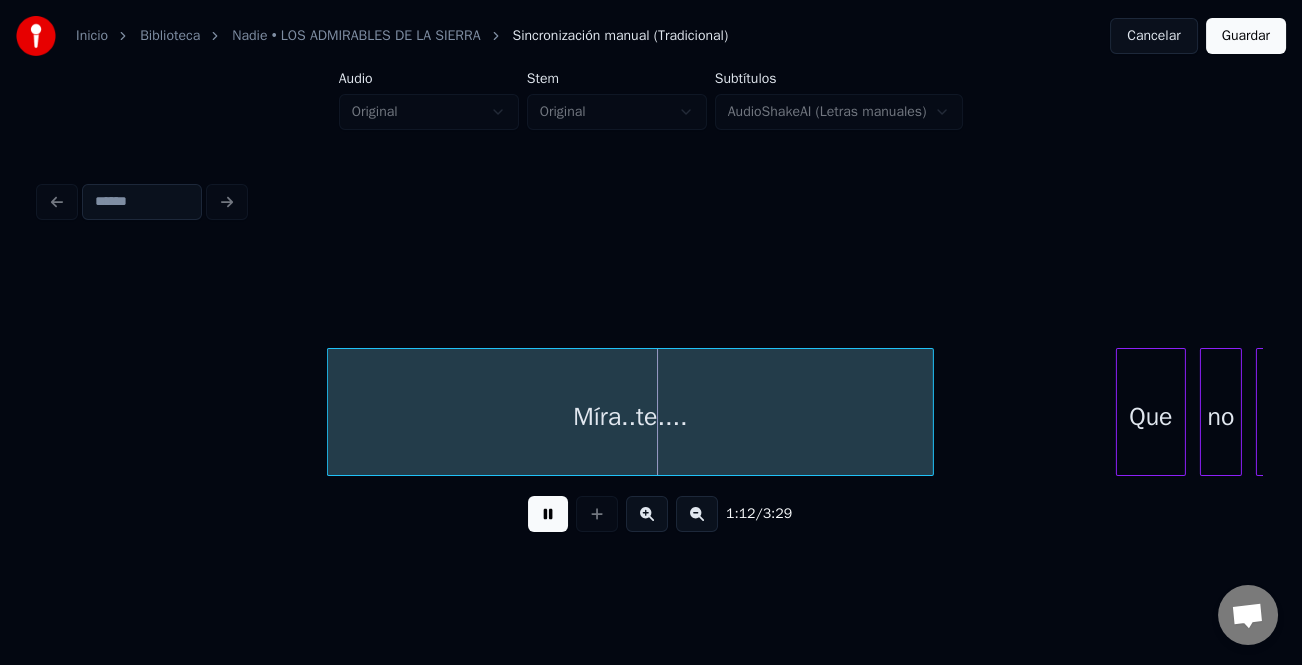 click at bounding box center (331, 412) 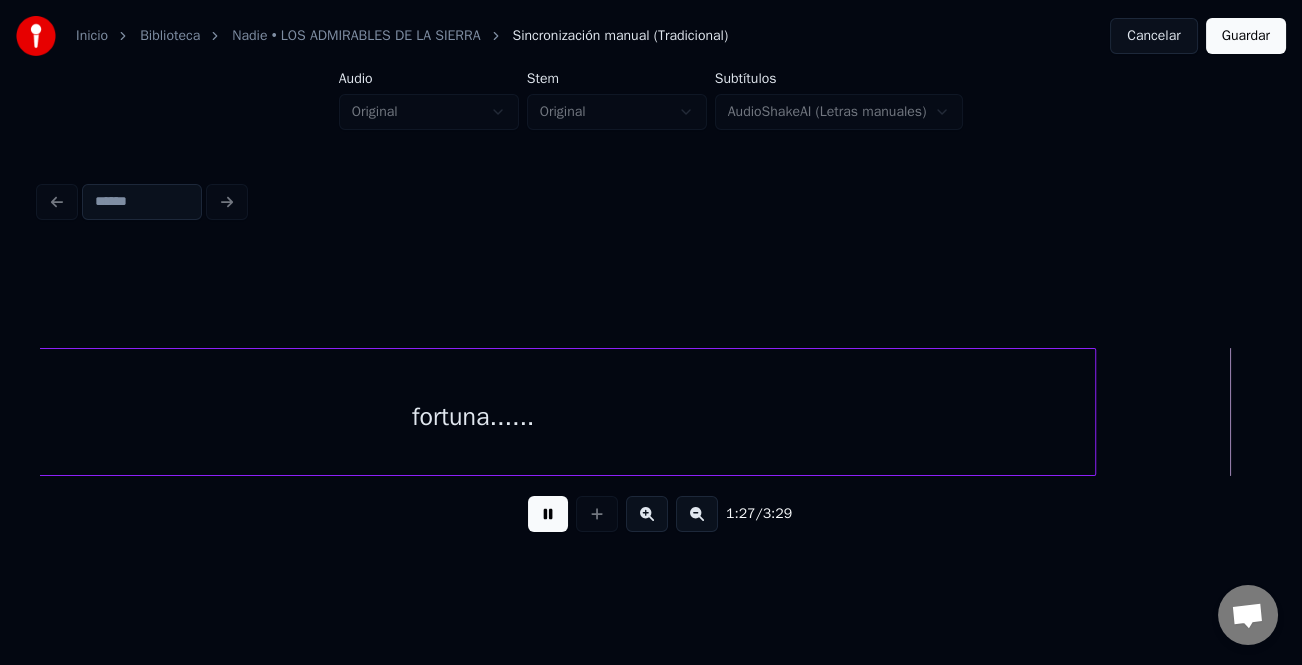 scroll, scrollTop: 0, scrollLeft: 30826, axis: horizontal 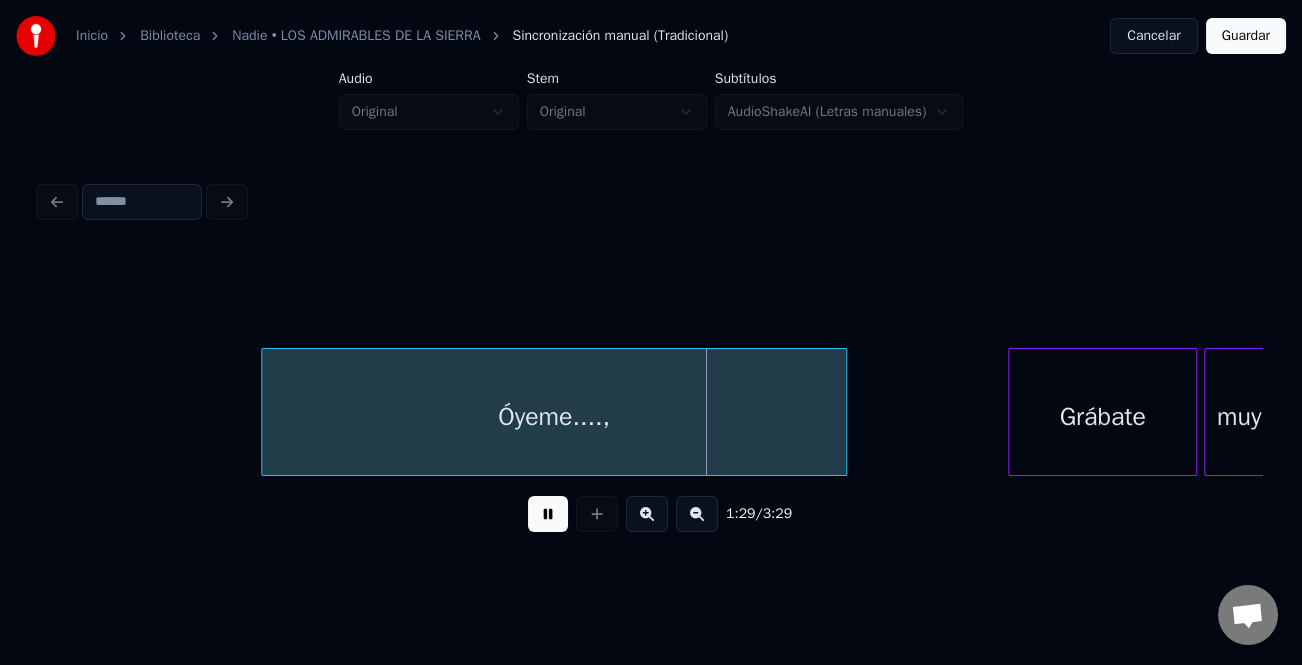 click at bounding box center (265, 412) 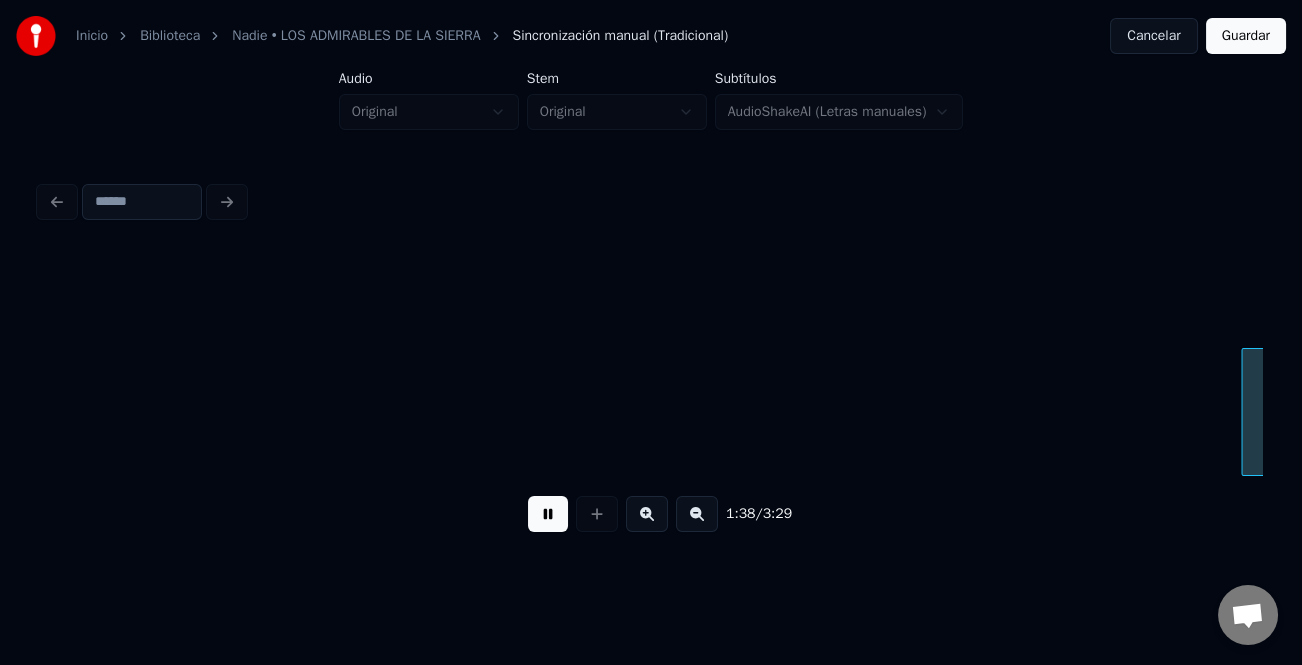 scroll, scrollTop: 0, scrollLeft: 34496, axis: horizontal 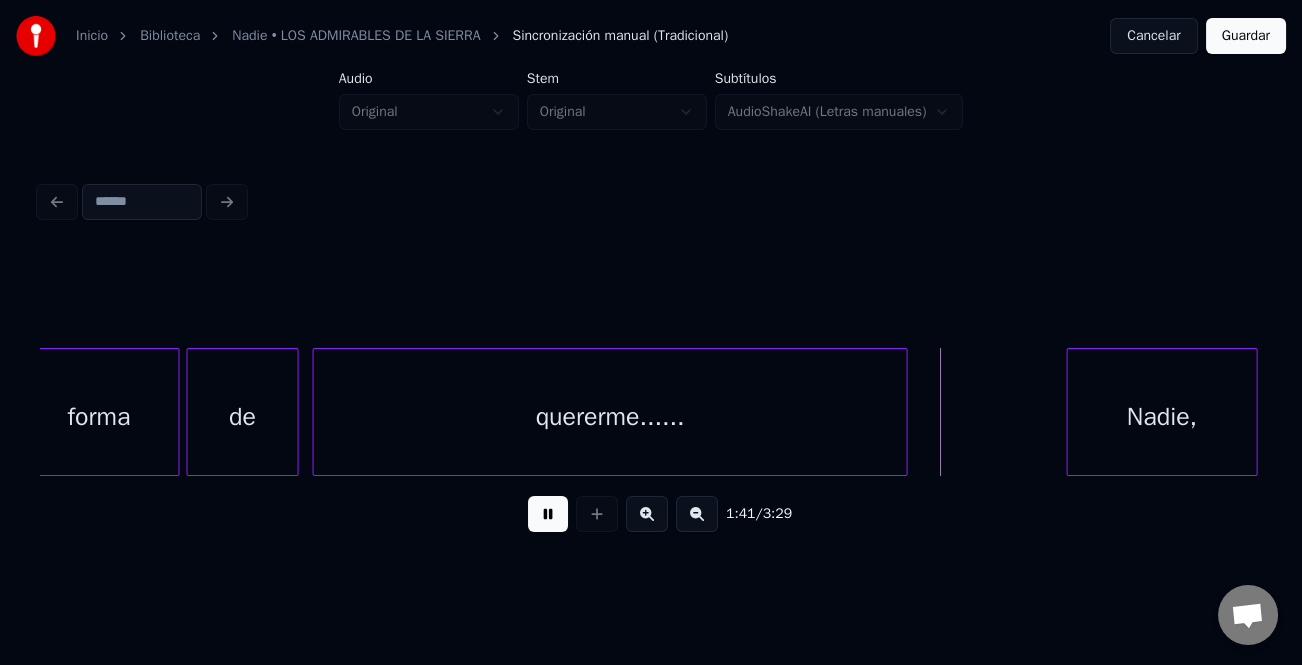 click at bounding box center (1071, 412) 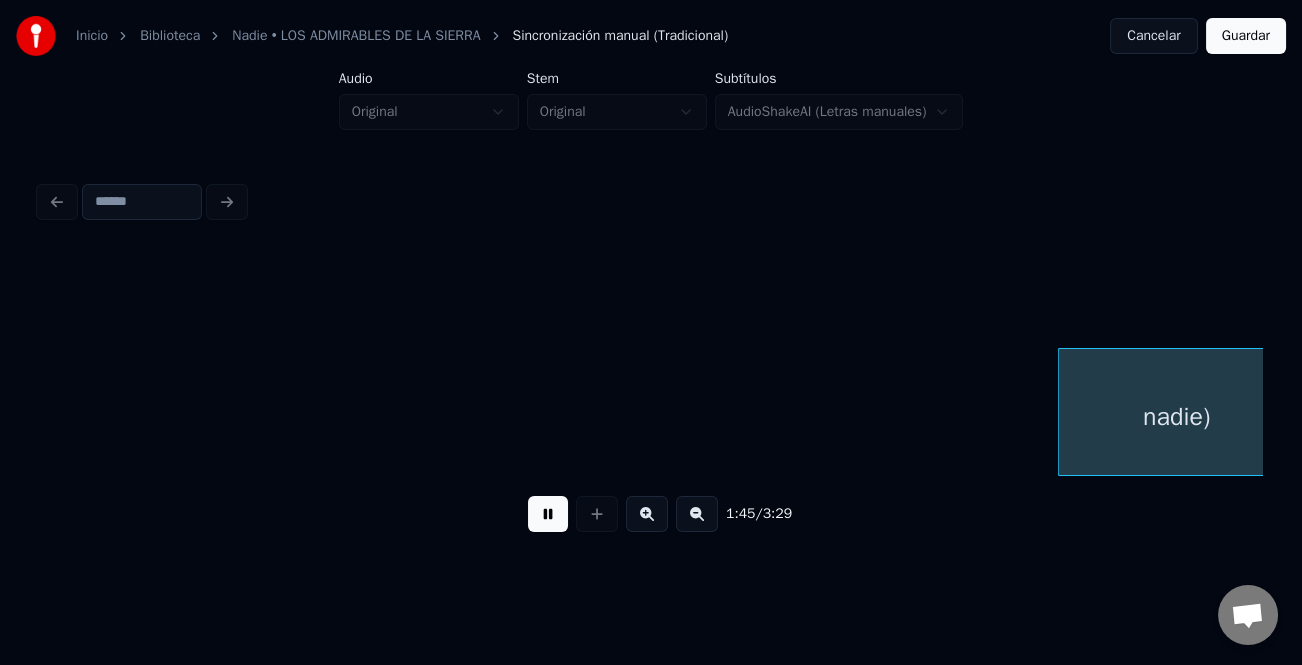 scroll, scrollTop: 0, scrollLeft: 36943, axis: horizontal 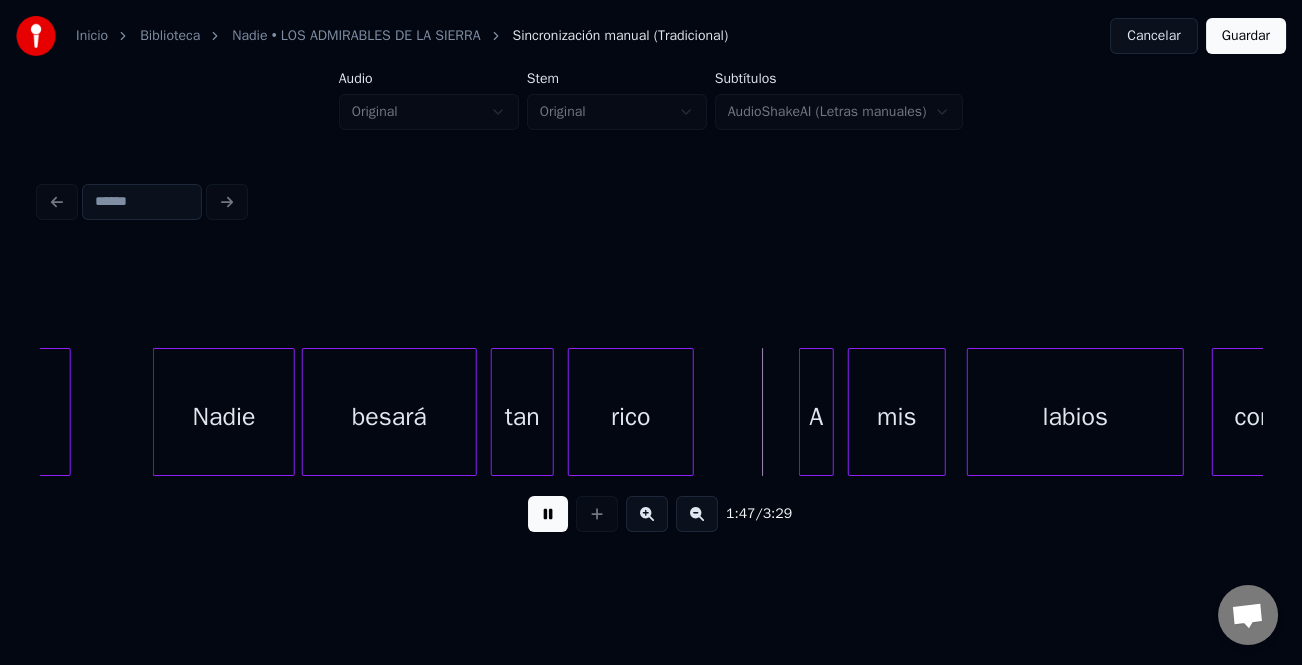 click at bounding box center (157, 412) 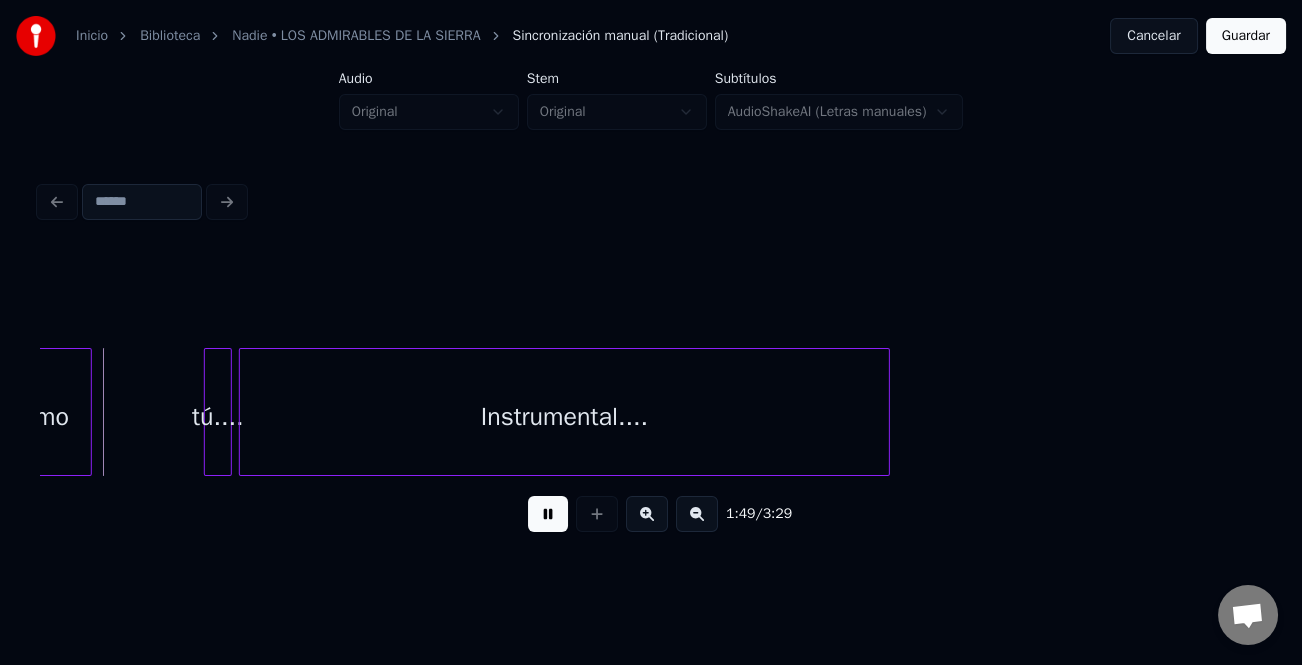 scroll, scrollTop: 0, scrollLeft: 37701, axis: horizontal 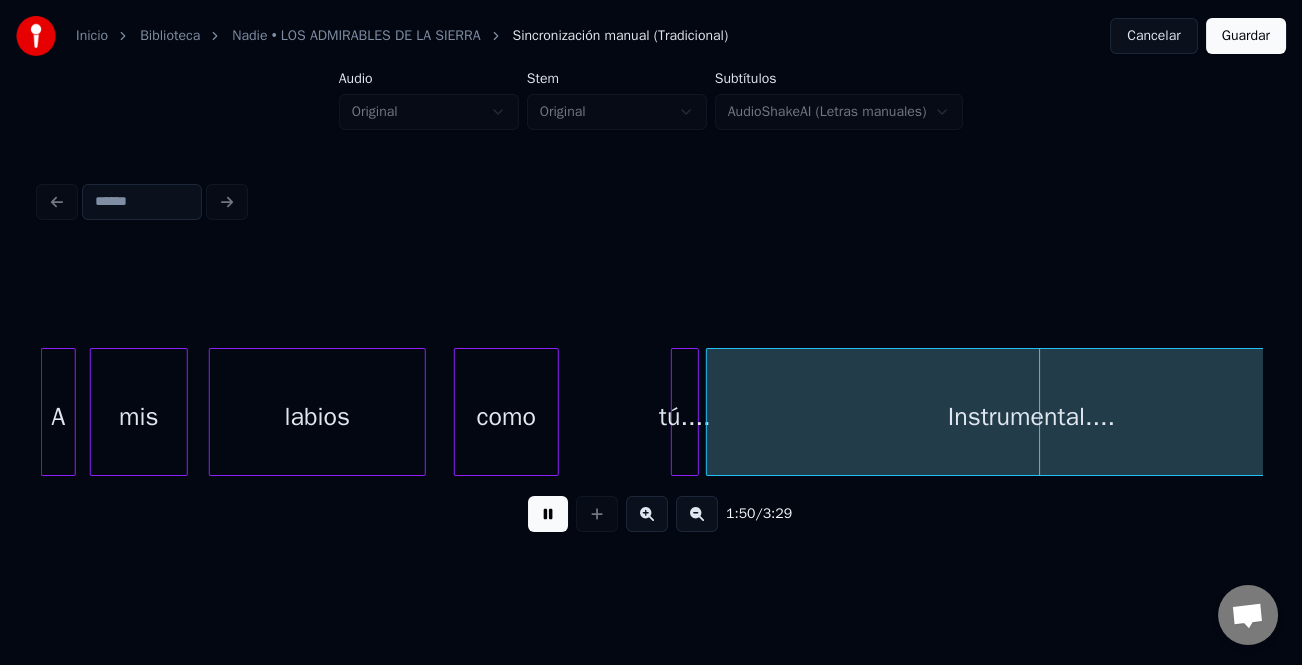 click on "como tú.... Instrumental.... A mis labios" at bounding box center [-925, 412] 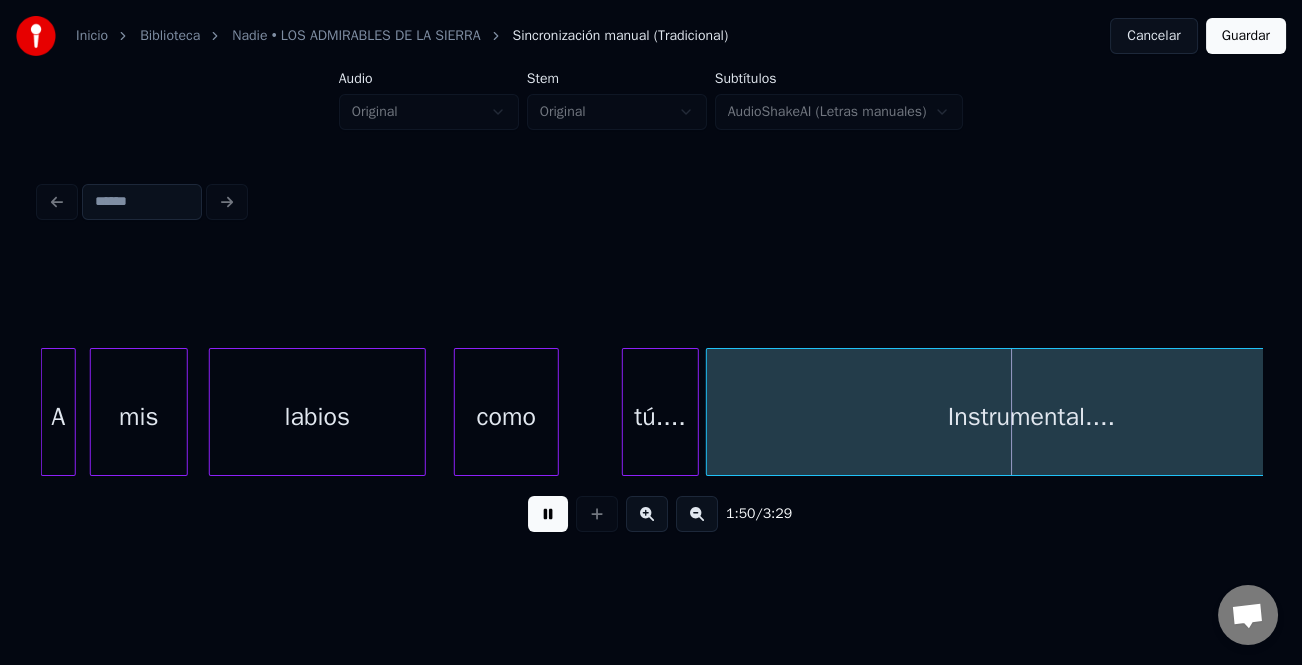 click at bounding box center (626, 412) 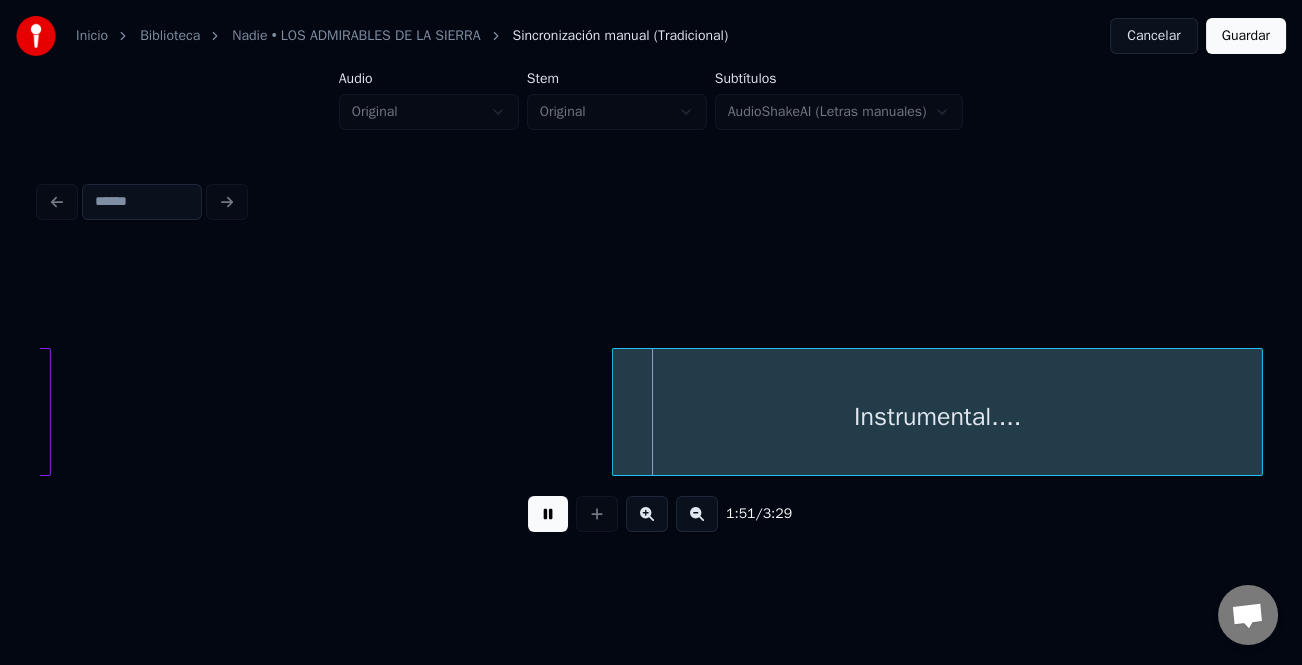 click on "Inicio Biblioteca Nadie • LOS ADMIRABLES DE LA SIERRA Sincronización manual (Tradicional) Cancelar Guardar Audio Original Stem Original Subtítulos AudioShakeAI (Letras manuales) 1:51  /  3:29" at bounding box center [651, 296] 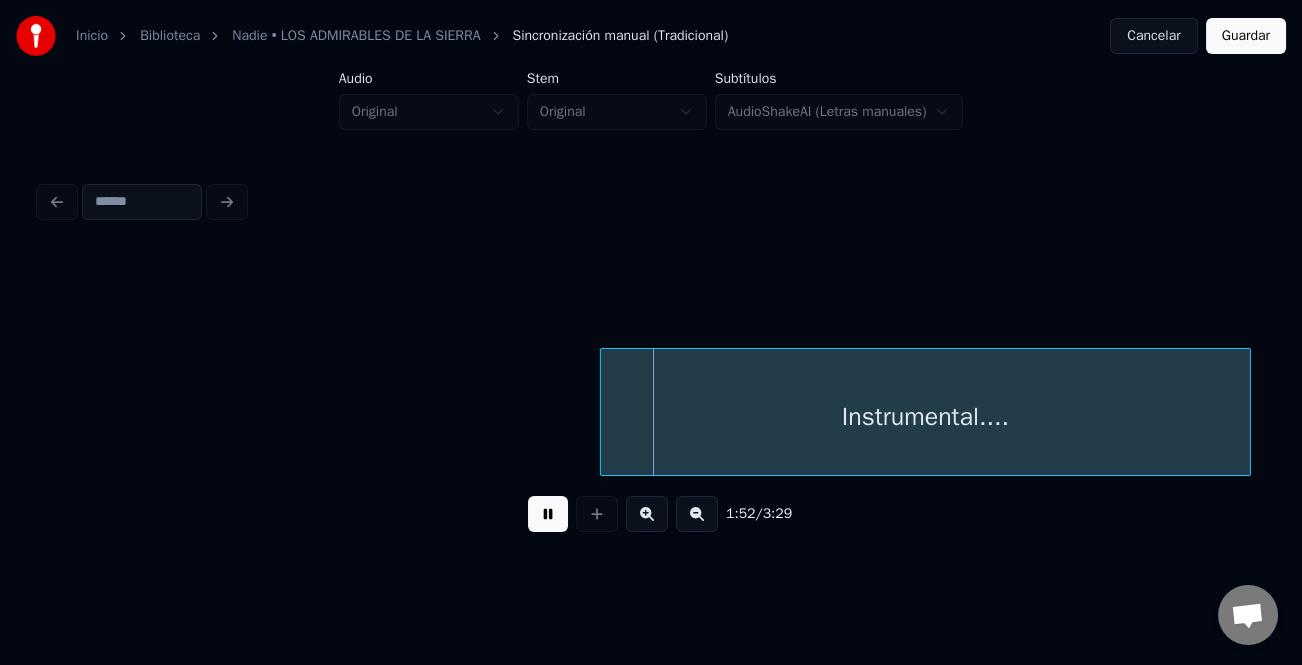 scroll, scrollTop: 0, scrollLeft: 38788, axis: horizontal 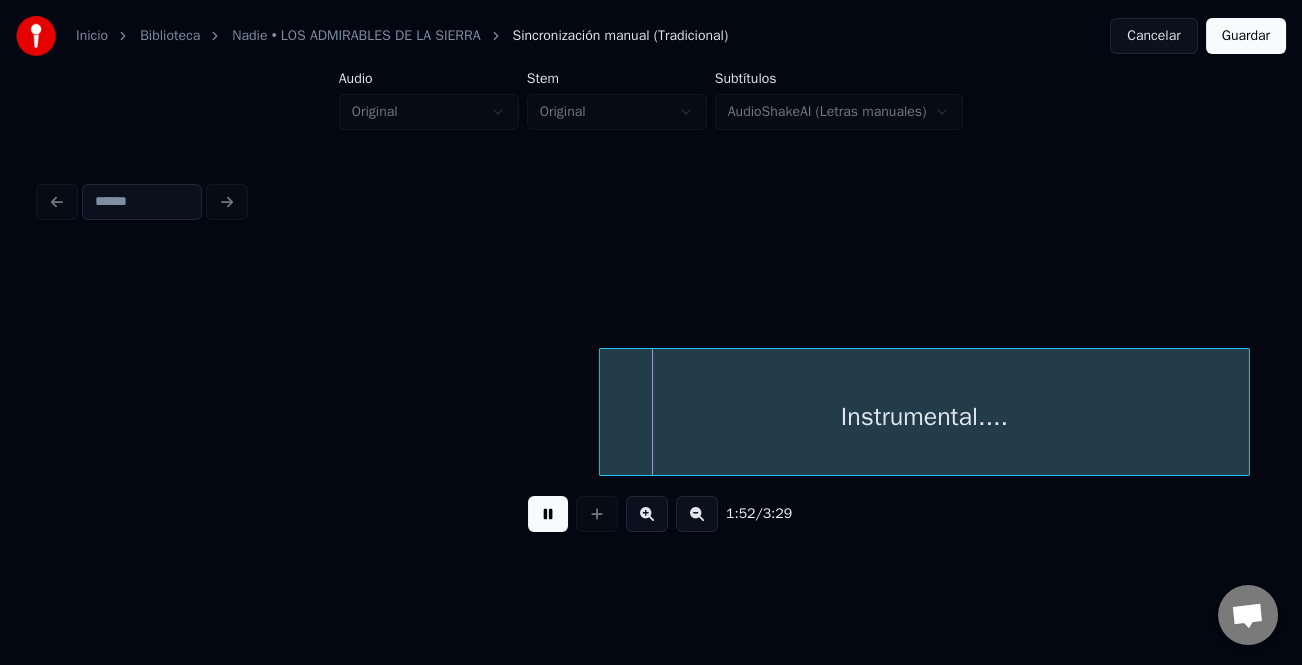 click on "Instrumental...." at bounding box center (924, 417) 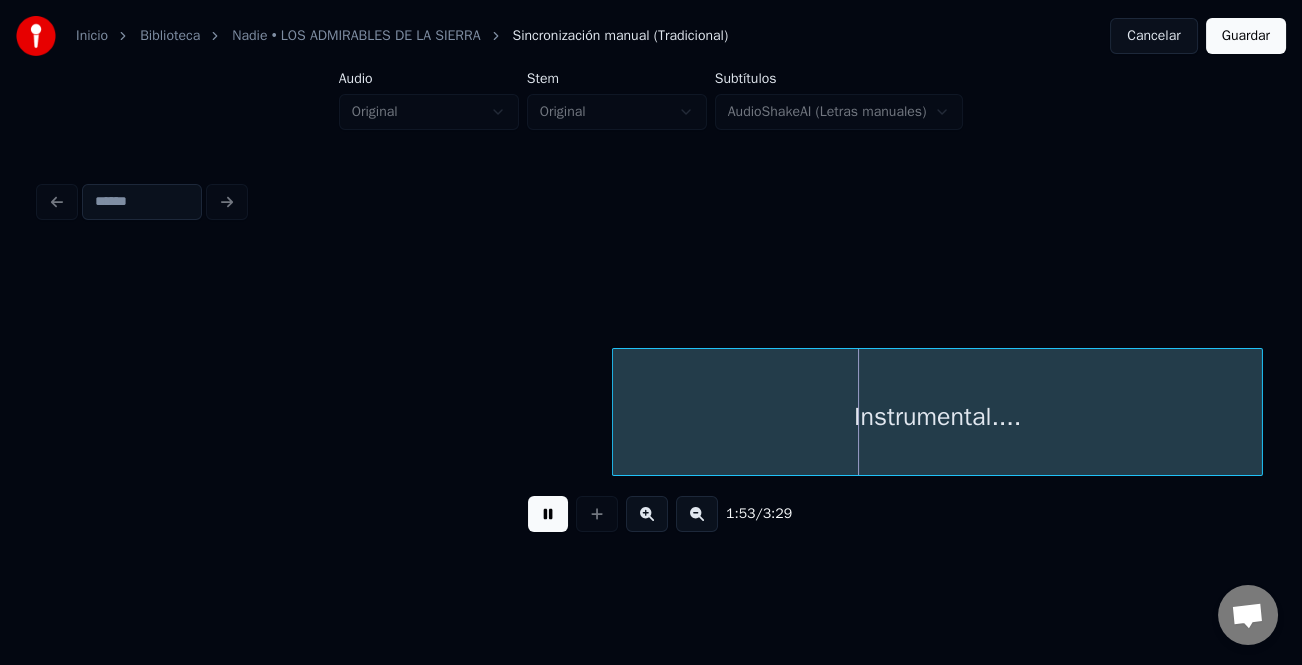 click at bounding box center (548, 514) 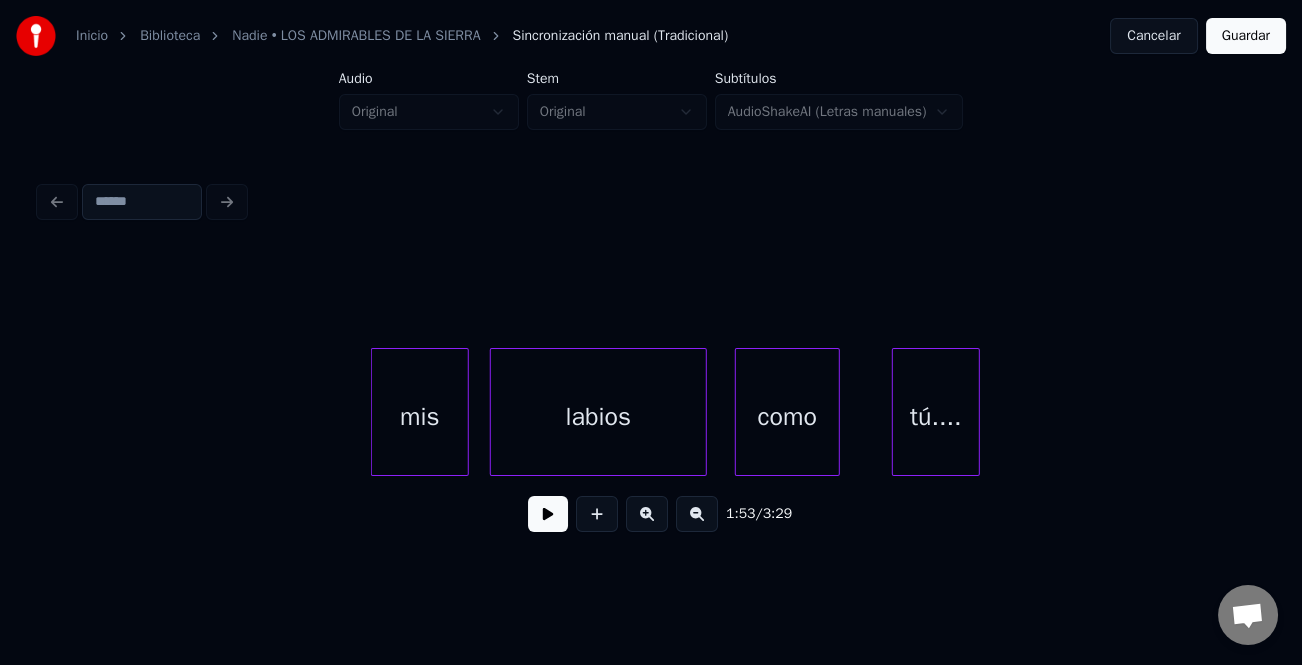 scroll, scrollTop: 0, scrollLeft: 38066, axis: horizontal 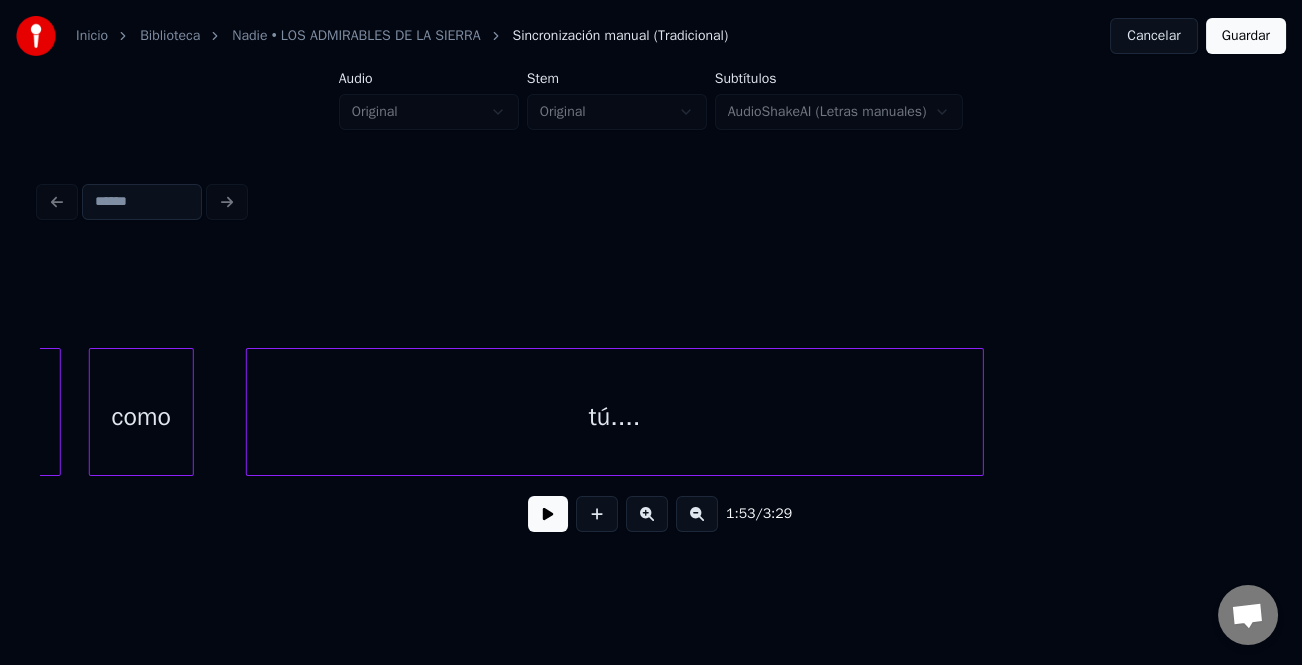click at bounding box center (980, 412) 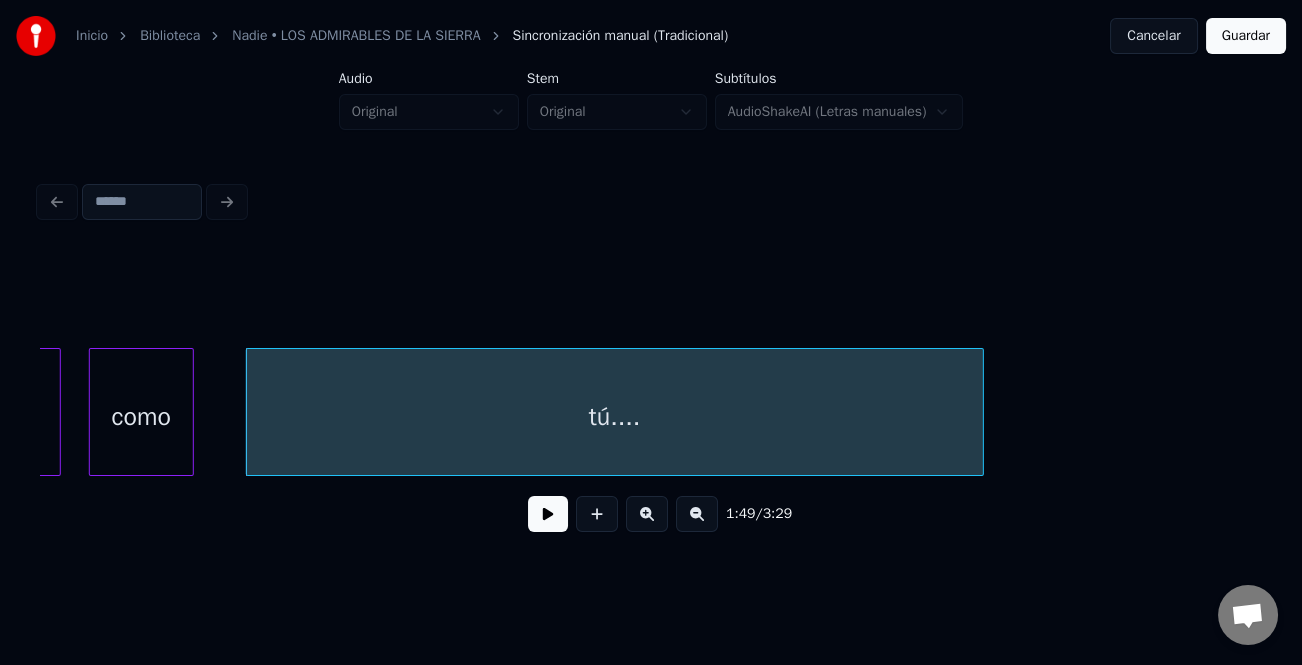 click on "como" at bounding box center (141, 417) 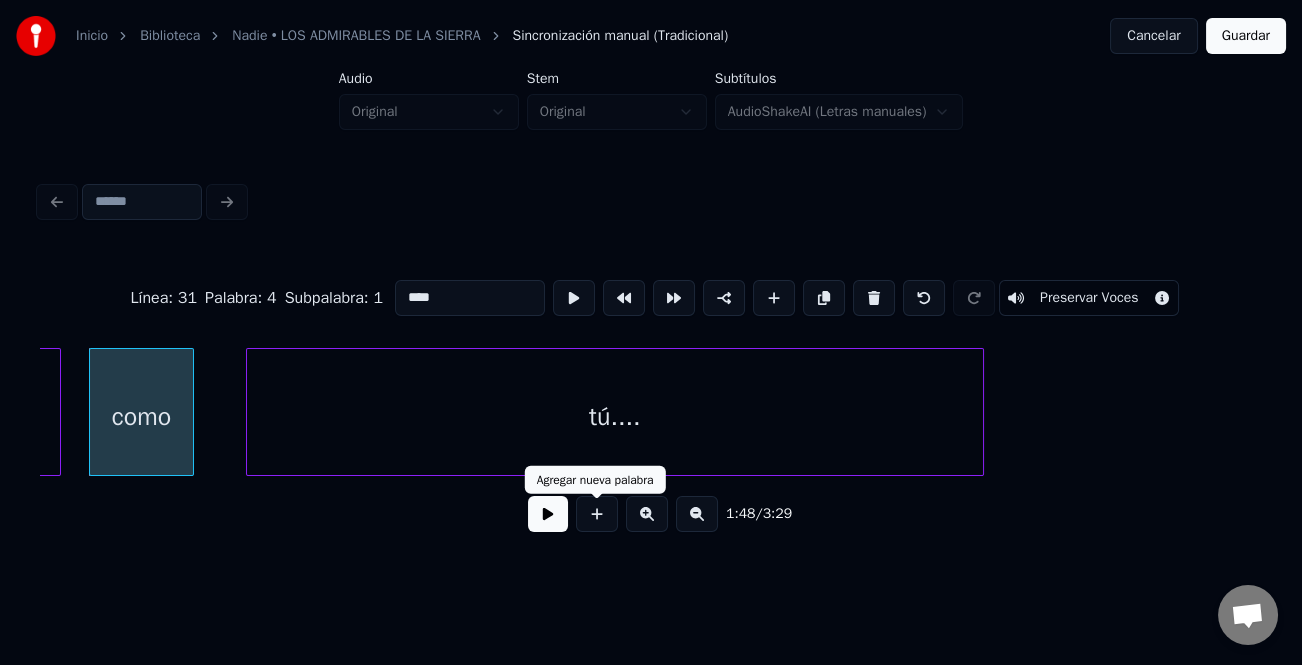 drag, startPoint x: 570, startPoint y: 503, endPoint x: 560, endPoint y: 508, distance: 11.18034 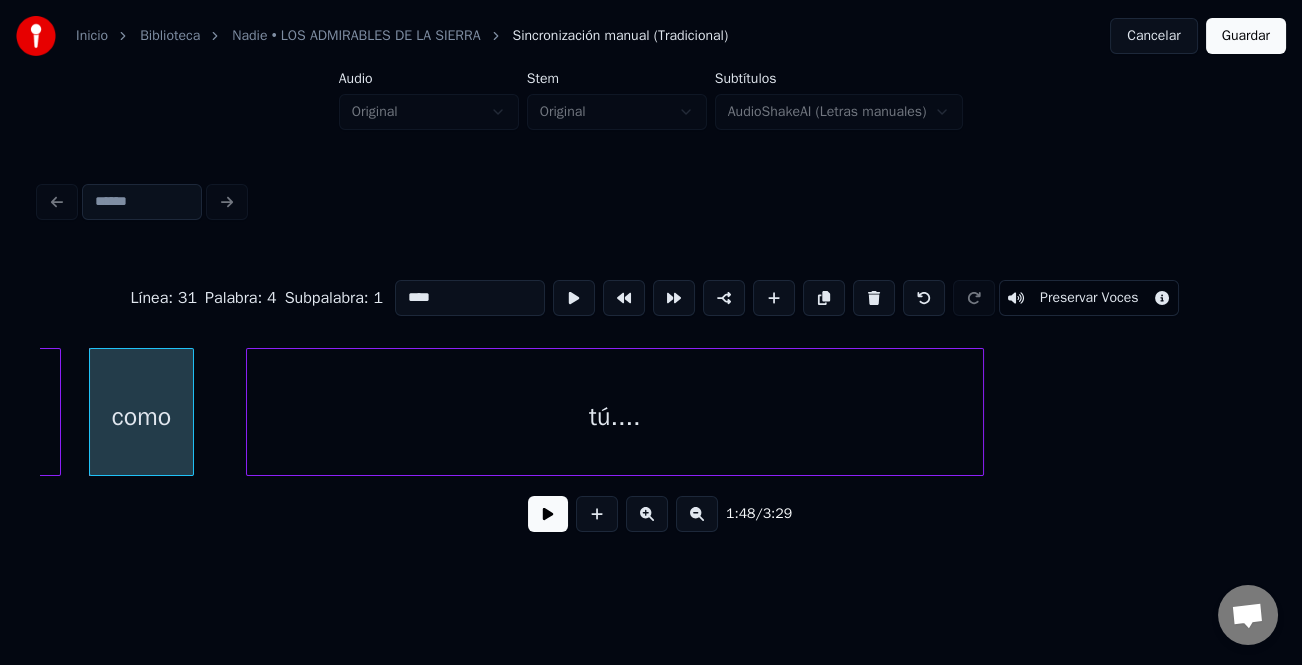 click at bounding box center (548, 514) 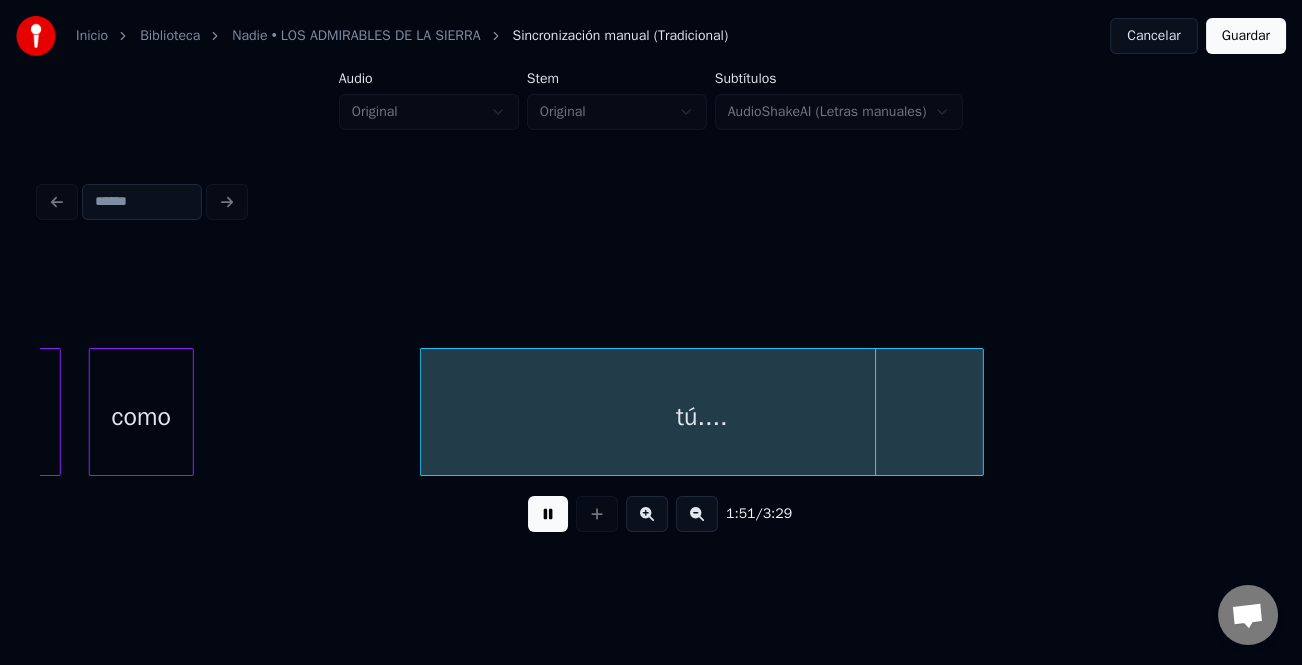 click at bounding box center [424, 412] 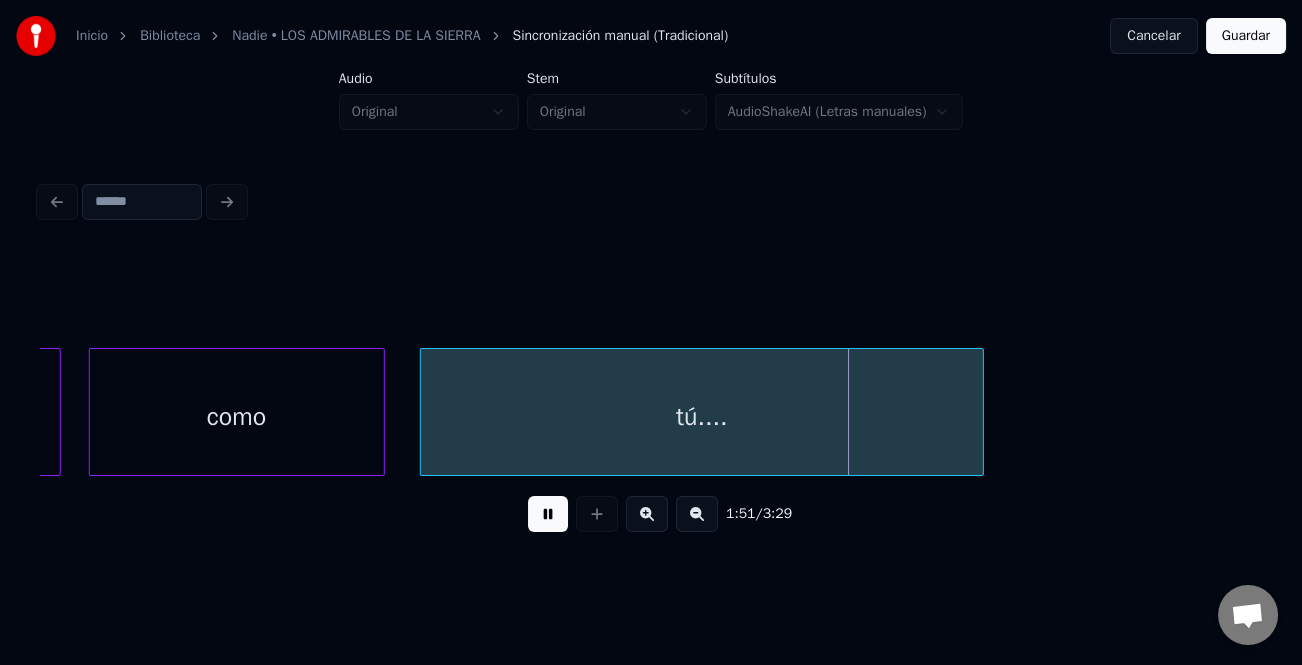 click at bounding box center [381, 412] 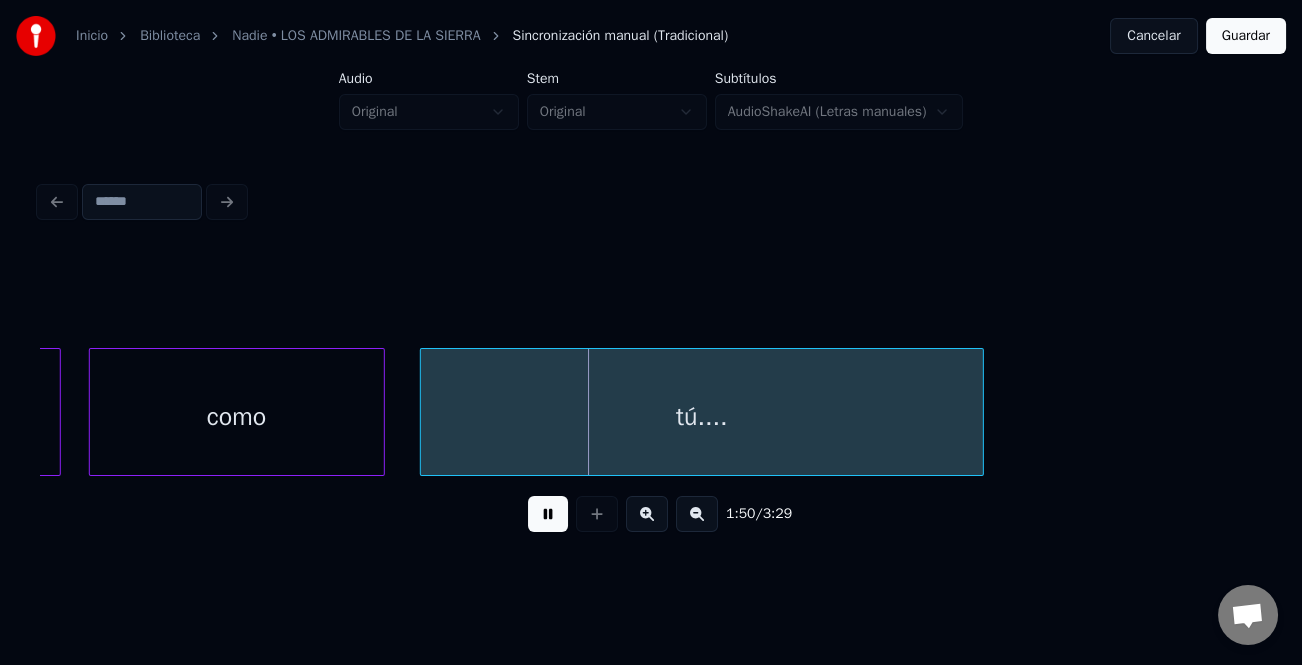 click at bounding box center [548, 514] 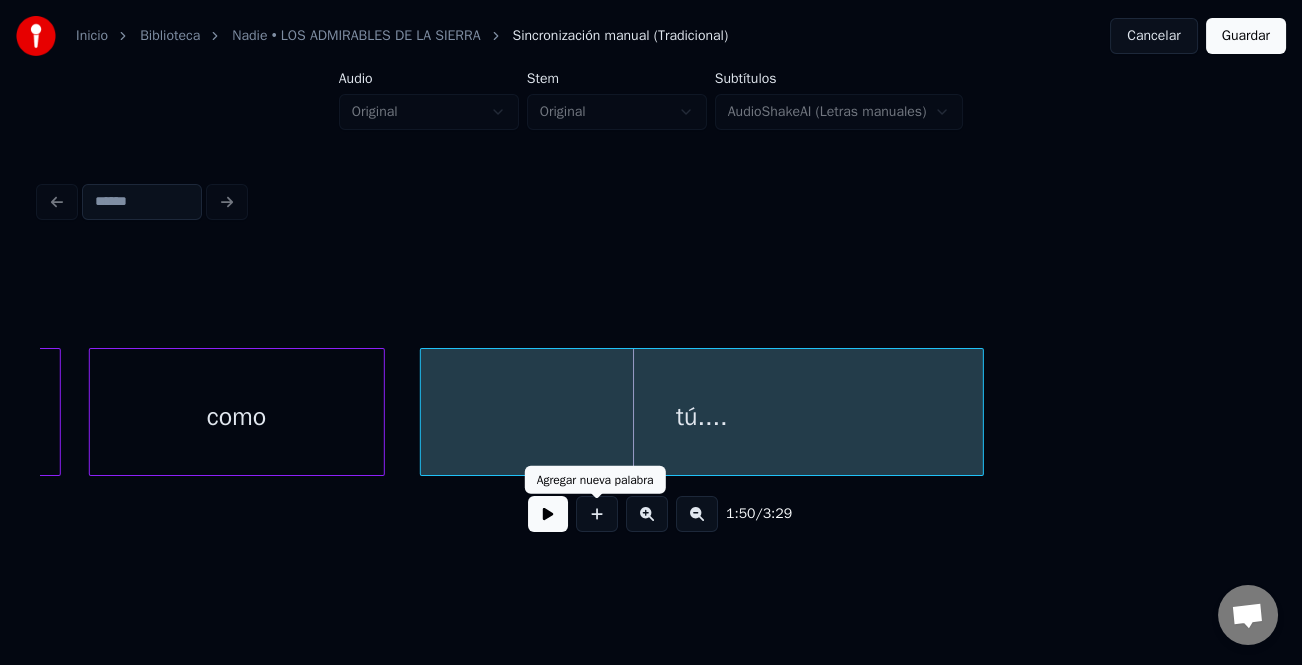 click at bounding box center [597, 514] 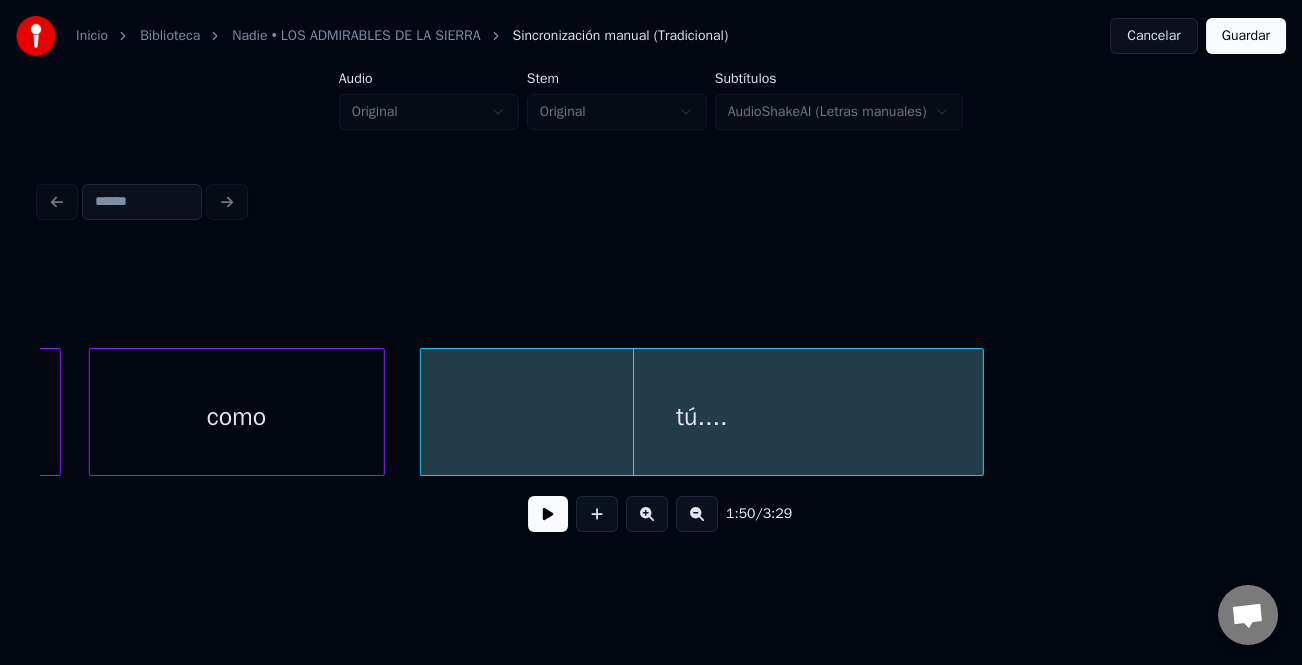 click at bounding box center [548, 514] 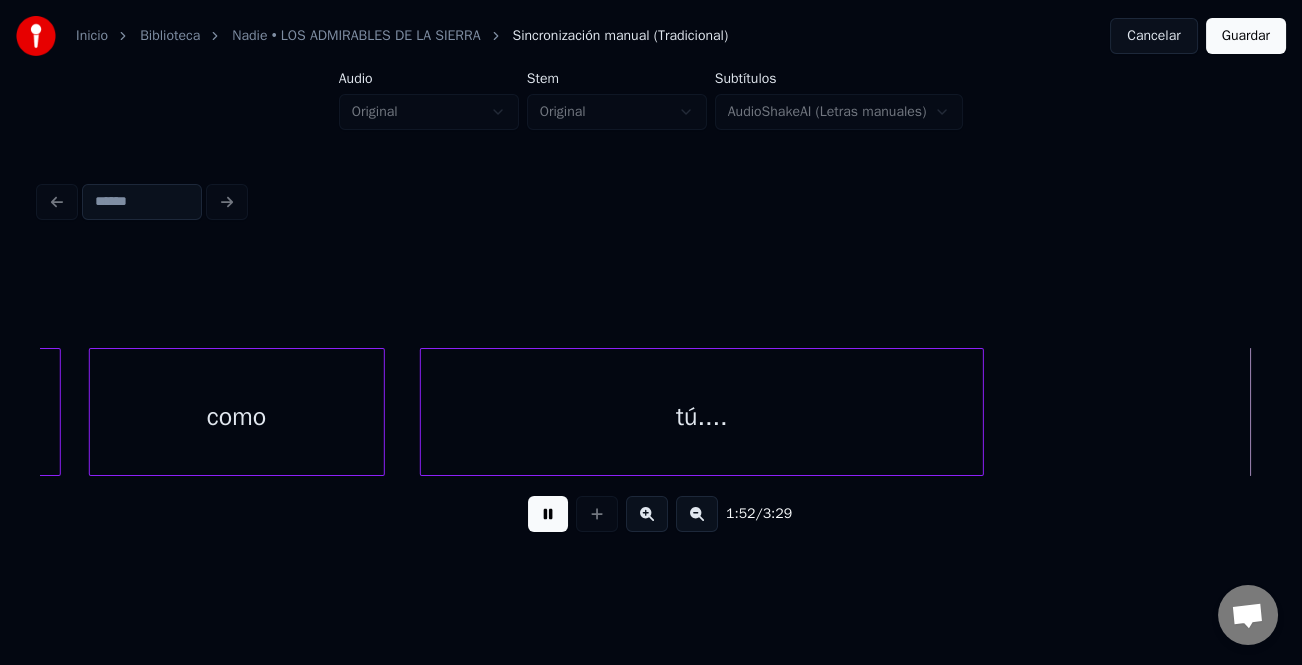 scroll, scrollTop: 0, scrollLeft: 39292, axis: horizontal 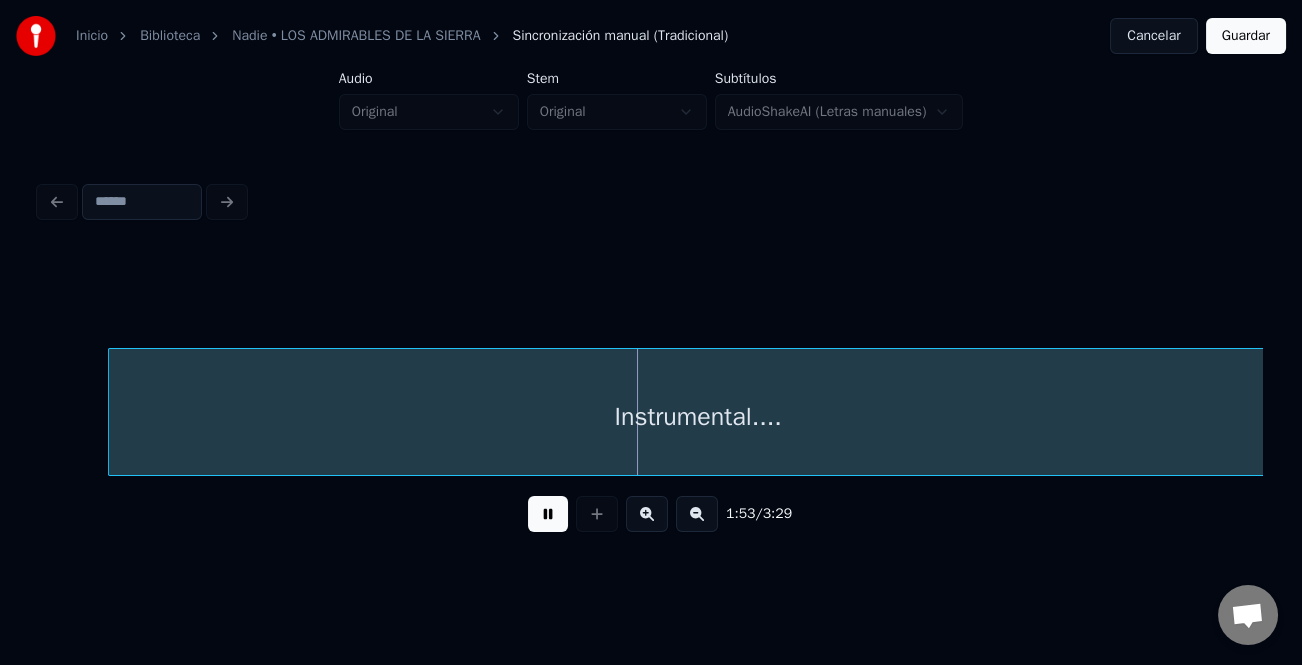click on "Inicio Biblioteca Nadie • LOS ADMIRABLES DE LA SIERRA Sincronización manual (Tradicional) Cancelar Guardar Audio Original Stem Original Subtítulos AudioShakeAI (Letras manuales) 1:53  /  3:29" at bounding box center [651, 280] 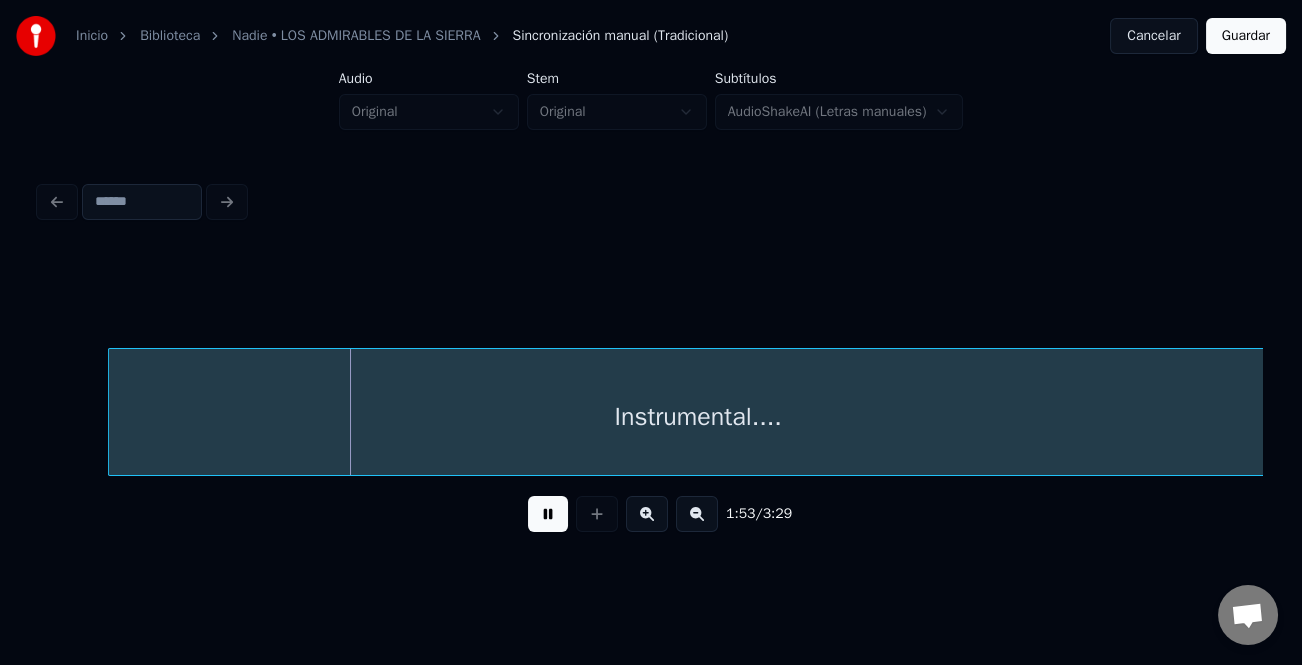 drag, startPoint x: 535, startPoint y: 524, endPoint x: 740, endPoint y: 460, distance: 214.75801 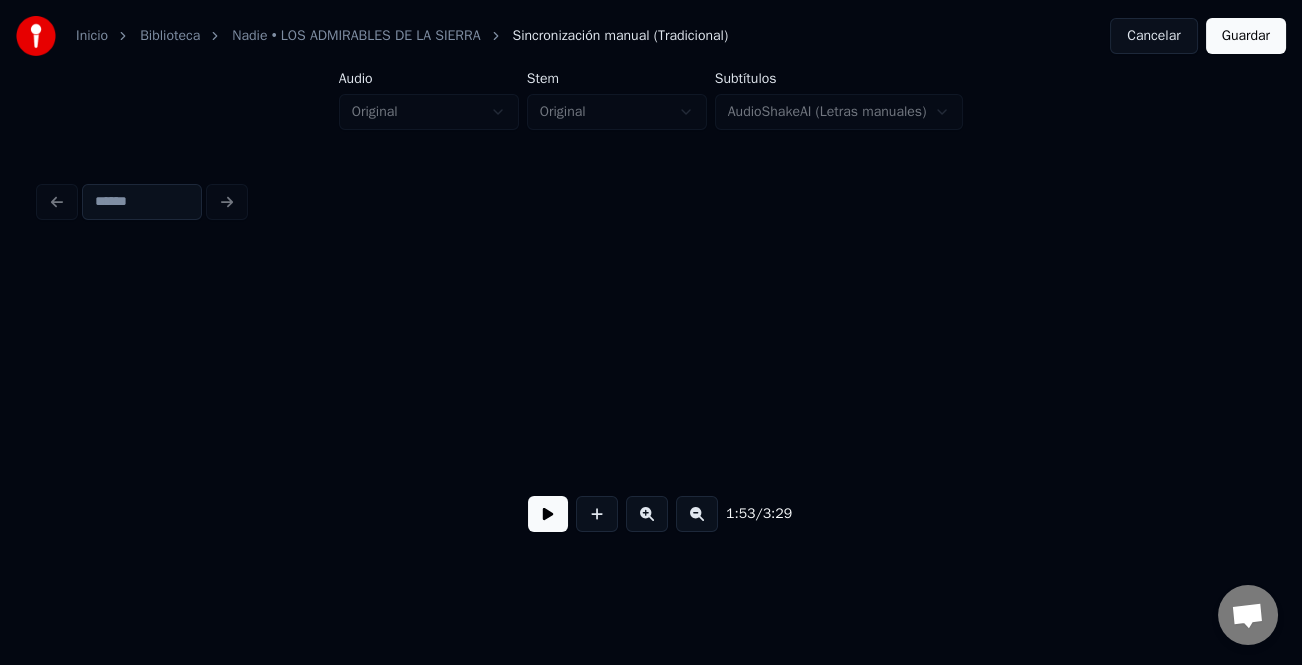 click at bounding box center [697, 514] 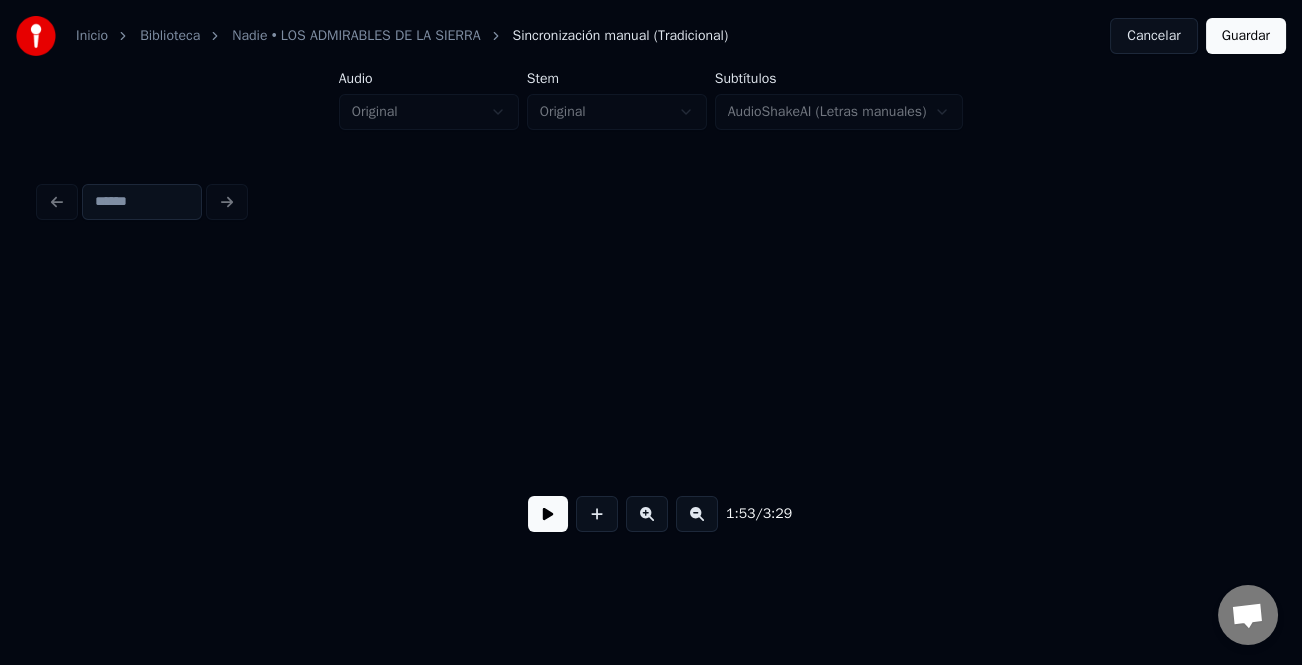 click at bounding box center [651, 412] 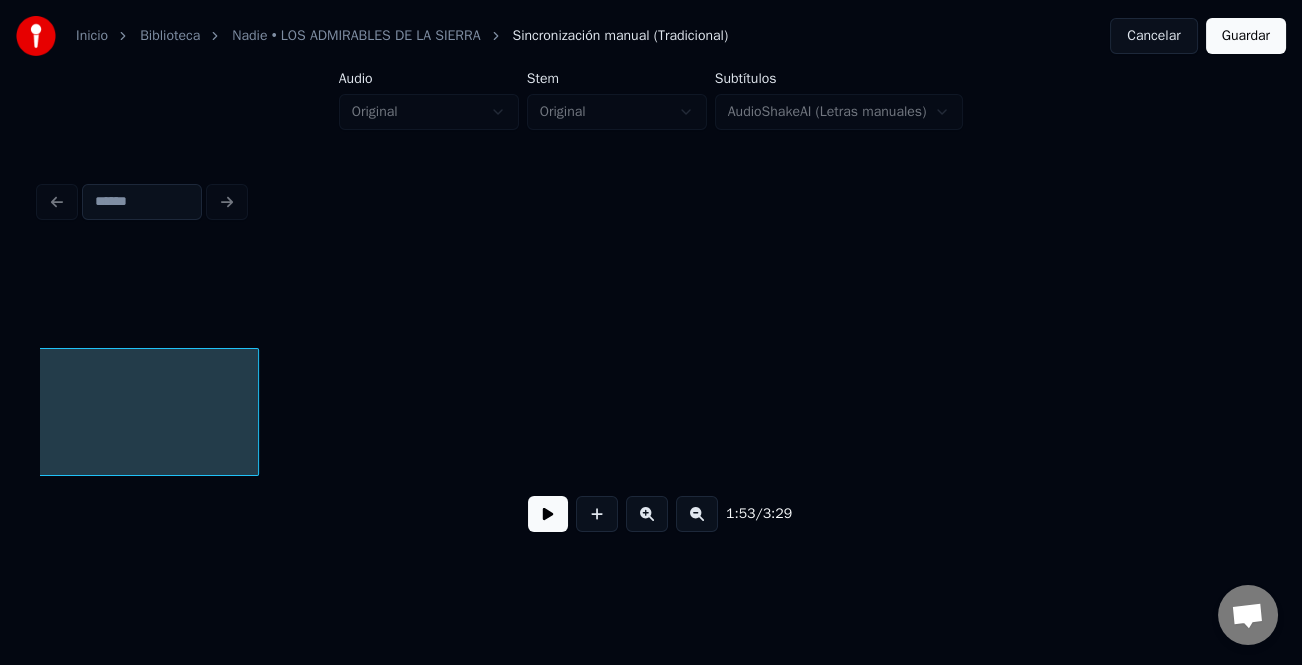 scroll, scrollTop: 0, scrollLeft: 28612, axis: horizontal 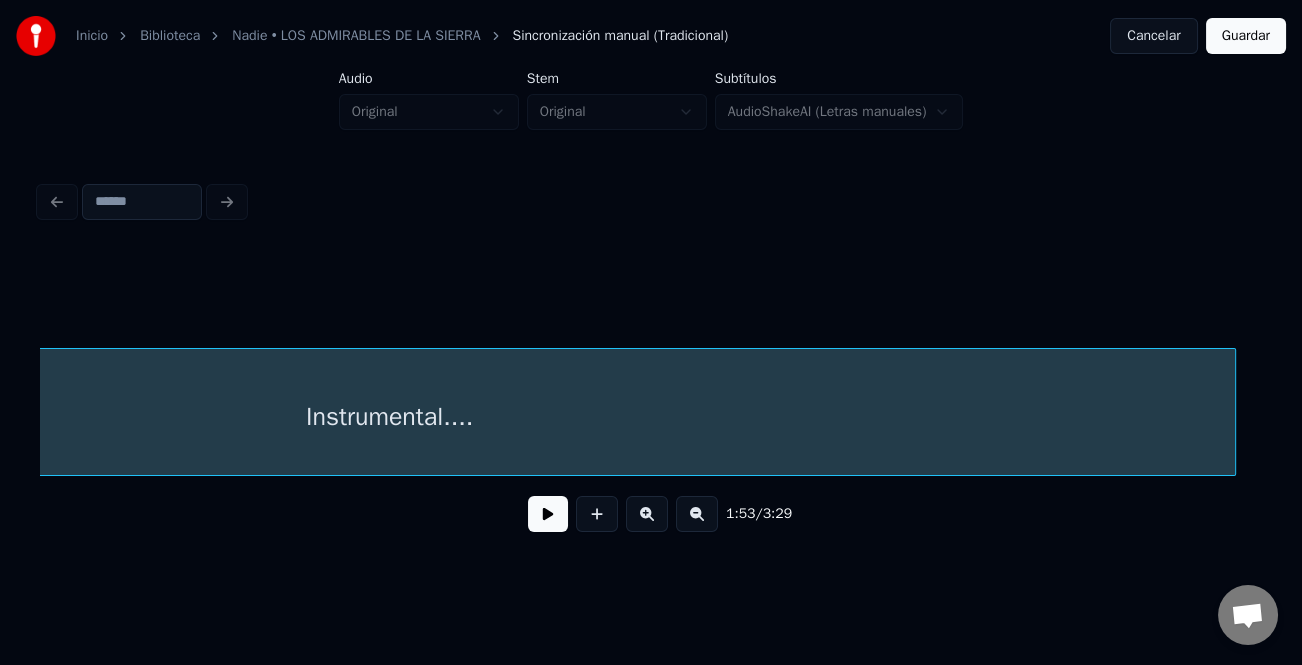 click at bounding box center [1232, 412] 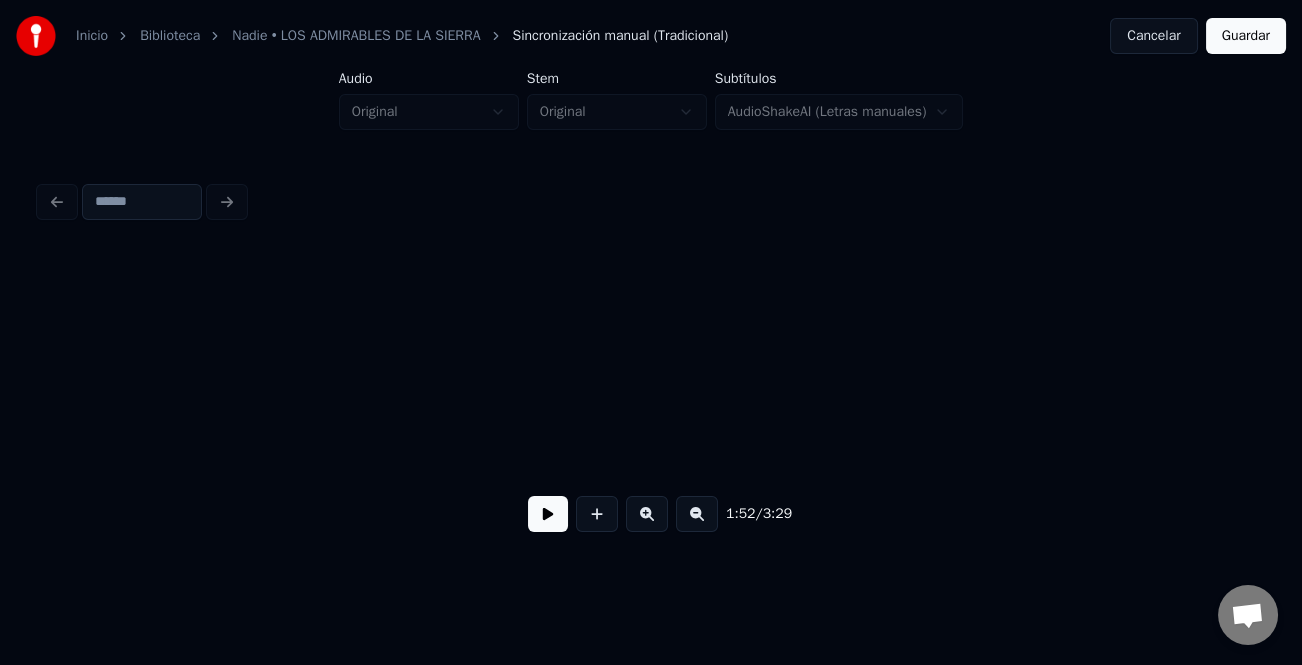 scroll, scrollTop: 0, scrollLeft: 29662, axis: horizontal 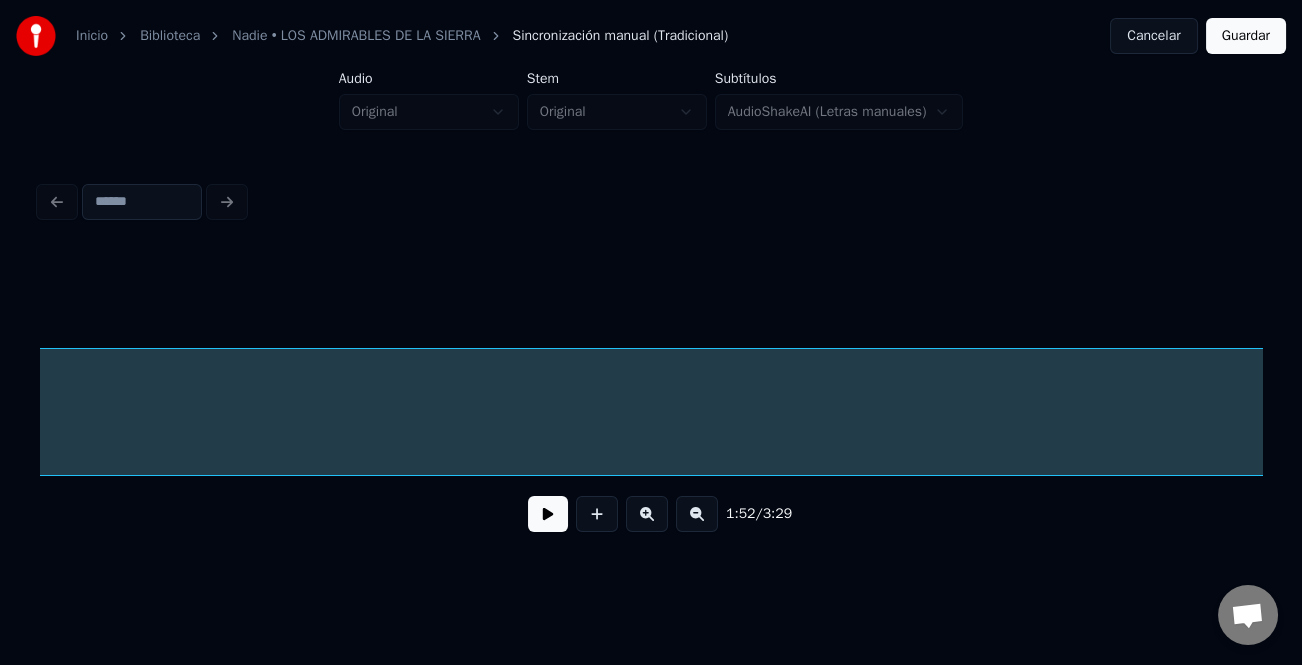 click on "Inicio Biblioteca Nadie • LOS ADMIRABLES DE LA SIERRA Sincronización manual (Tradicional) Cancelar Guardar Audio Original Stem Original Subtítulos AudioShakeAI (Letras manuales) 1:52  /  3:29" at bounding box center (651, 280) 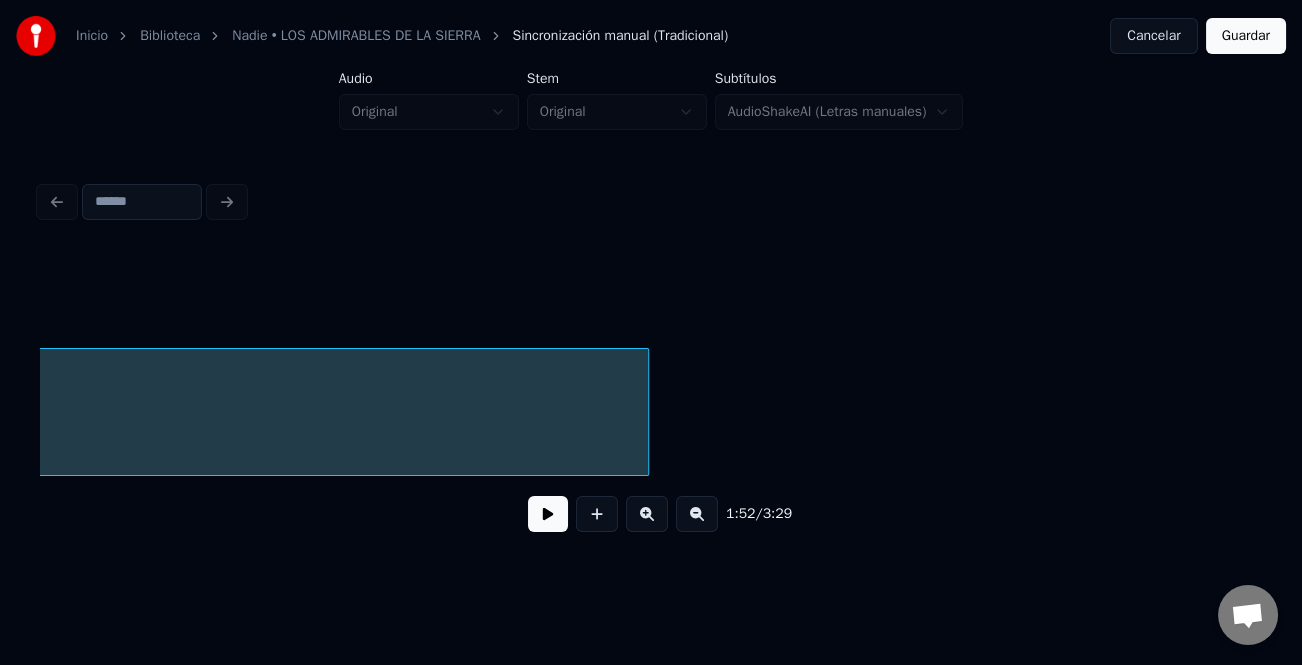 scroll, scrollTop: 0, scrollLeft: 30544, axis: horizontal 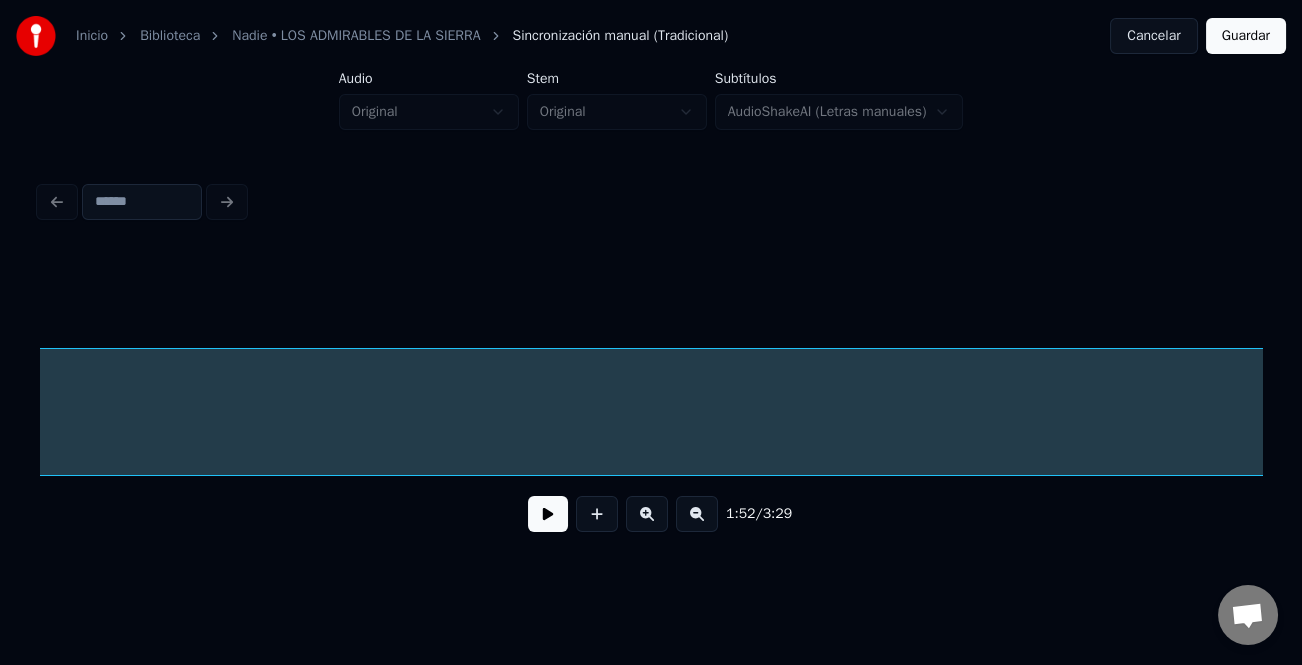 click on "Inicio Biblioteca Nadie • LOS ADMIRABLES DE LA SIERRA Sincronización manual (Tradicional) Cancelar Guardar Audio Original Stem Original Subtítulos AudioShakeAI (Letras manuales) 1:52  /  3:29" at bounding box center [651, 280] 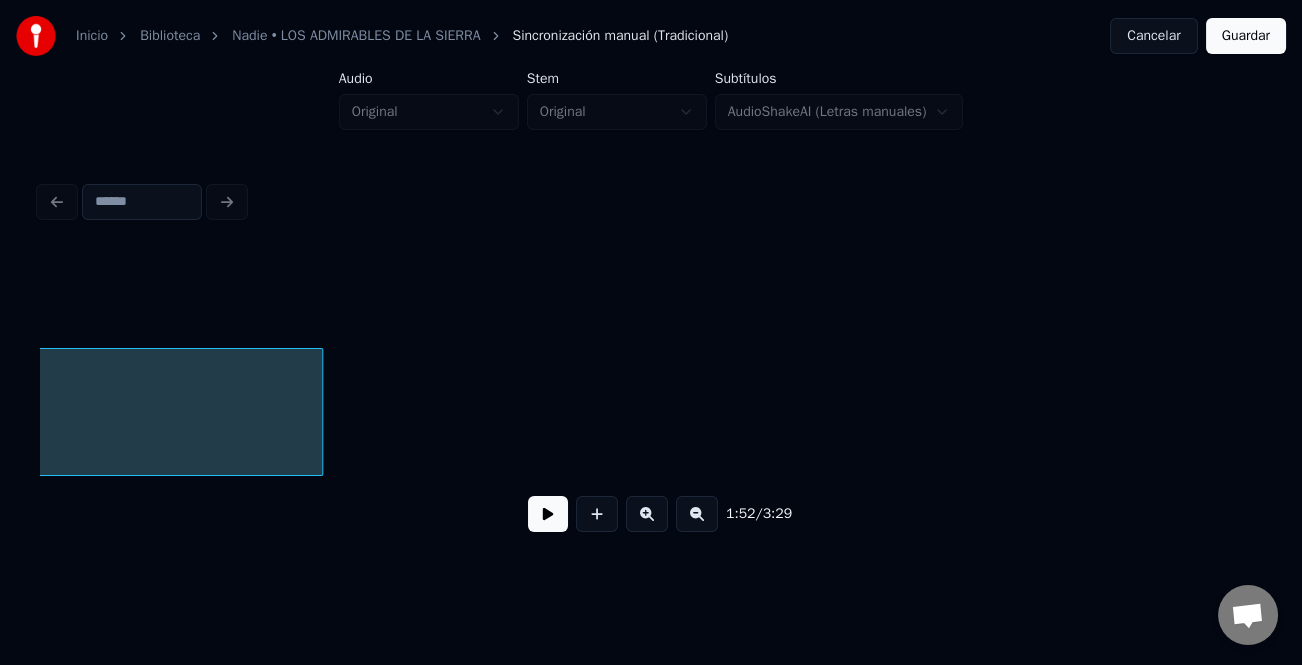 scroll, scrollTop: 0, scrollLeft: 31595, axis: horizontal 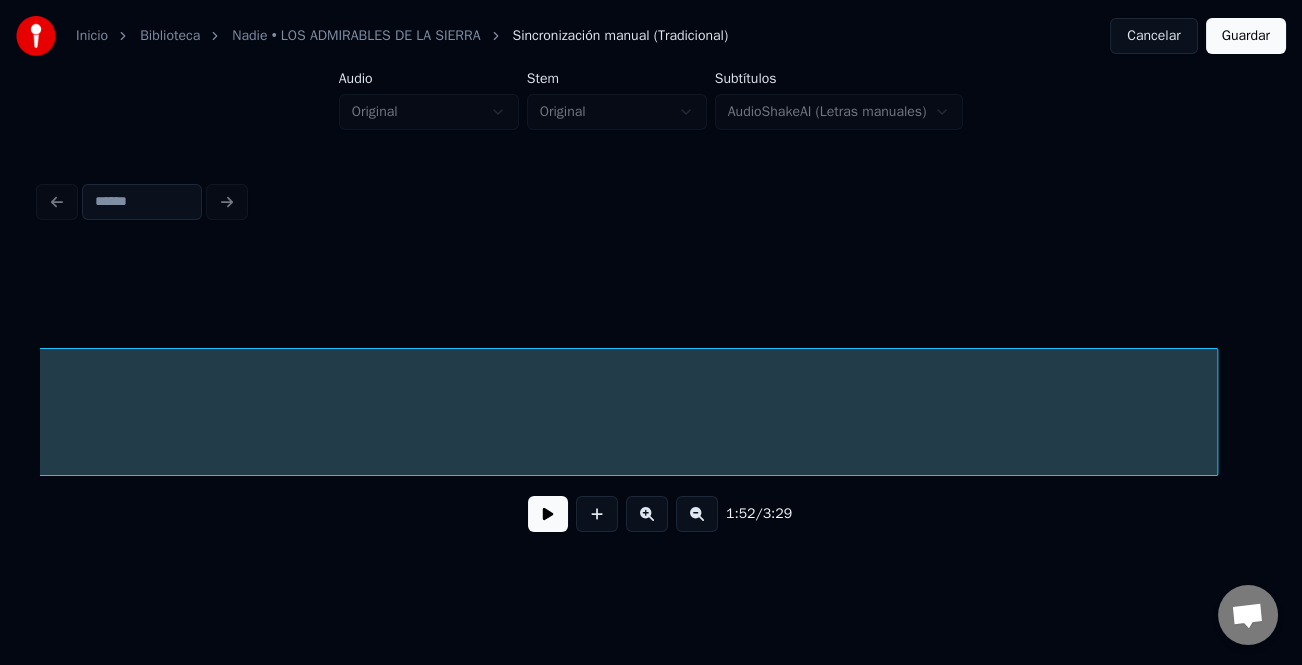 click at bounding box center [1214, 412] 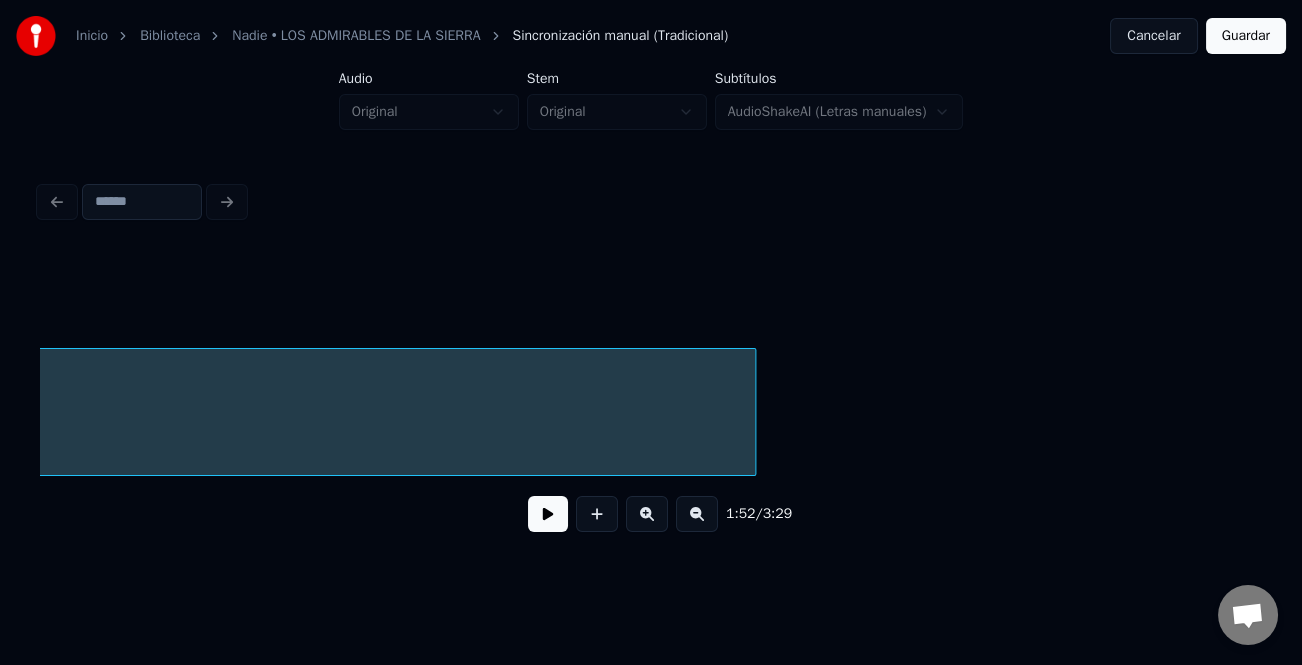 scroll, scrollTop: 0, scrollLeft: 32519, axis: horizontal 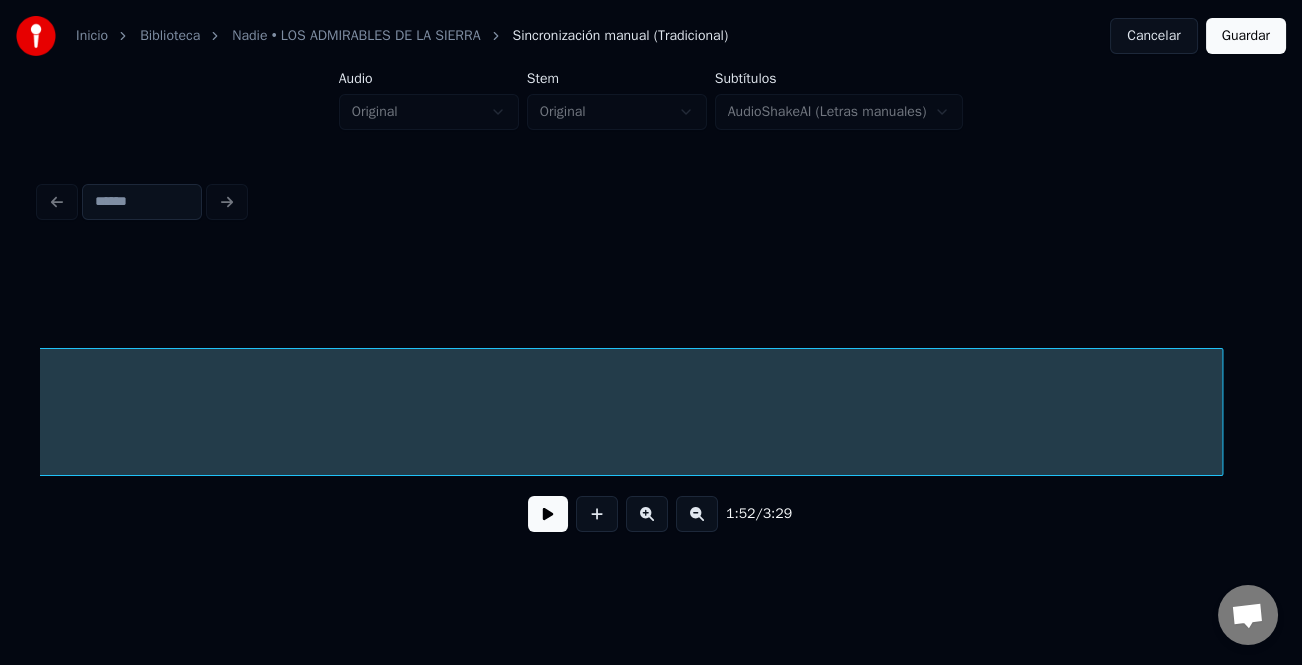 click on "Instrumental...." at bounding box center [651, 412] 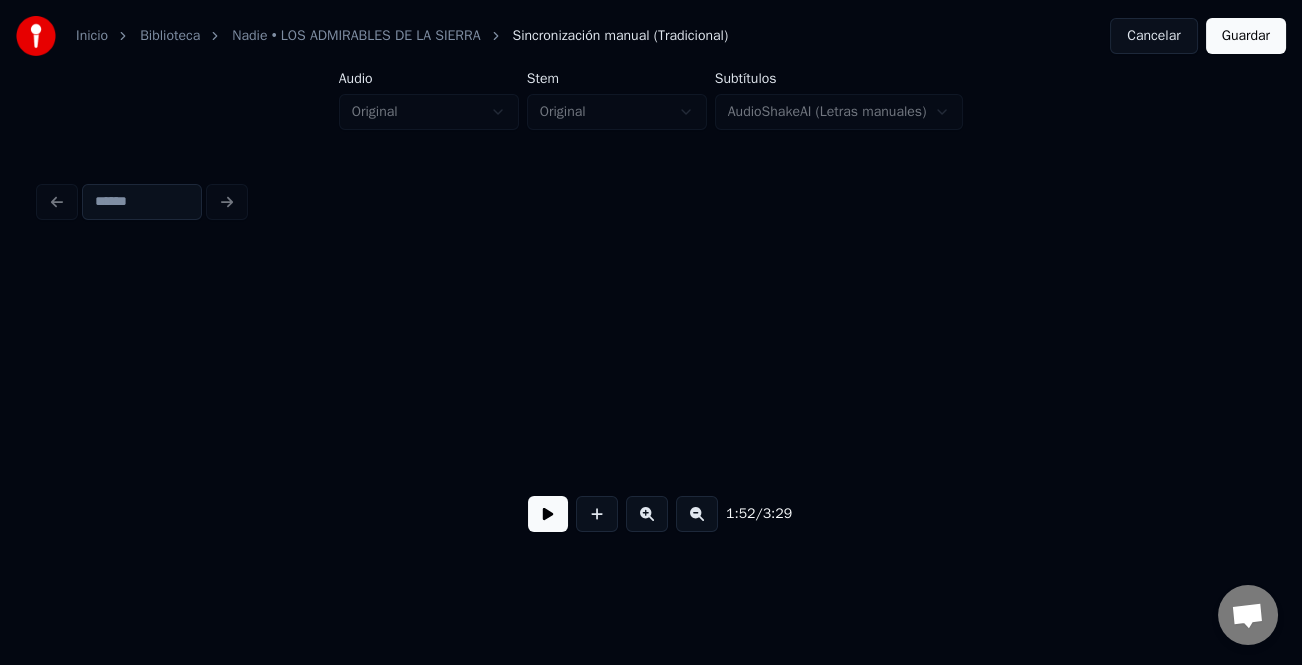 scroll, scrollTop: 0, scrollLeft: 34116, axis: horizontal 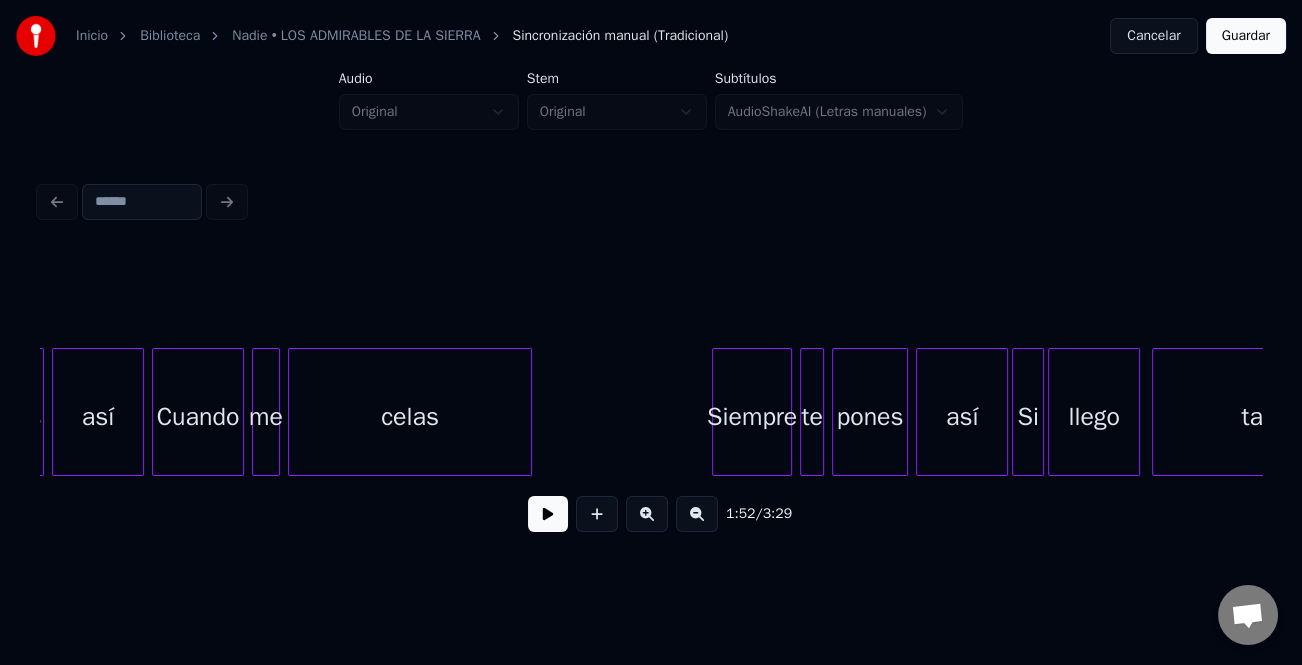 click at bounding box center (697, 514) 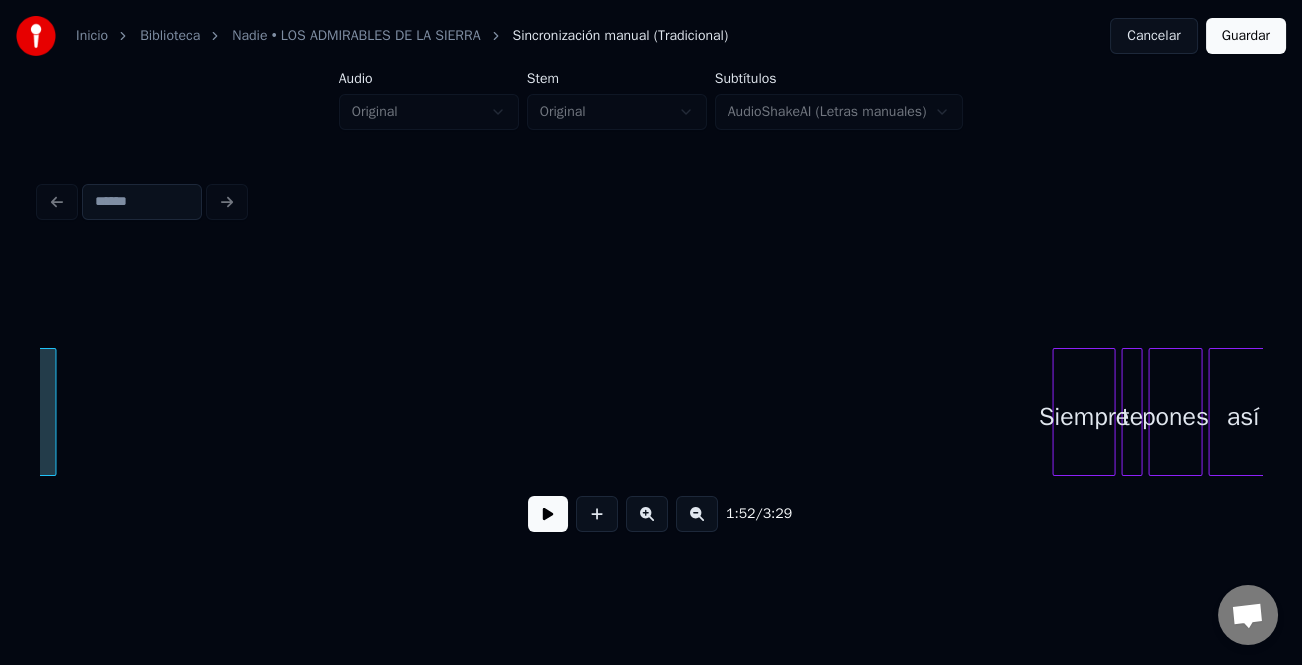 scroll, scrollTop: 0, scrollLeft: 20109, axis: horizontal 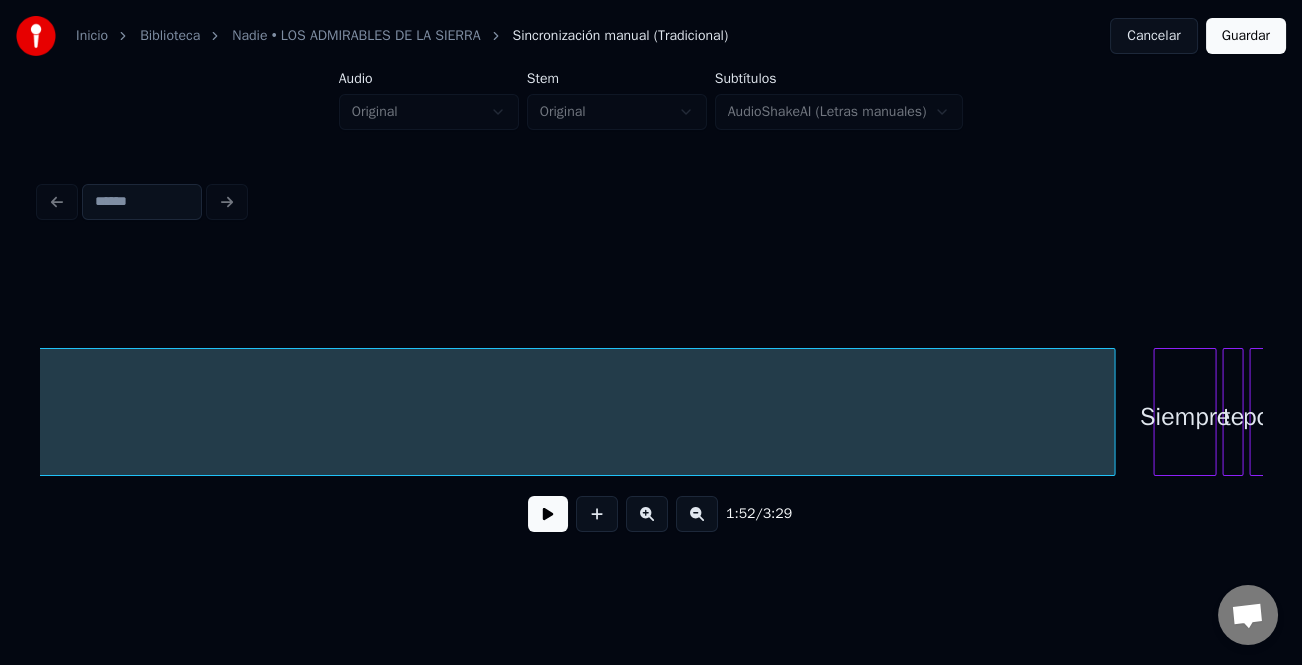 click at bounding box center [1111, 412] 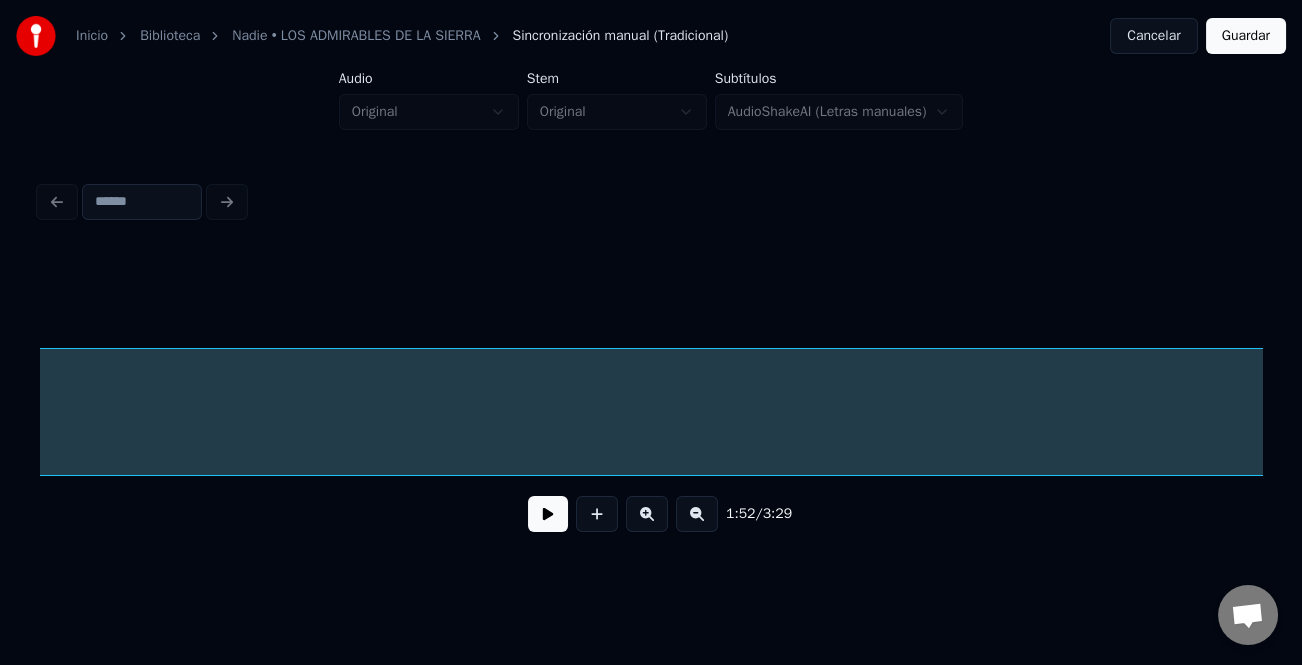 scroll, scrollTop: 0, scrollLeft: 20563, axis: horizontal 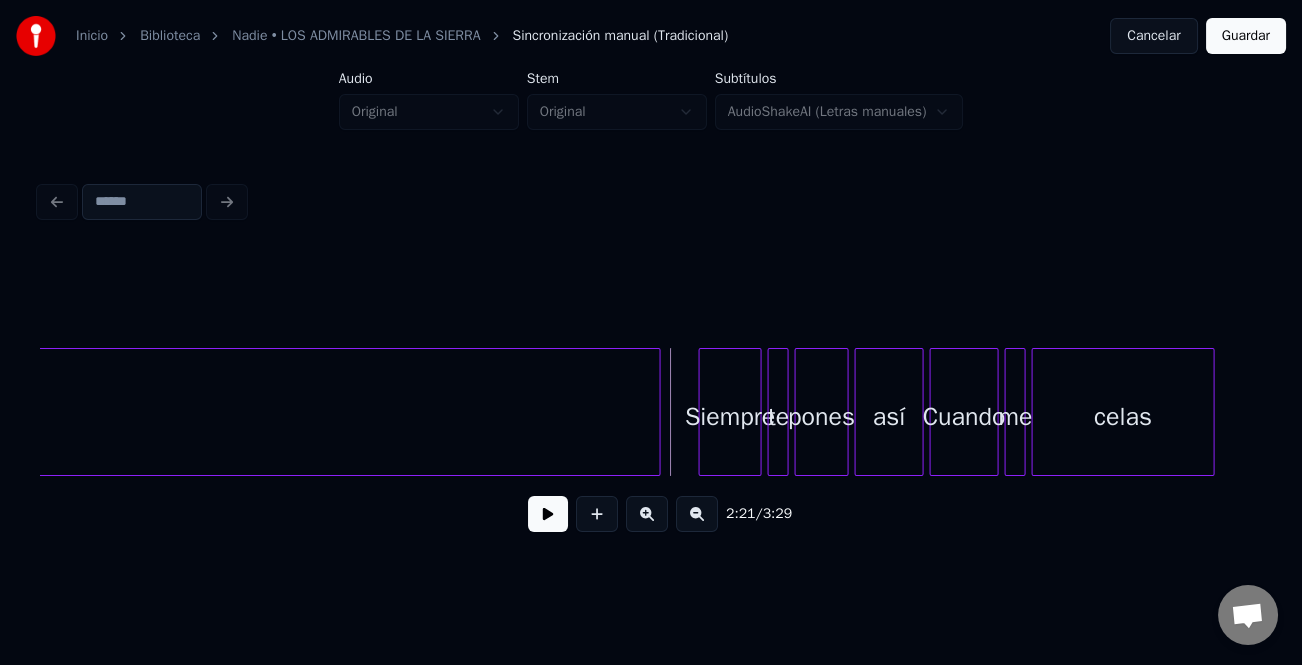 drag, startPoint x: 542, startPoint y: 518, endPoint x: 644, endPoint y: 541, distance: 104.56099 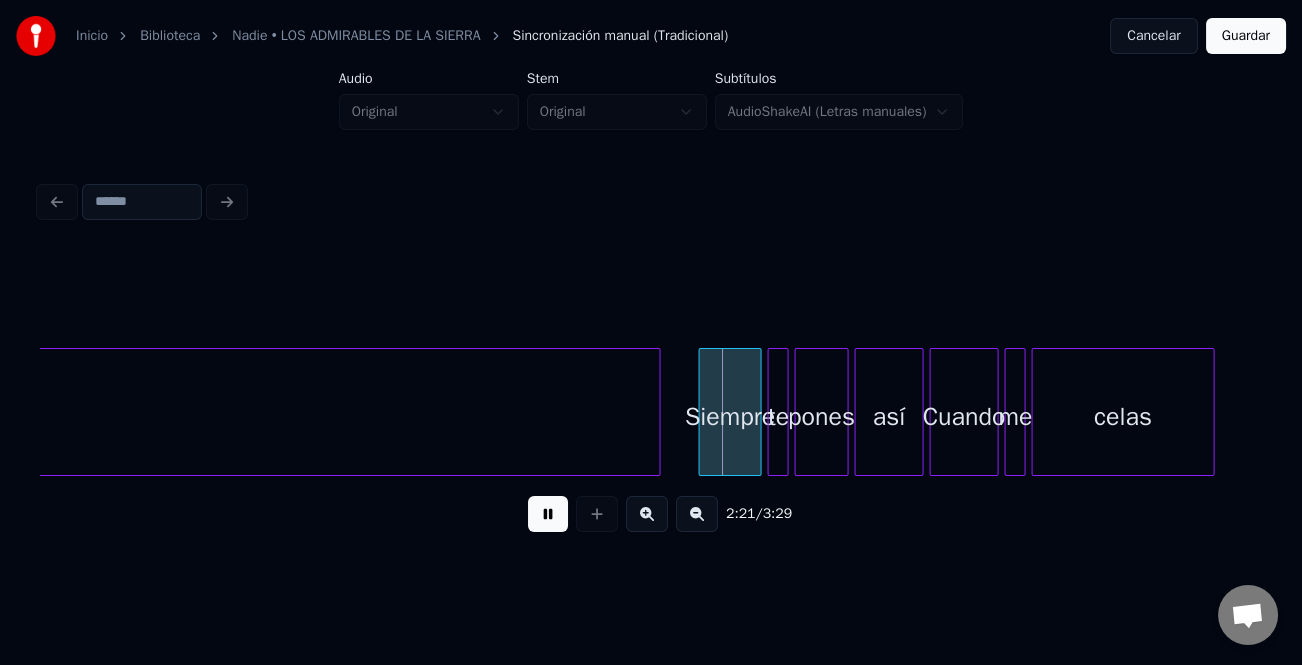 click at bounding box center [647, 514] 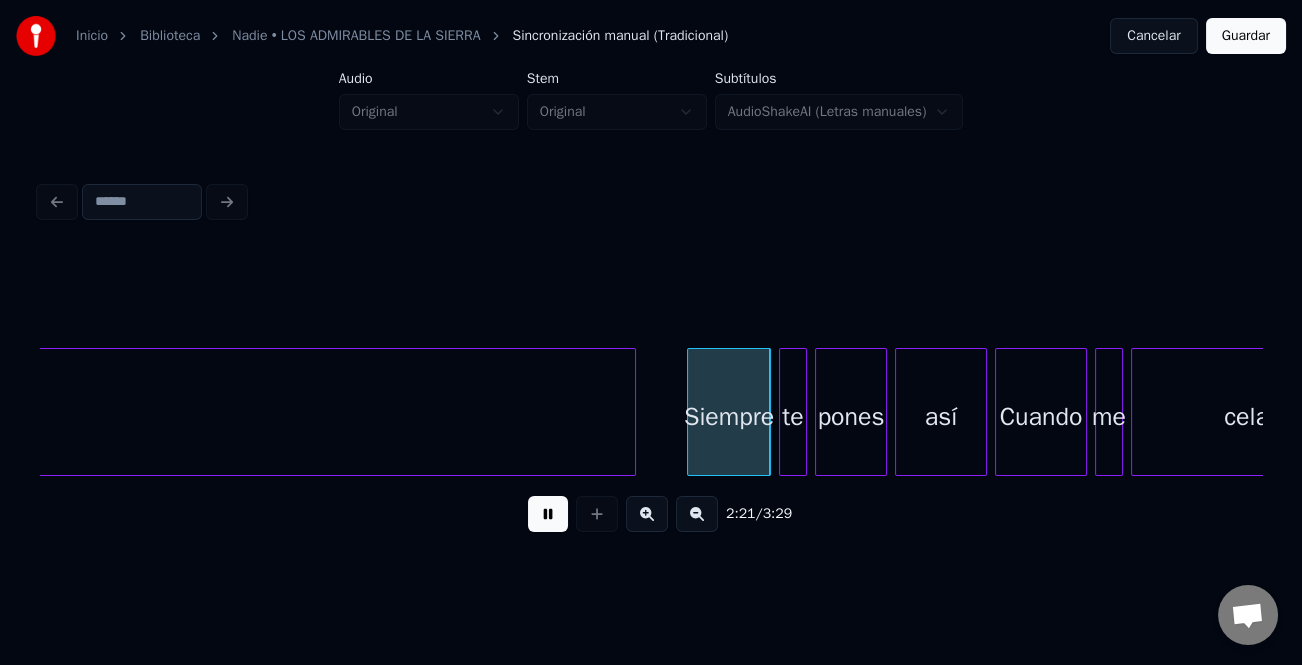 click at bounding box center [647, 514] 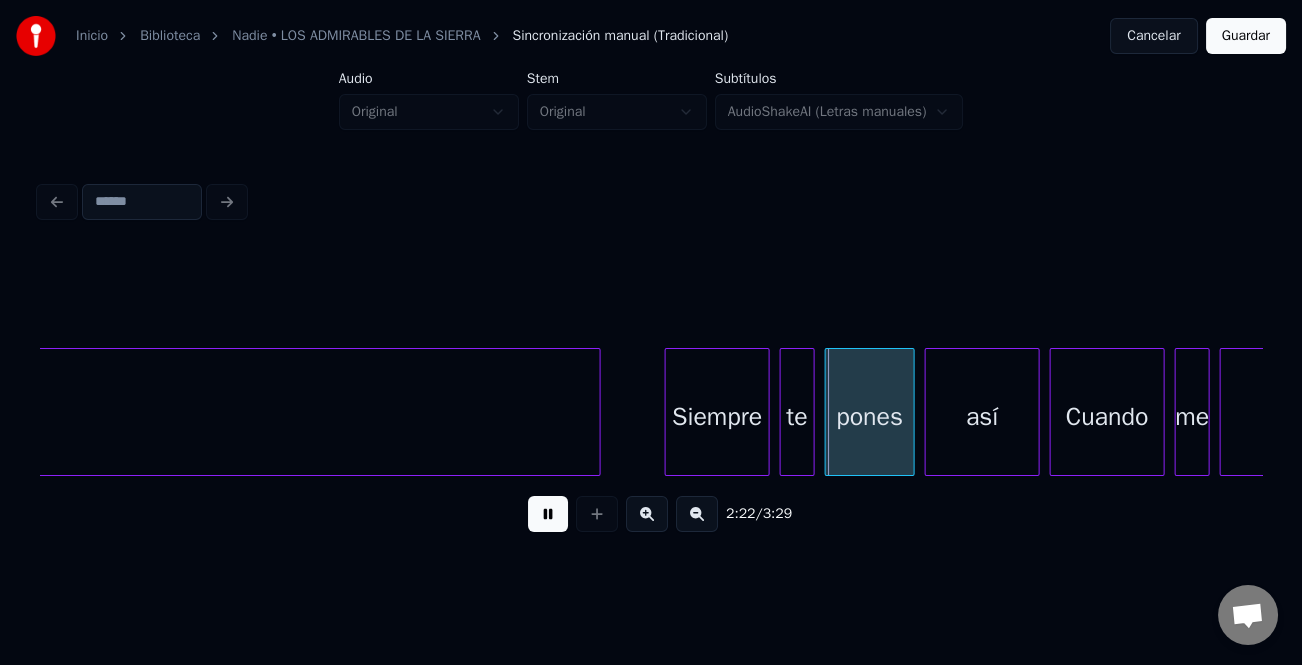 click at bounding box center (647, 514) 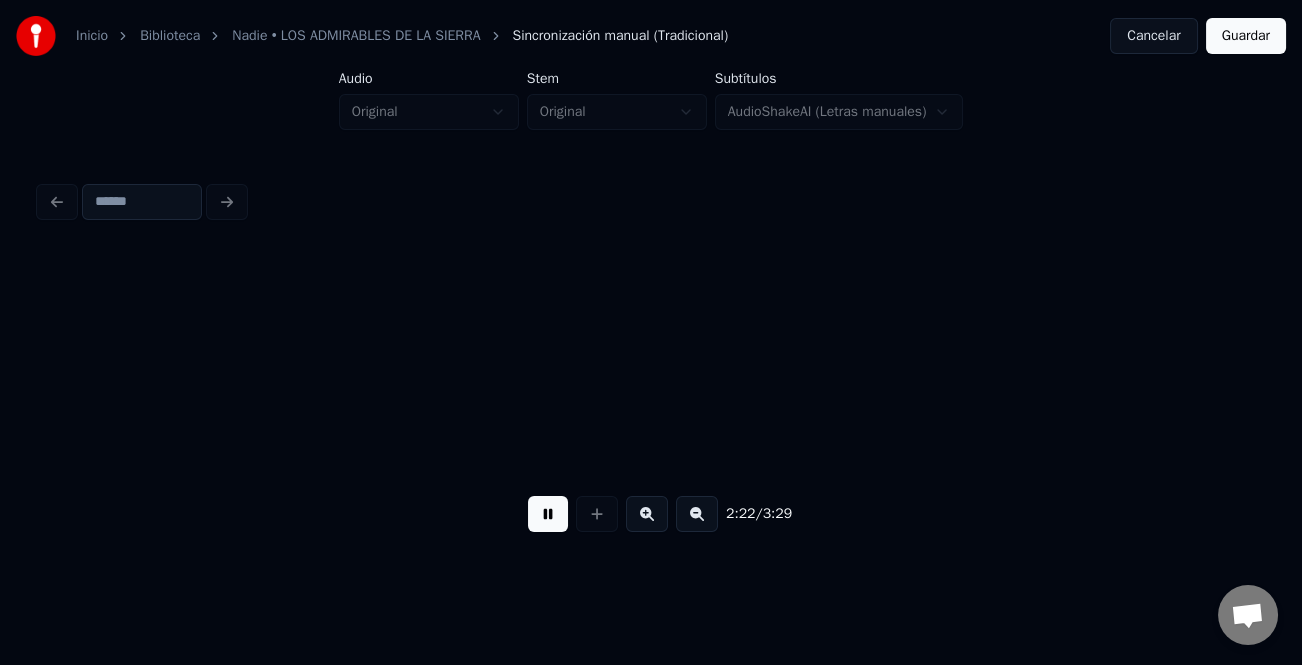 click at bounding box center [647, 514] 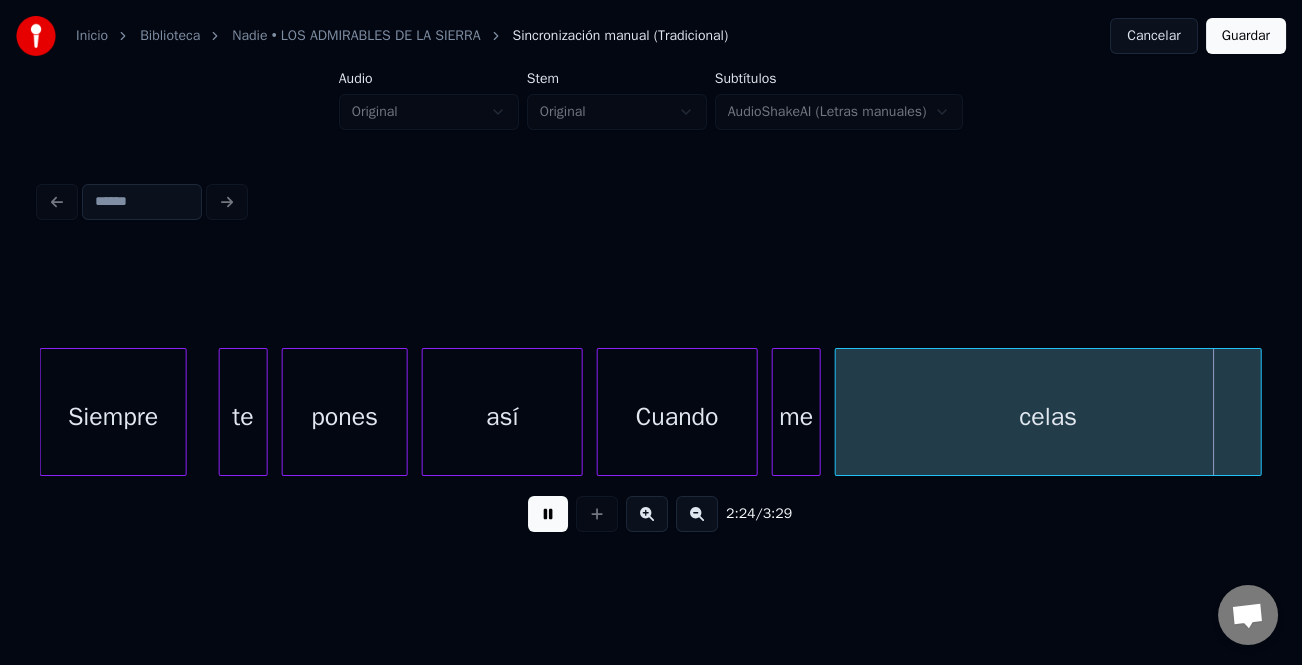 scroll, scrollTop: 0, scrollLeft: 50721, axis: horizontal 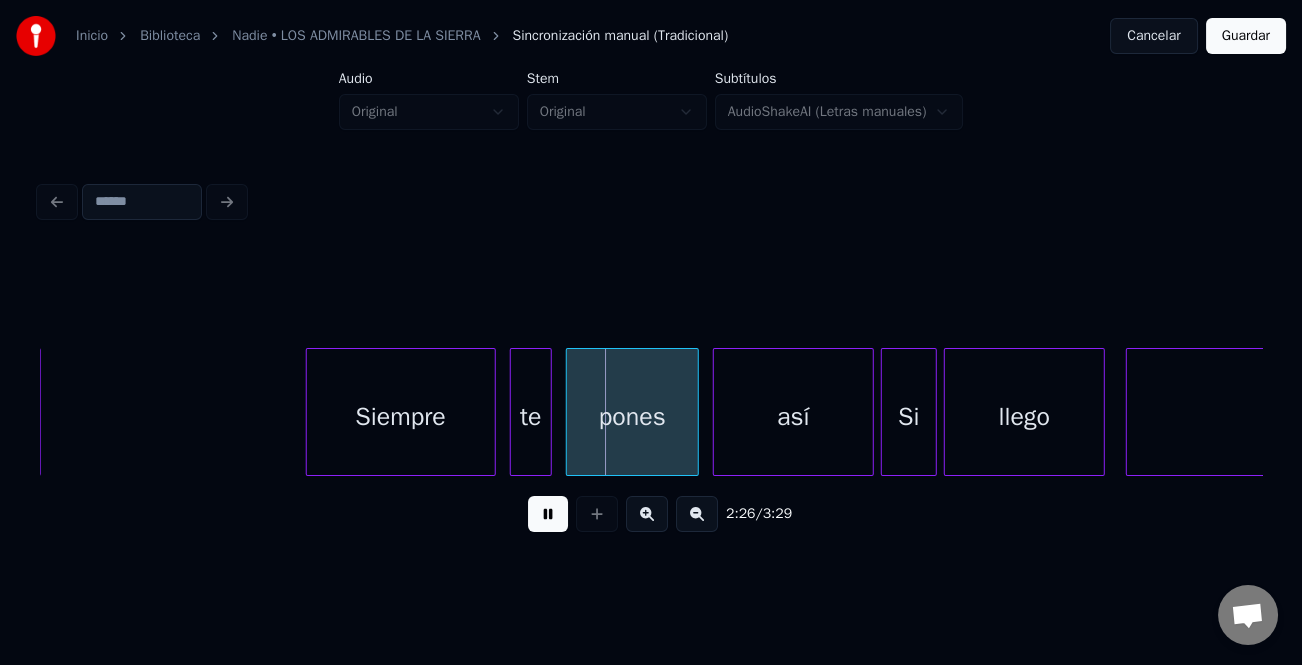 click at bounding box center [310, 412] 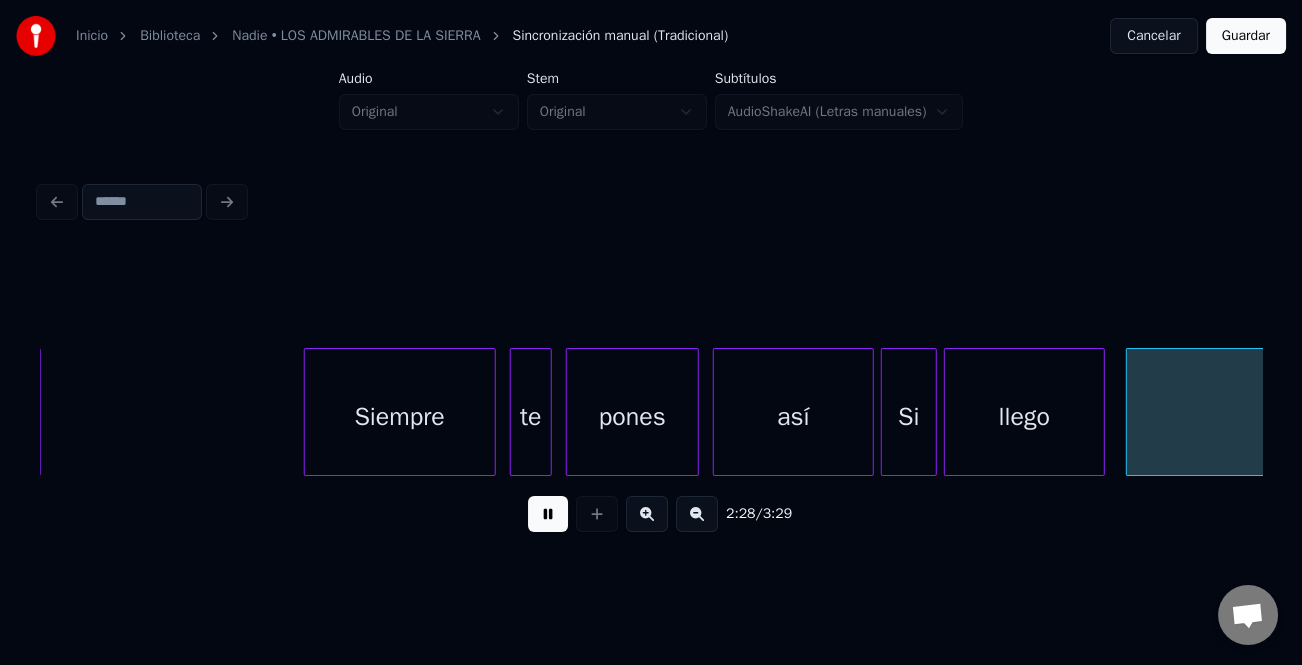scroll, scrollTop: 0, scrollLeft: 51950, axis: horizontal 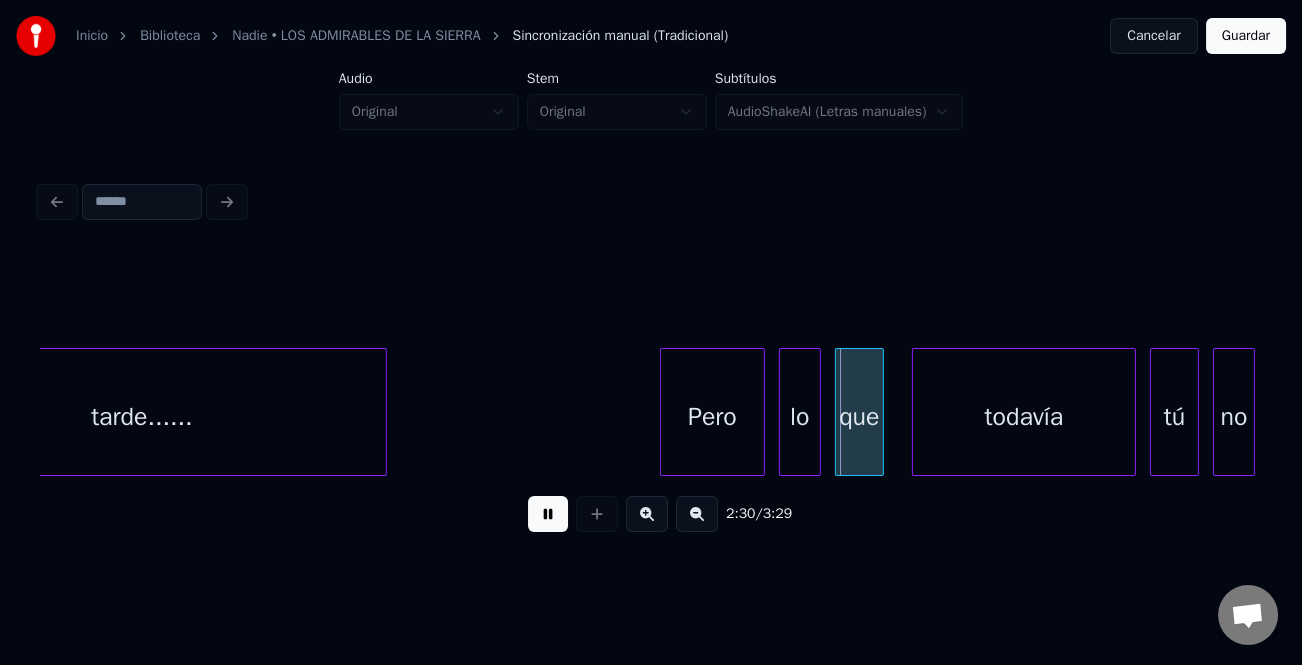 click on "Pero" at bounding box center [712, 412] 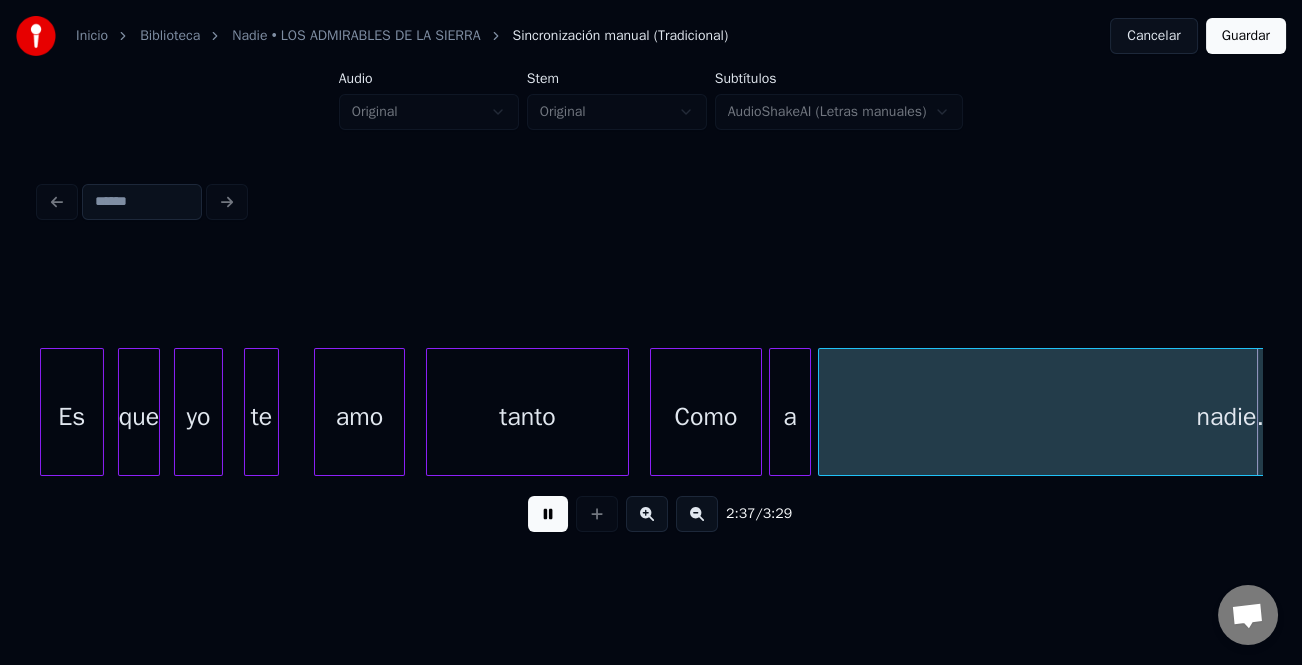 scroll, scrollTop: 0, scrollLeft: 55282, axis: horizontal 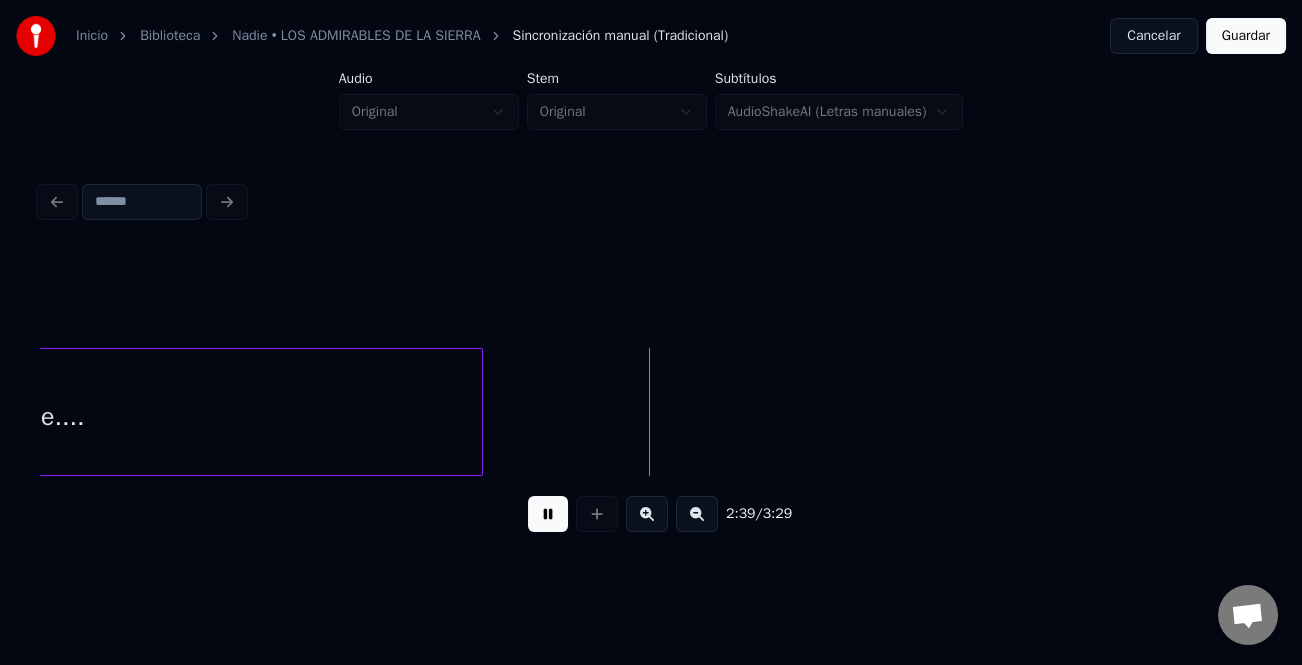 click at bounding box center [479, 412] 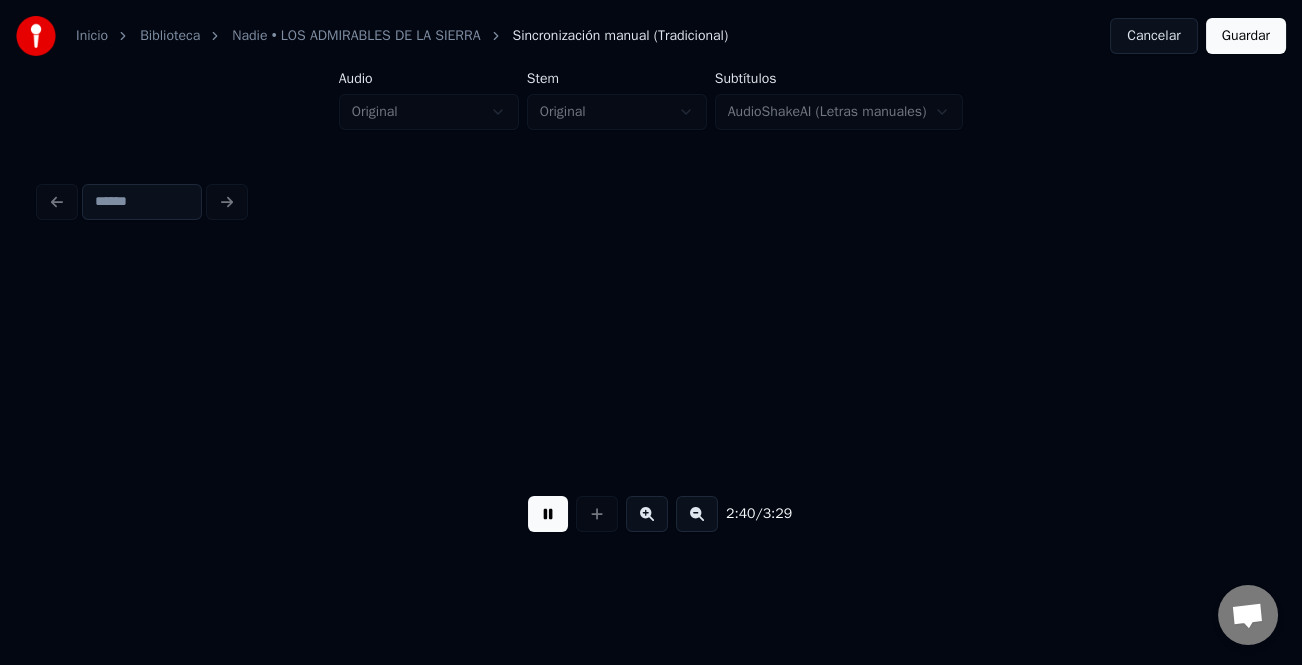 scroll, scrollTop: 0, scrollLeft: 56062, axis: horizontal 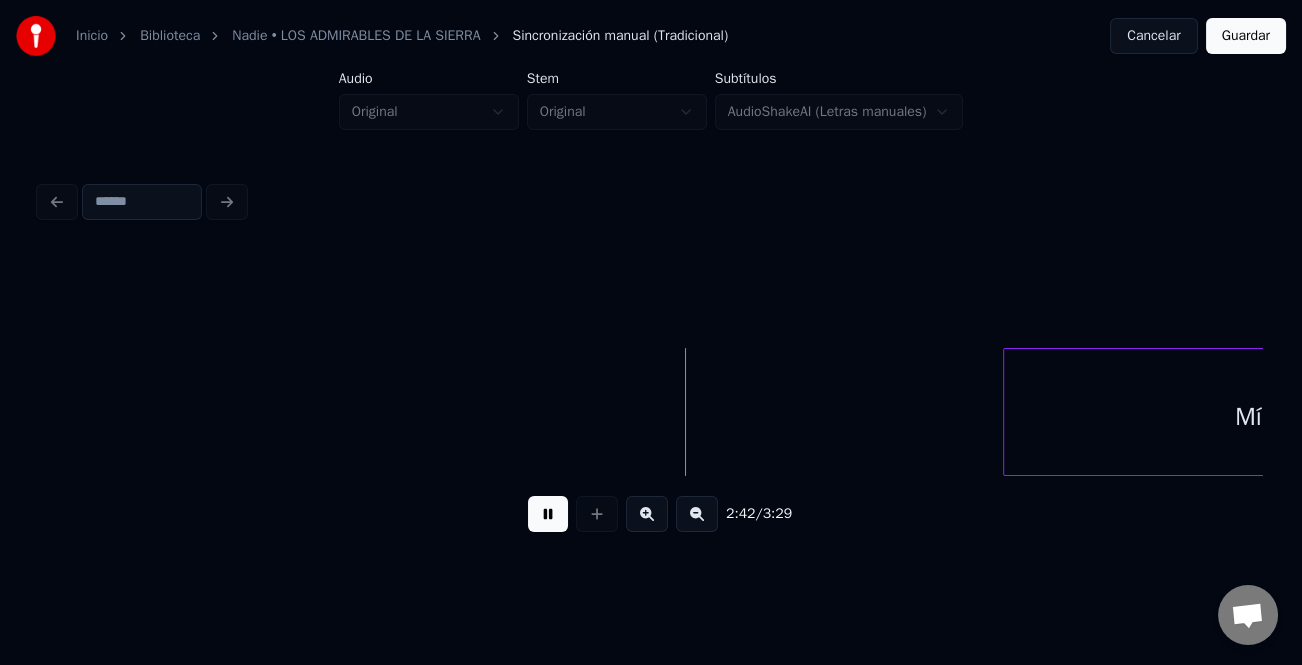 click at bounding box center [1007, 412] 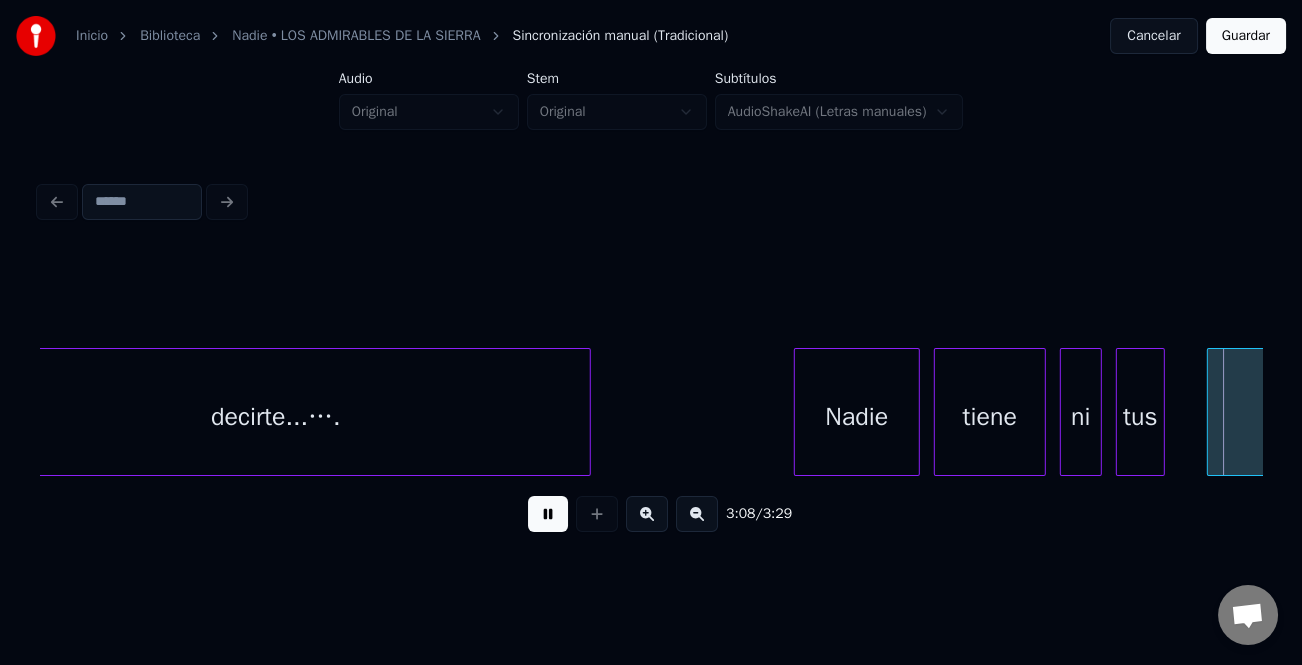 scroll, scrollTop: 0, scrollLeft: 65855, axis: horizontal 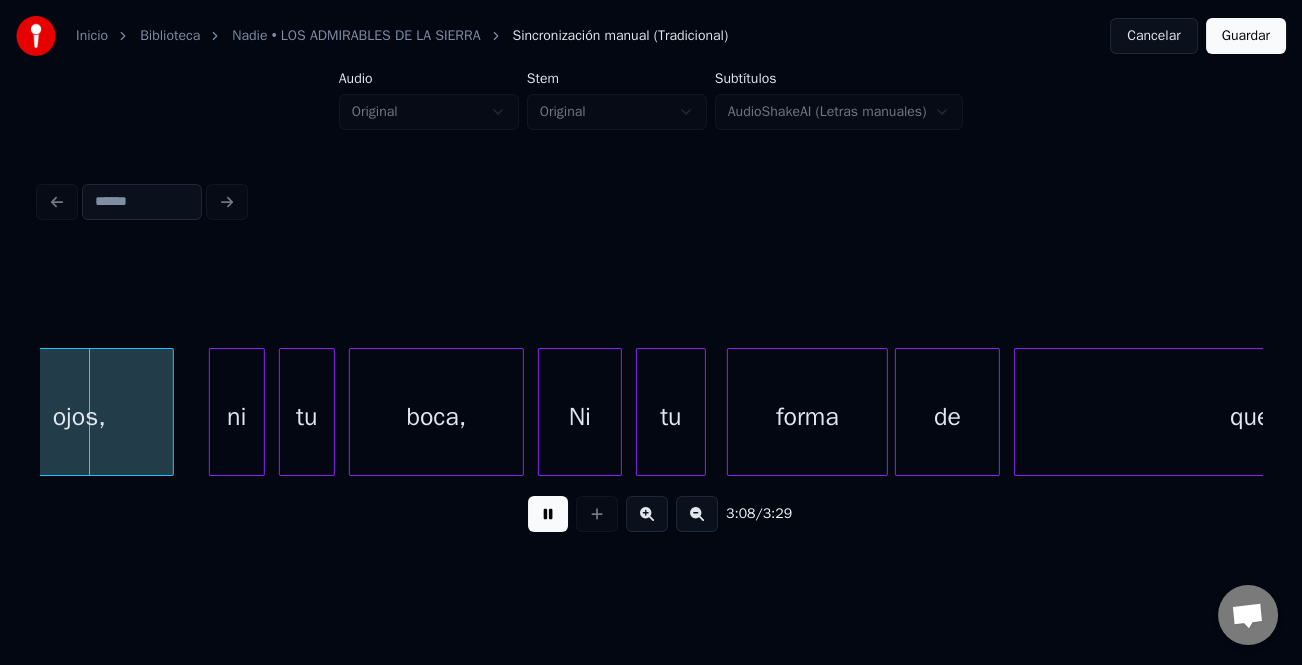 click at bounding box center [548, 514] 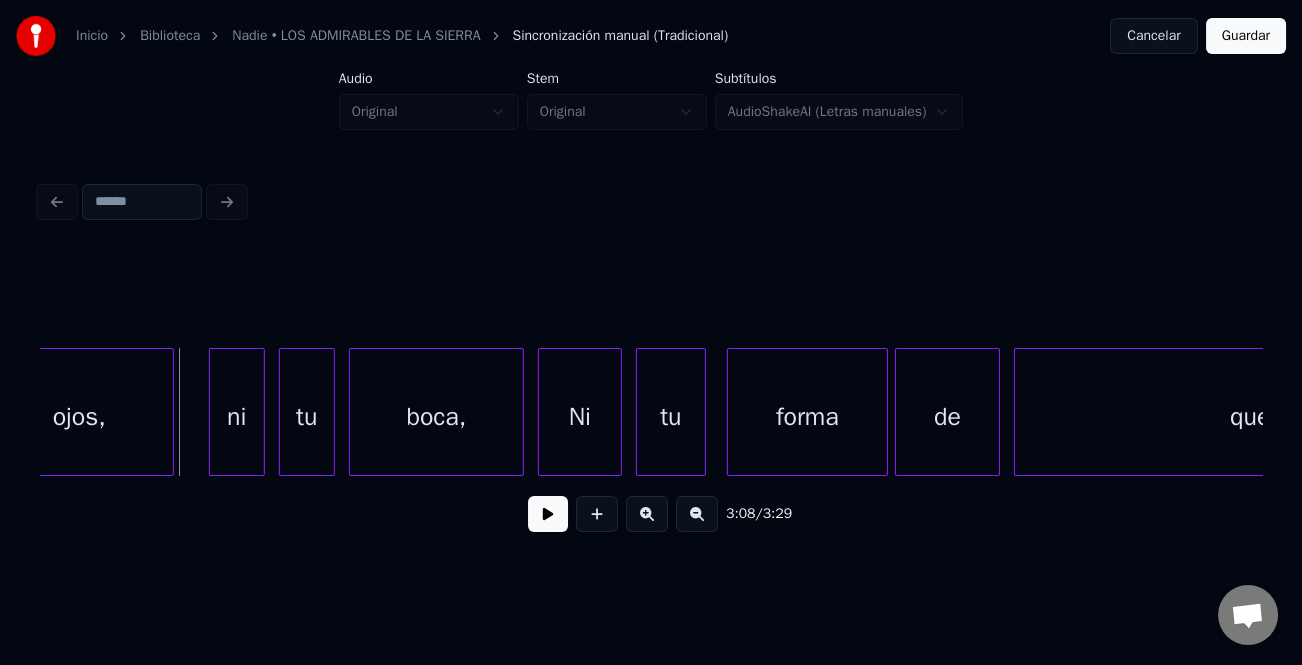 click at bounding box center [548, 514] 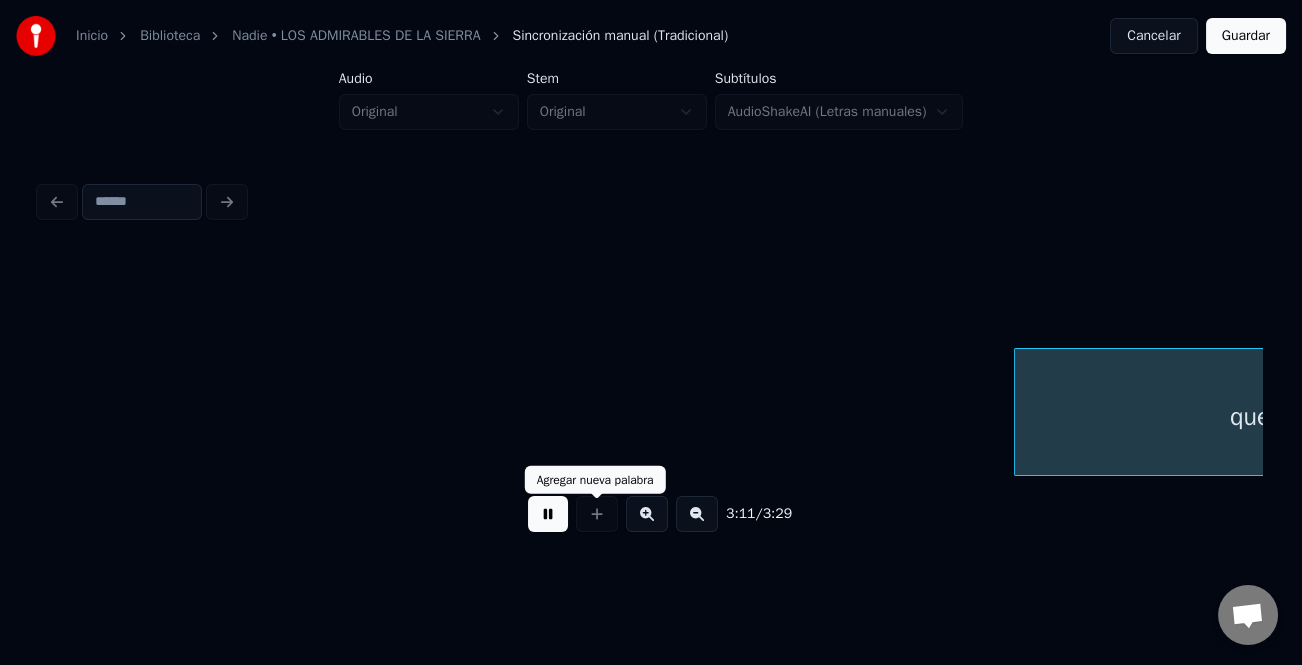 scroll, scrollTop: 0, scrollLeft: 67081, axis: horizontal 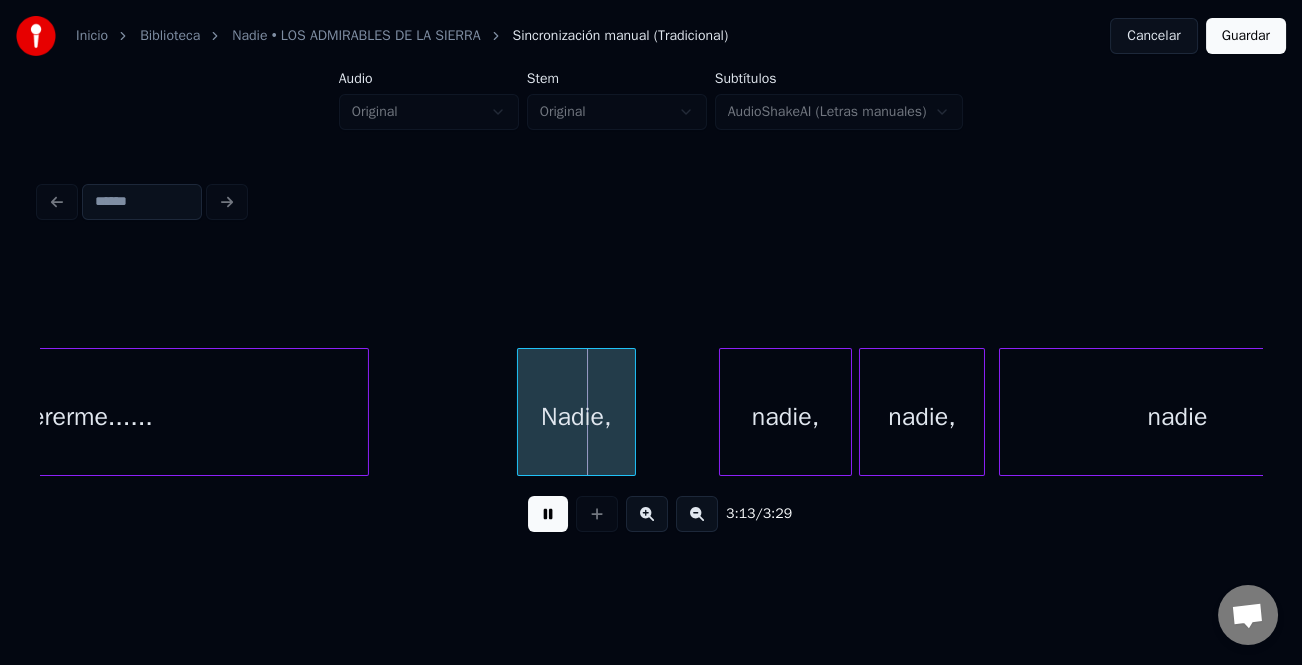 click on "Nadie," at bounding box center [576, 417] 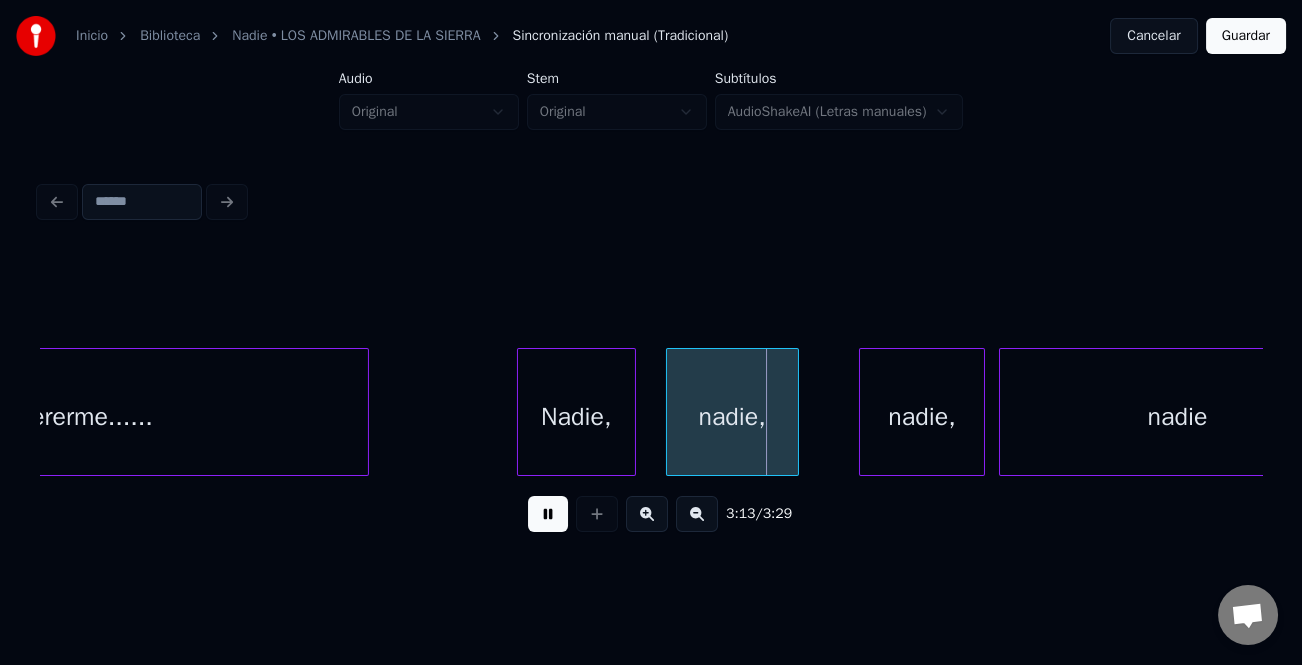 click on "nadie," at bounding box center (732, 417) 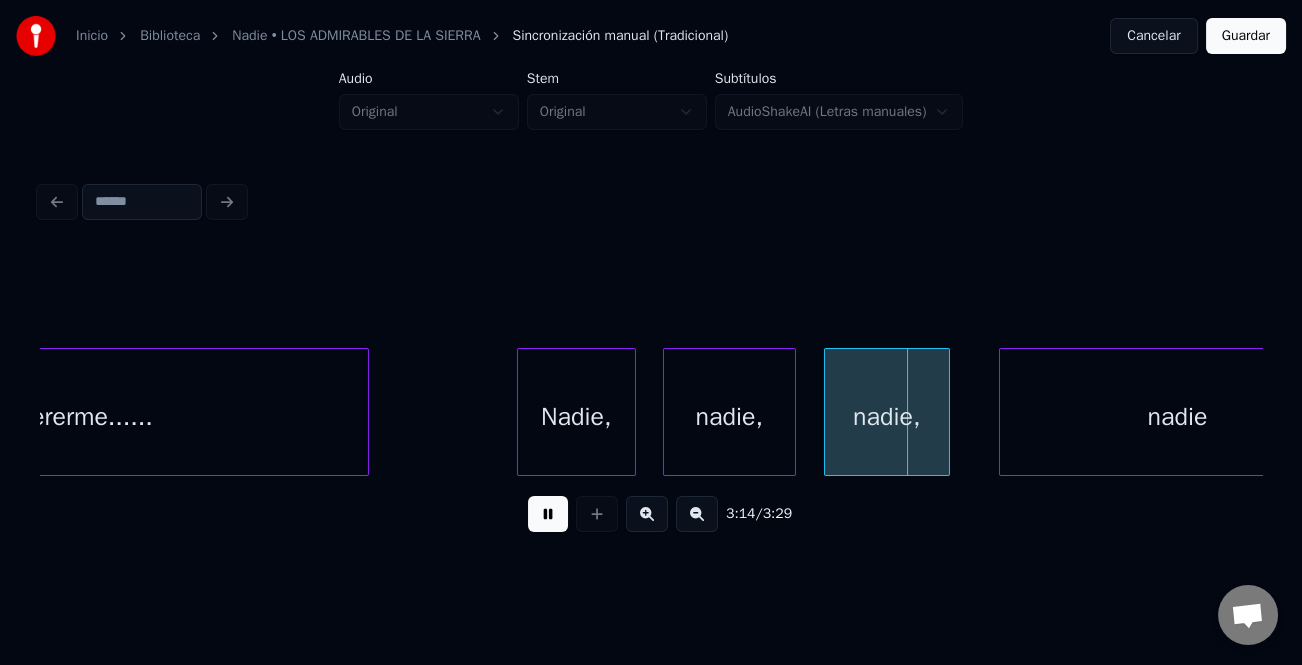 click on "nadie," at bounding box center [887, 417] 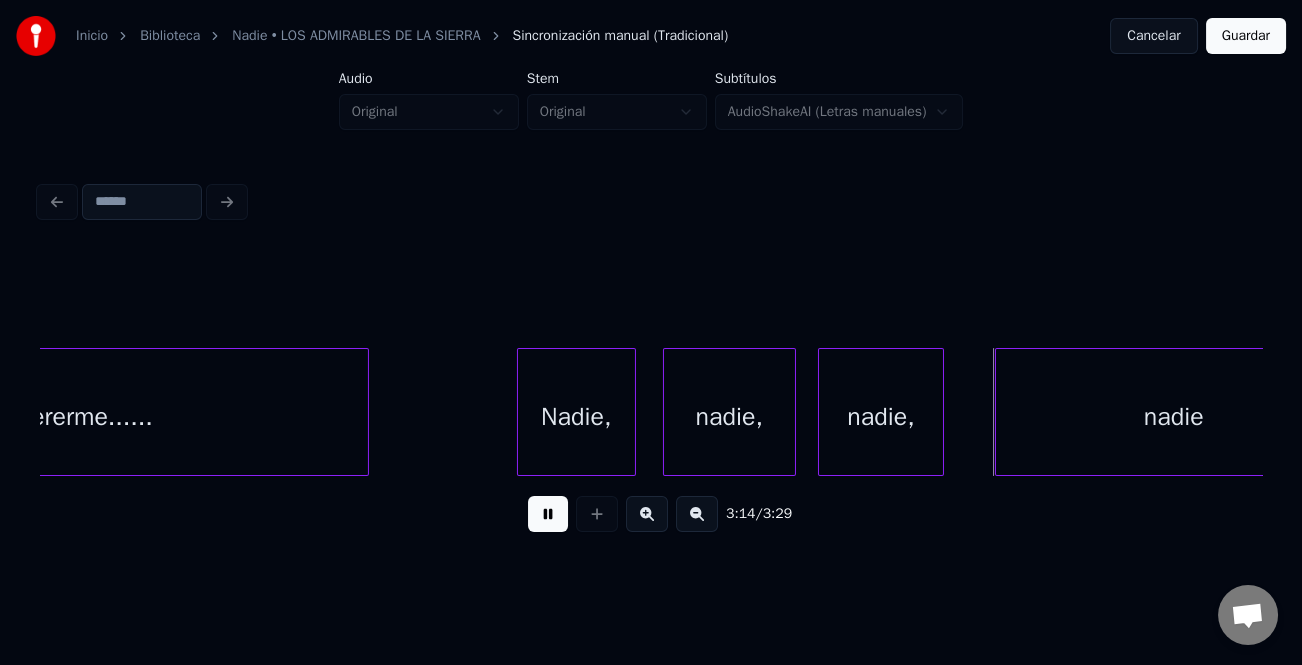 scroll, scrollTop: 0, scrollLeft: 67170, axis: horizontal 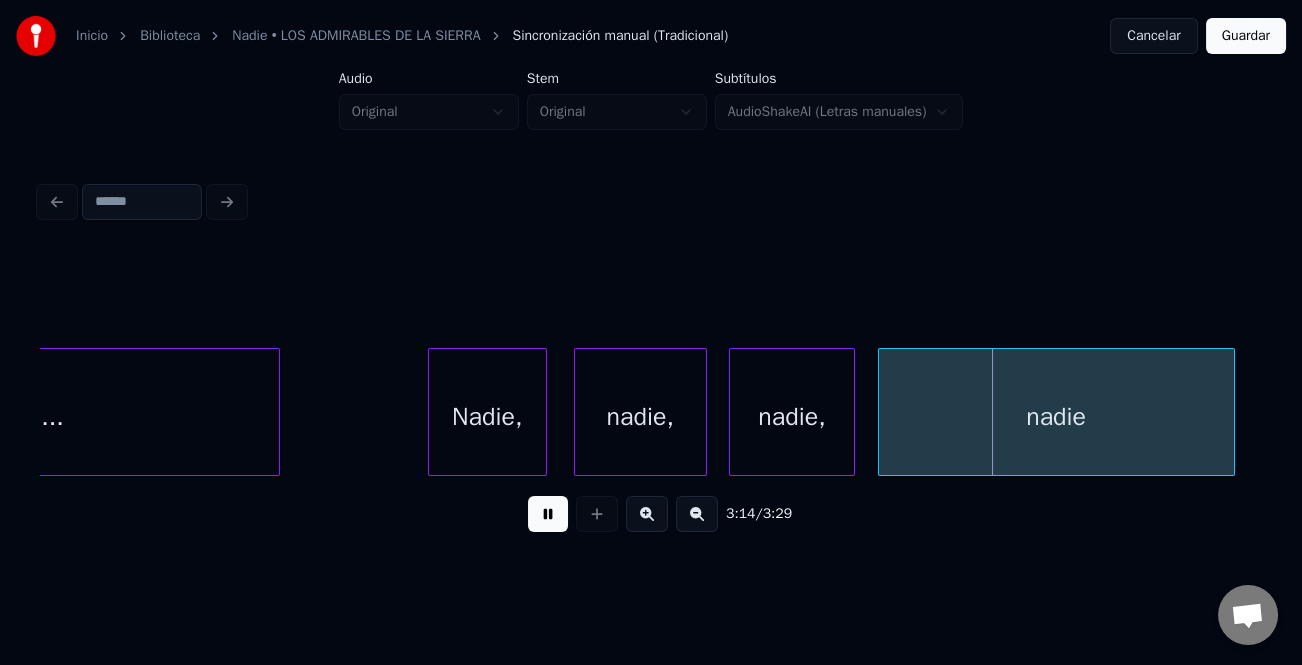 click on "nadie" at bounding box center [1056, 417] 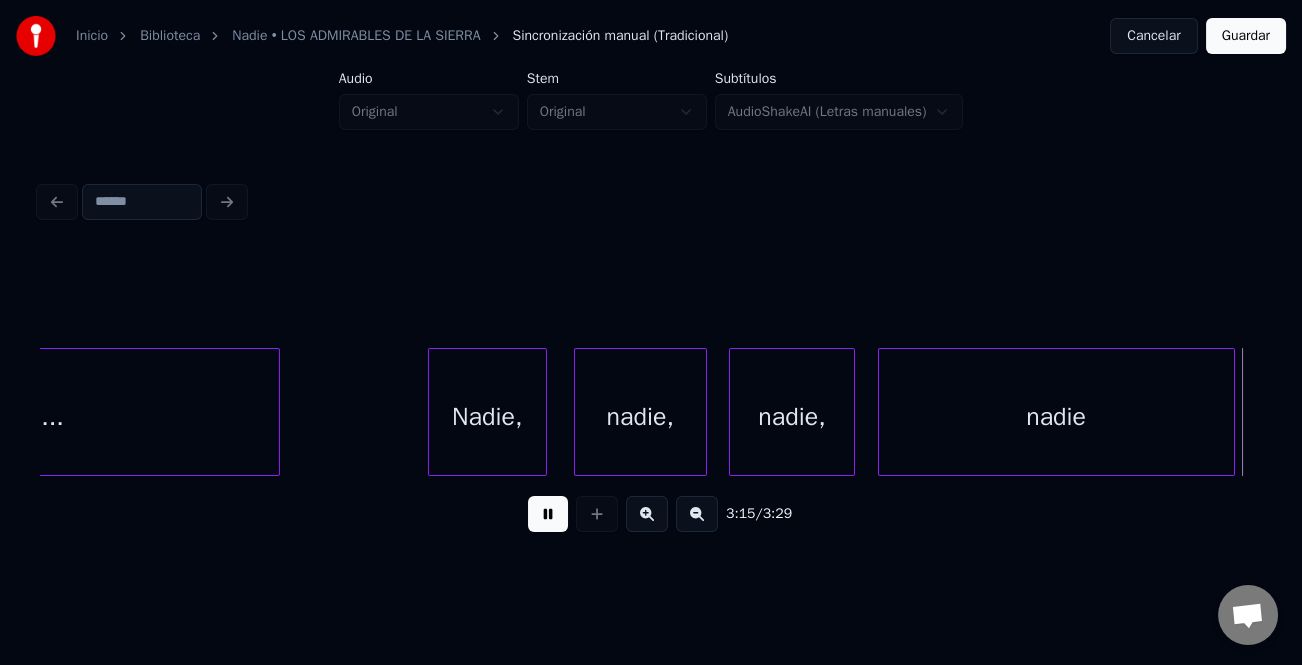scroll, scrollTop: 0, scrollLeft: 68394, axis: horizontal 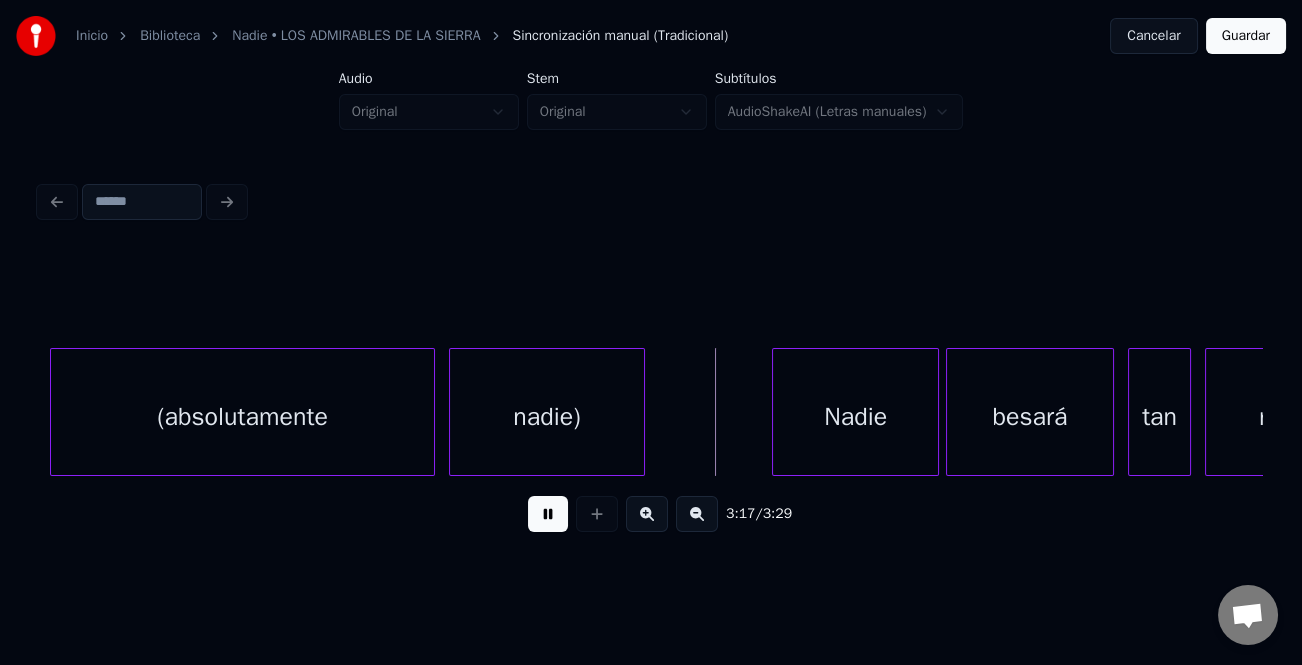 click at bounding box center [776, 412] 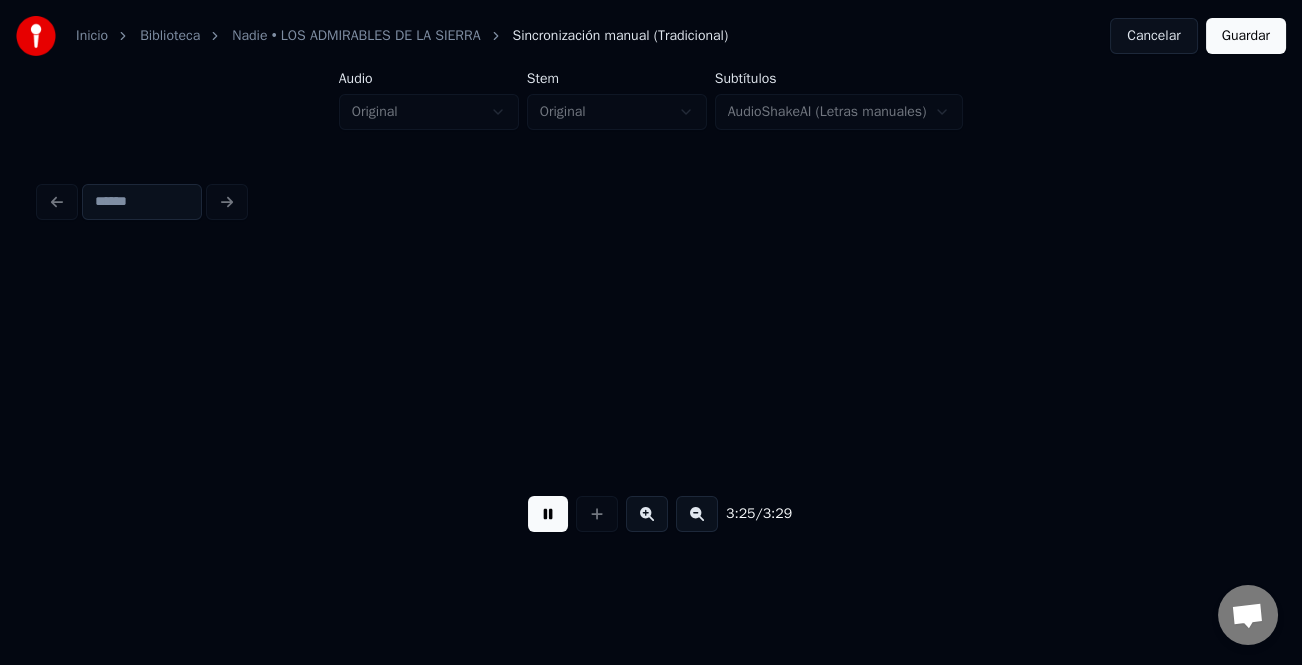 scroll, scrollTop: 0, scrollLeft: 72073, axis: horizontal 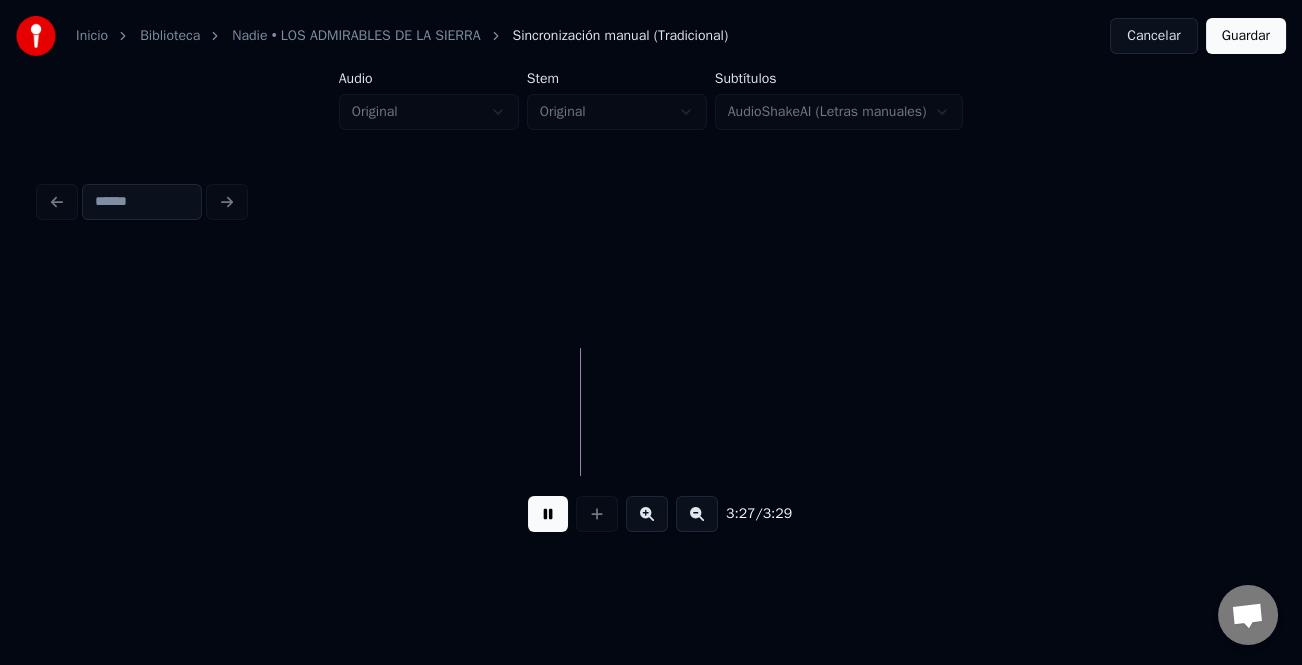 click on "Guardar" at bounding box center (1246, 36) 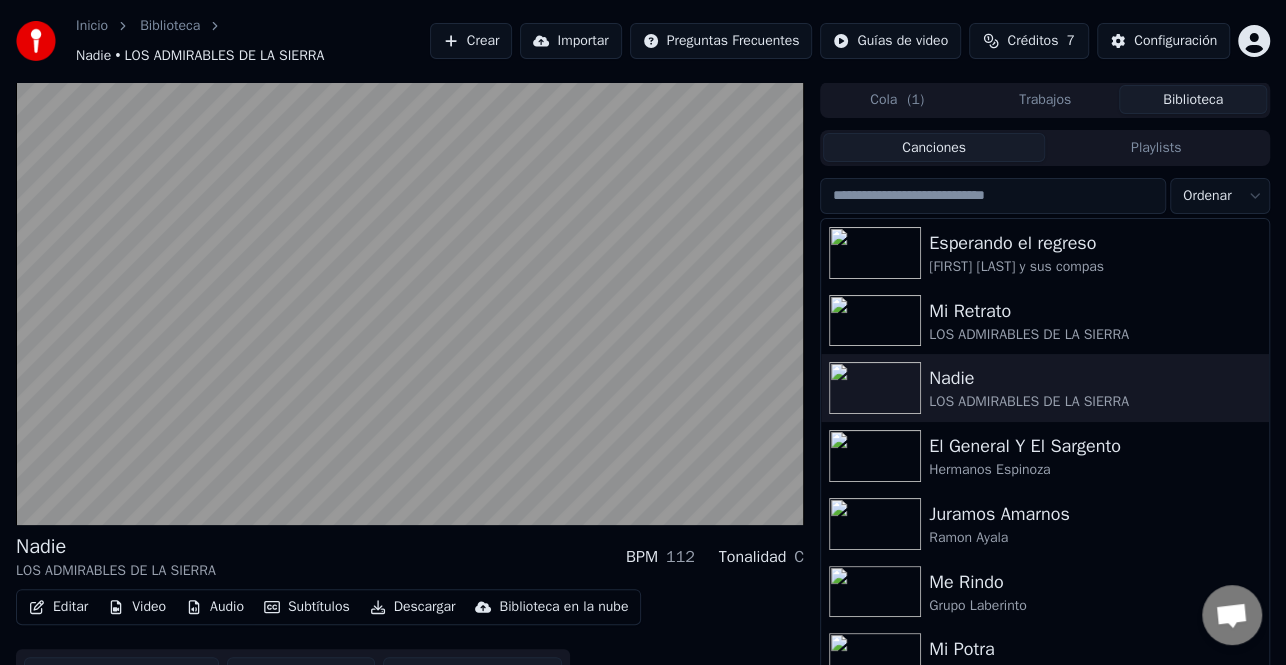 click on "Descargar" at bounding box center (413, 607) 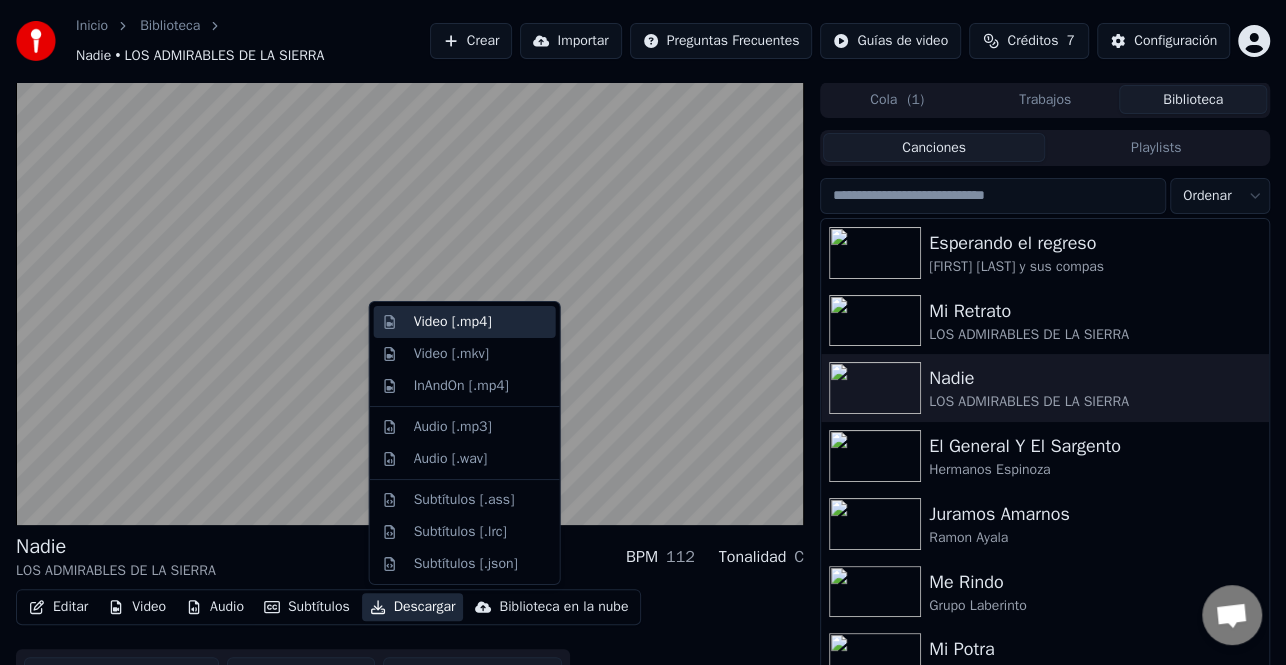 click on "Video [.mp4]" at bounding box center [481, 322] 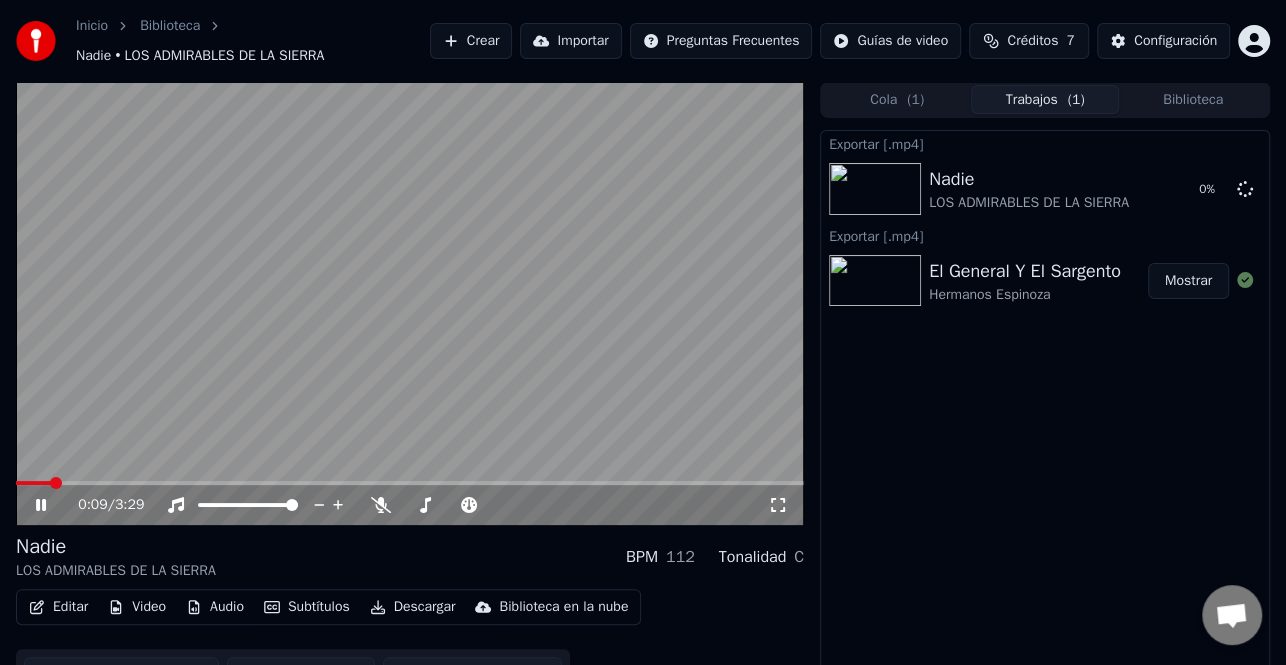 click on "Trabajos ( 1 )" at bounding box center [1045, 99] 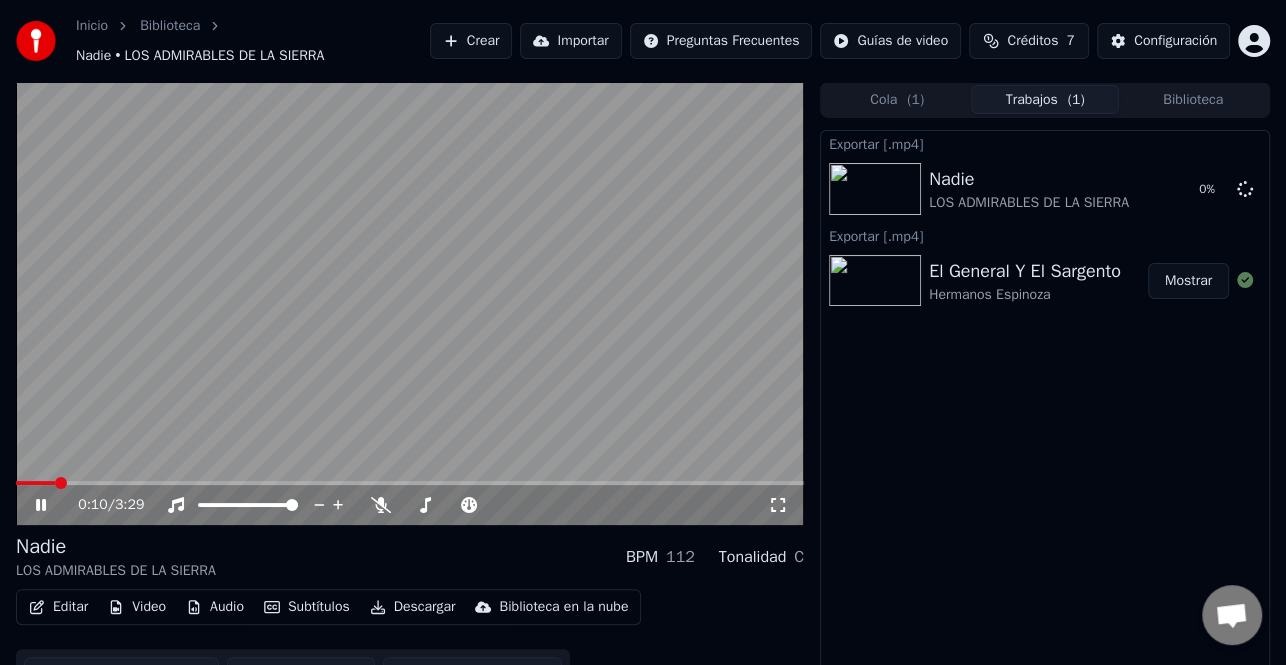 click on "Exportar [.mp4] Nadie LOS ADMIRABLES DE LA SIERRA 0 % Exportar [.mp4] El General Y El Sargento Hermanos Espinoza Mostrar" at bounding box center (1045, 412) 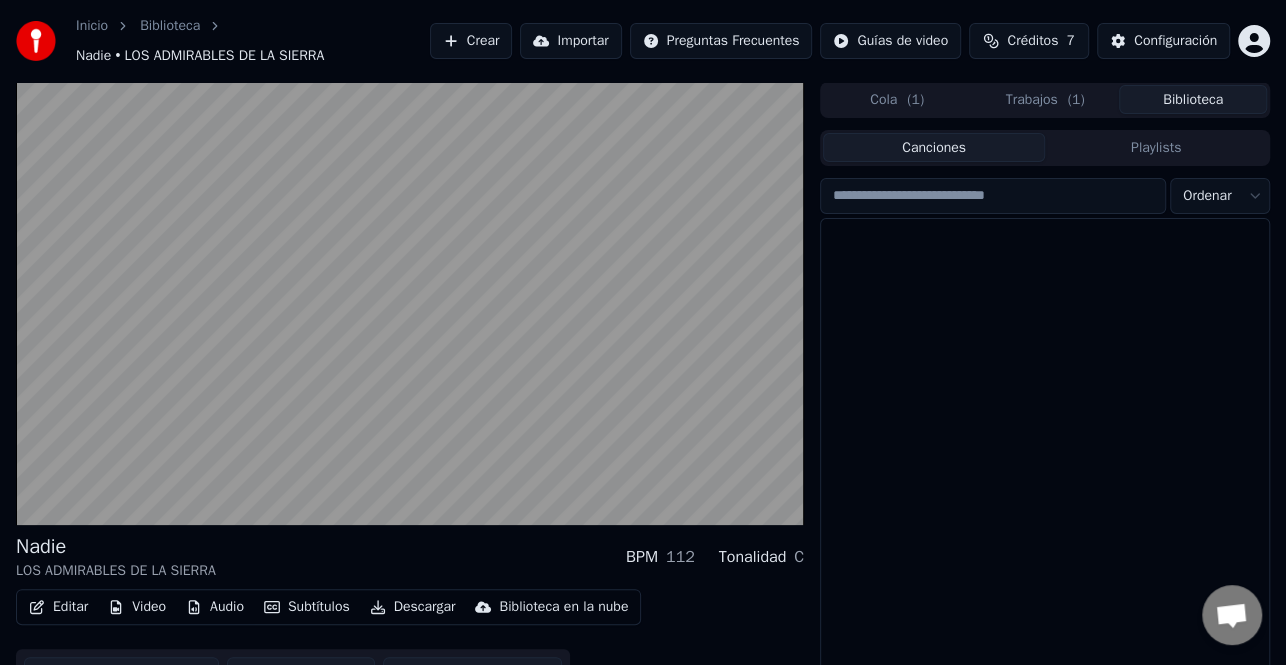 click on "Biblioteca" at bounding box center (1193, 99) 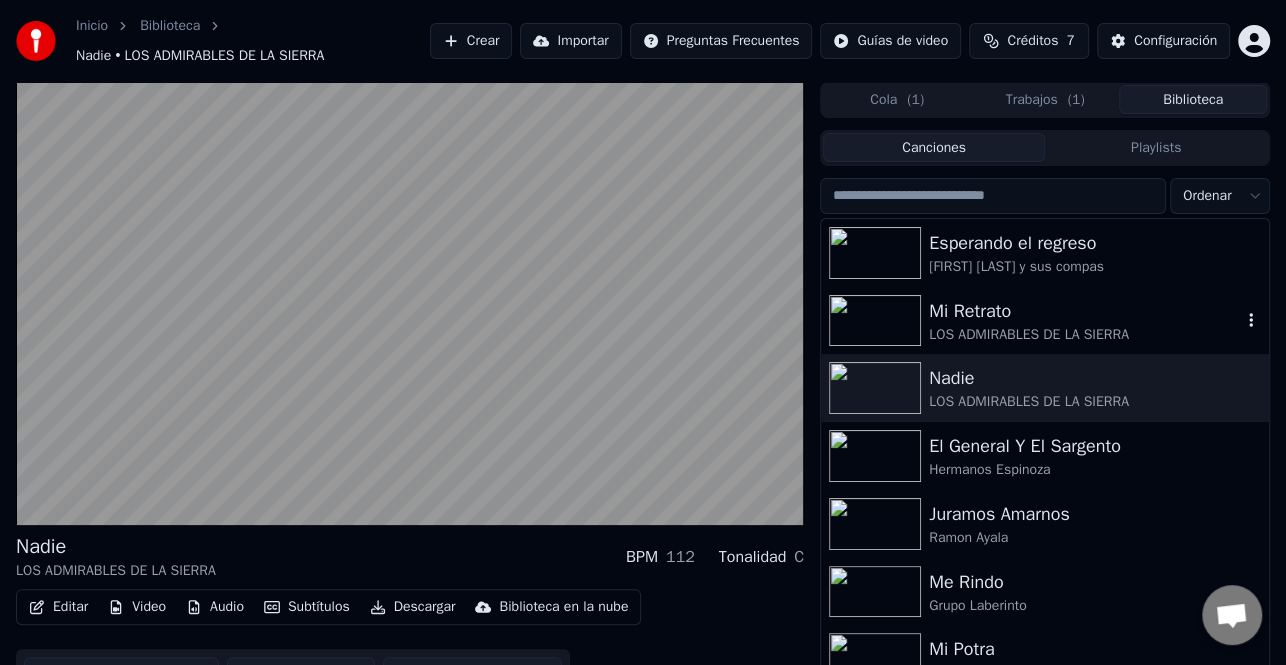 click on "LOS ADMIRABLES DE LA SIERRA" at bounding box center (1085, 335) 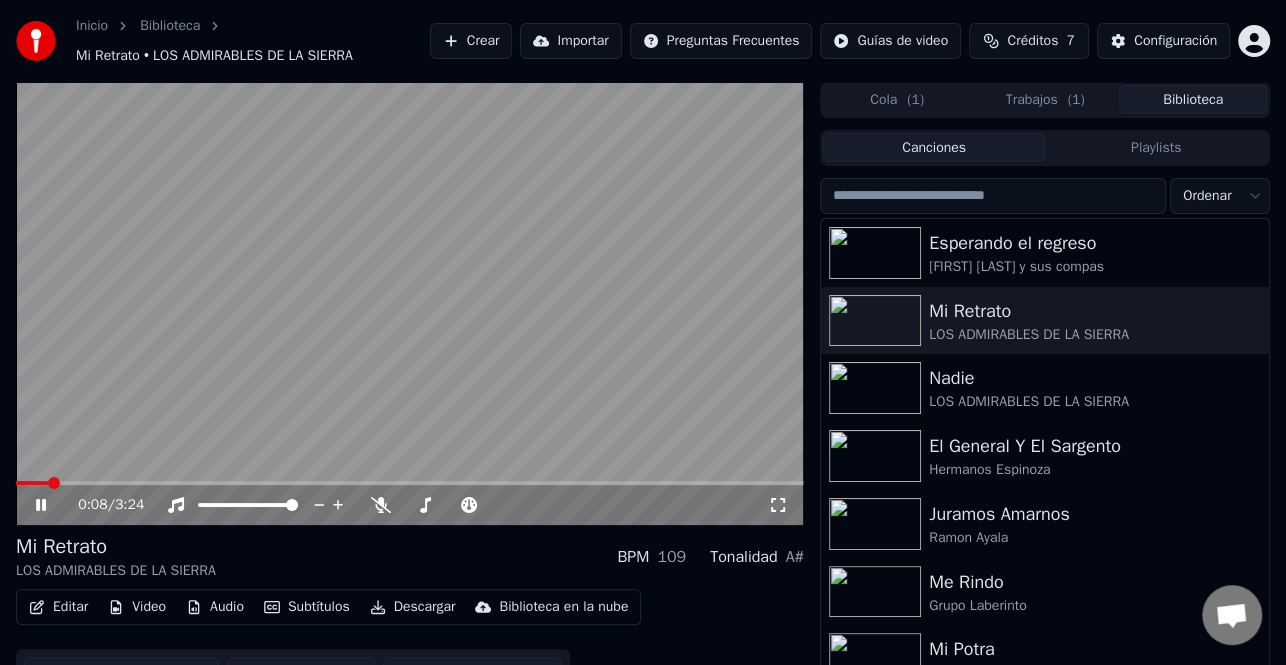 click 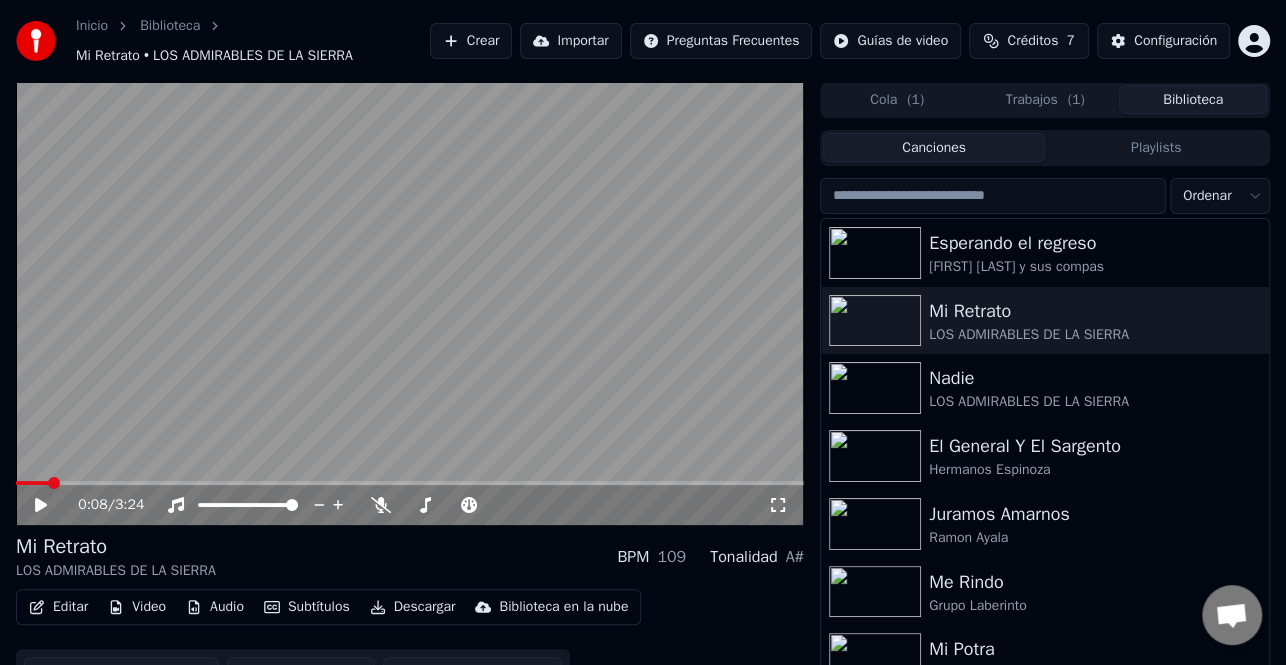 click on "Editar" at bounding box center (58, 607) 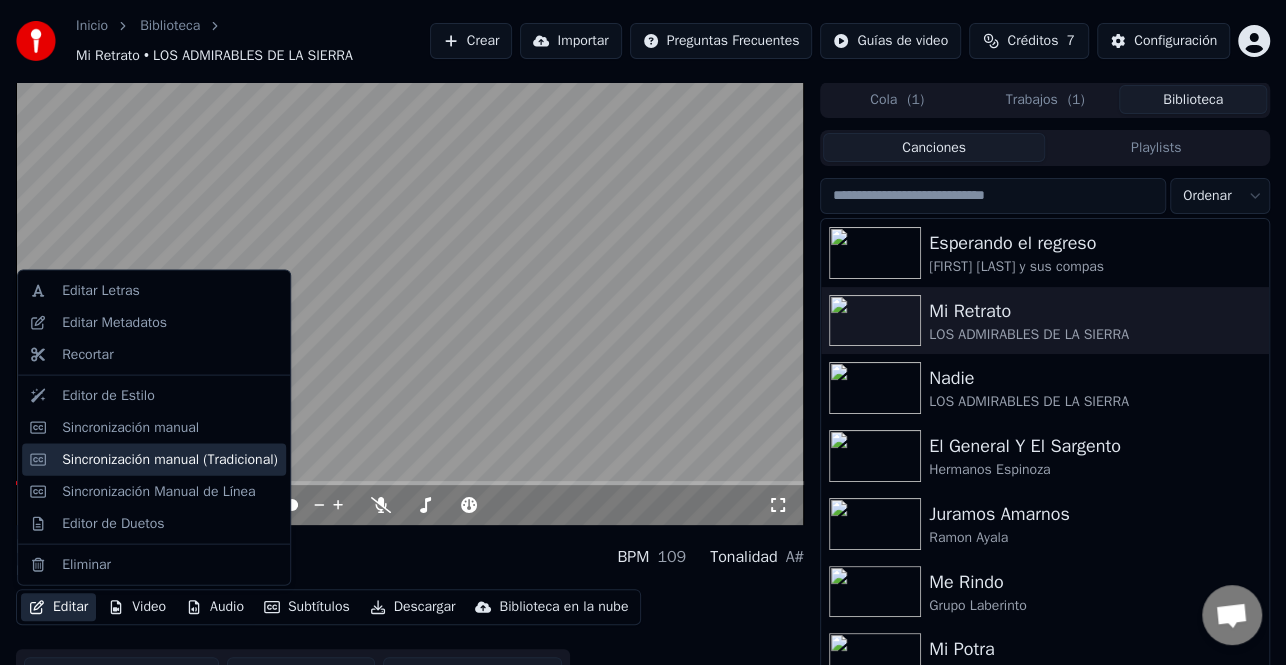 click on "Sincronización manual (Tradicional)" at bounding box center (170, 459) 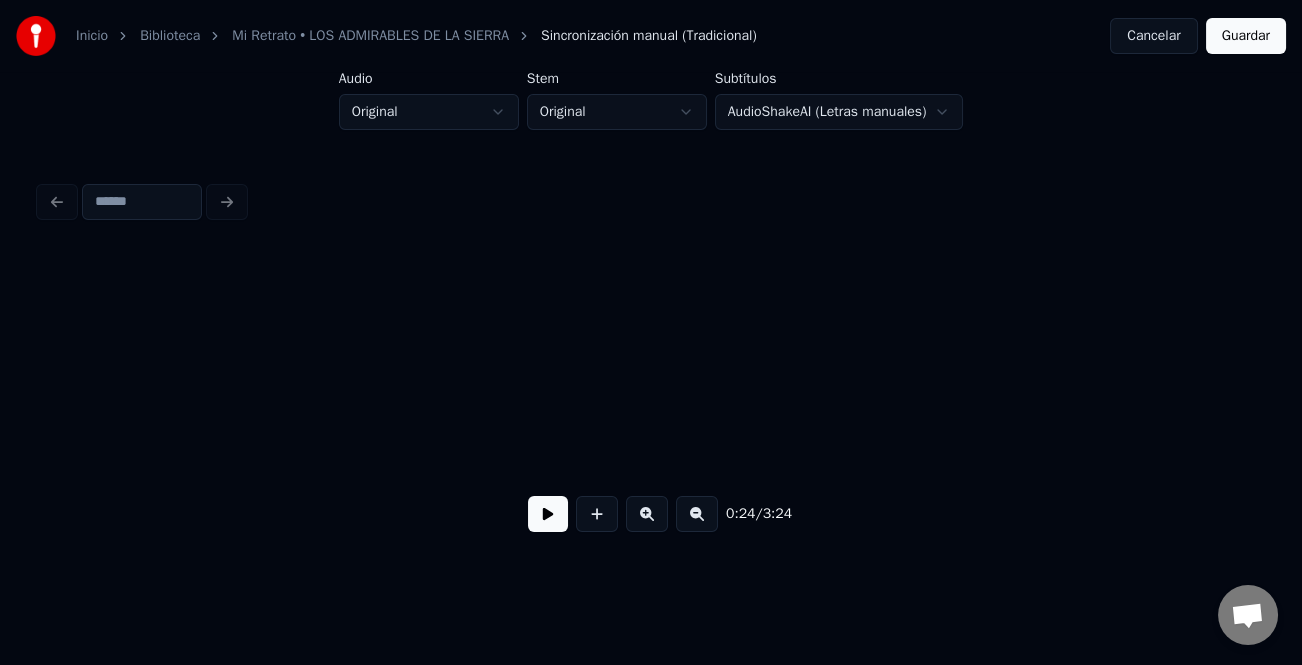 scroll, scrollTop: 0, scrollLeft: 8602, axis: horizontal 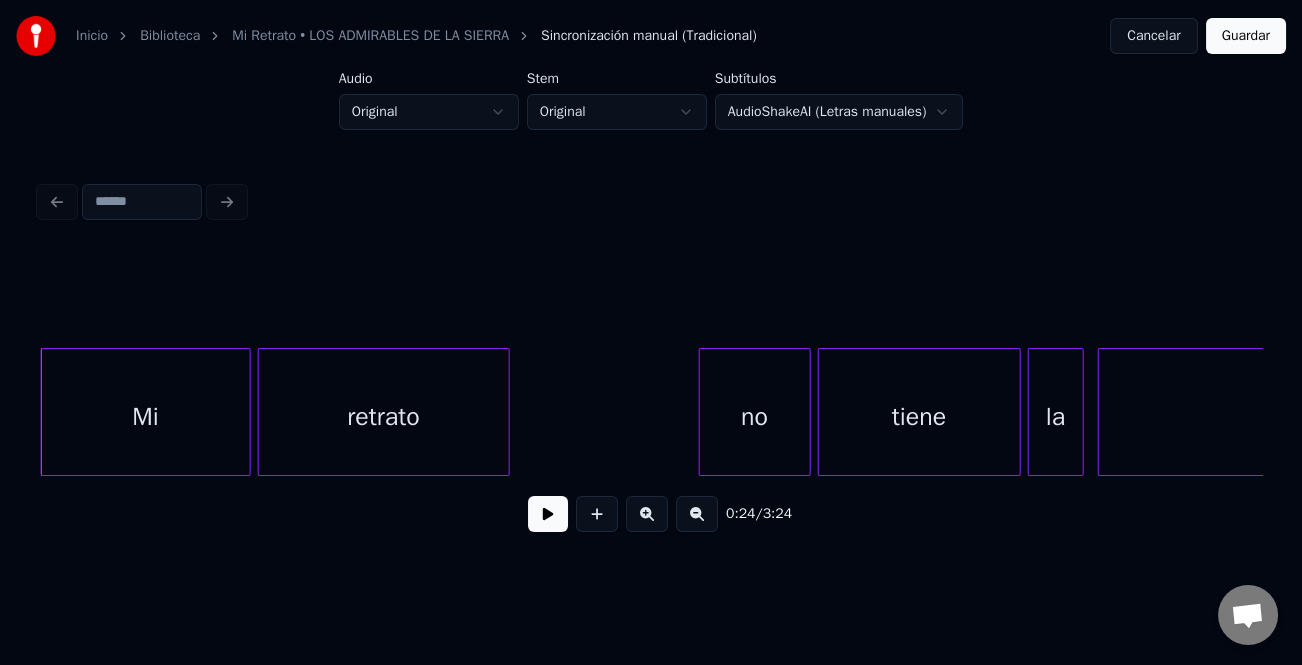click at bounding box center (548, 514) 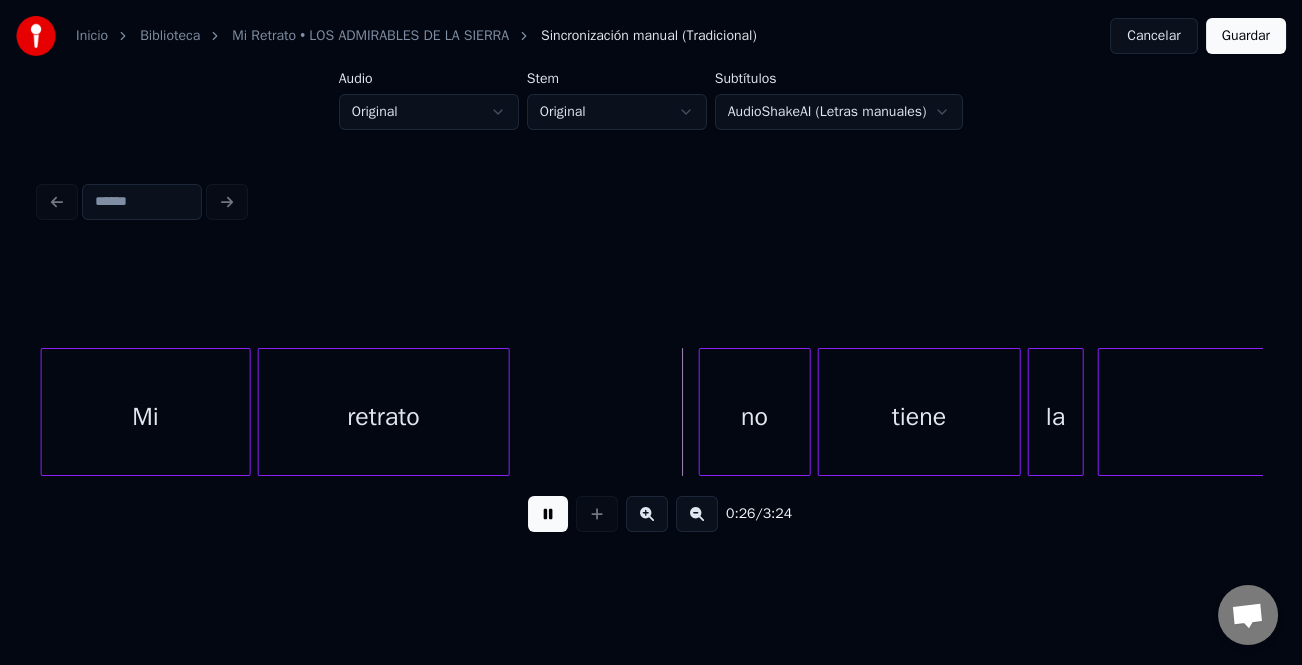 click on "Mi" at bounding box center [146, 417] 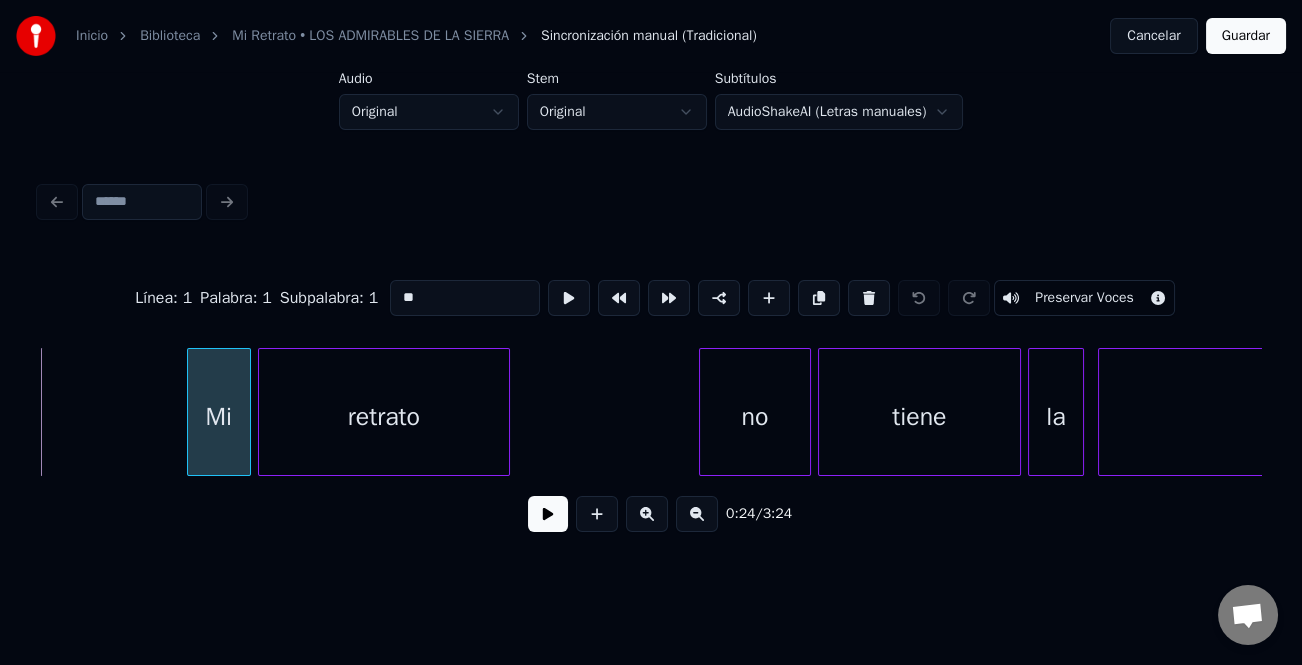 click at bounding box center (191, 412) 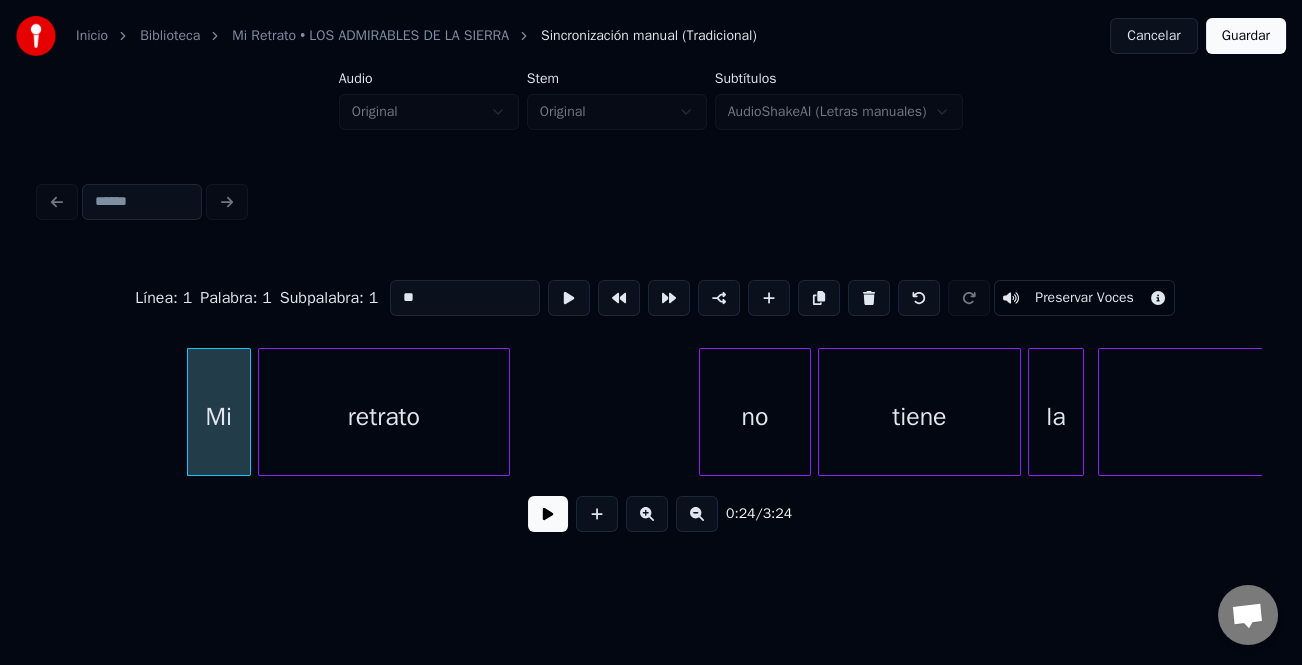 click at bounding box center [548, 514] 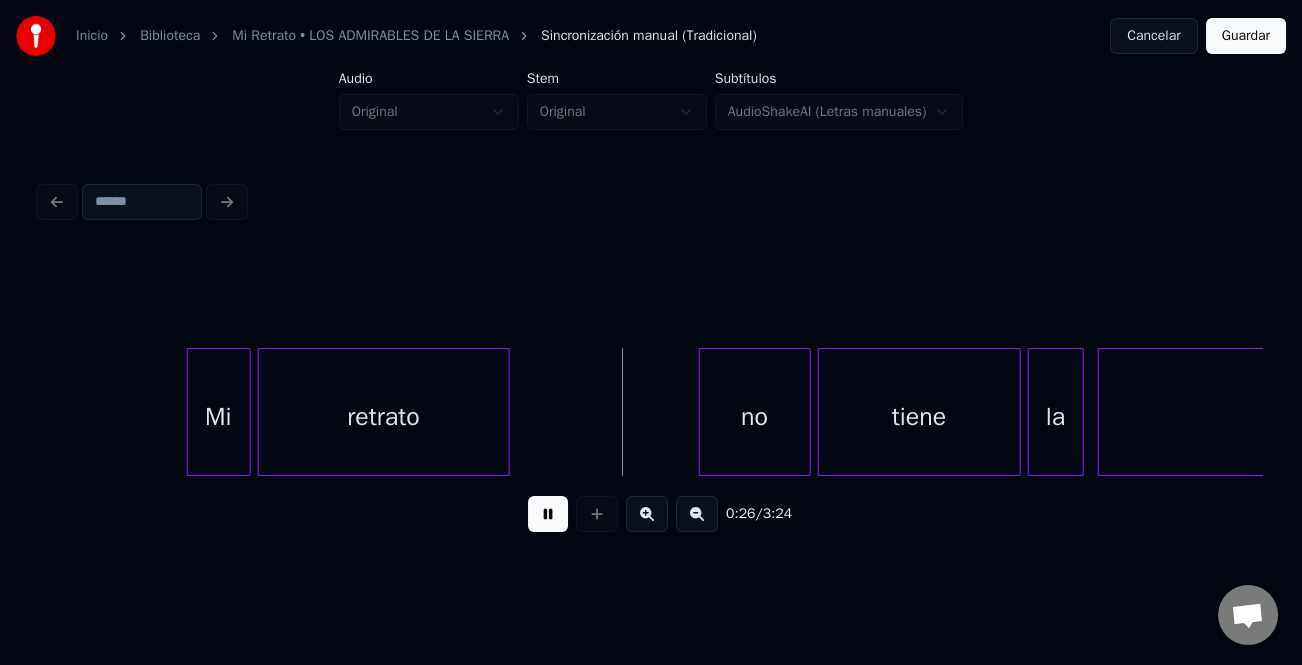 click on "Mi retrato no tiene la culpa" at bounding box center (27277, 412) 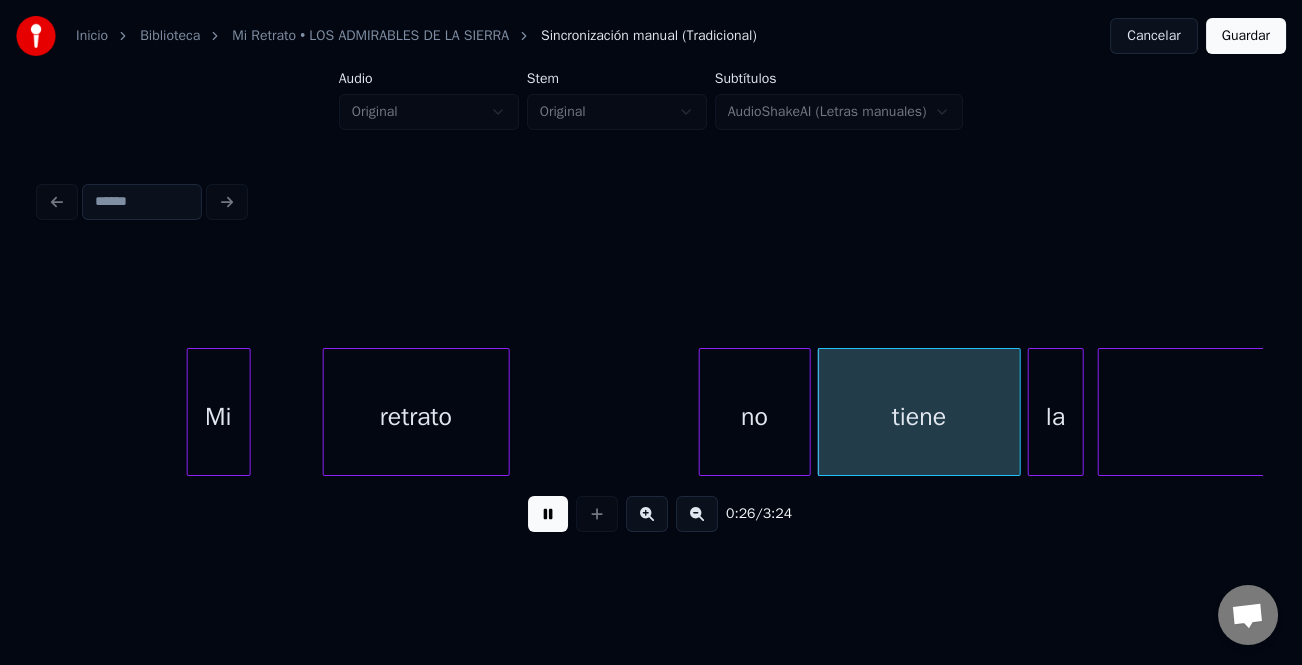 click at bounding box center (327, 412) 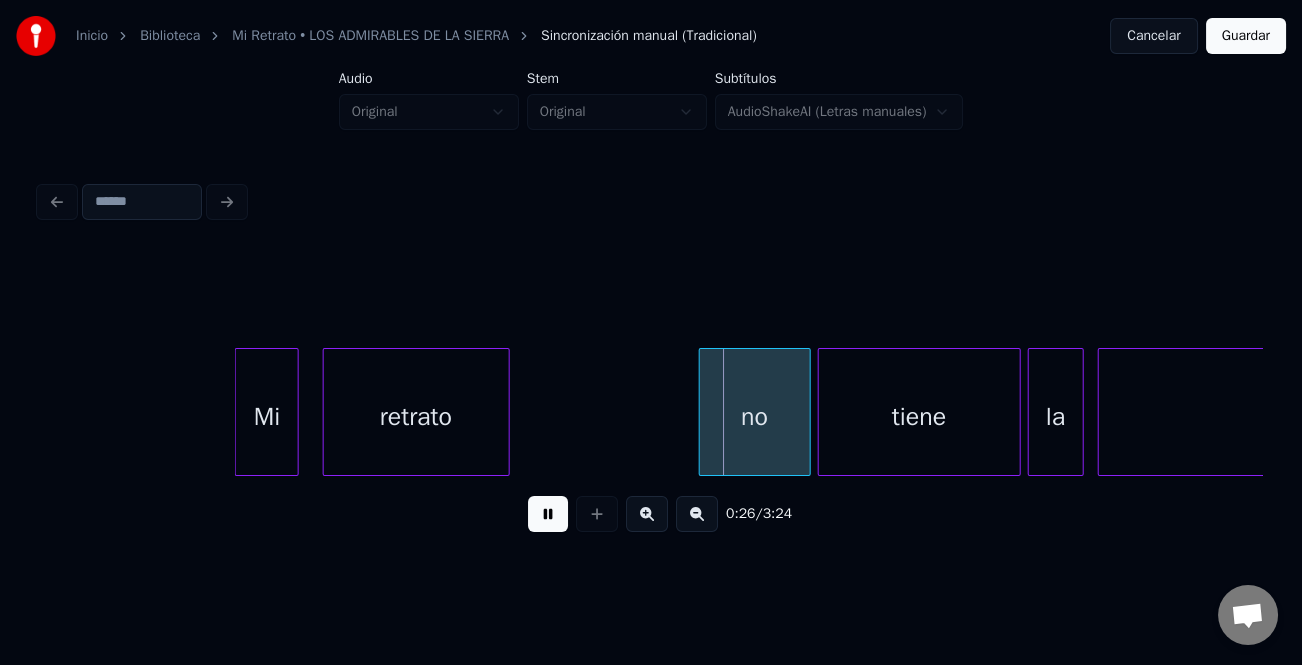 click on "Mi" at bounding box center [267, 417] 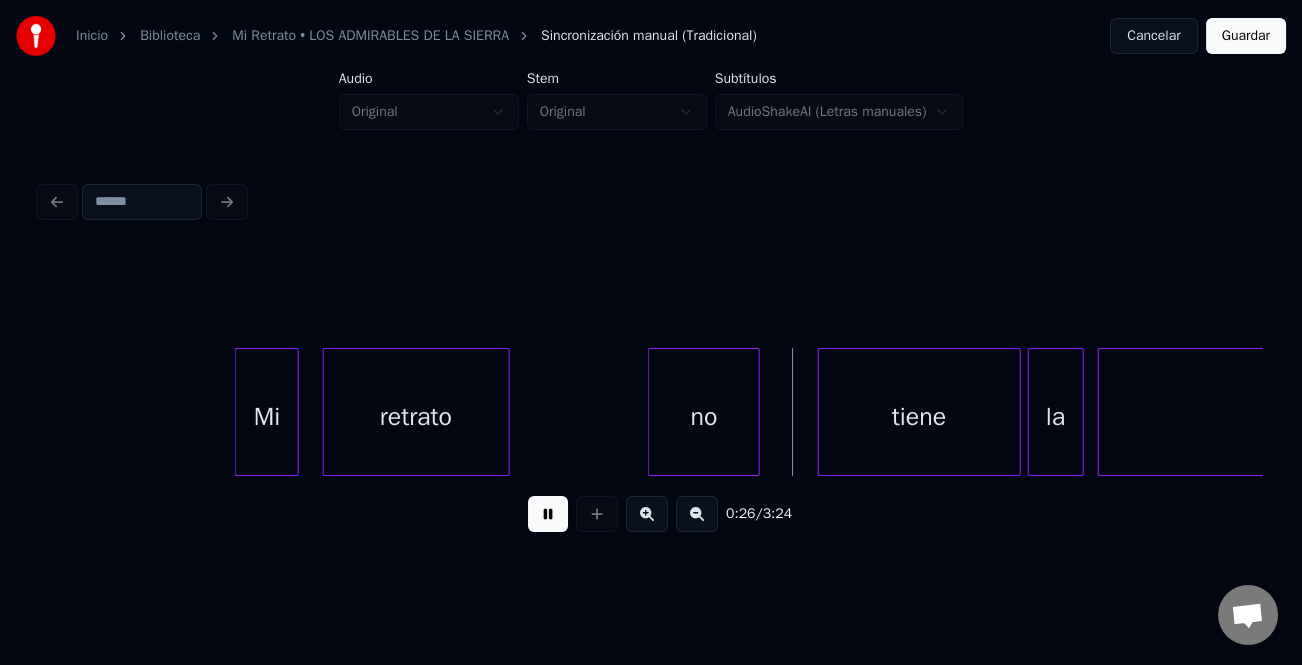 click on "no" at bounding box center [704, 417] 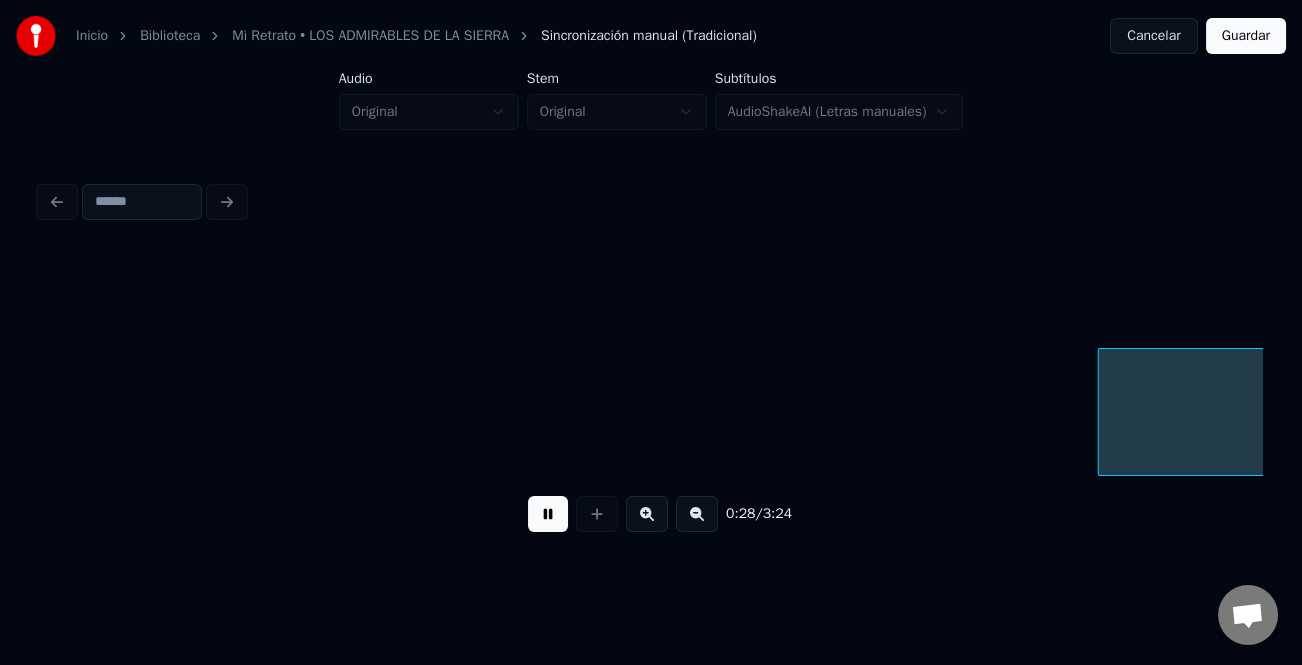 scroll, scrollTop: 0, scrollLeft: 9829, axis: horizontal 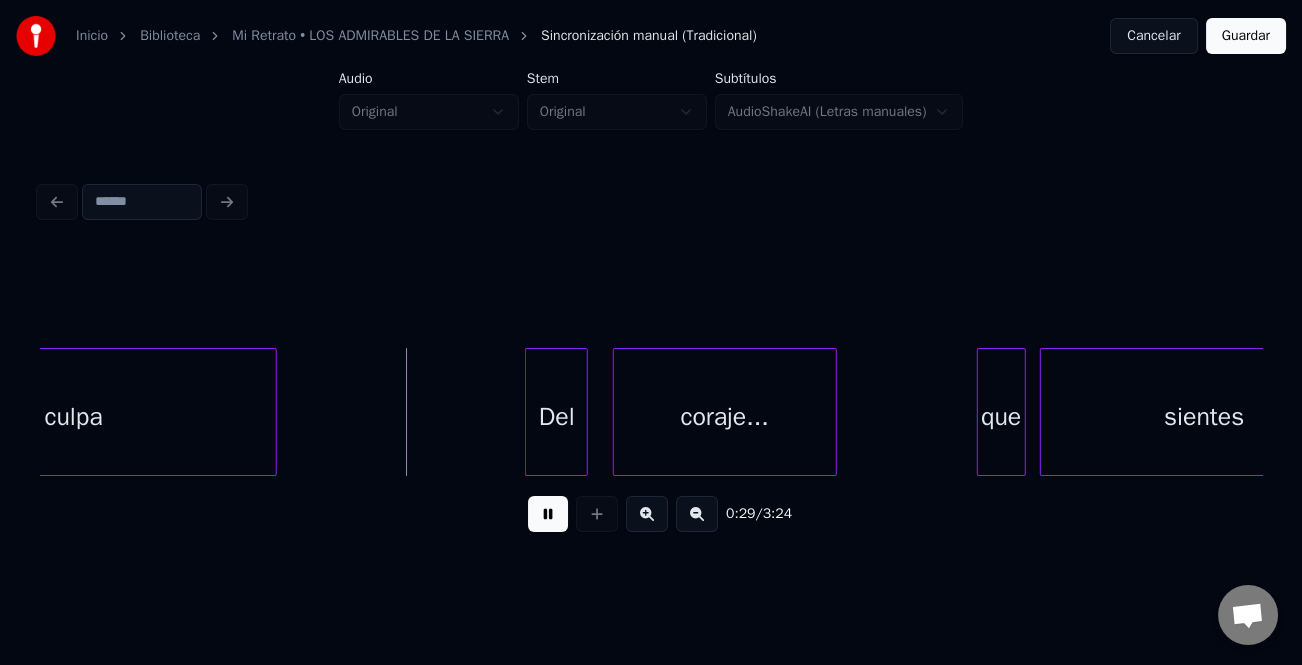 click on "Del" at bounding box center (556, 417) 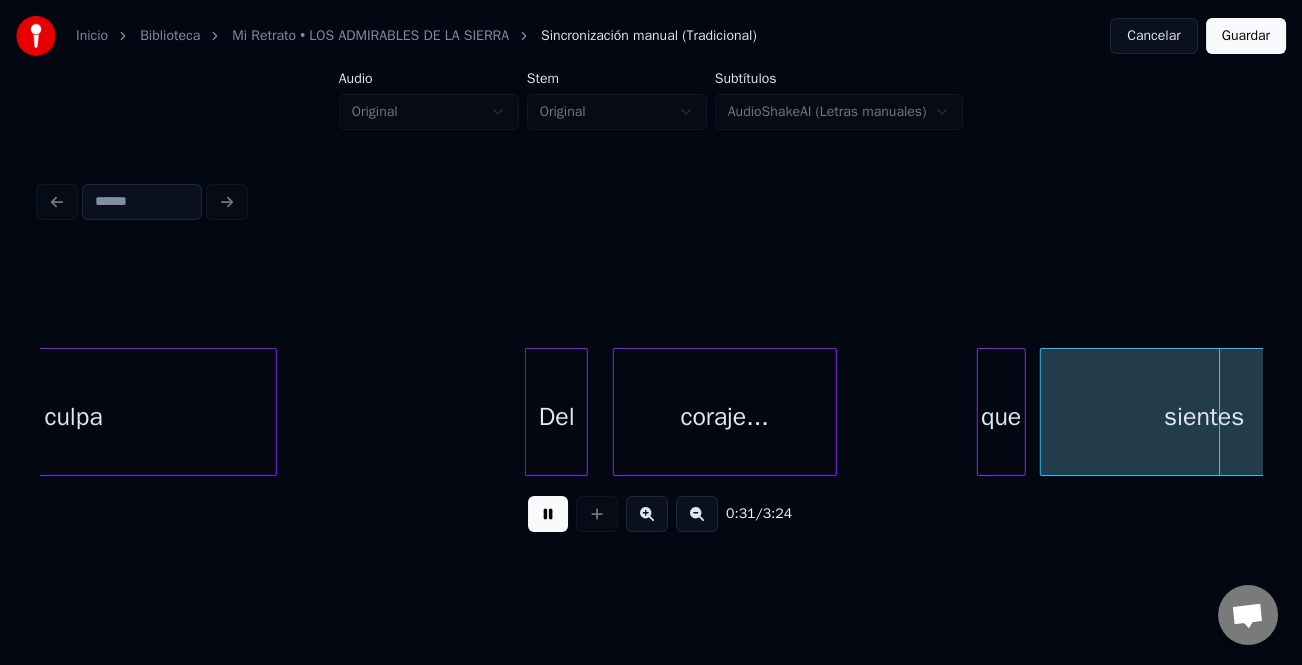 drag, startPoint x: 554, startPoint y: 506, endPoint x: 977, endPoint y: 447, distance: 427.09485 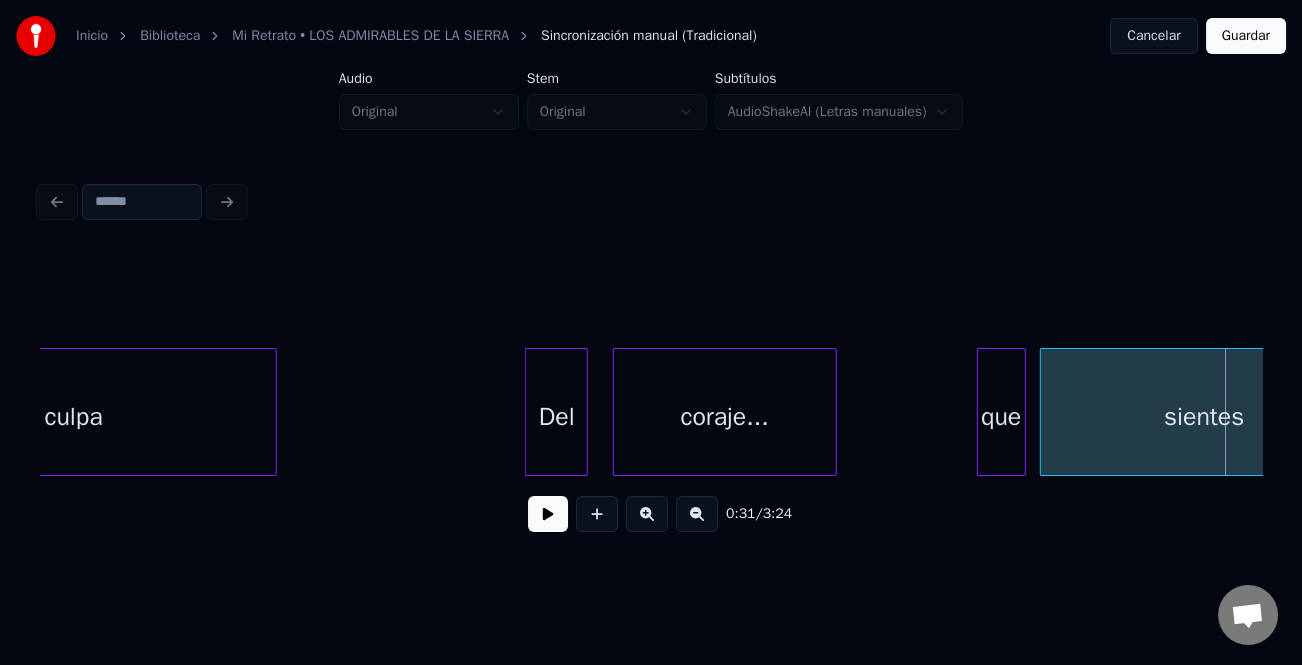 click on "que" at bounding box center (1001, 417) 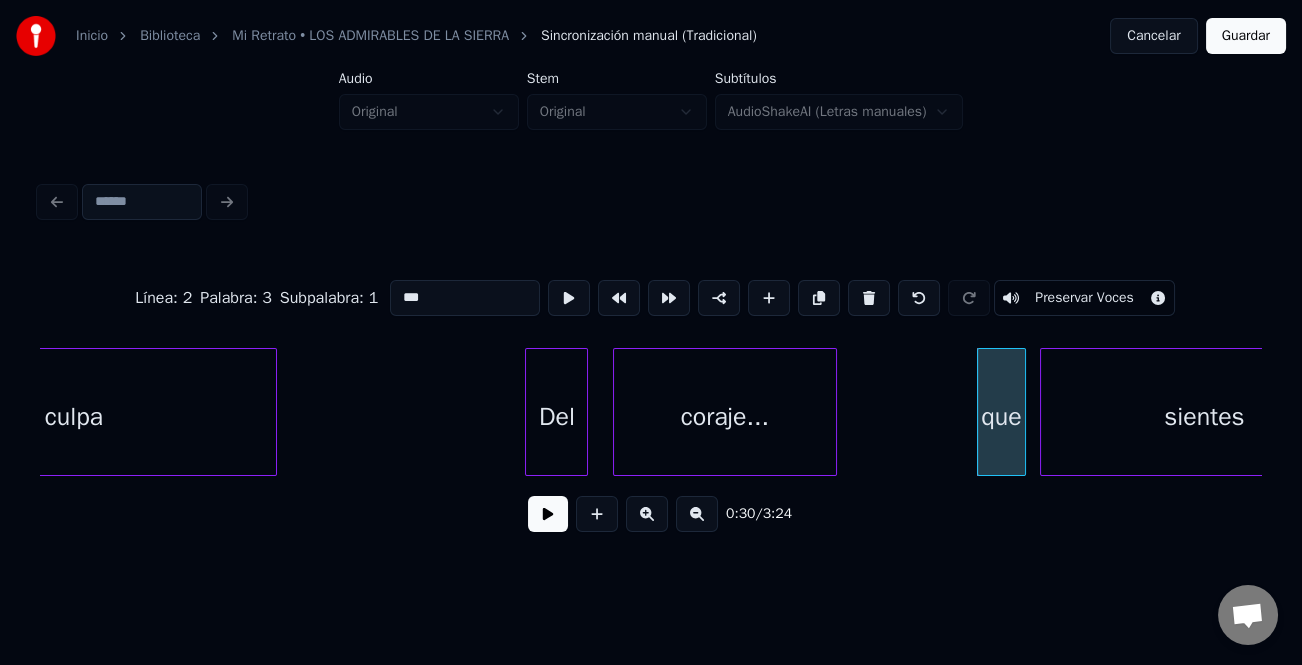 click on "***" at bounding box center (465, 298) 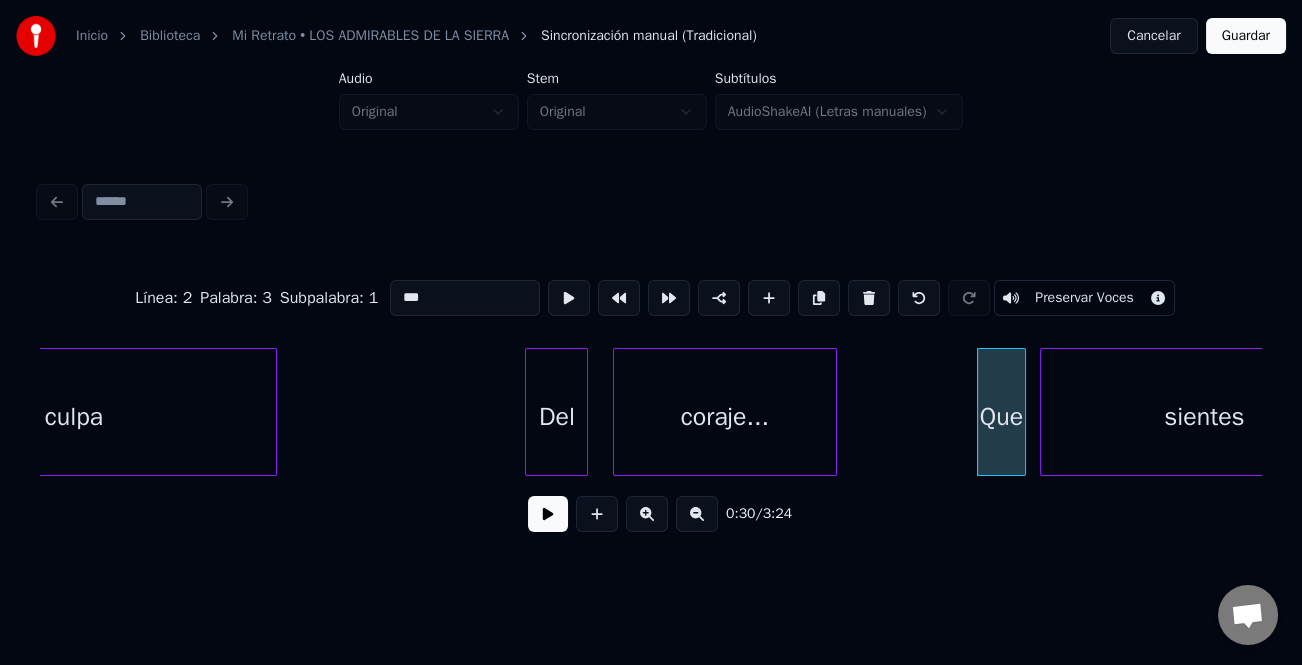 type on "***" 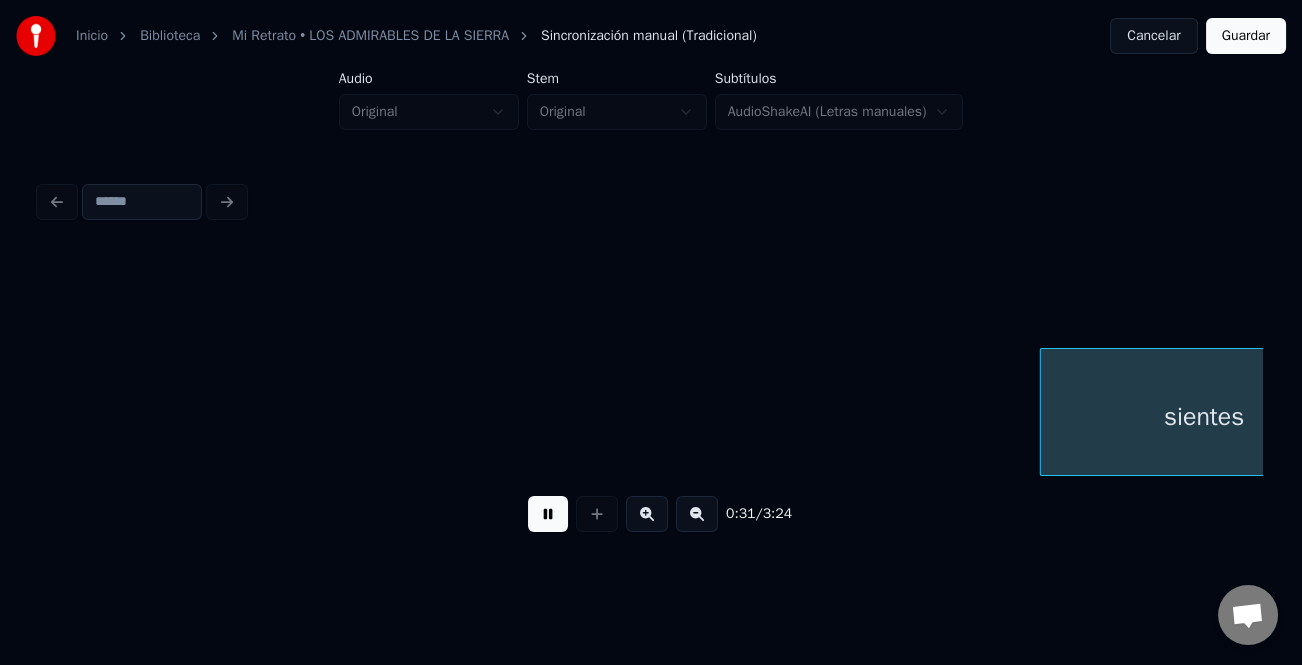 scroll, scrollTop: 0, scrollLeft: 11053, axis: horizontal 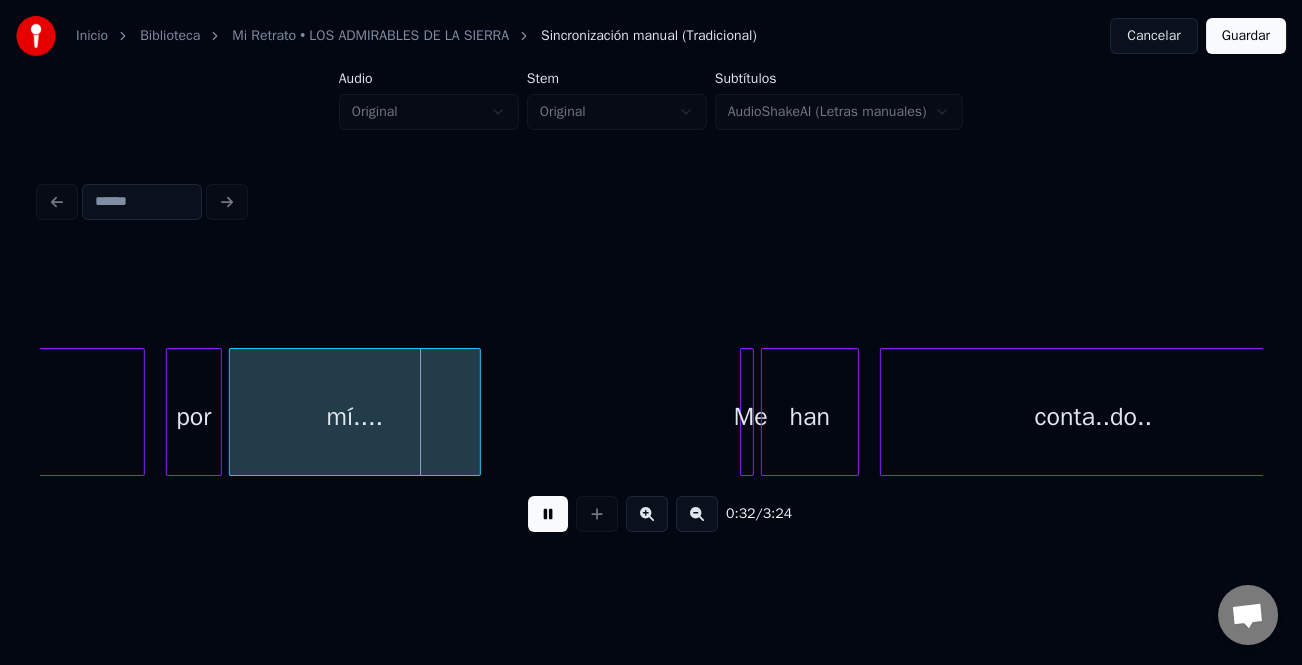 click at bounding box center (548, 514) 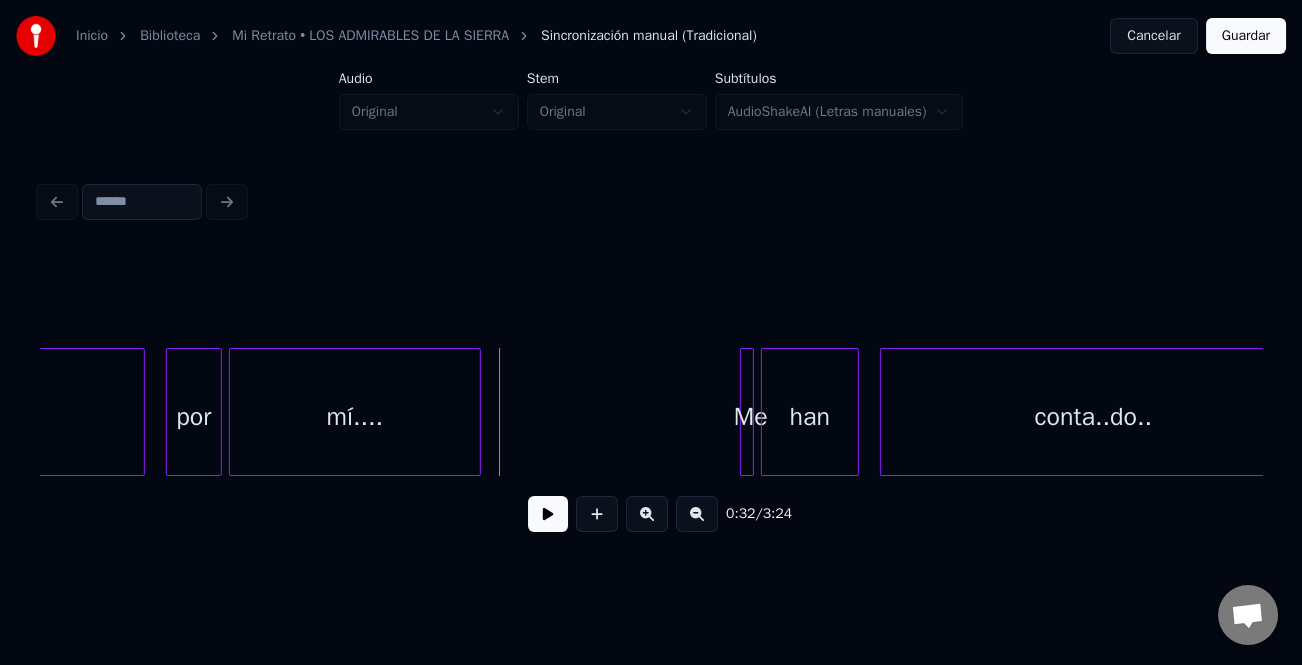 click on "mí...." at bounding box center (355, 417) 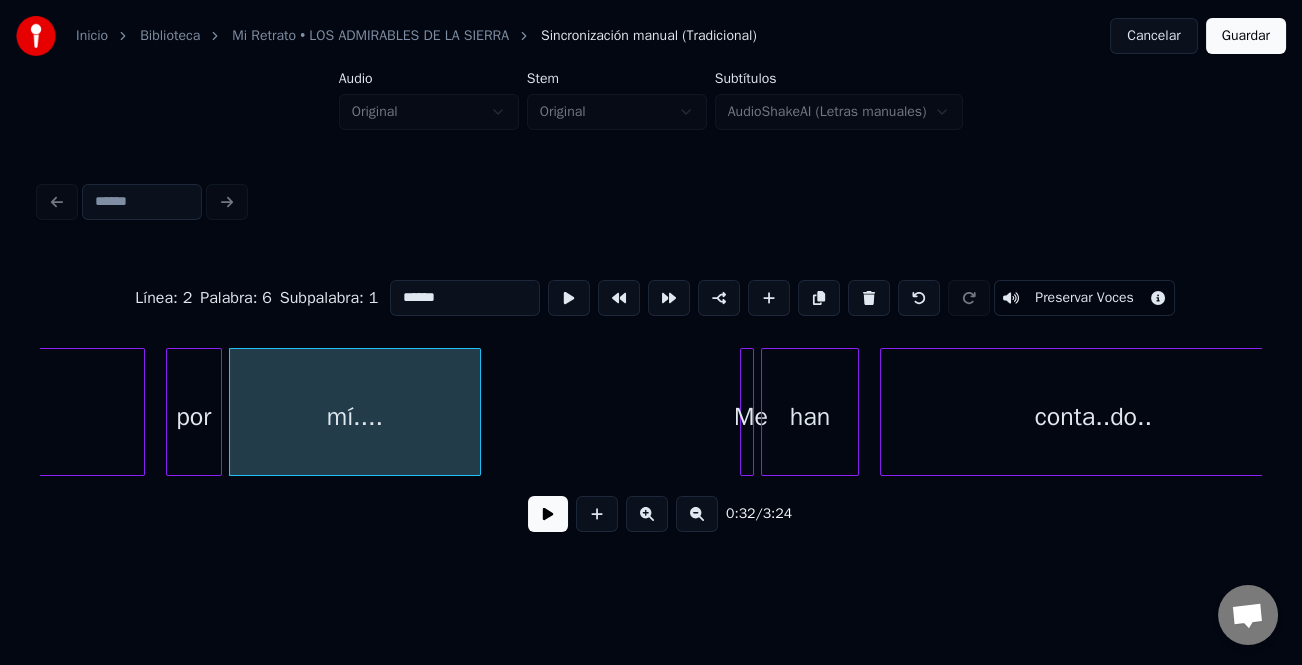 click on "******" at bounding box center (465, 298) 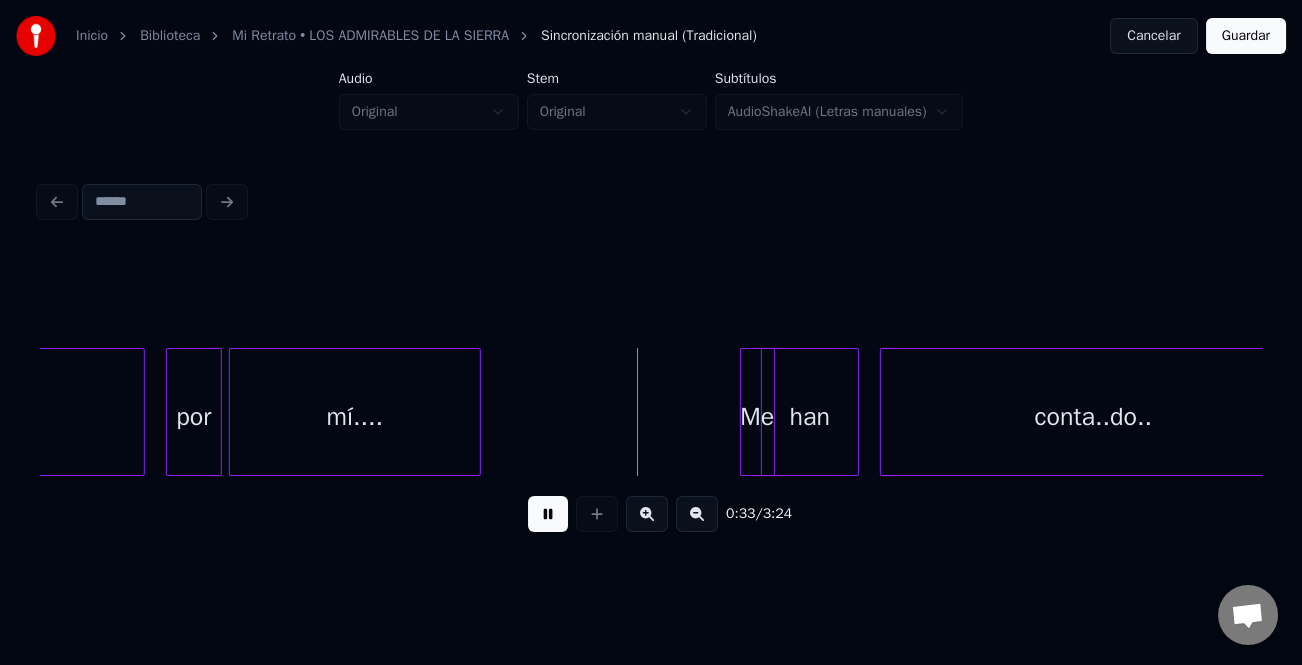 click on "Me" at bounding box center (757, 412) 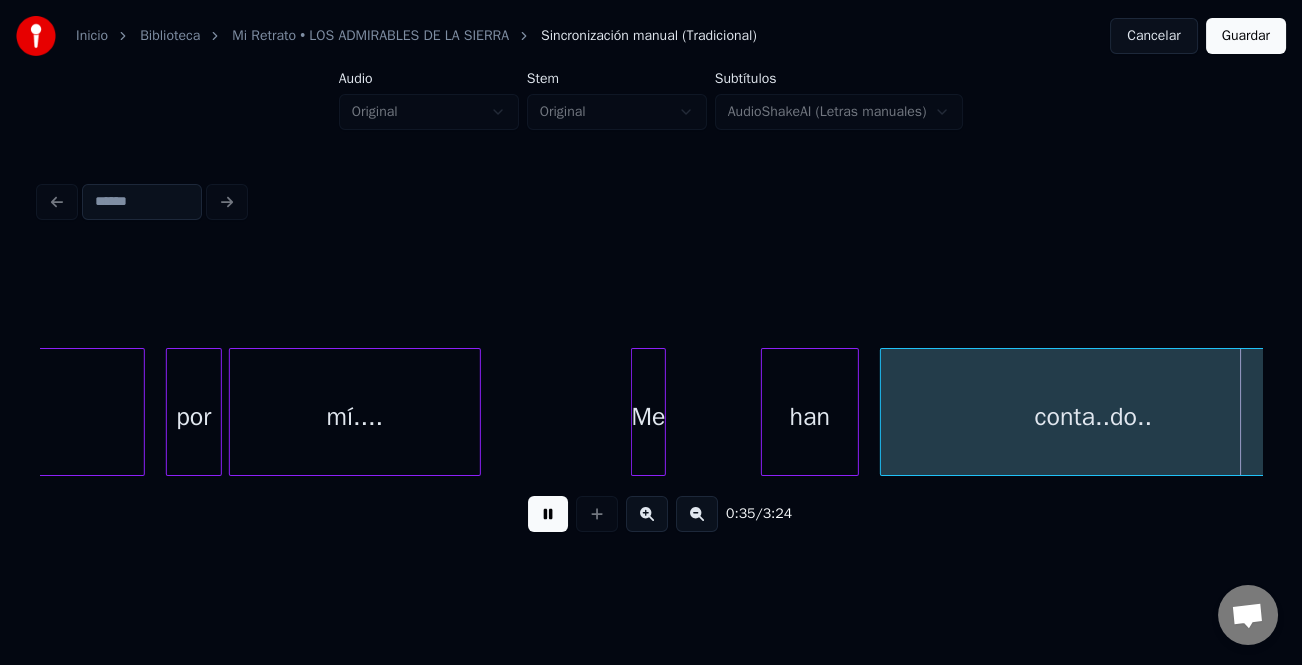 scroll, scrollTop: 0, scrollLeft: 11643, axis: horizontal 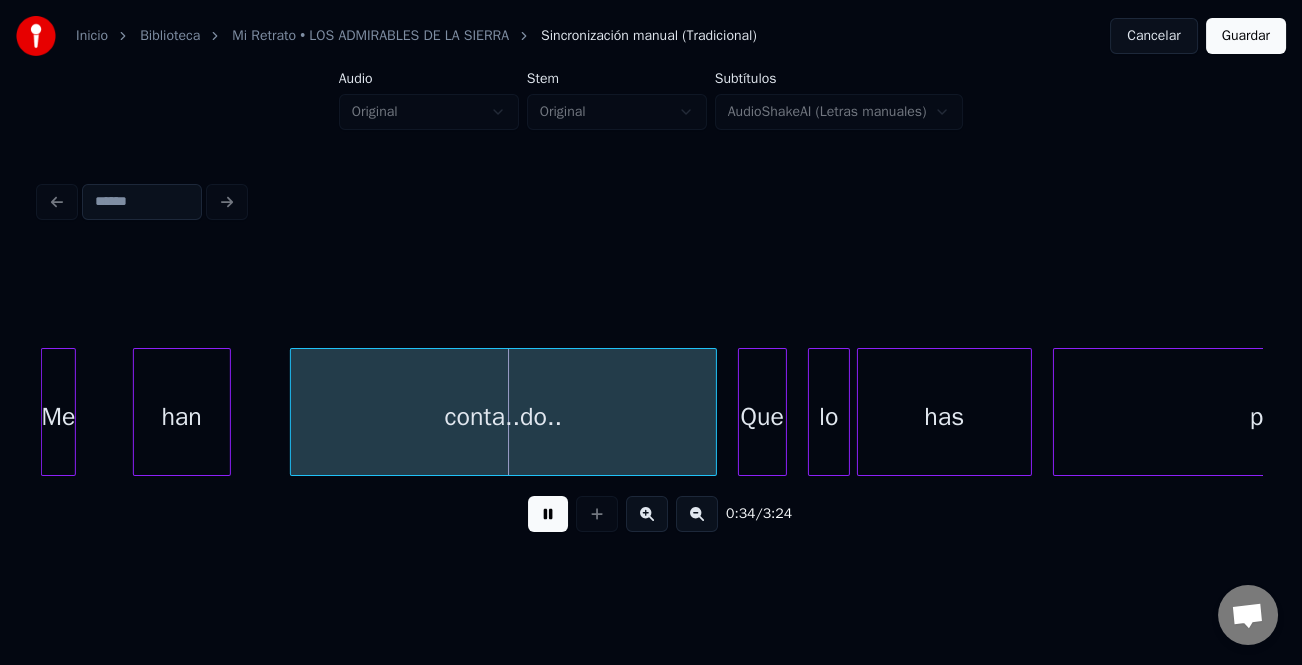click on "han" at bounding box center (182, 417) 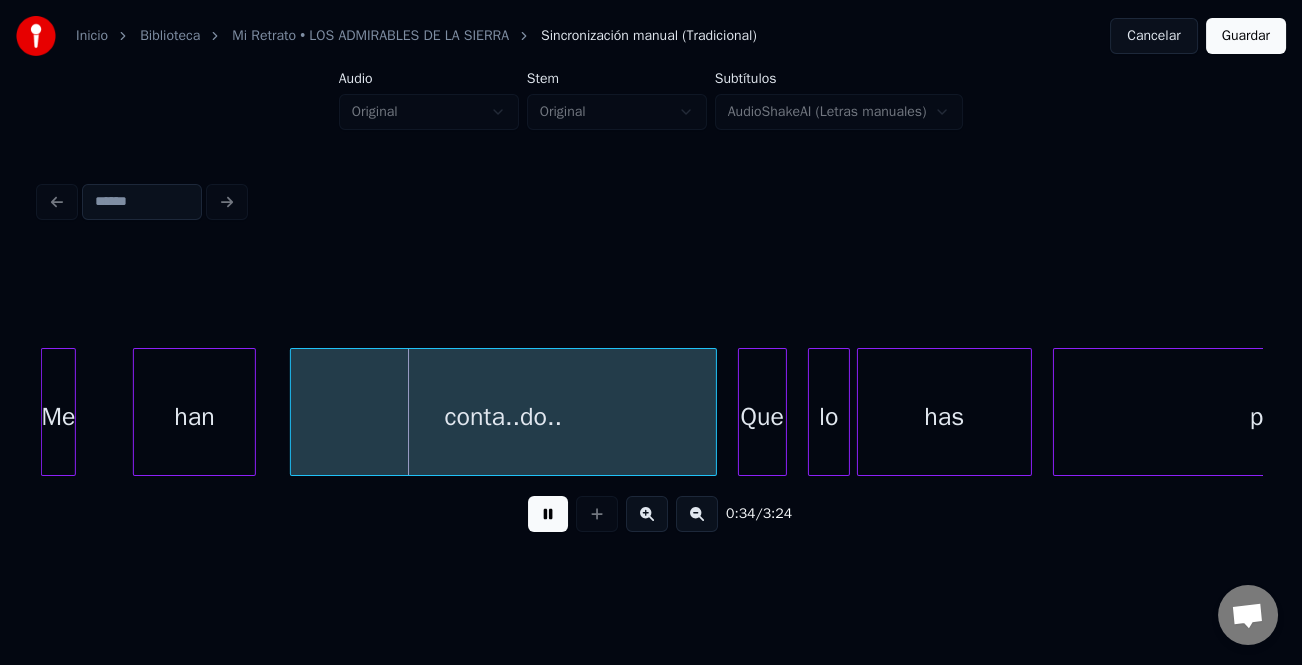 click at bounding box center (252, 412) 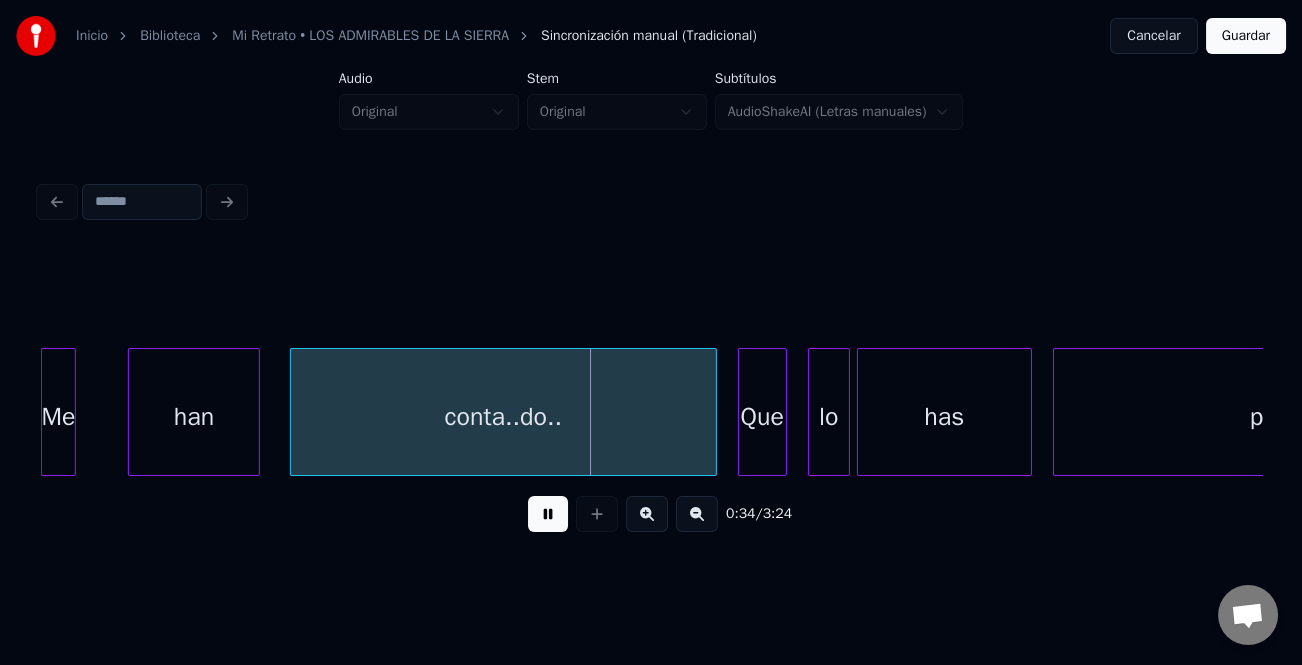 click at bounding box center (132, 412) 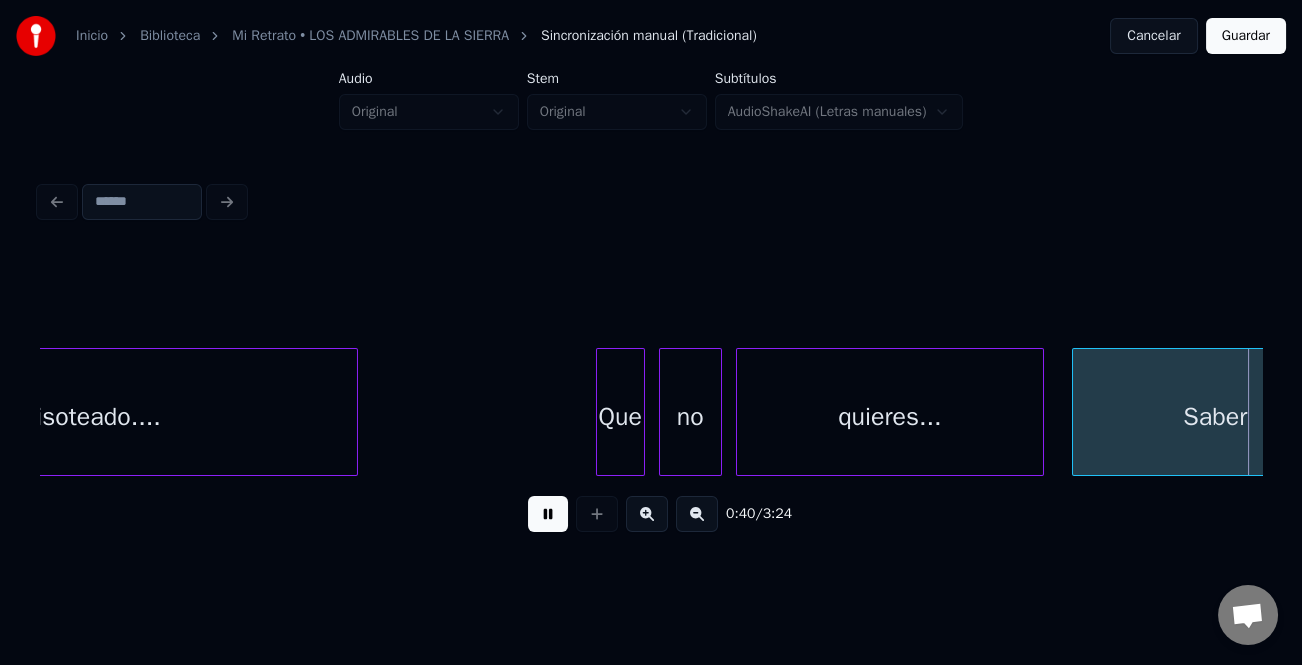 scroll, scrollTop: 0, scrollLeft: 14092, axis: horizontal 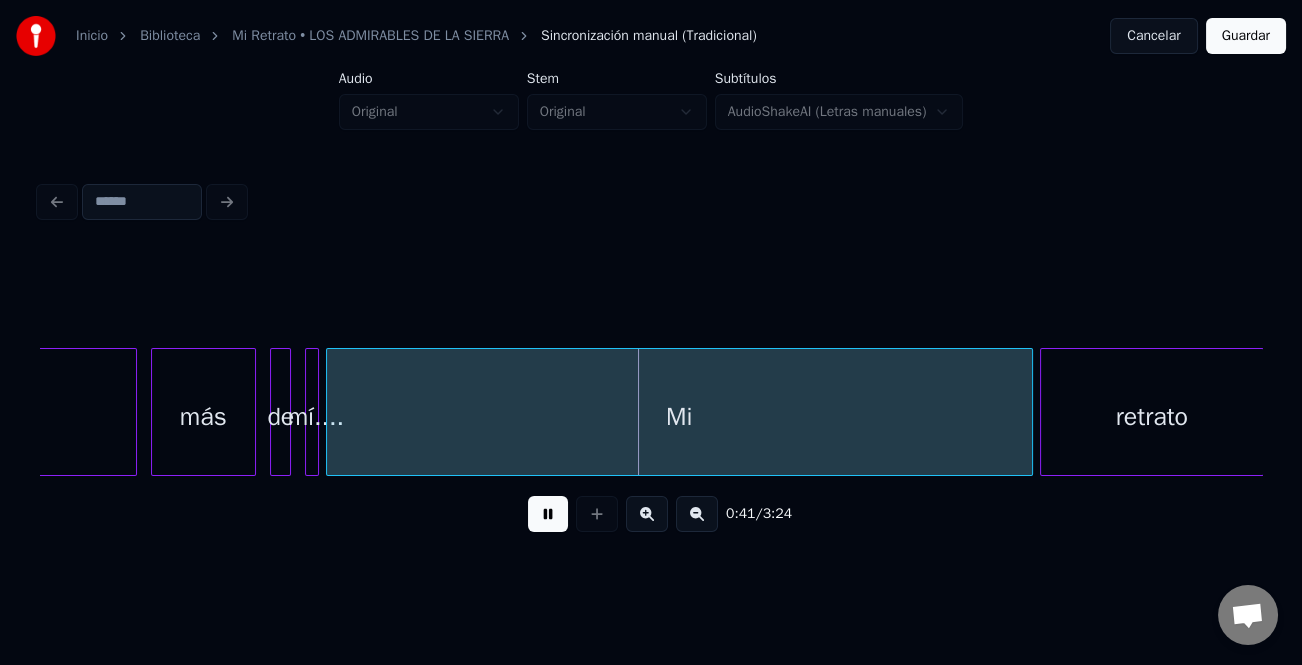 click on "Mi" at bounding box center [679, 417] 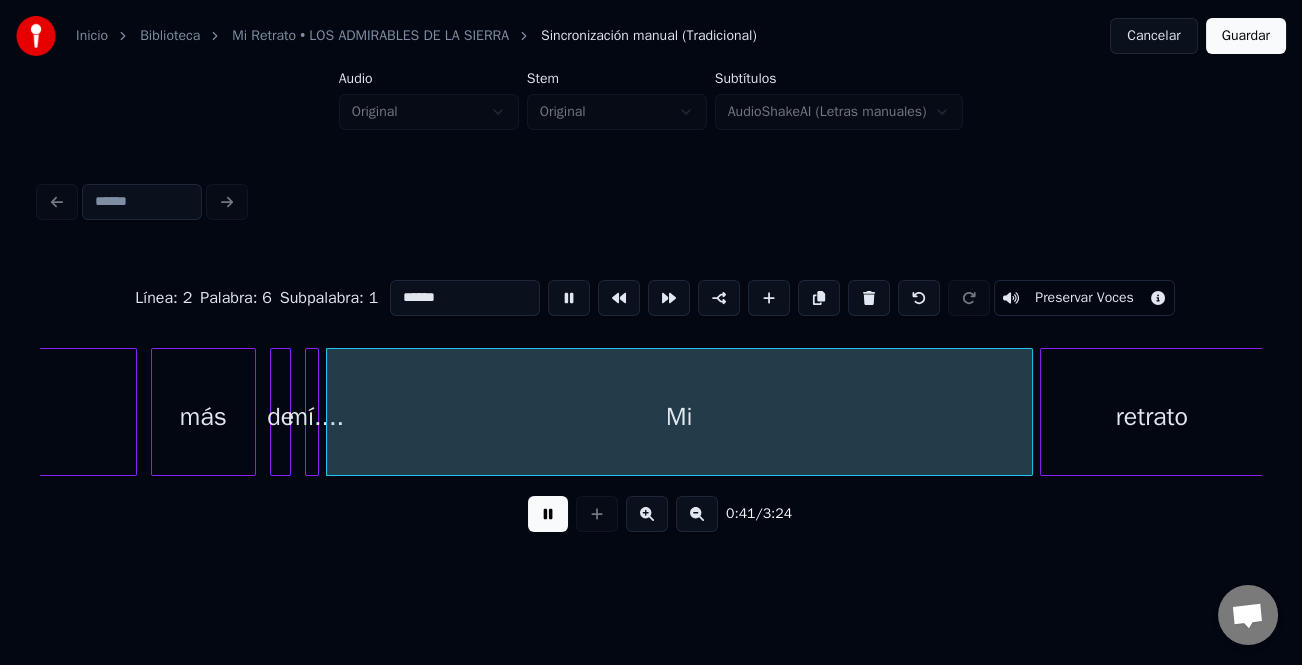 type on "**" 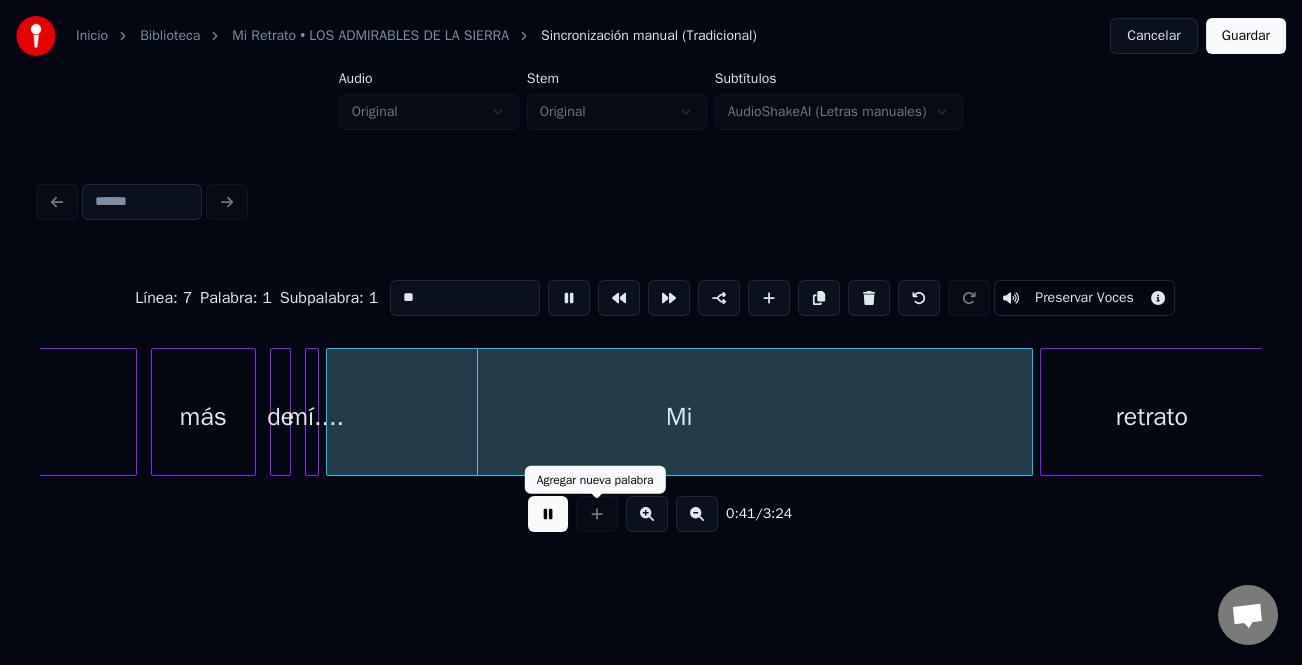 drag, startPoint x: 540, startPoint y: 512, endPoint x: 913, endPoint y: 474, distance: 374.93066 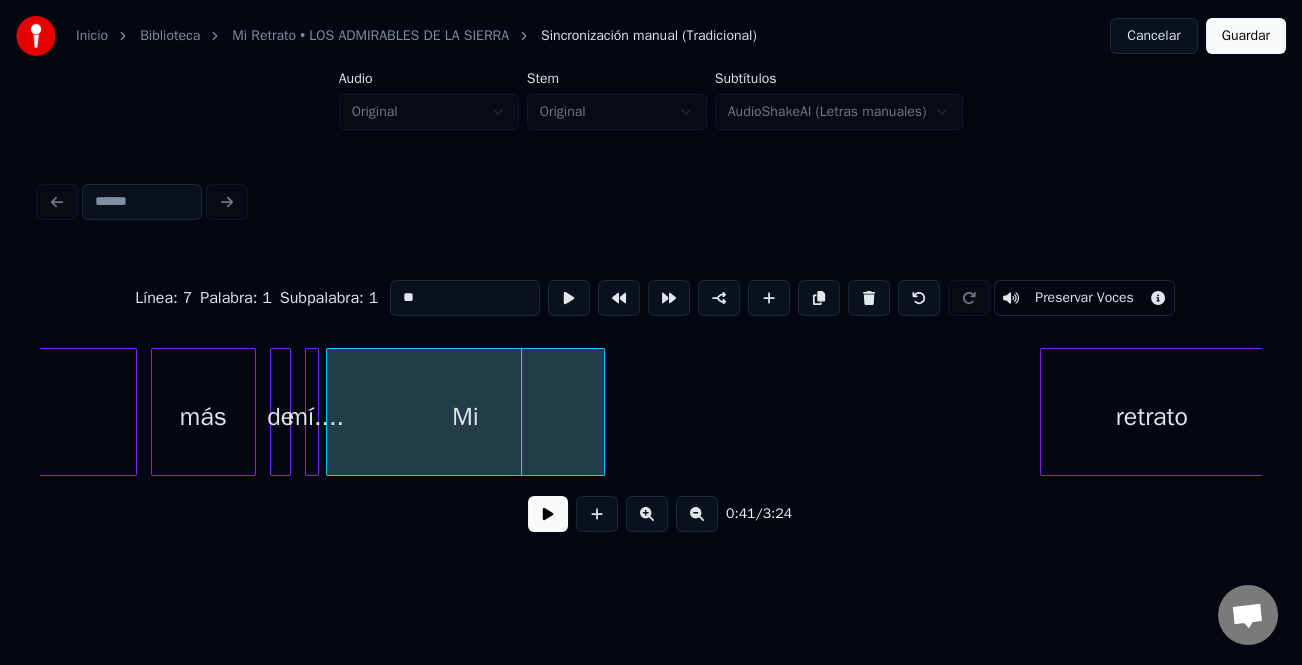 click on "Saber más de mí.... Mi retrato" at bounding box center (651, 412) 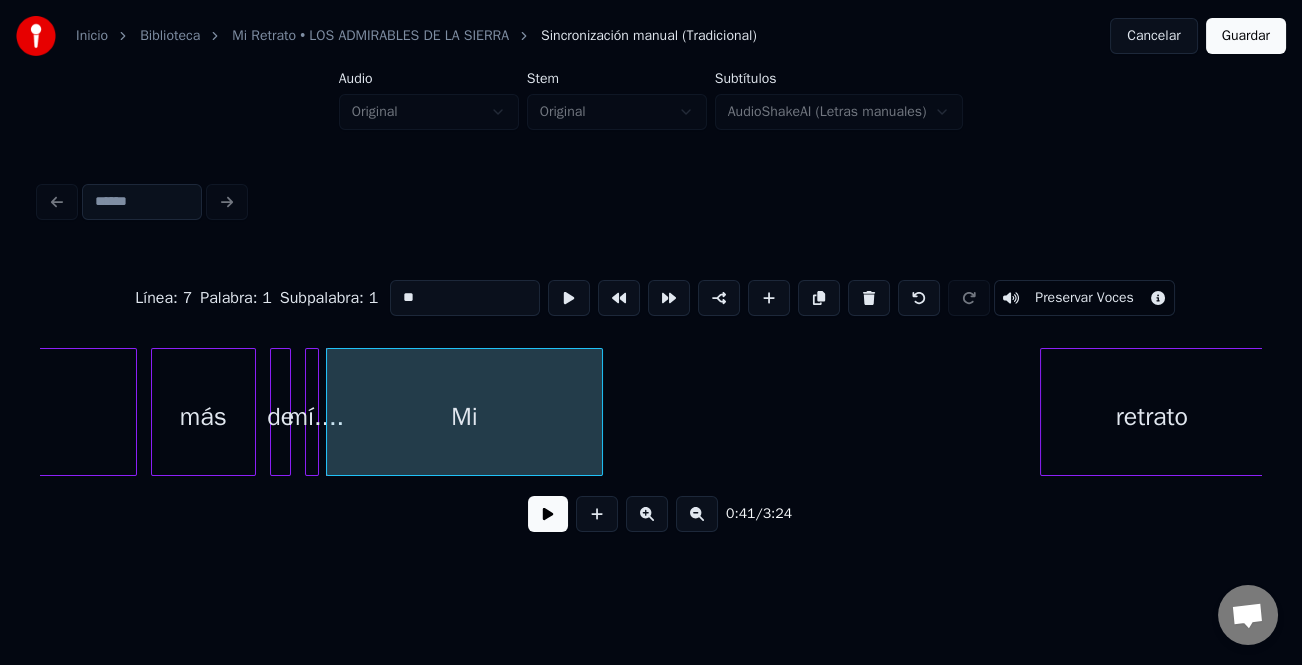 click at bounding box center (548, 514) 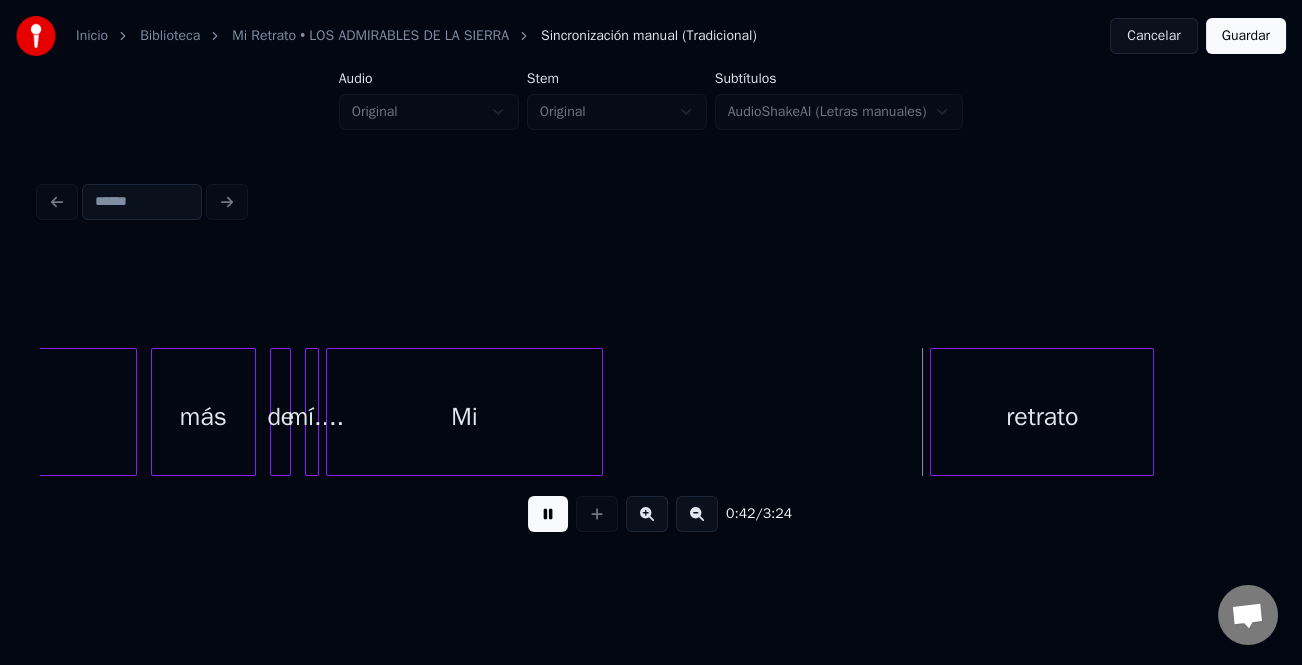 click on "retrato" at bounding box center (1042, 417) 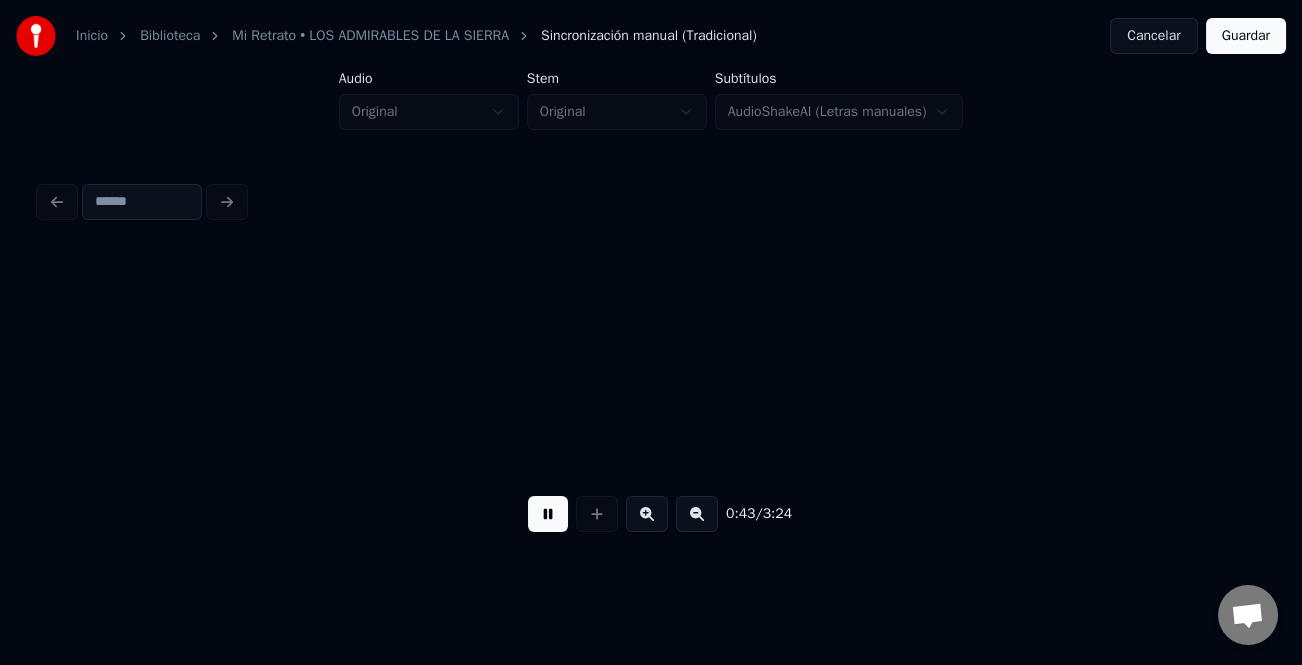 scroll, scrollTop: 0, scrollLeft: 15319, axis: horizontal 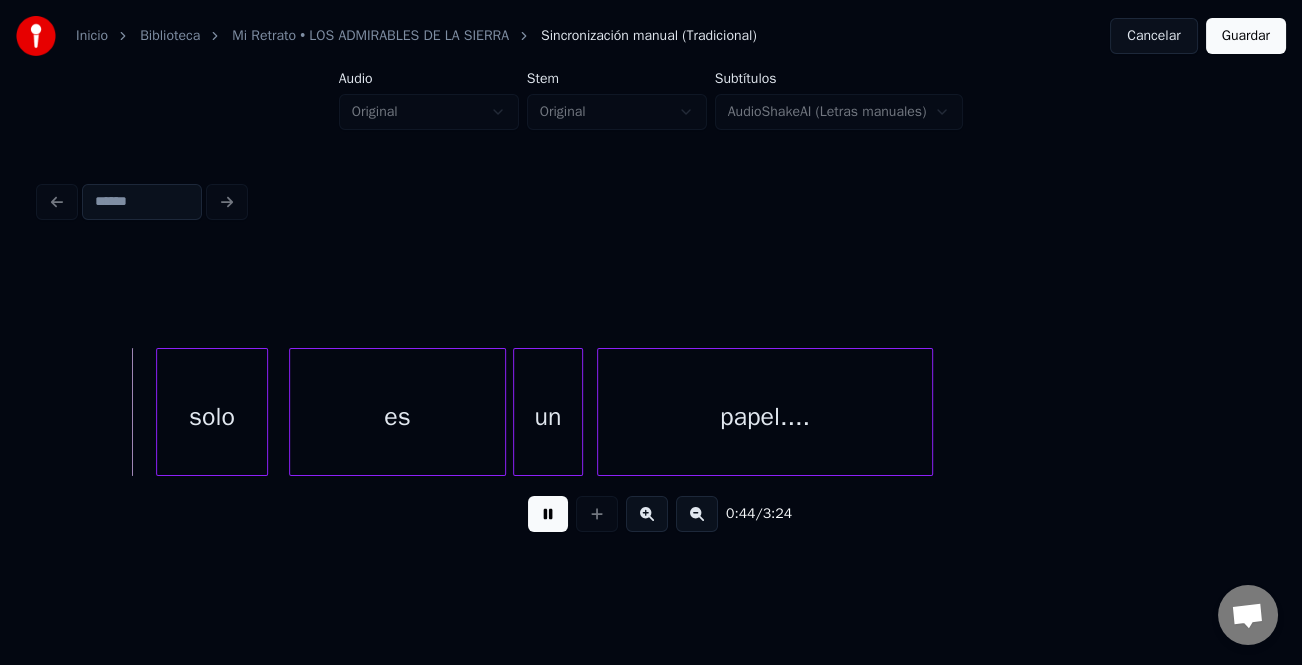 click on "papel...." at bounding box center (765, 417) 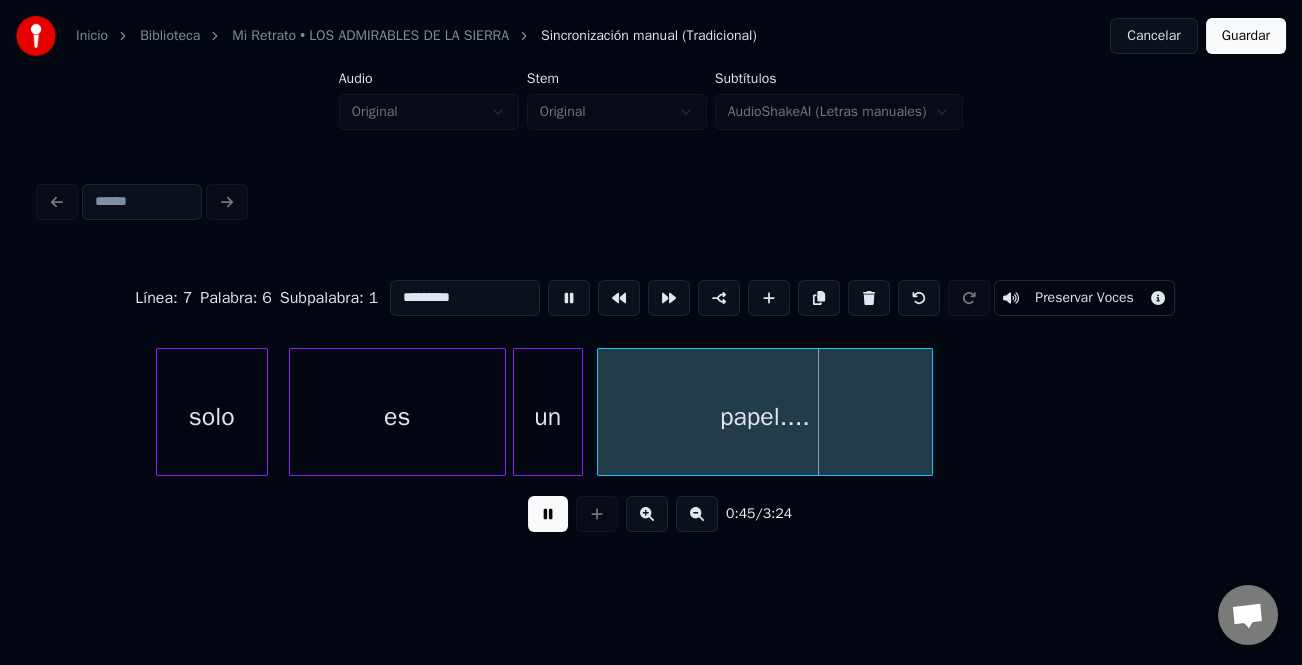 click at bounding box center [548, 514] 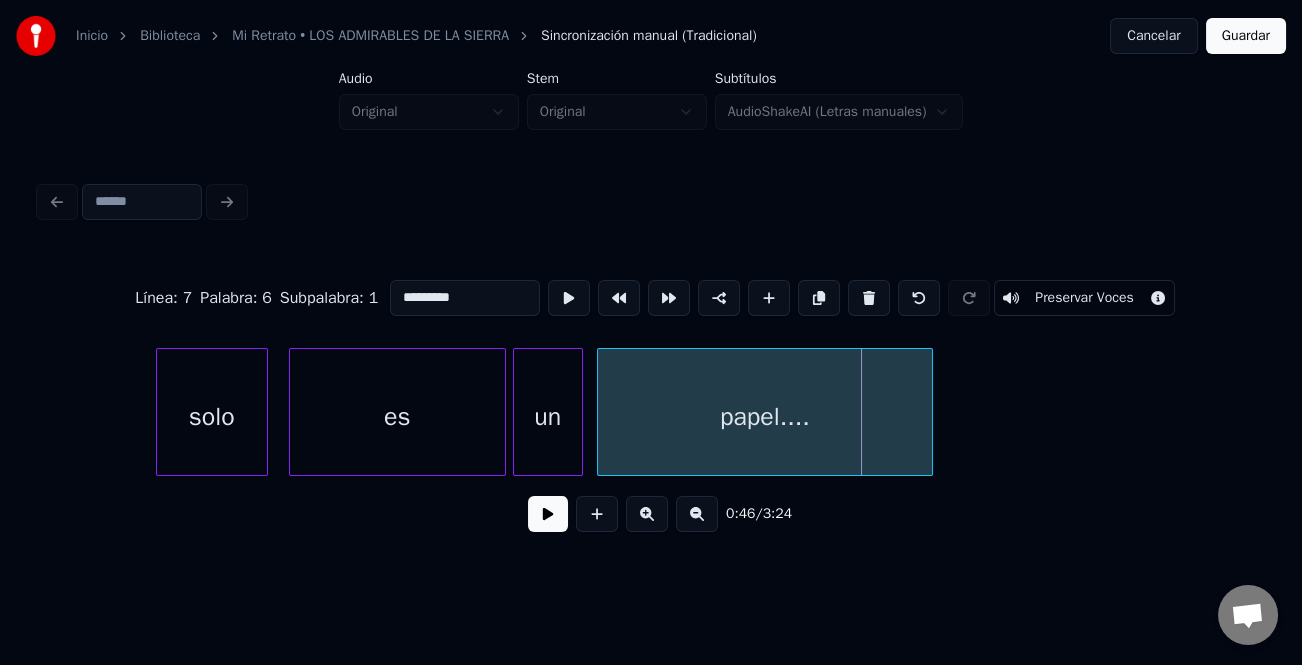scroll, scrollTop: 0, scrollLeft: 14745, axis: horizontal 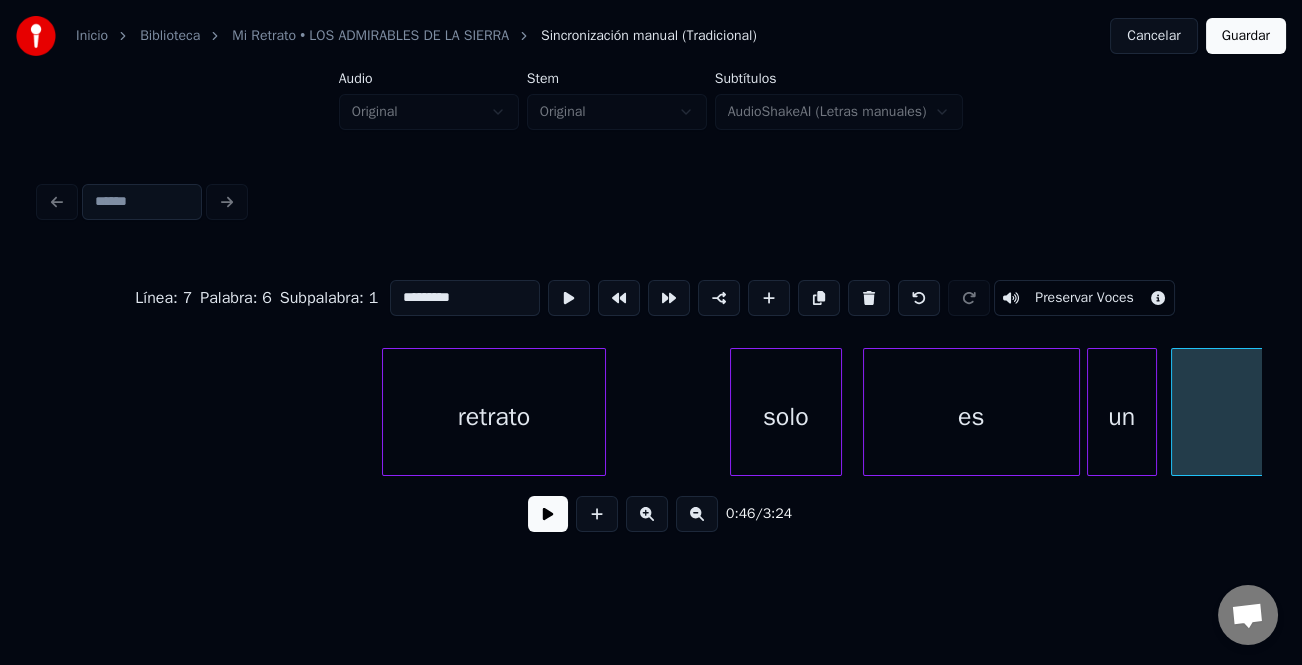click on "retrato" at bounding box center [494, 417] 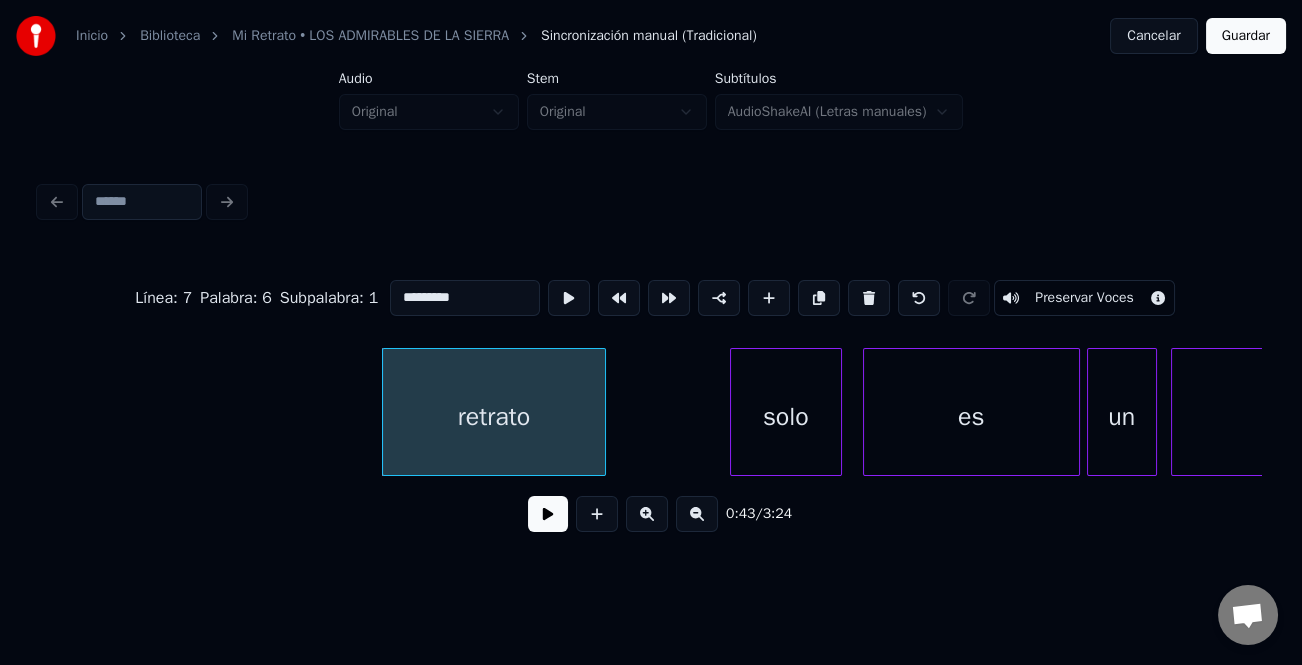 click at bounding box center [548, 514] 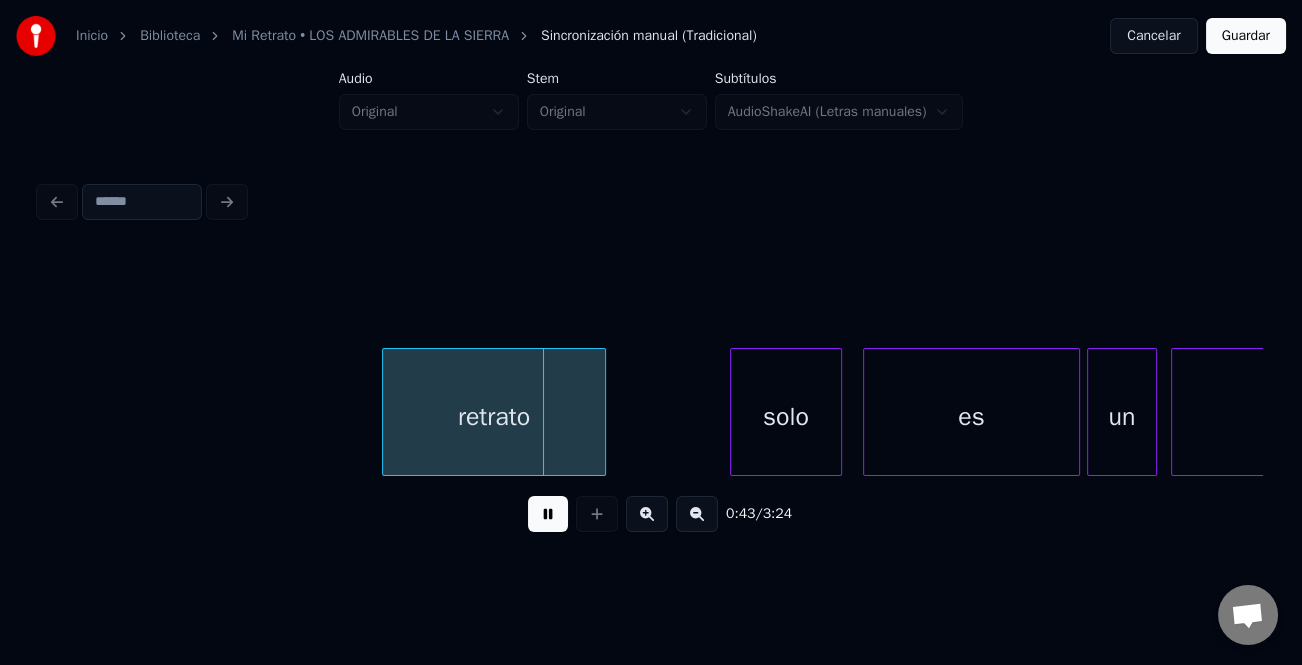 drag, startPoint x: 543, startPoint y: 520, endPoint x: 532, endPoint y: 520, distance: 11 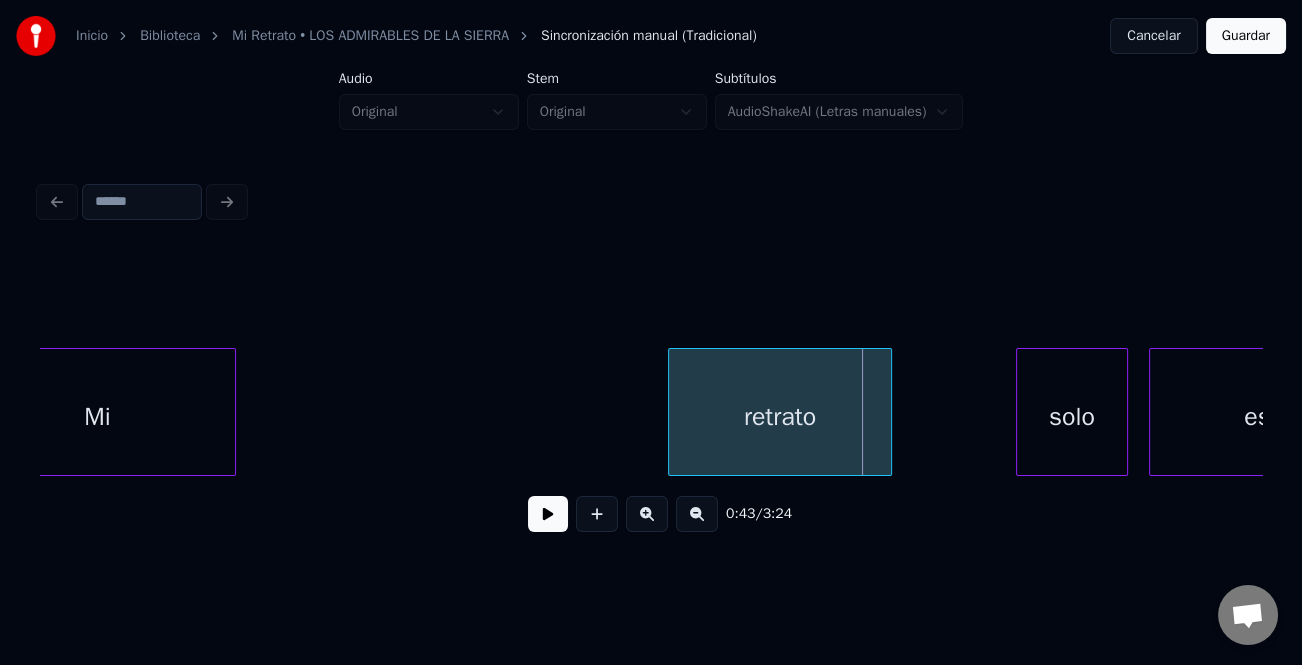 click on "Mi" at bounding box center (97, 417) 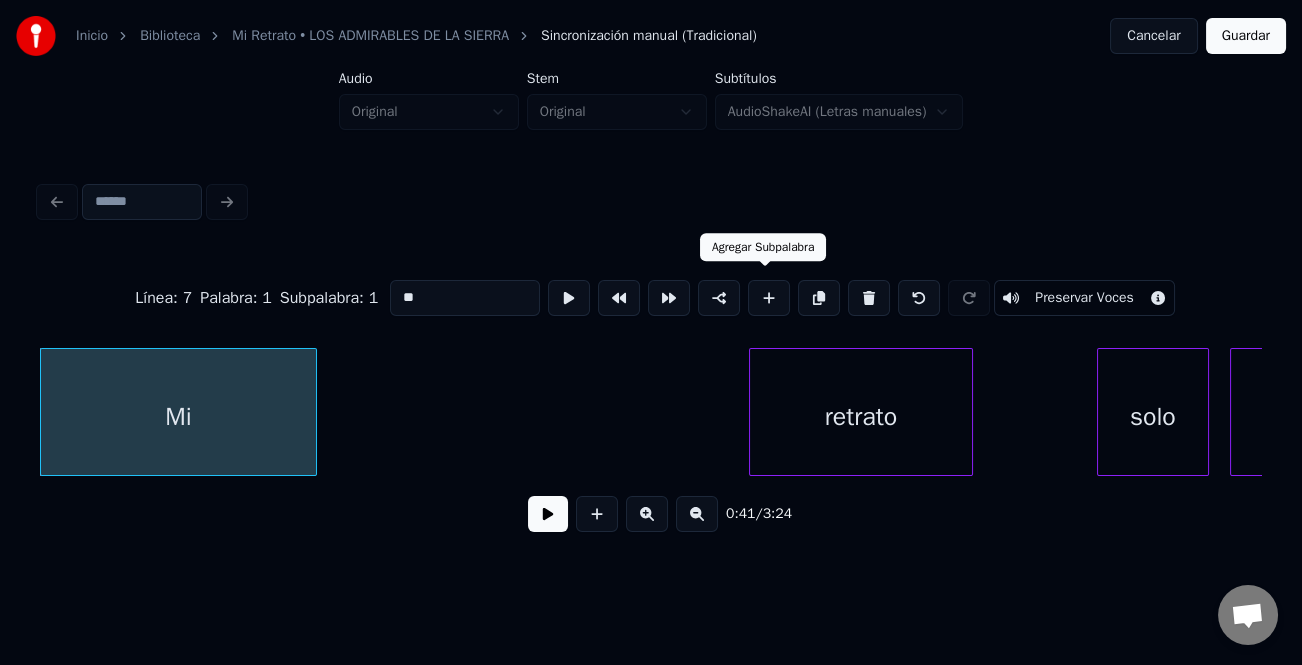 click at bounding box center [769, 298] 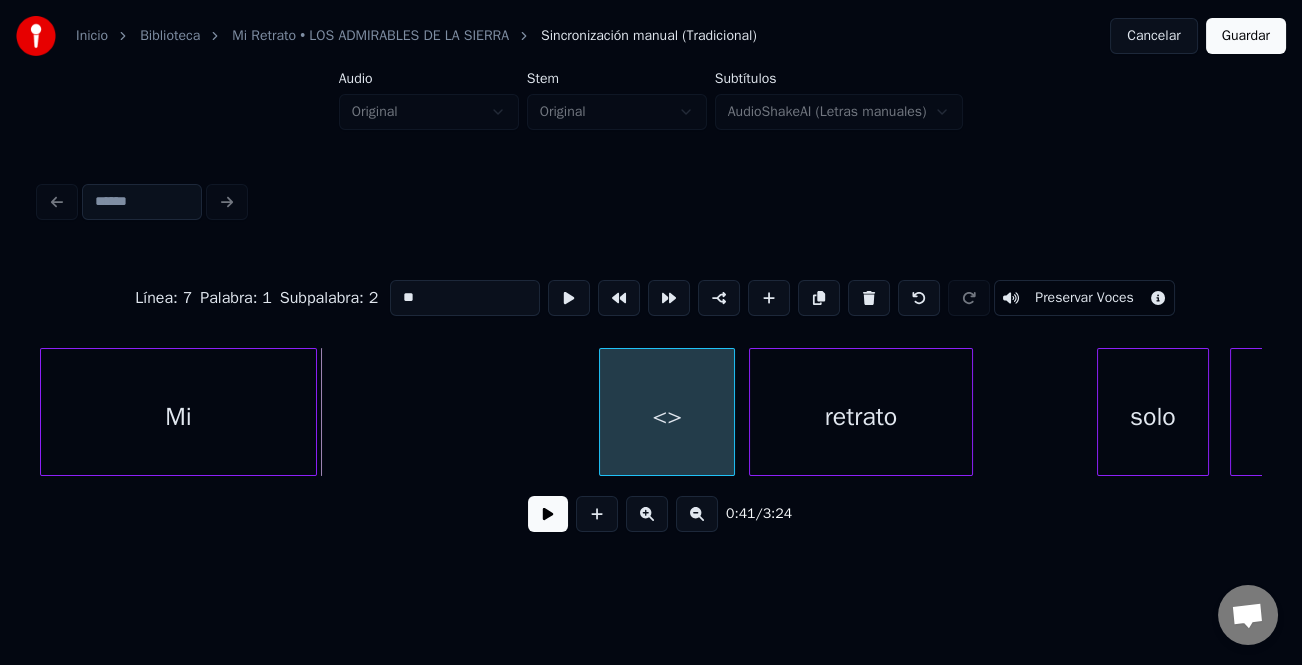 click on "<>" at bounding box center [667, 417] 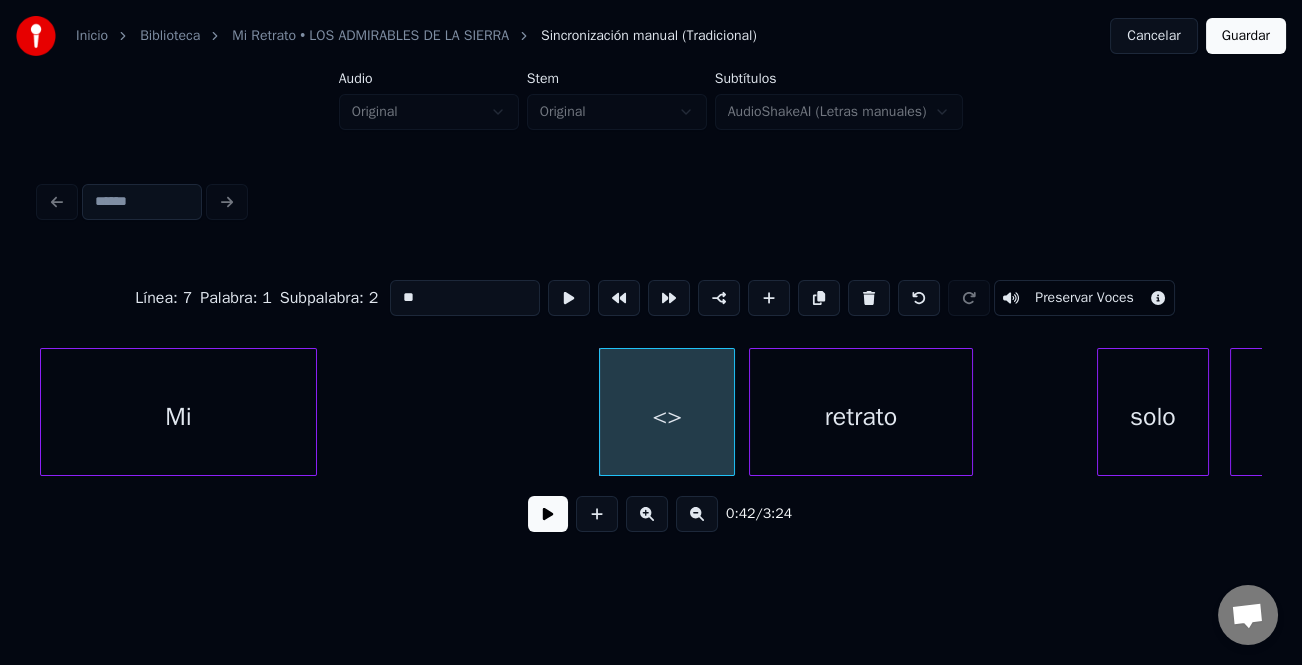 click on "<>" at bounding box center (667, 417) 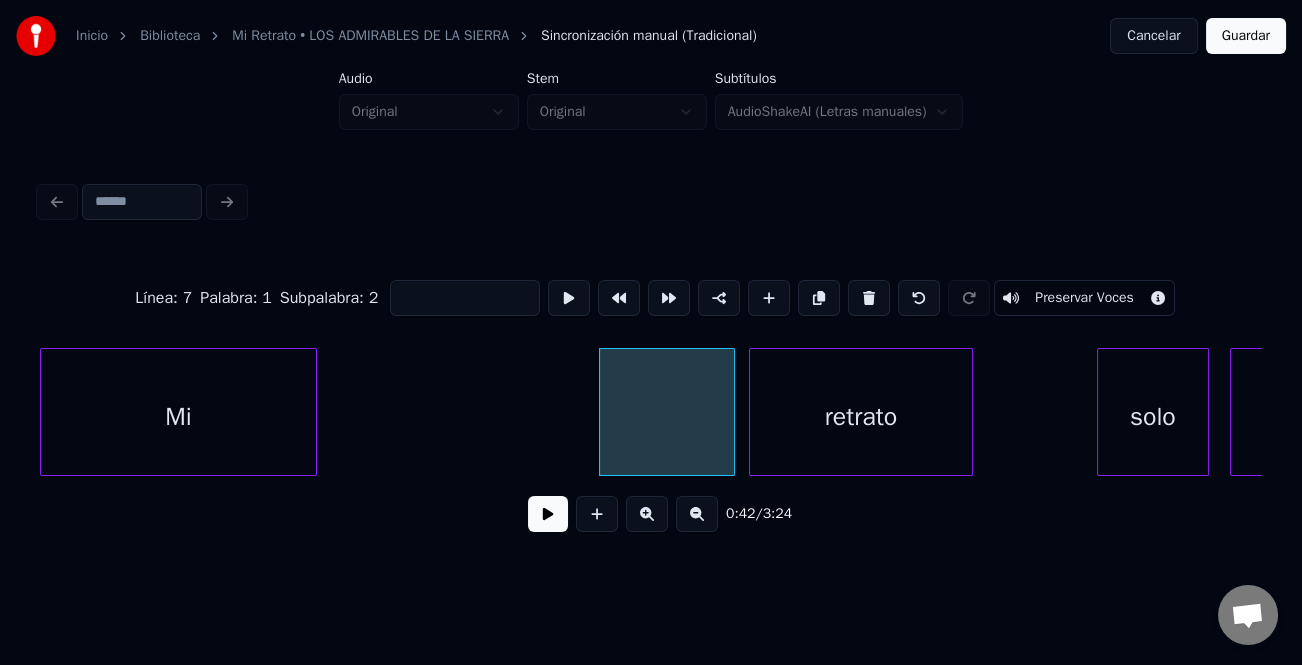 type on "*" 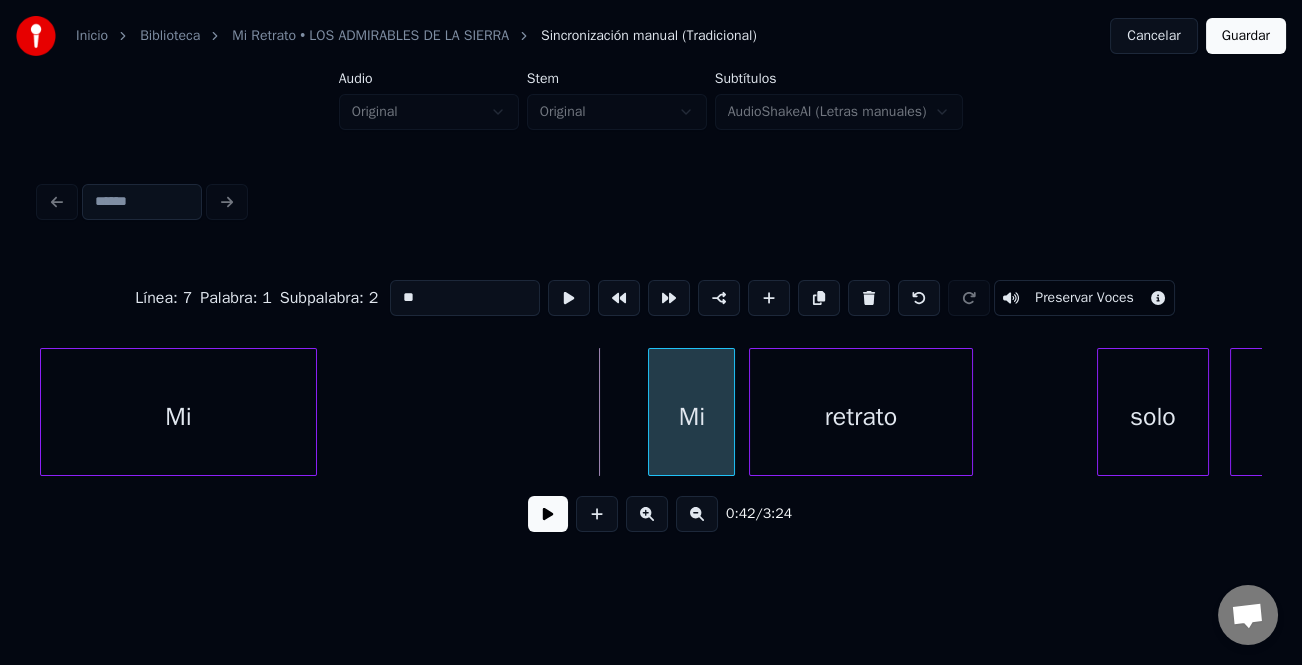 click at bounding box center [652, 412] 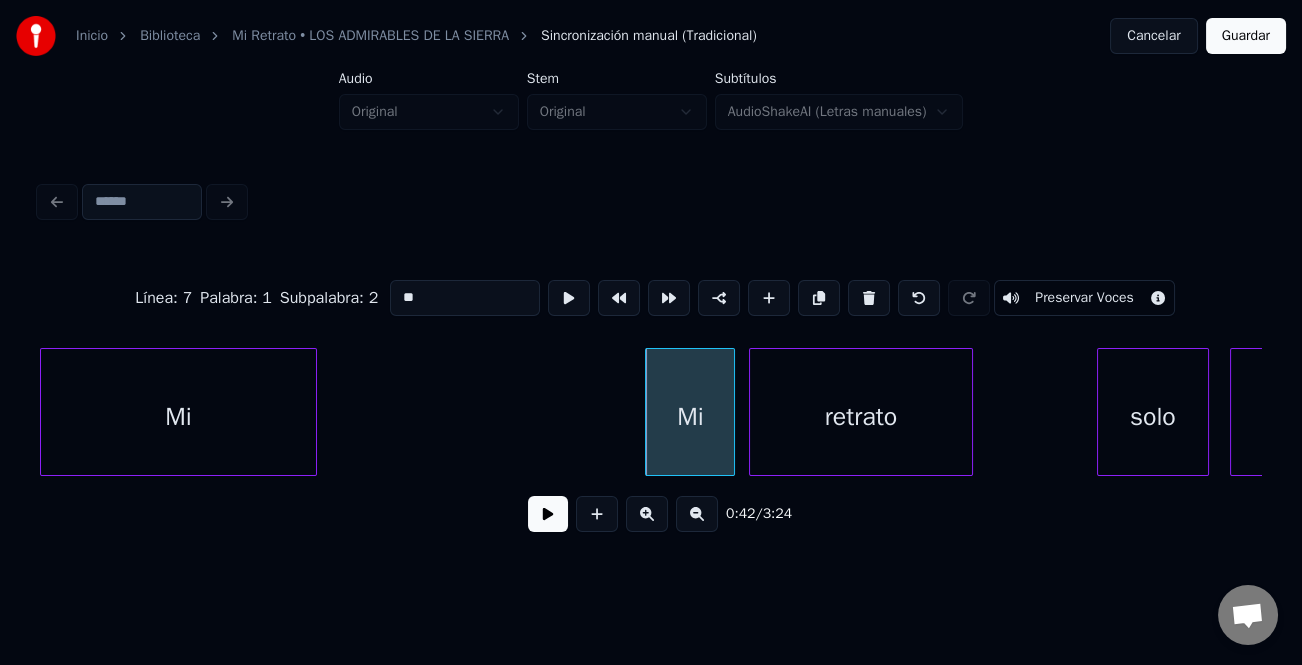 type on "**" 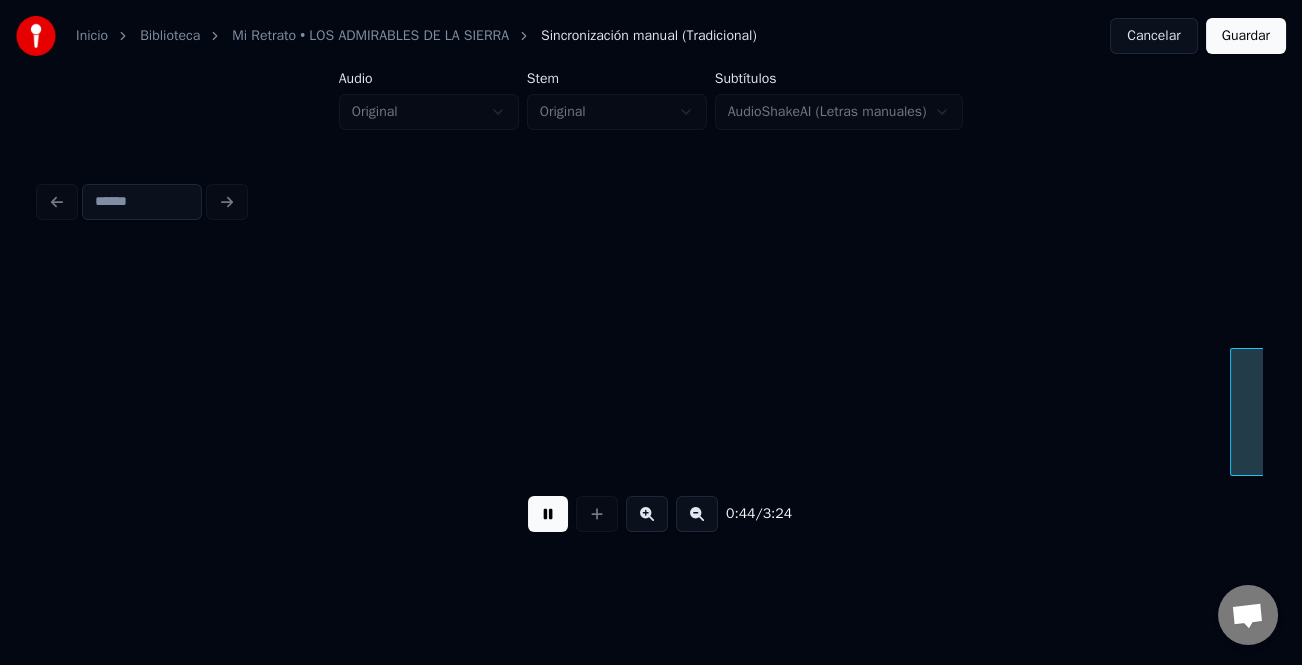 scroll, scrollTop: 0, scrollLeft: 15600, axis: horizontal 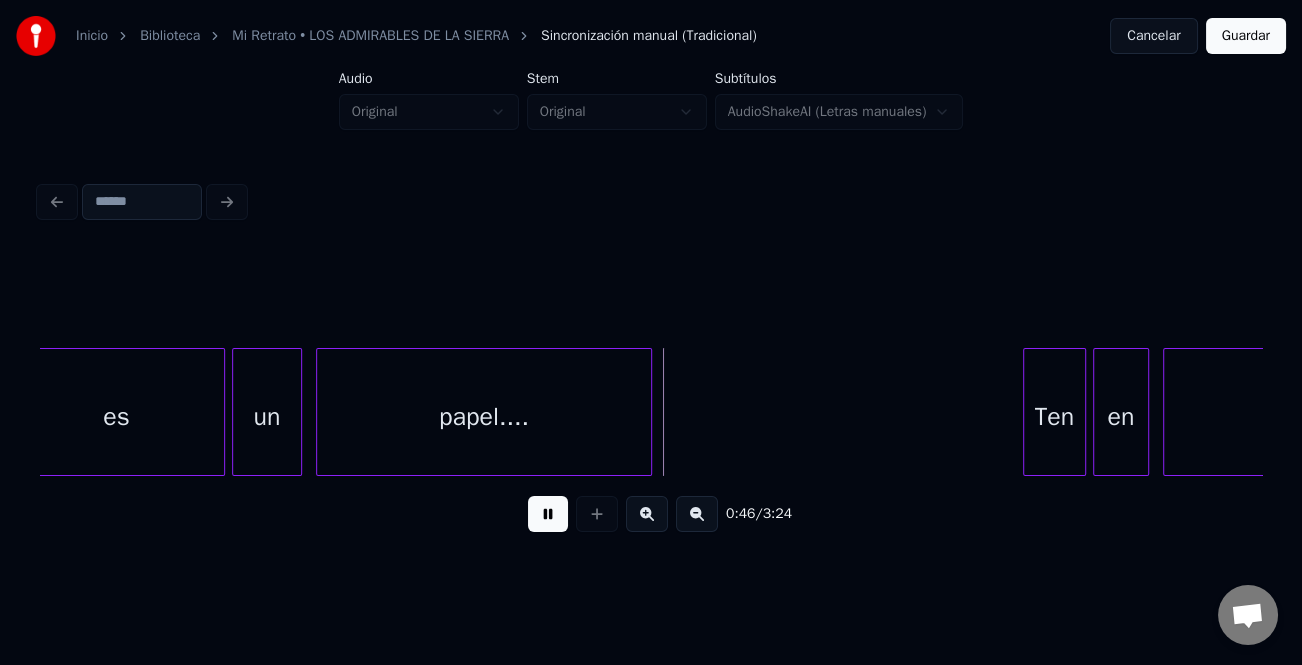 drag, startPoint x: 562, startPoint y: 517, endPoint x: 804, endPoint y: 467, distance: 247.11131 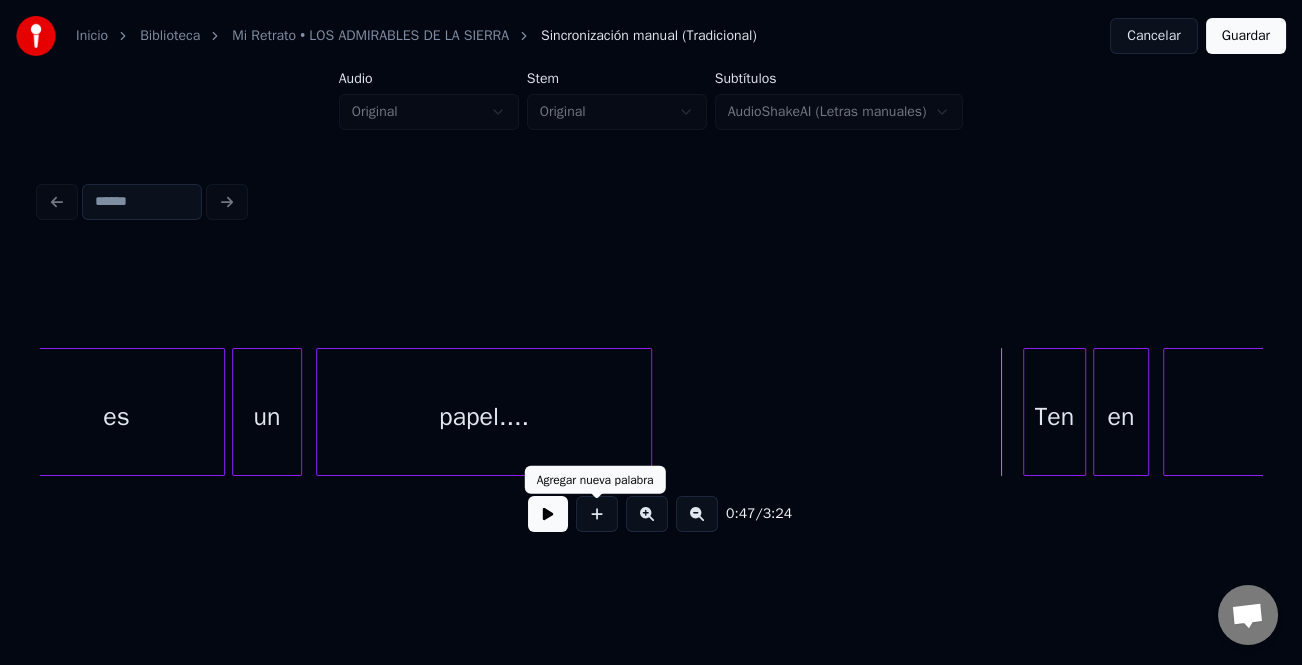 click at bounding box center (548, 514) 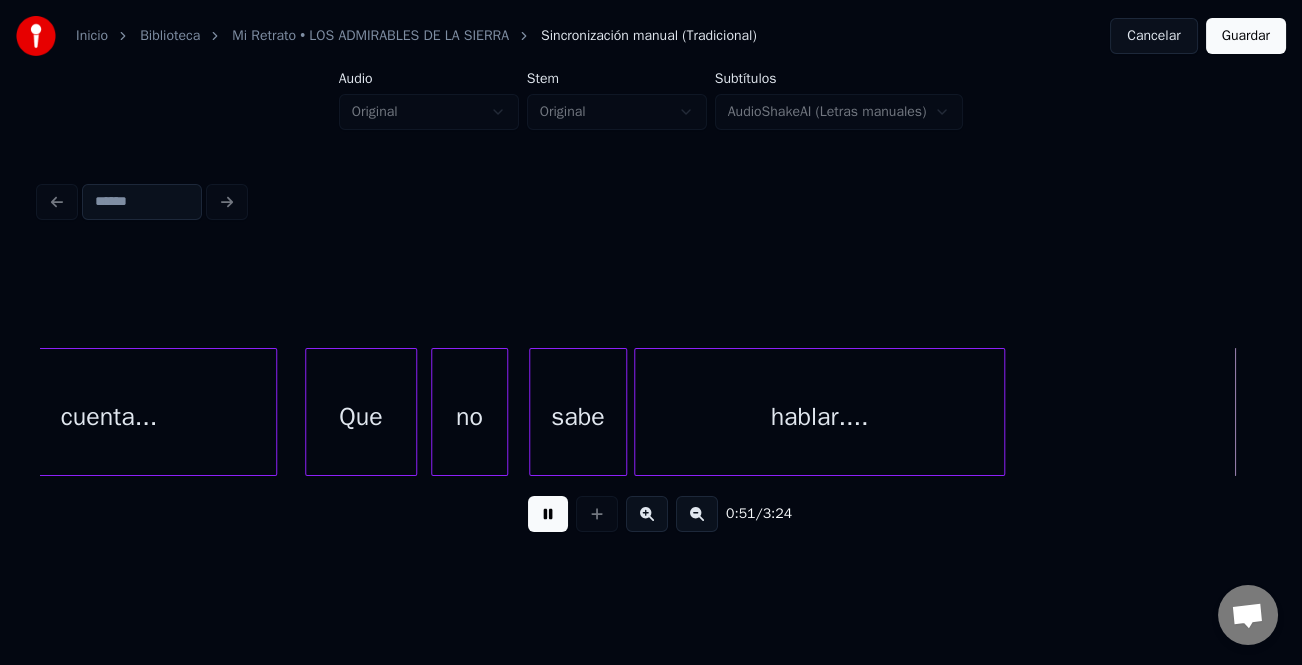 scroll, scrollTop: 0, scrollLeft: 18045, axis: horizontal 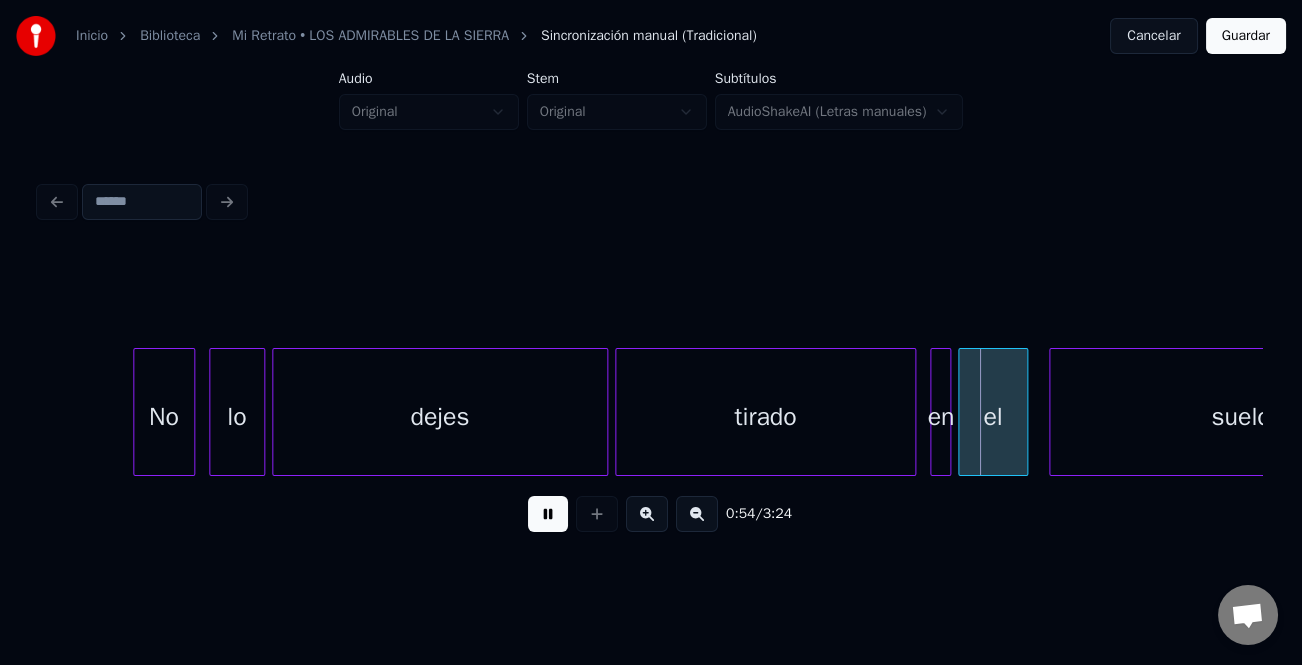 click at bounding box center [137, 412] 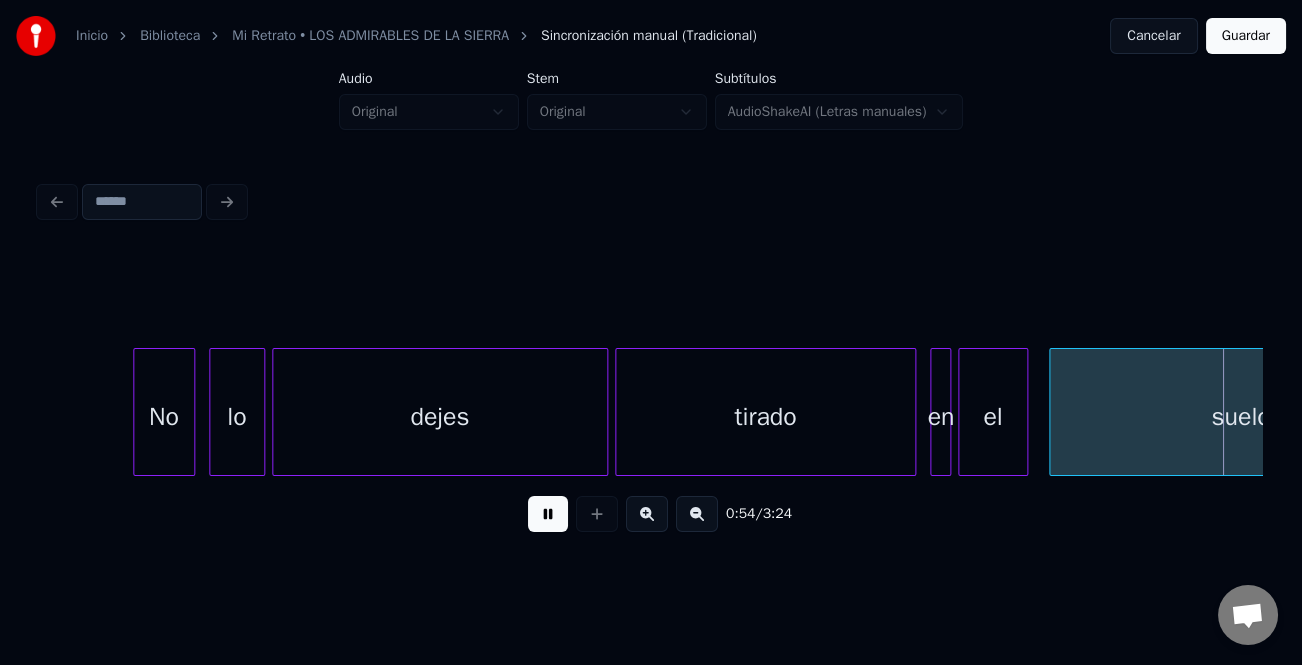 scroll, scrollTop: 0, scrollLeft: 19273, axis: horizontal 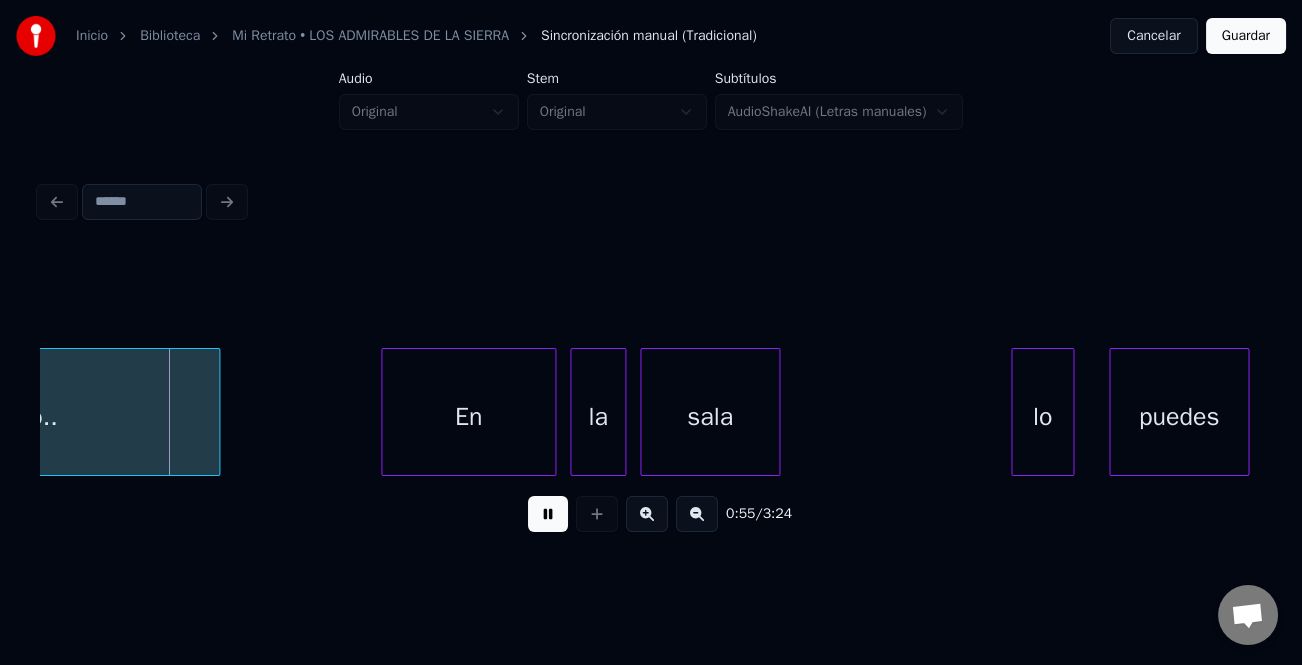 click at bounding box center [548, 514] 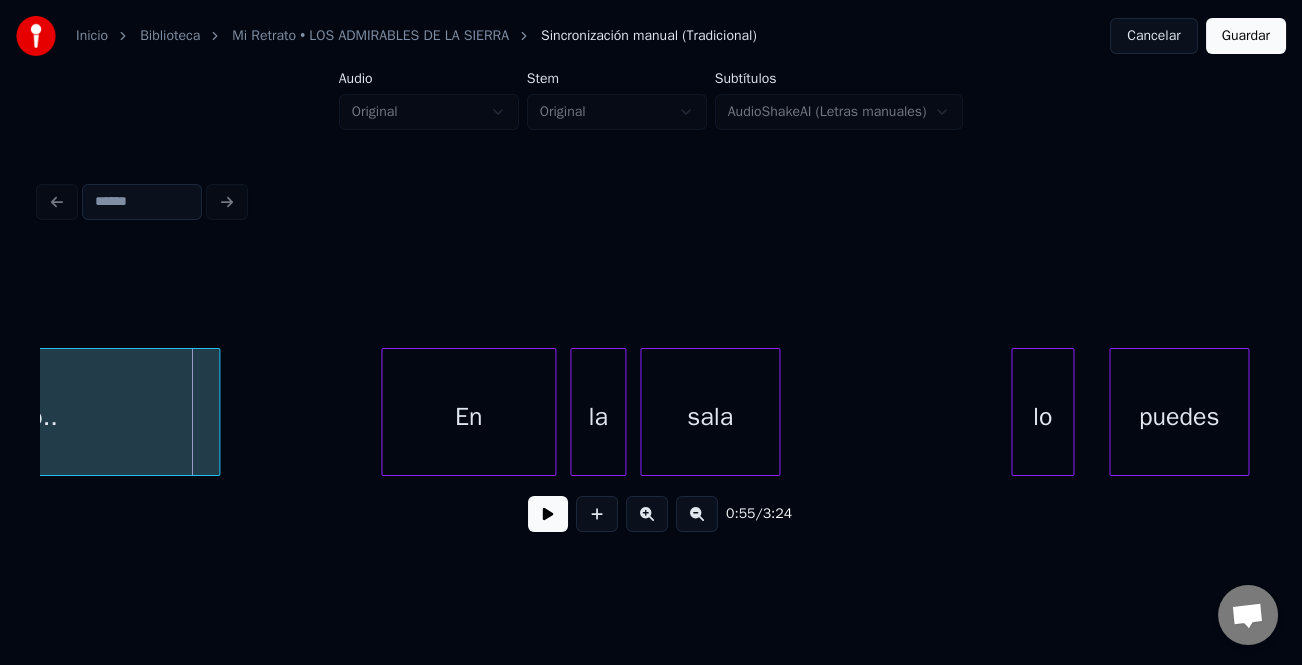 click on "suelo.." at bounding box center [20, 417] 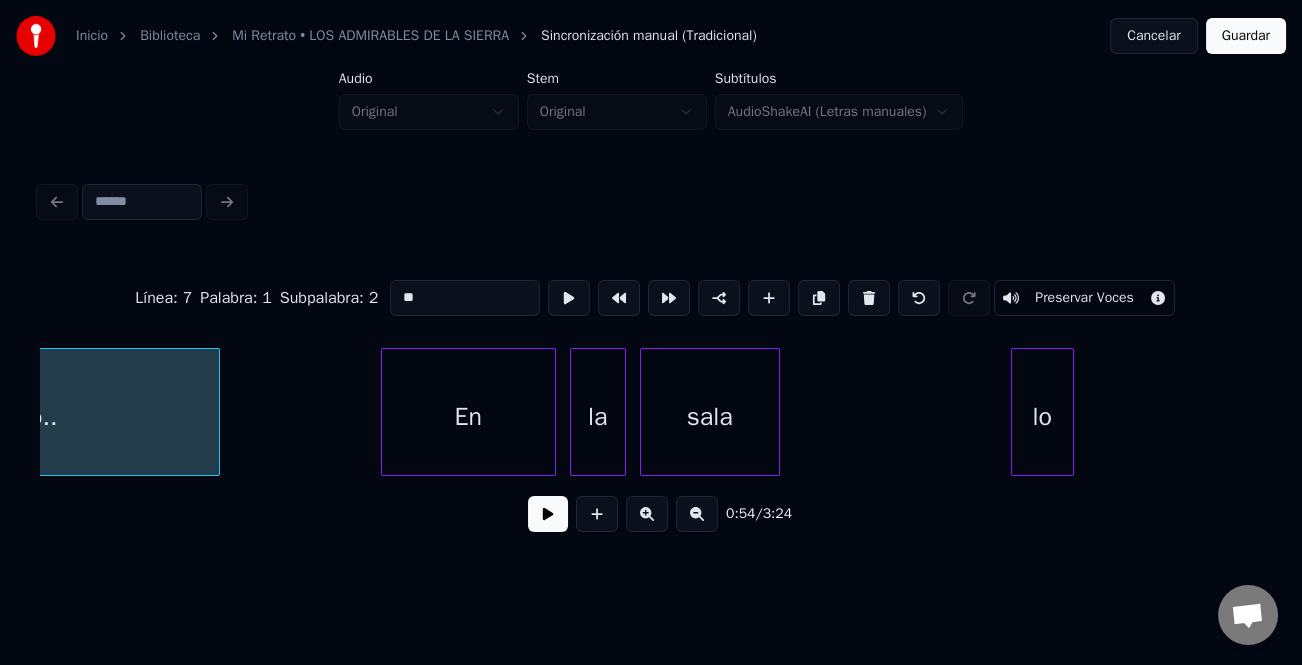 type on "*******" 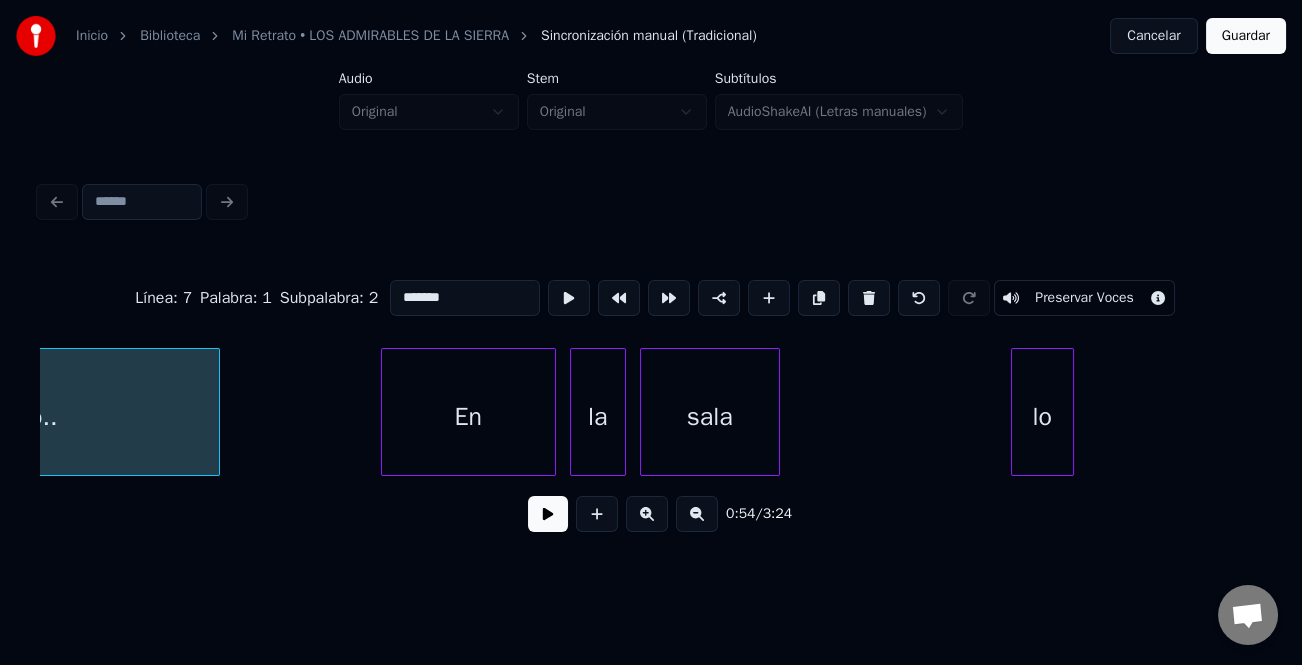 scroll, scrollTop: 0, scrollLeft: 19053, axis: horizontal 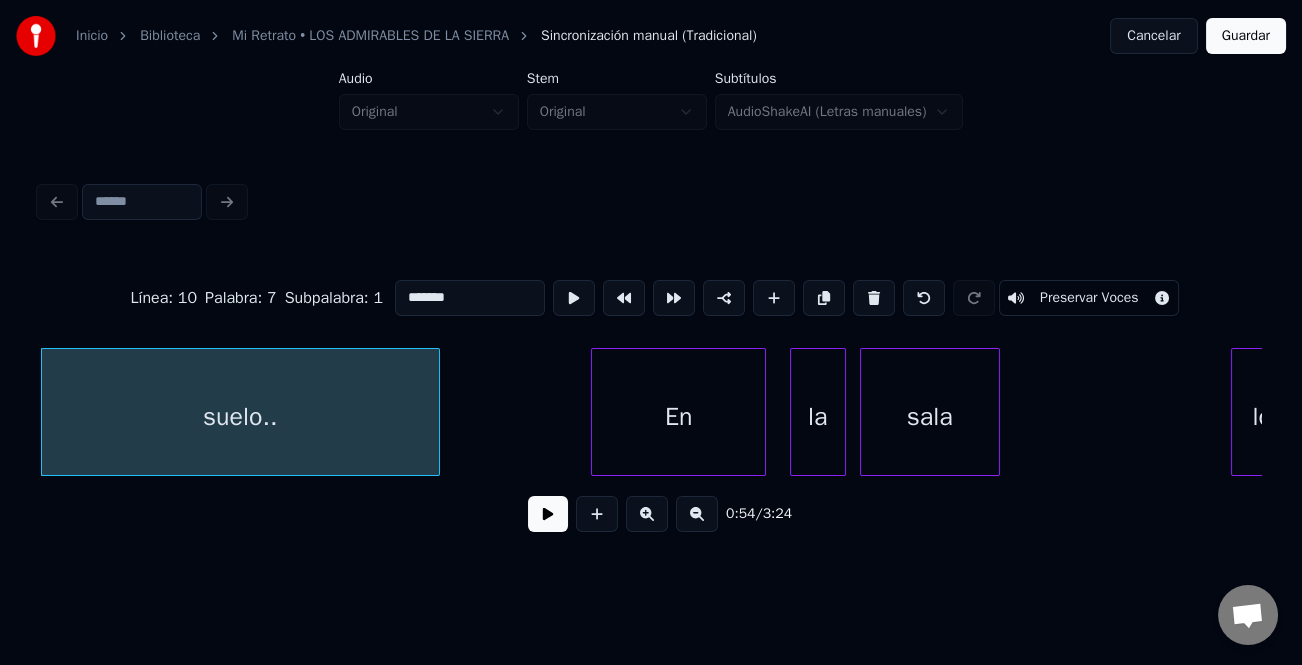 click on "En" at bounding box center (678, 417) 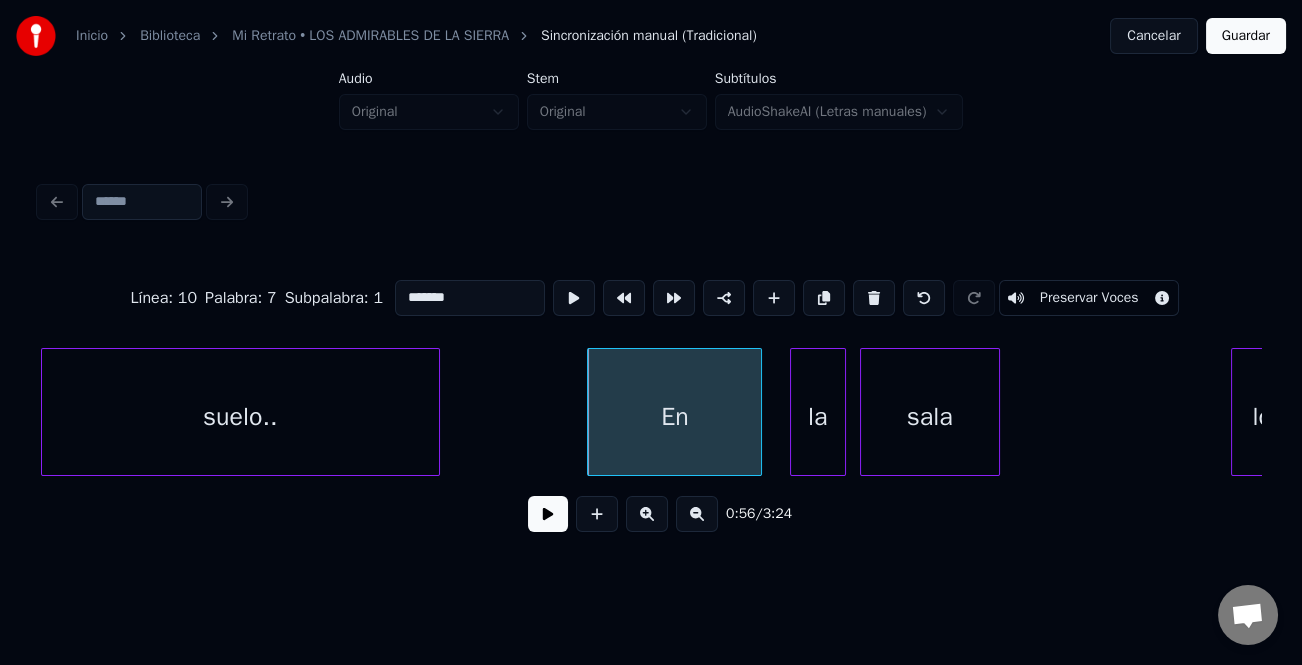 click at bounding box center (548, 514) 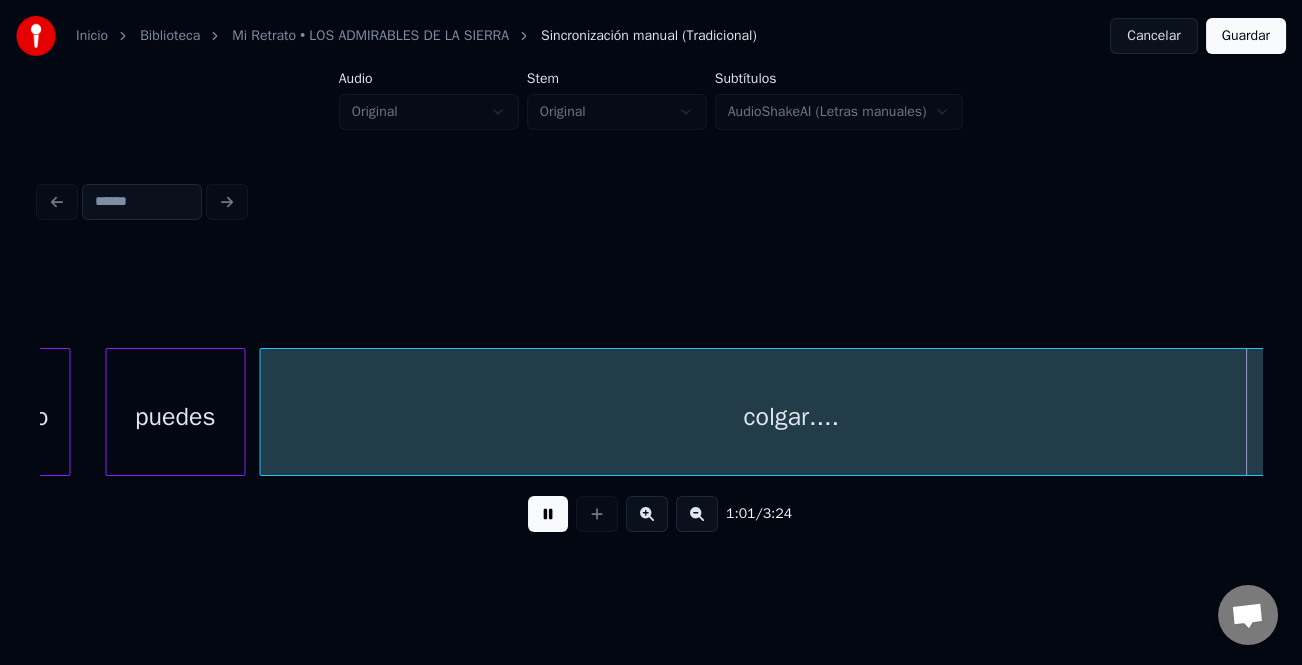 scroll, scrollTop: 0, scrollLeft: 21501, axis: horizontal 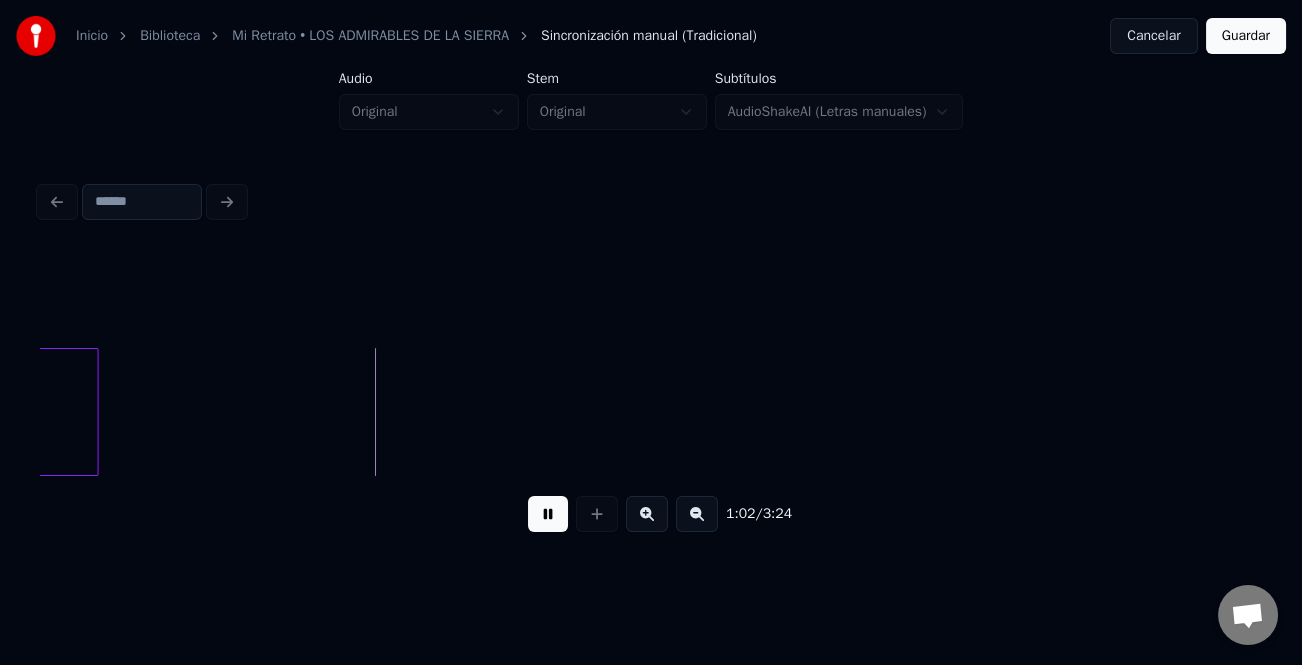 drag, startPoint x: 550, startPoint y: 521, endPoint x: 560, endPoint y: 520, distance: 10.049875 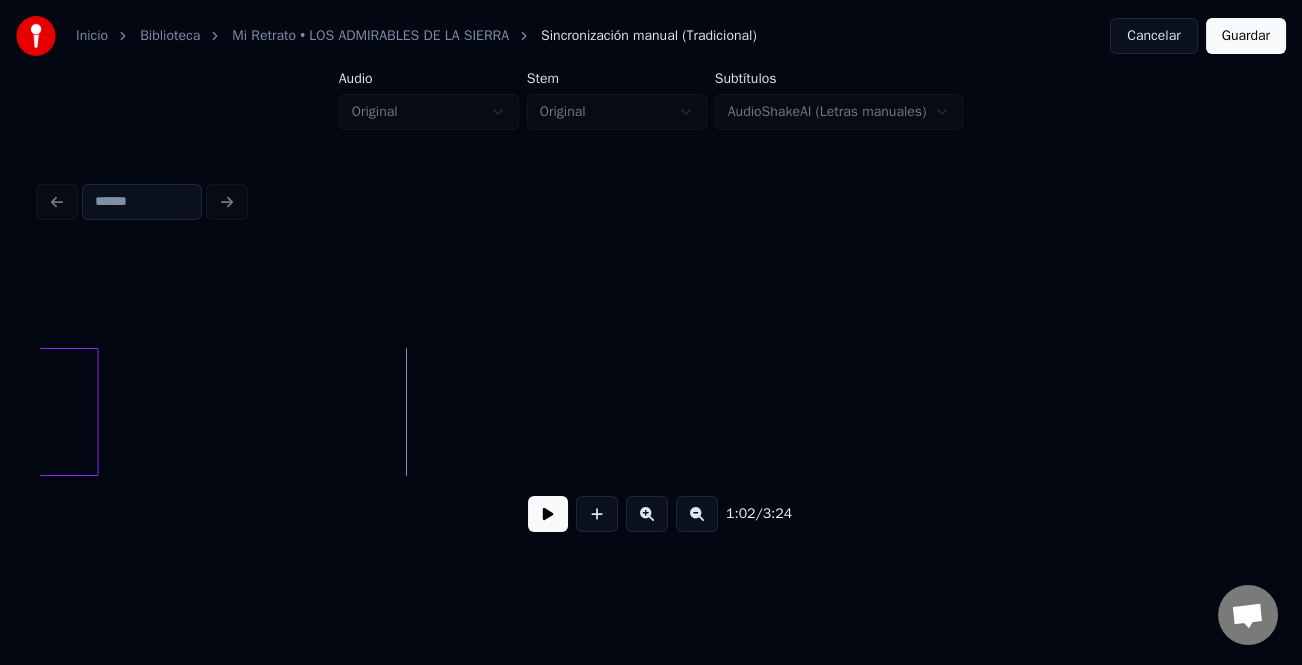 click at bounding box center [548, 514] 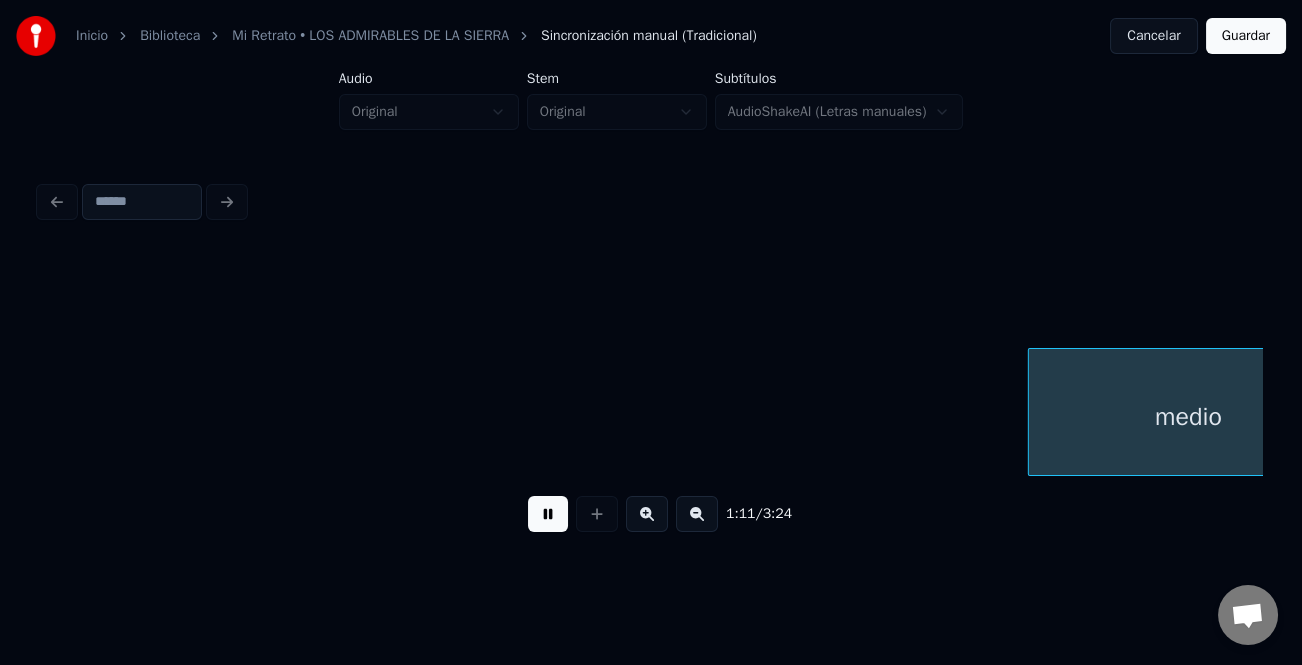 scroll, scrollTop: 0, scrollLeft: 25172, axis: horizontal 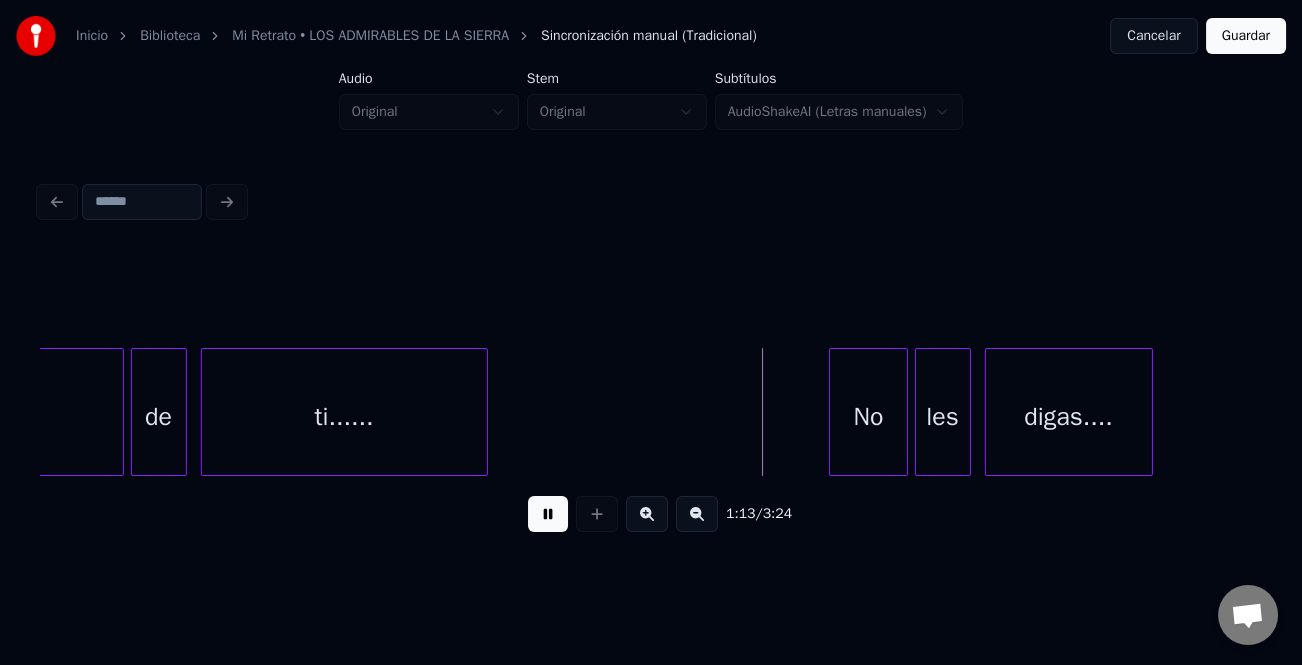 click at bounding box center (833, 412) 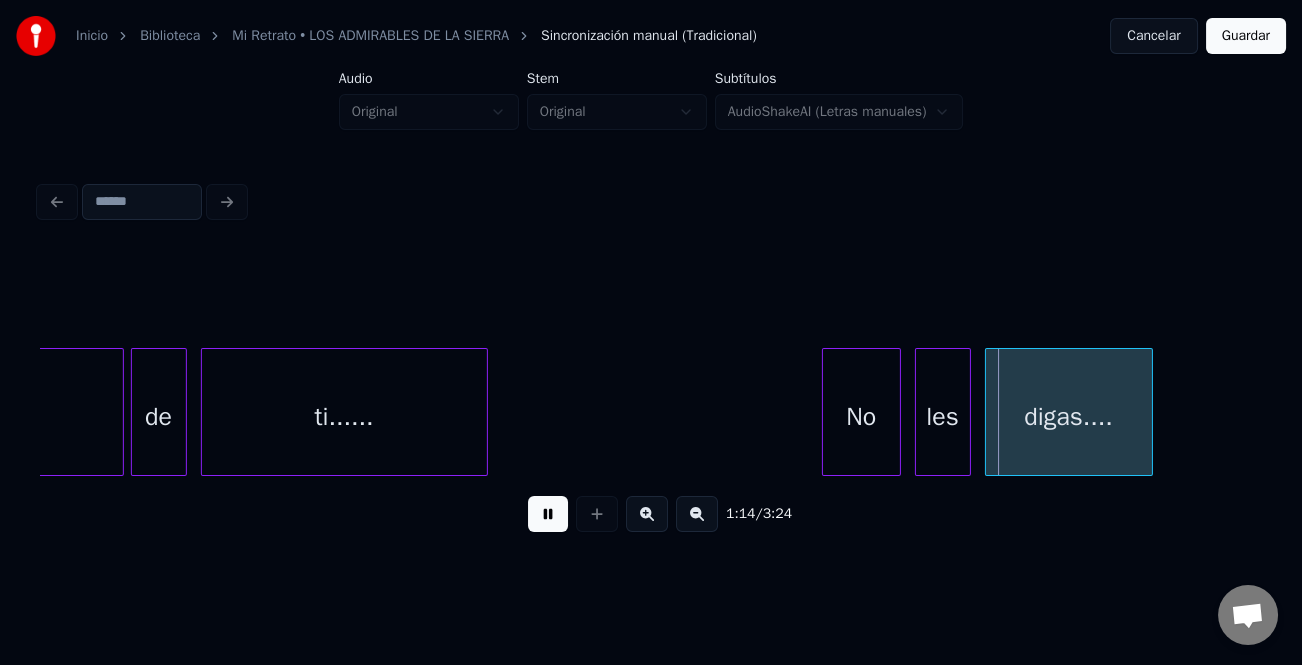 click on "No" at bounding box center (861, 417) 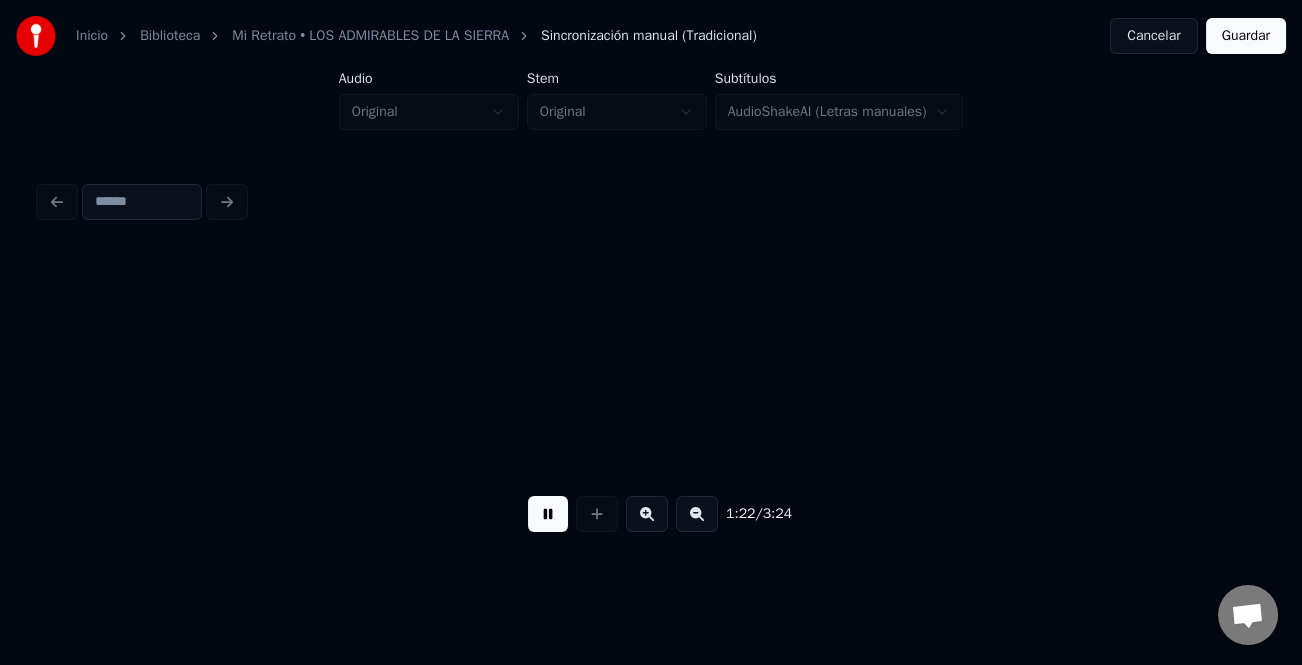 scroll, scrollTop: 0, scrollLeft: 28851, axis: horizontal 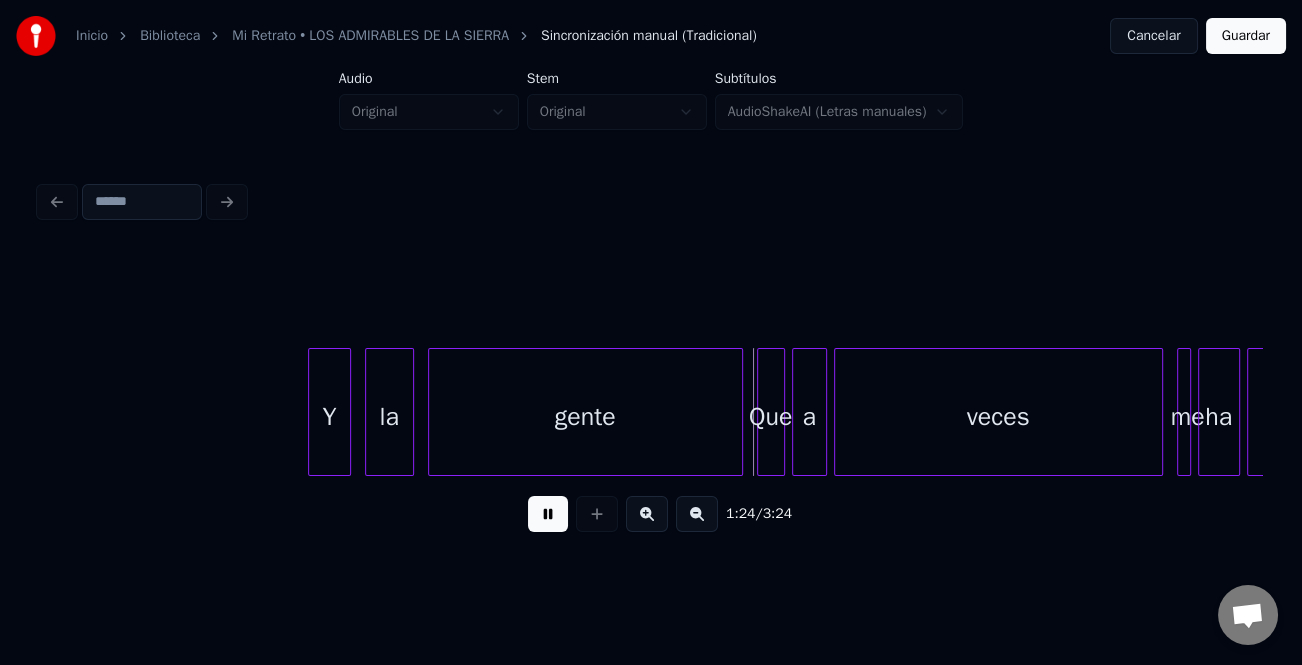 click at bounding box center (312, 412) 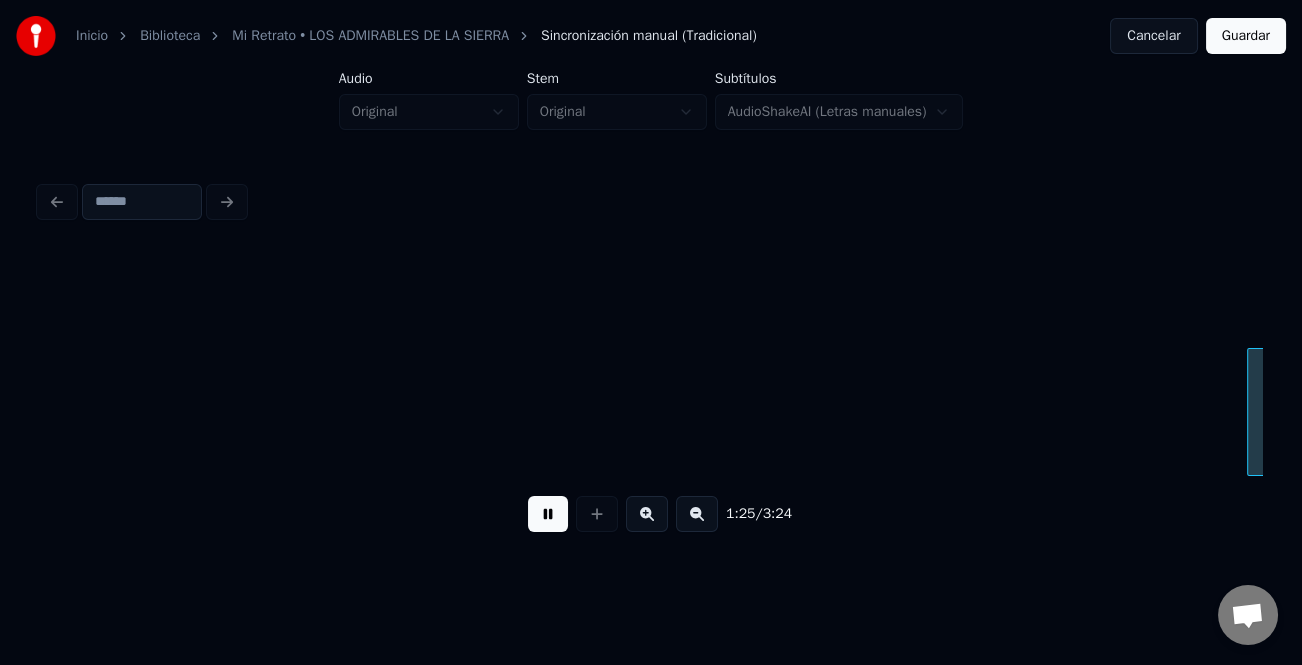 scroll, scrollTop: 0, scrollLeft: 30074, axis: horizontal 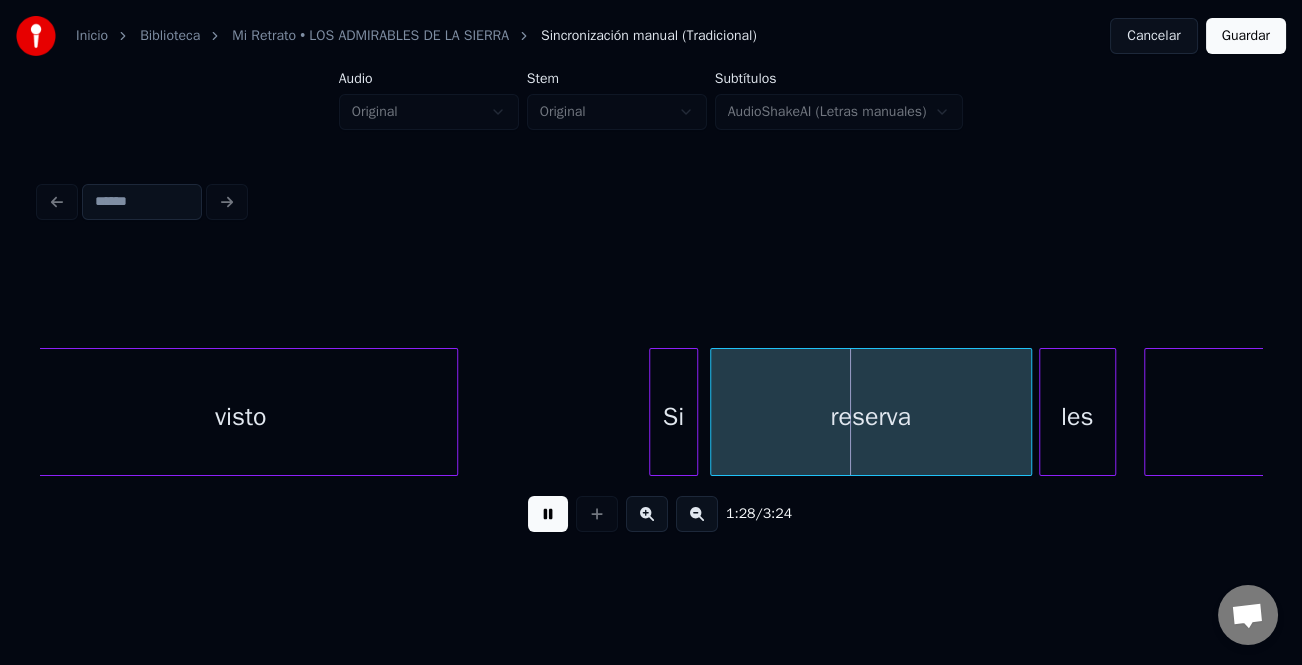 click on "Si" at bounding box center [673, 417] 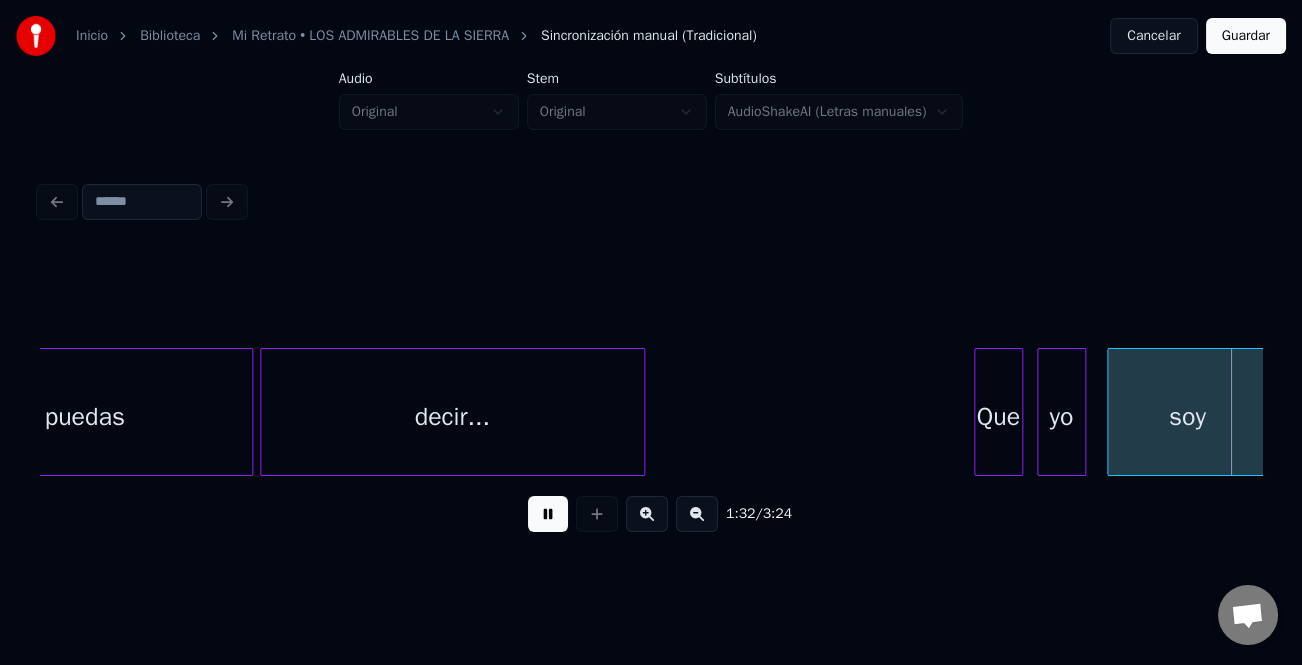 scroll, scrollTop: 0, scrollLeft: 32528, axis: horizontal 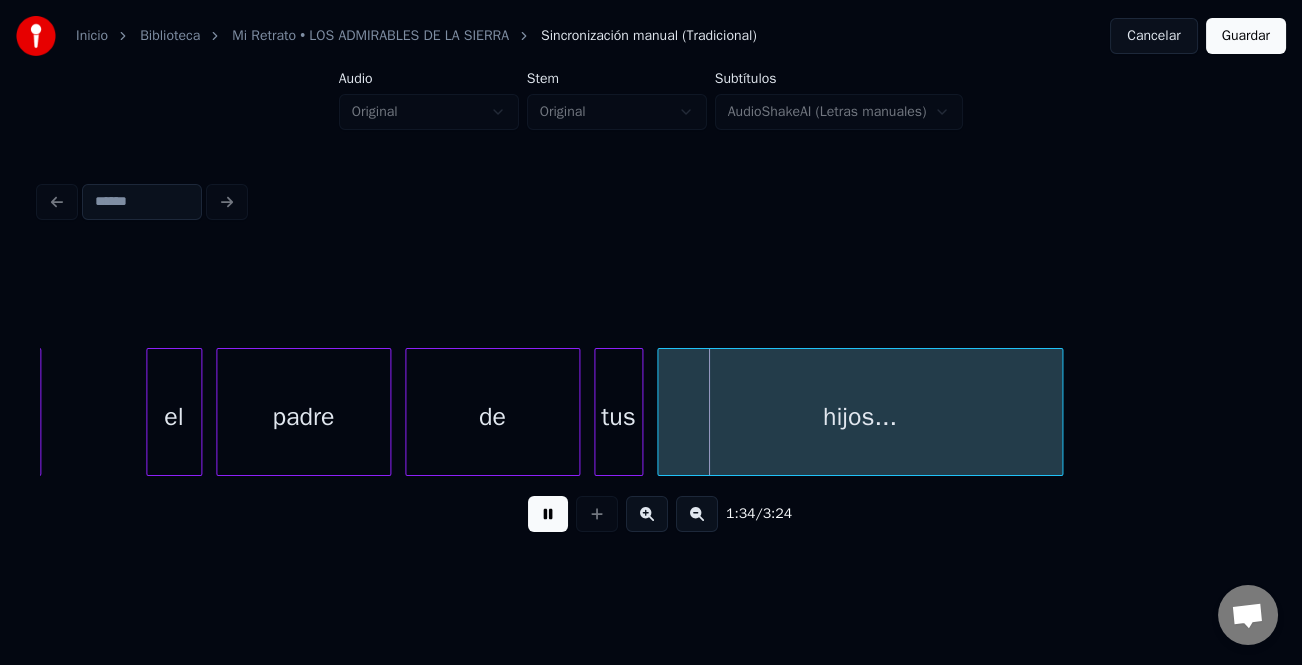 drag, startPoint x: 553, startPoint y: 511, endPoint x: 245, endPoint y: 443, distance: 315.41718 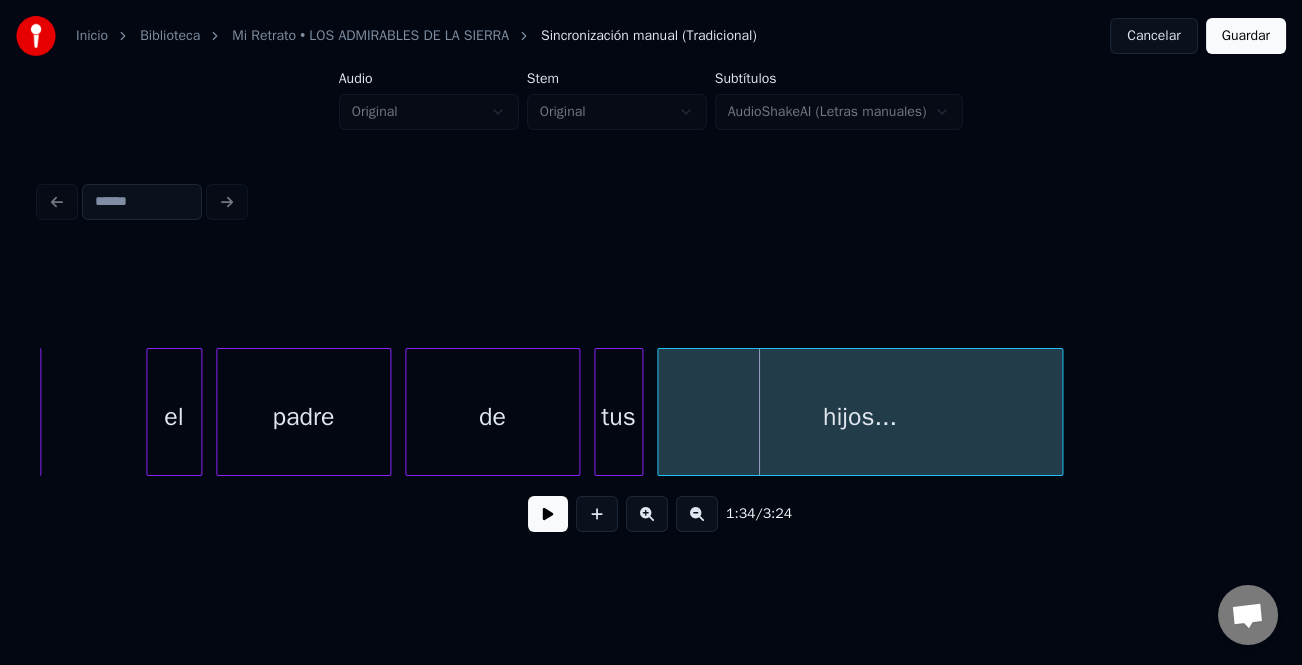 click at bounding box center (150, 412) 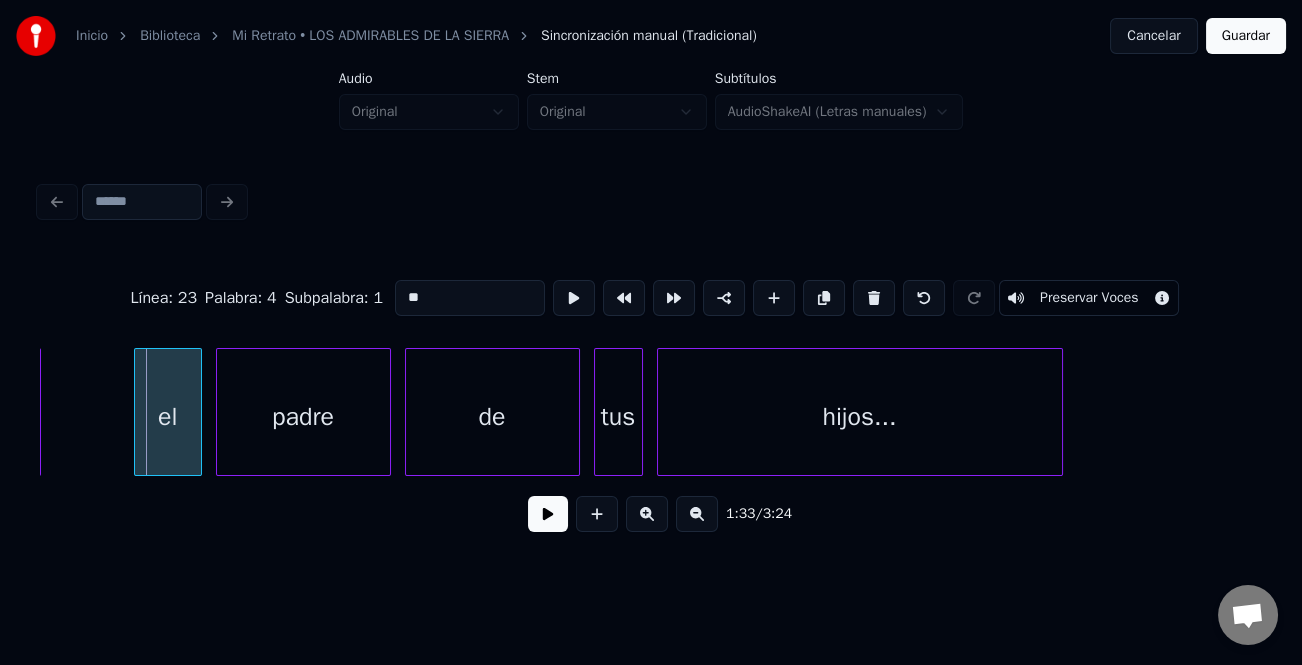 click at bounding box center (138, 412) 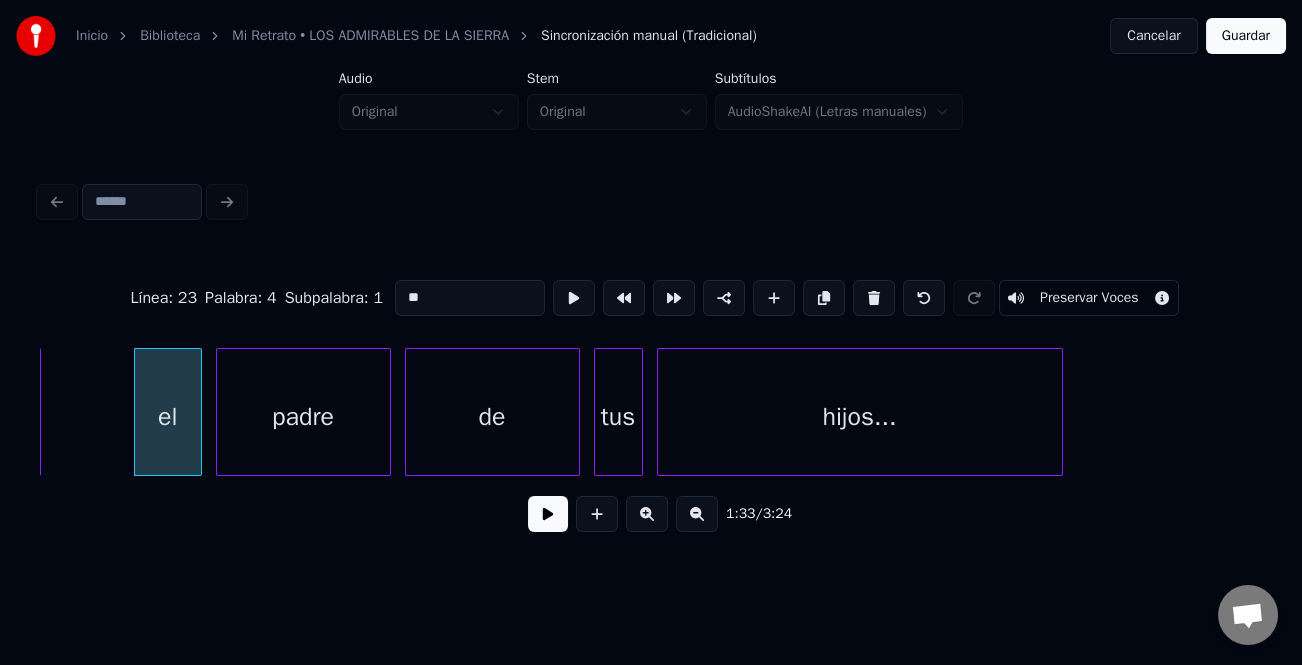click on "**" at bounding box center [470, 298] 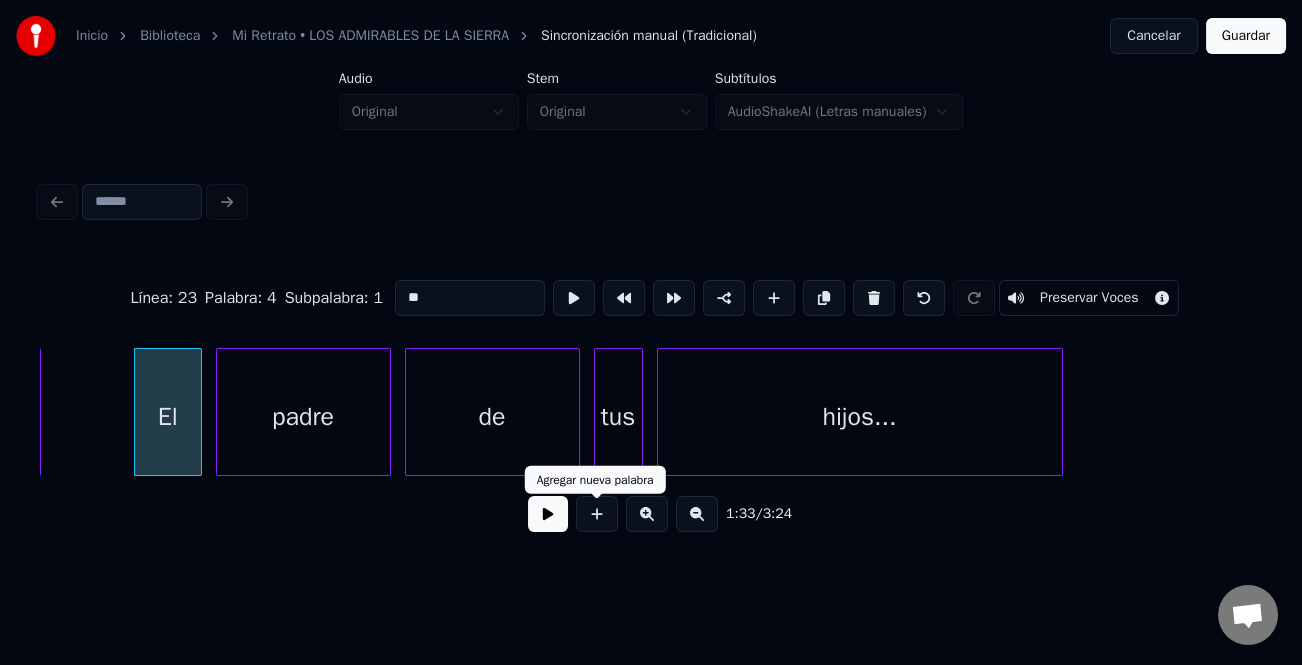 type on "**" 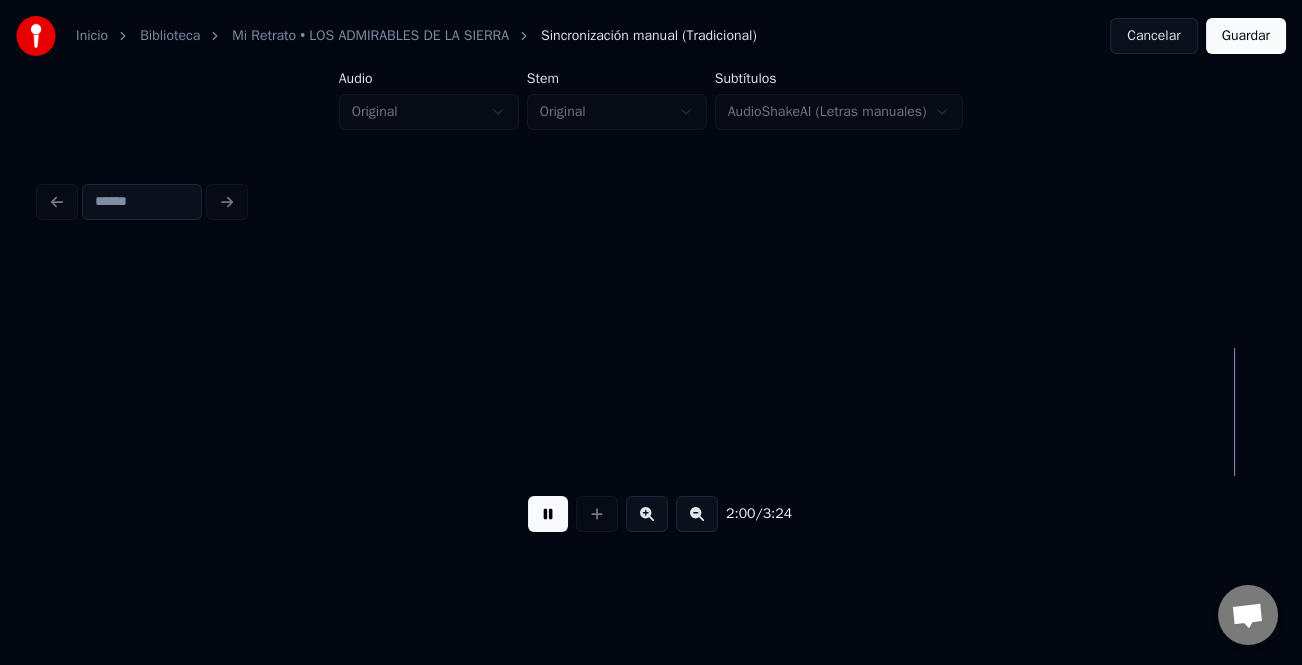scroll, scrollTop: 0, scrollLeft: 42324, axis: horizontal 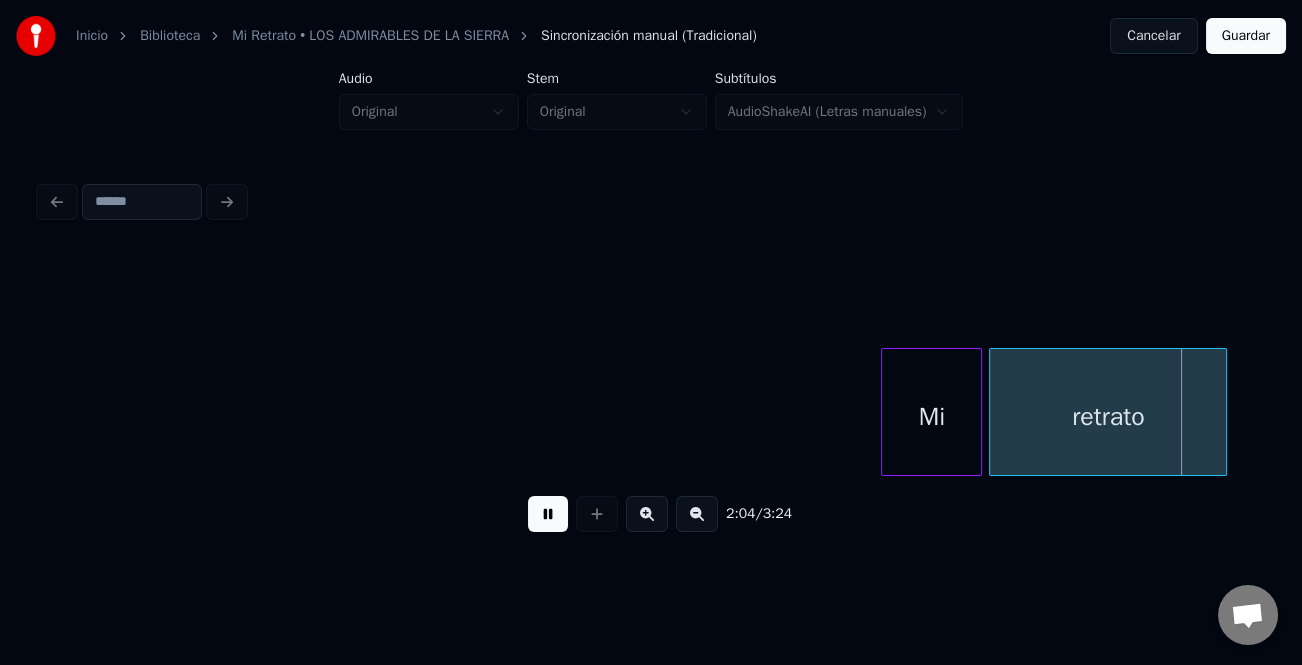 click at bounding box center [885, 412] 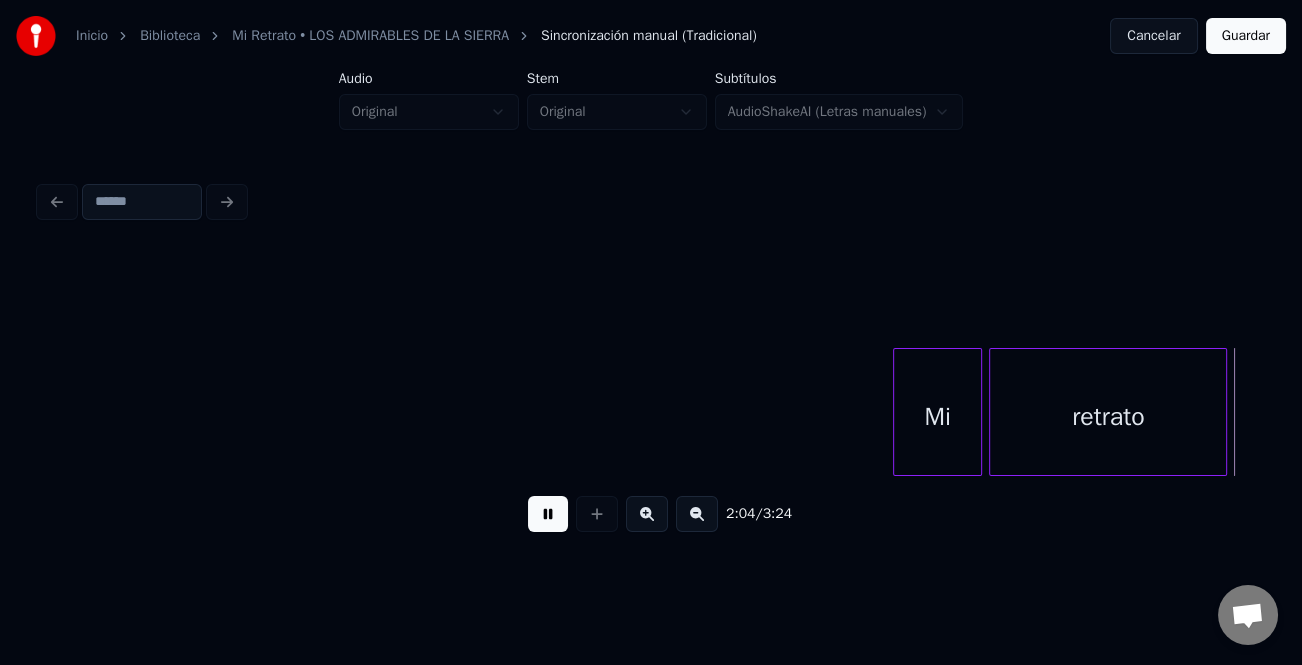 scroll, scrollTop: 0, scrollLeft: 43546, axis: horizontal 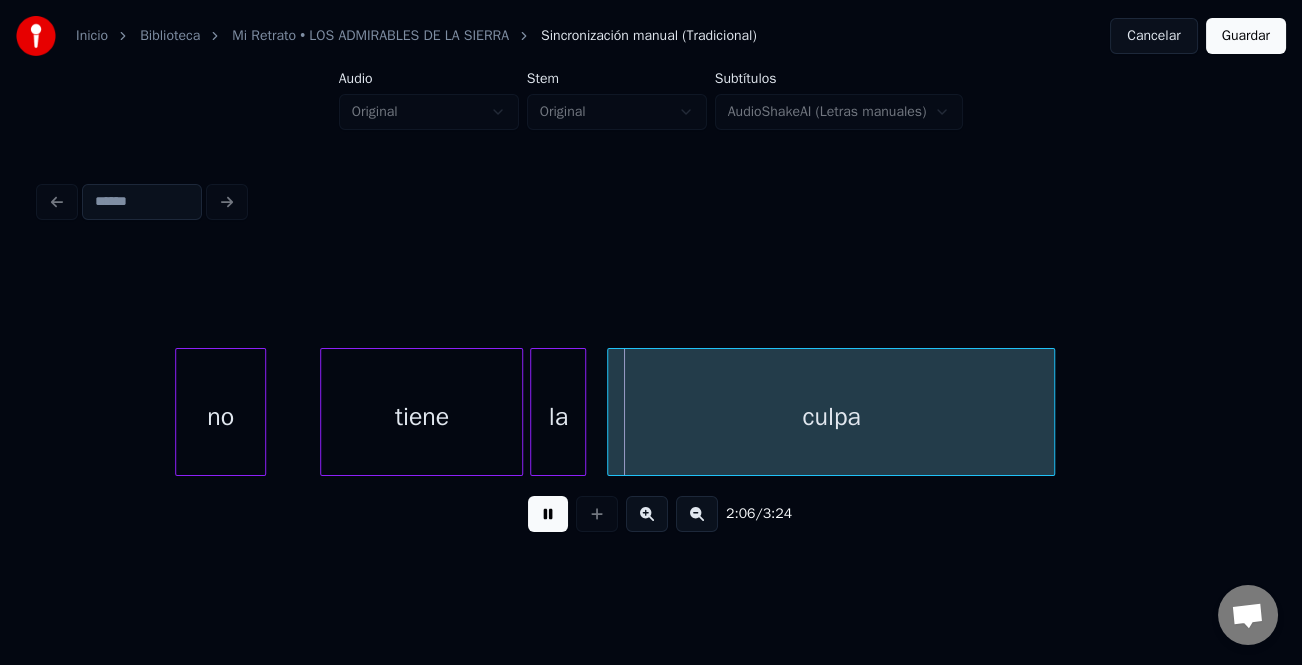 click on "no" at bounding box center [220, 417] 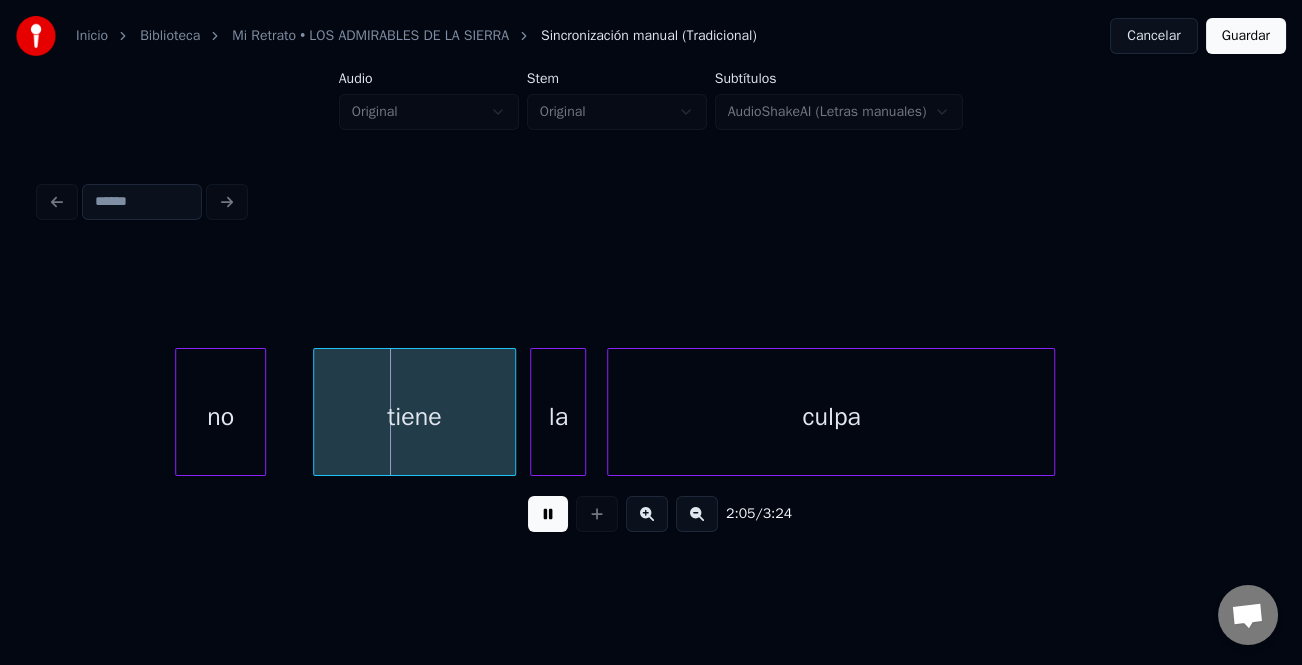 click on "tiene" at bounding box center (414, 417) 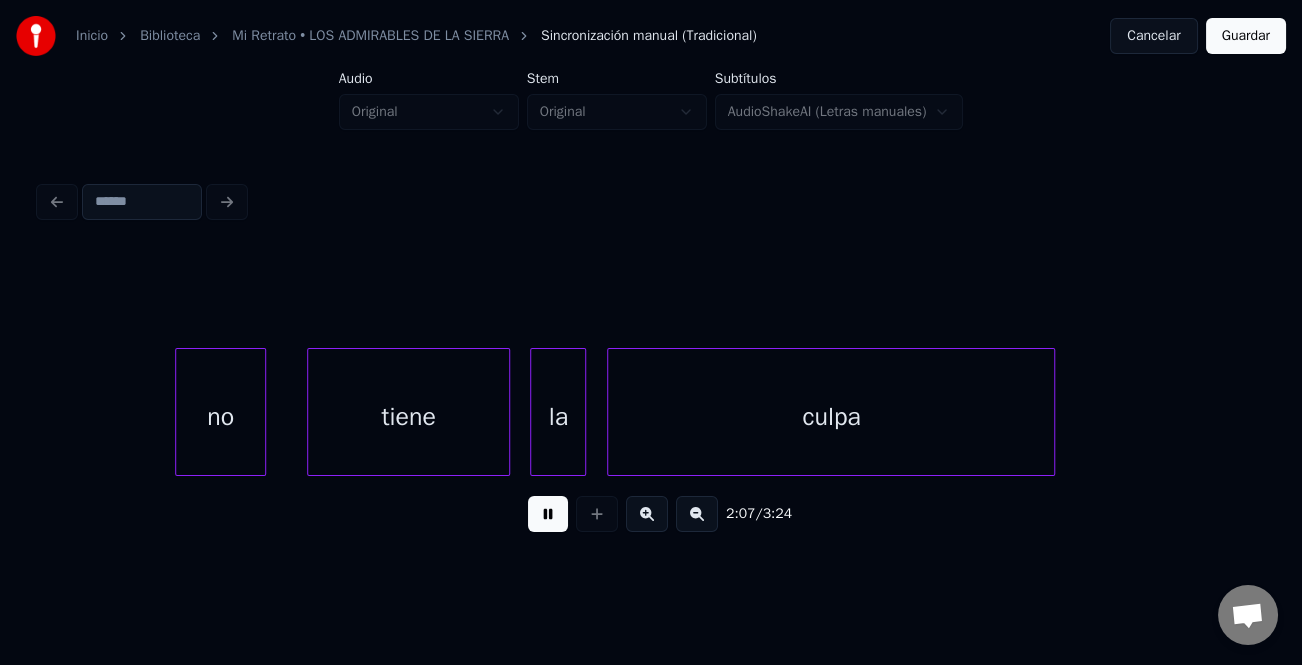 scroll, scrollTop: 0, scrollLeft: 44774, axis: horizontal 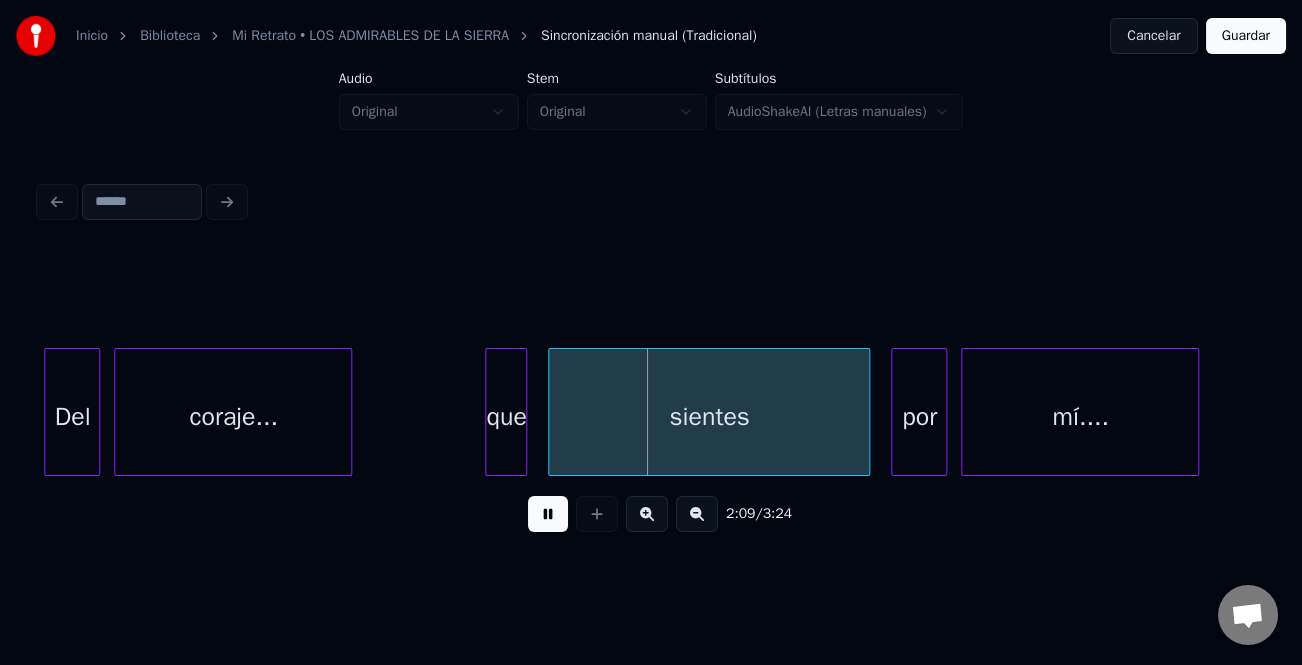 click at bounding box center [548, 514] 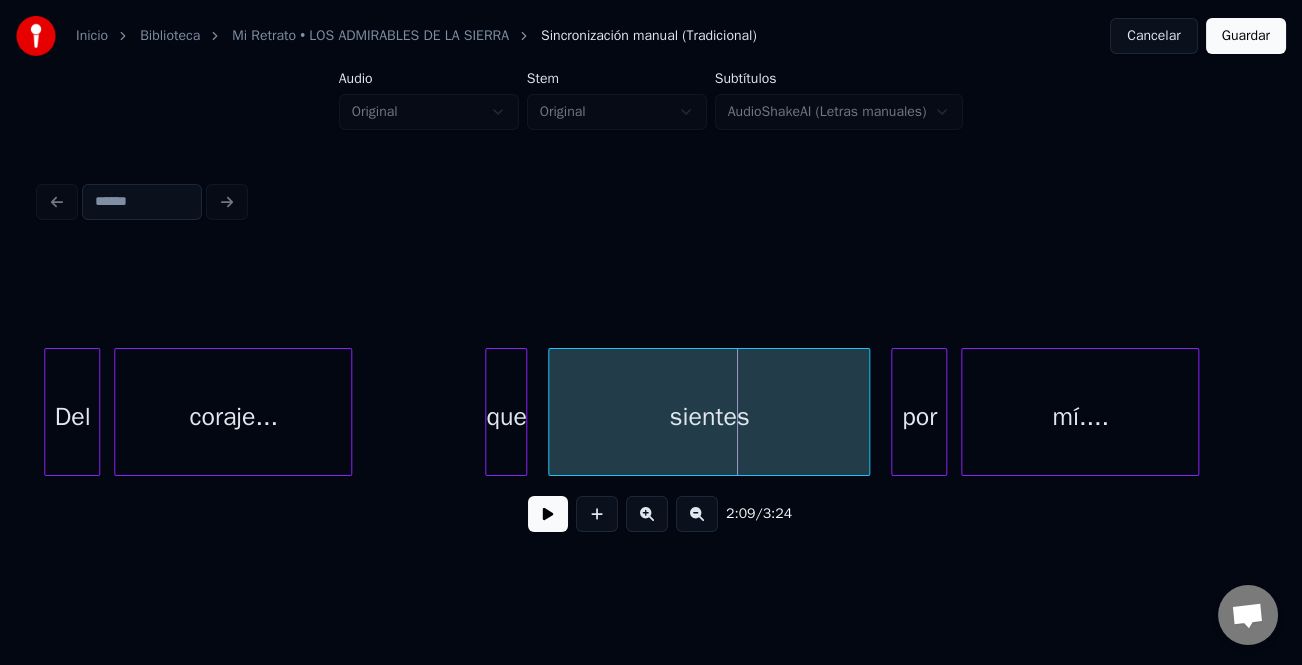click on "que" at bounding box center [506, 417] 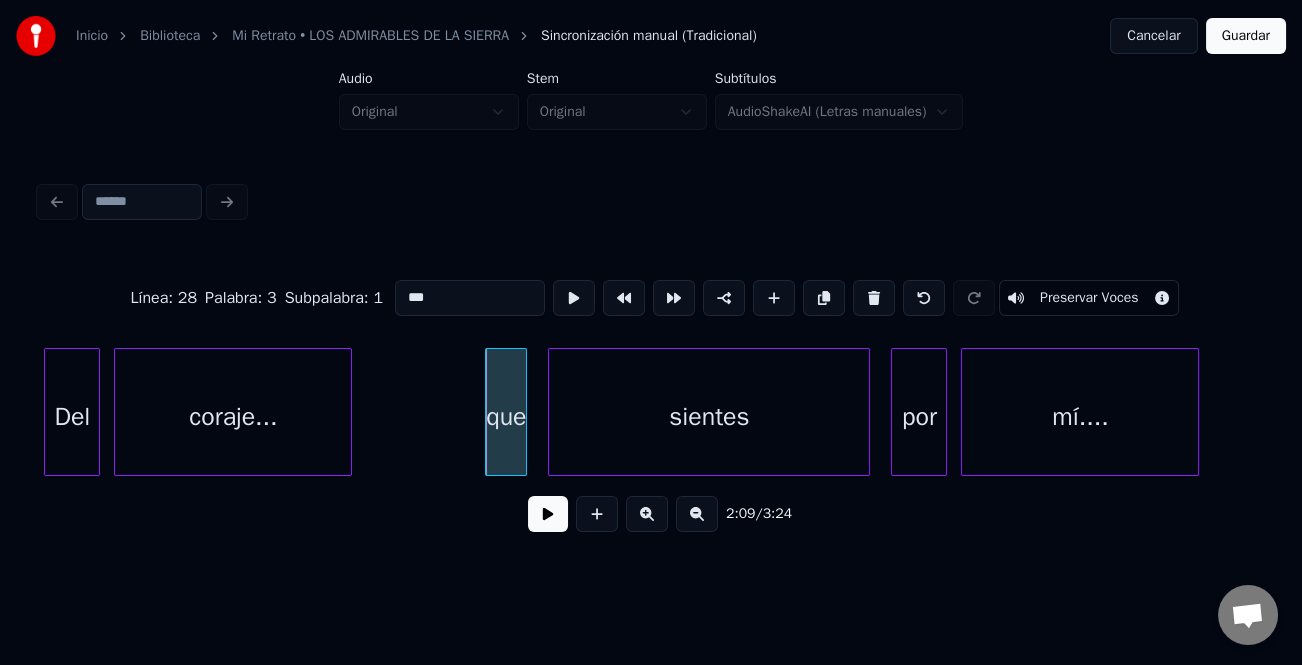 click on "***" at bounding box center [470, 298] 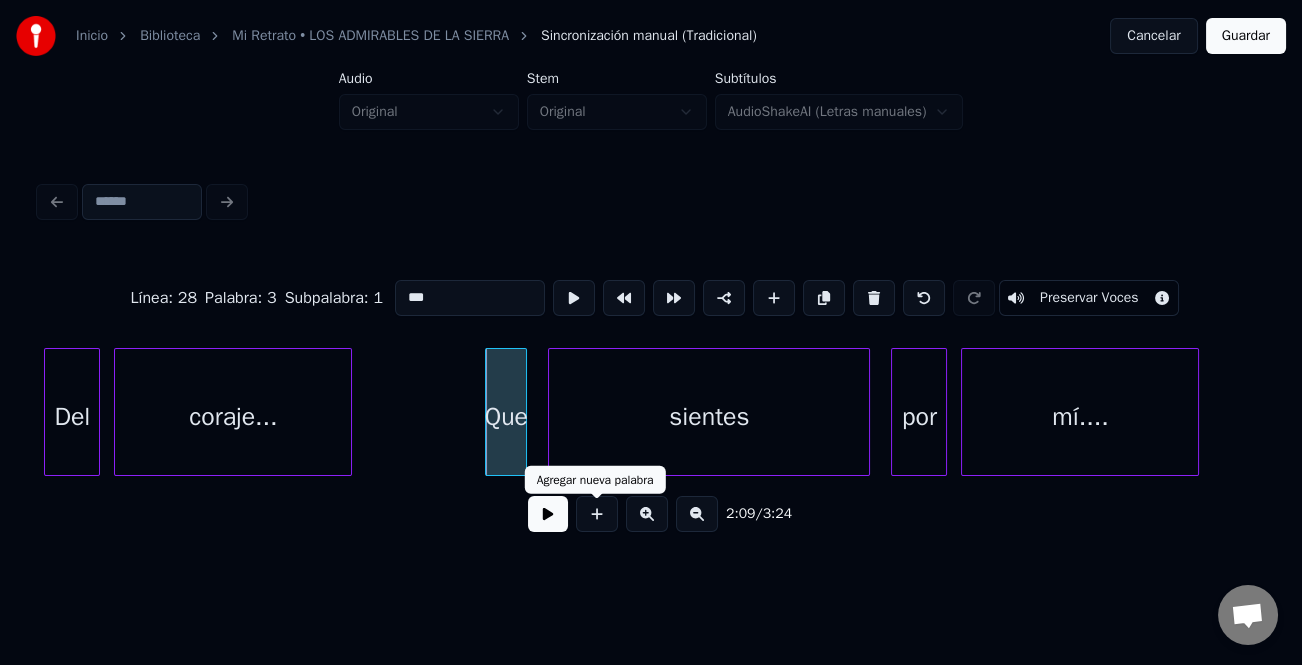 type on "***" 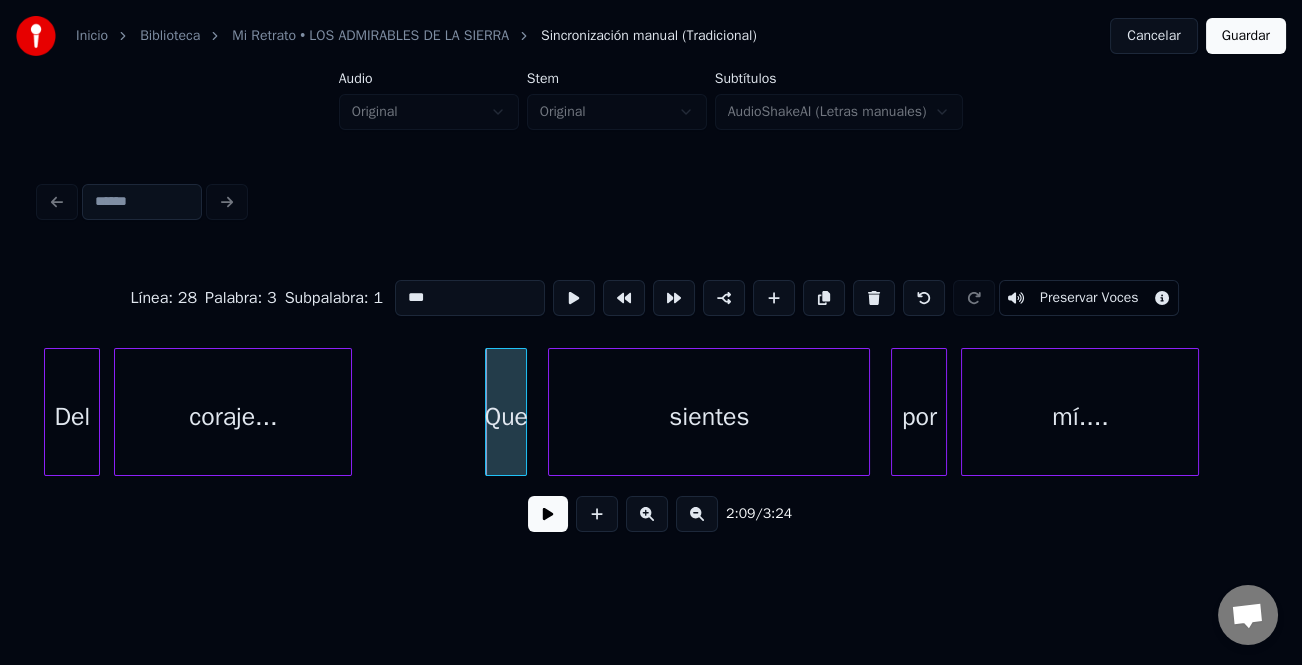 click at bounding box center [548, 514] 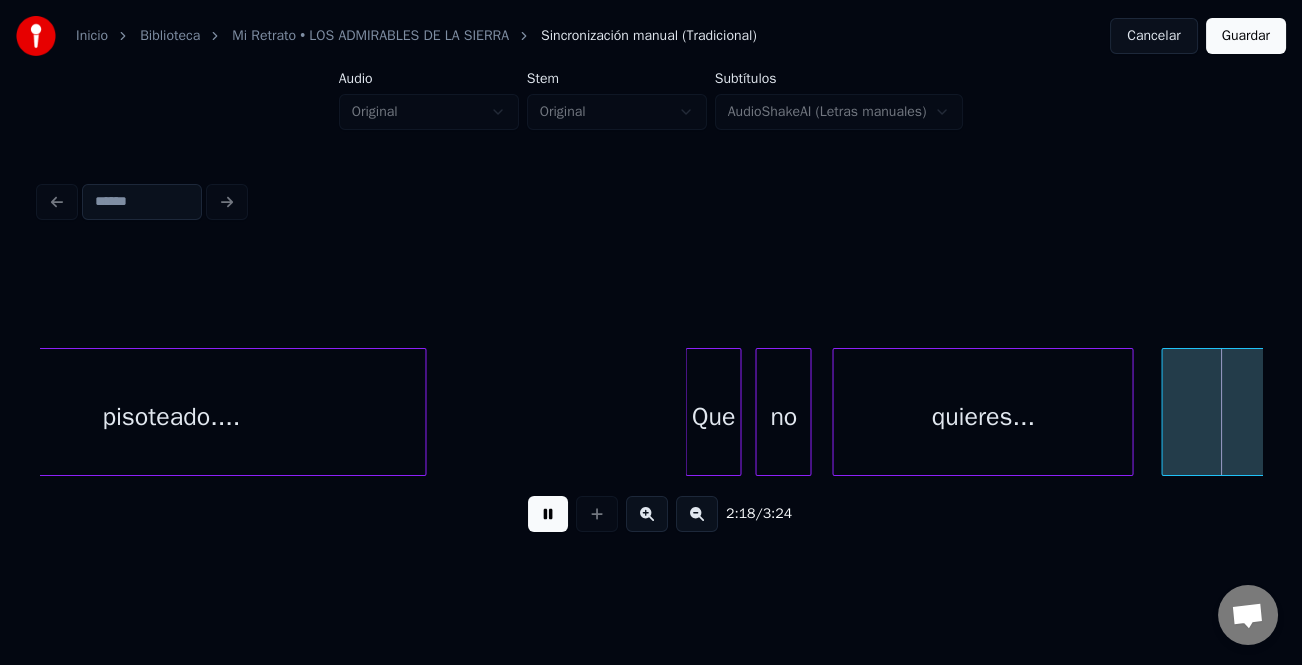 scroll, scrollTop: 0, scrollLeft: 48453, axis: horizontal 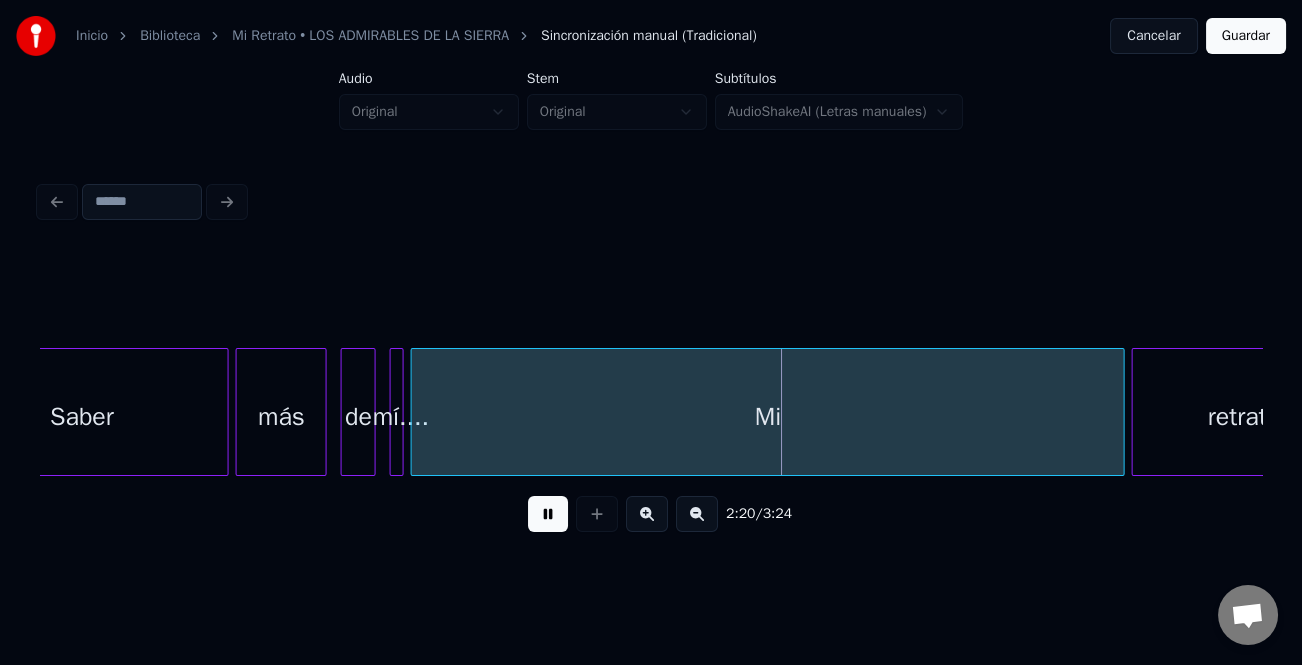 drag, startPoint x: 559, startPoint y: 519, endPoint x: 1008, endPoint y: 437, distance: 456.42633 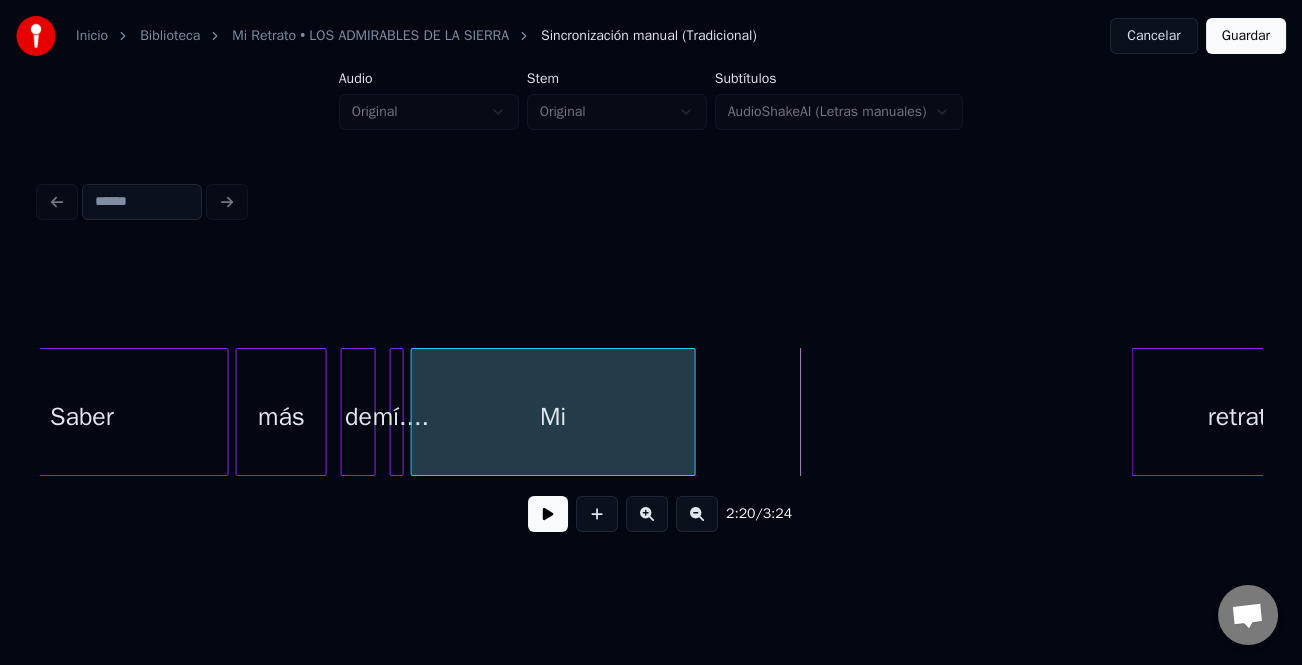 click at bounding box center [692, 412] 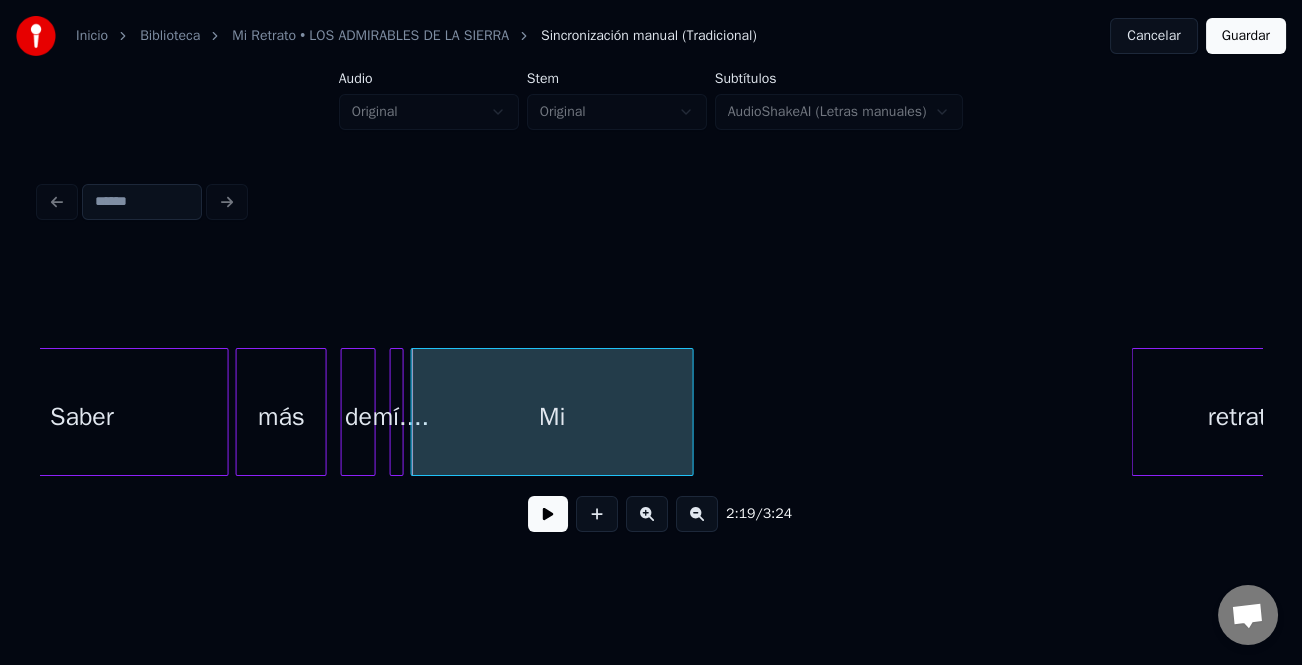 scroll, scrollTop: 0, scrollLeft: 48540, axis: horizontal 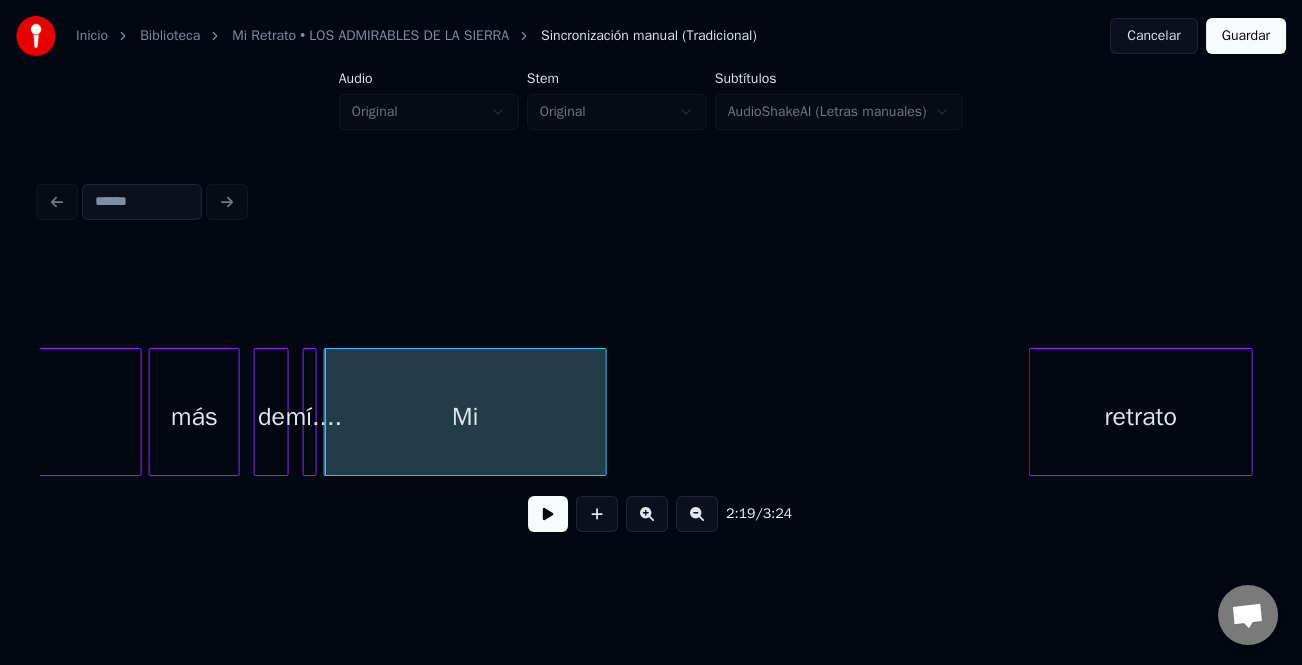 click on "retrato" at bounding box center [1141, 417] 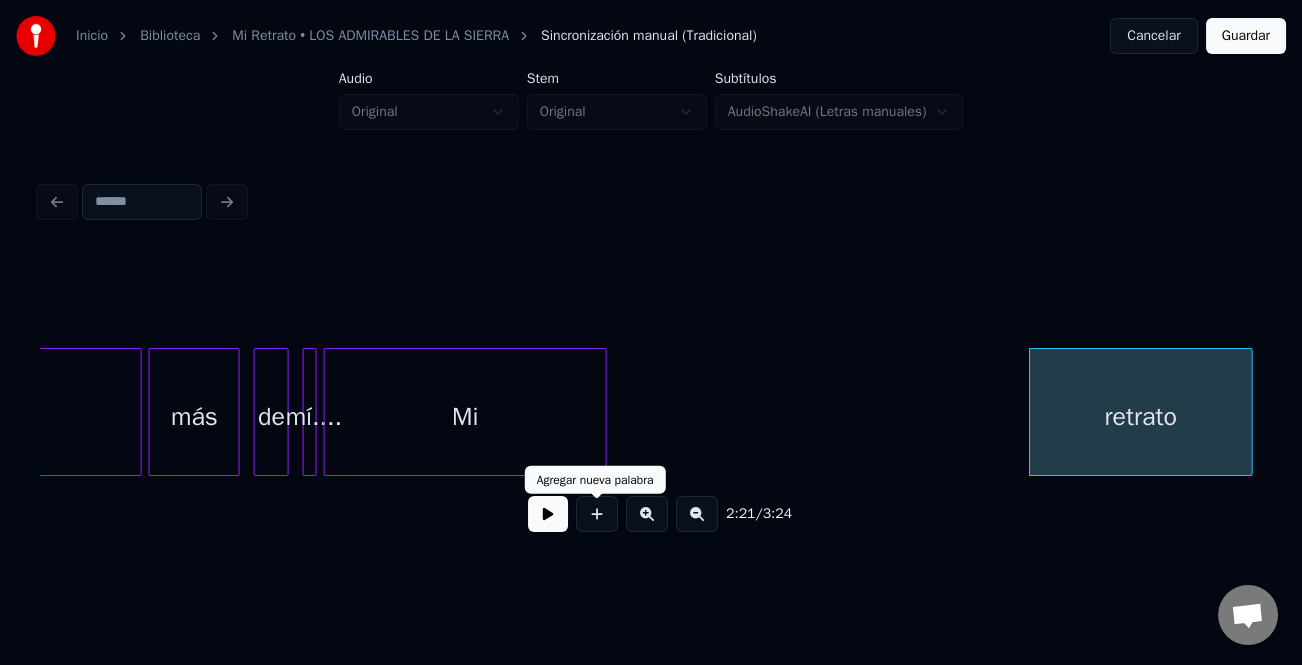 click at bounding box center (548, 514) 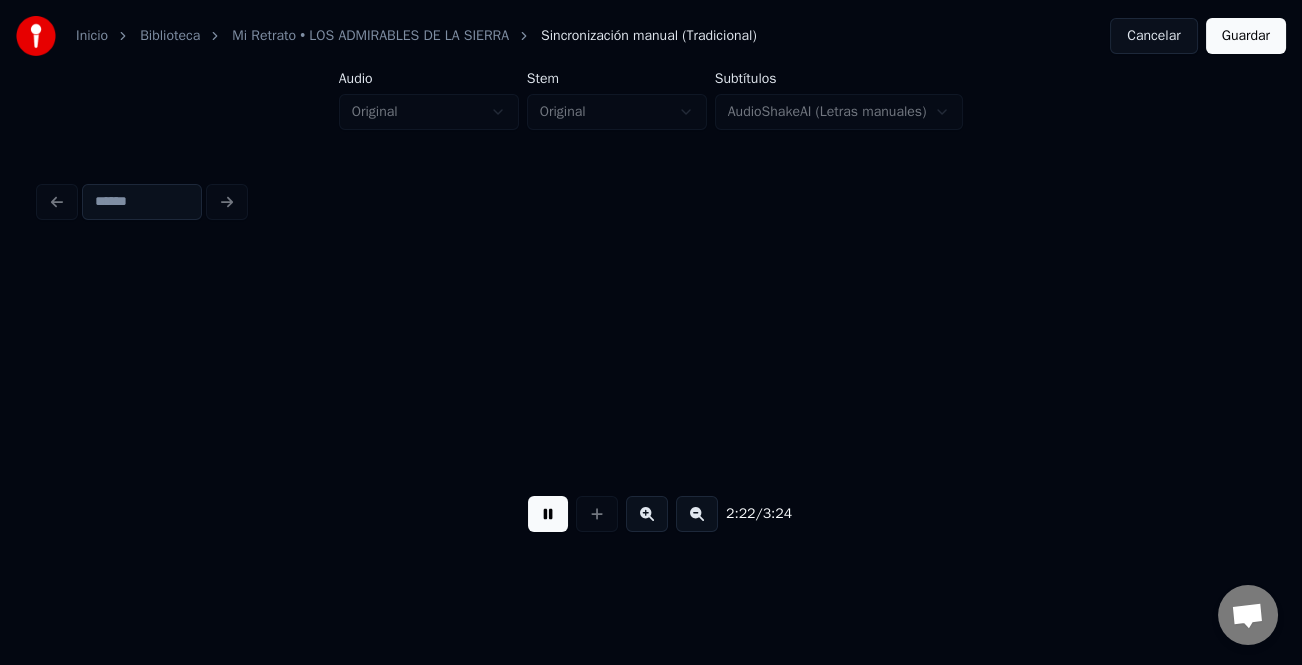 scroll, scrollTop: 0, scrollLeft: 49762, axis: horizontal 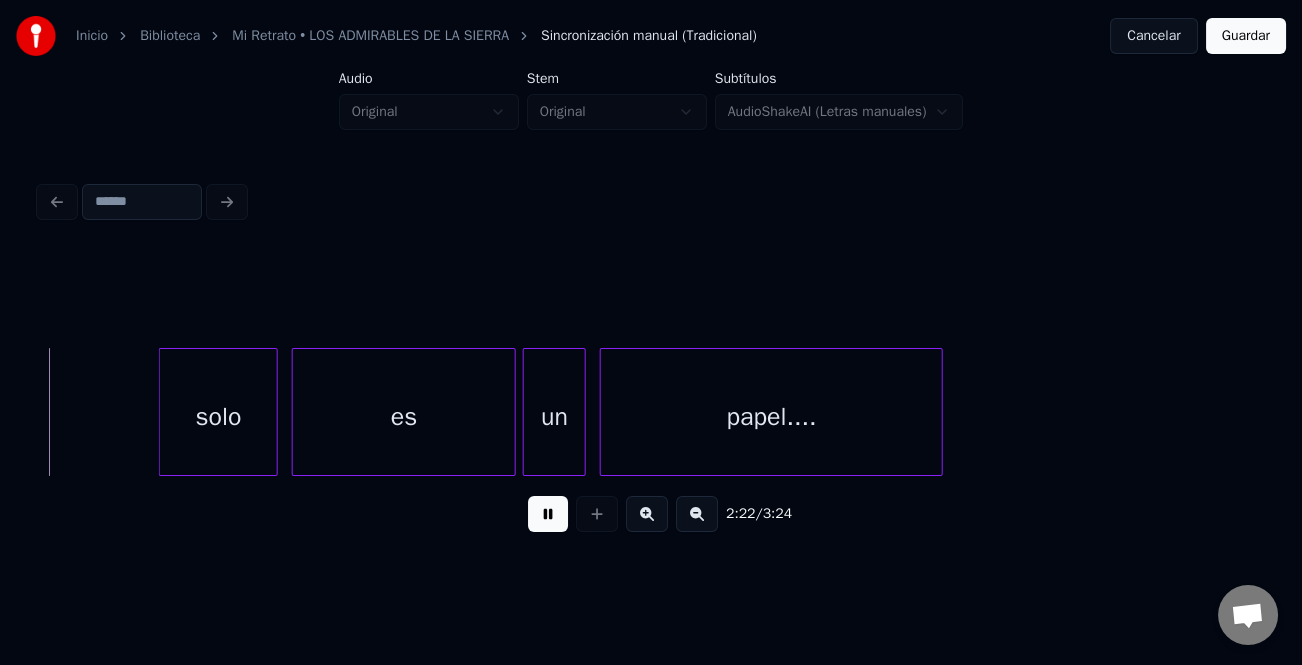 click at bounding box center [548, 514] 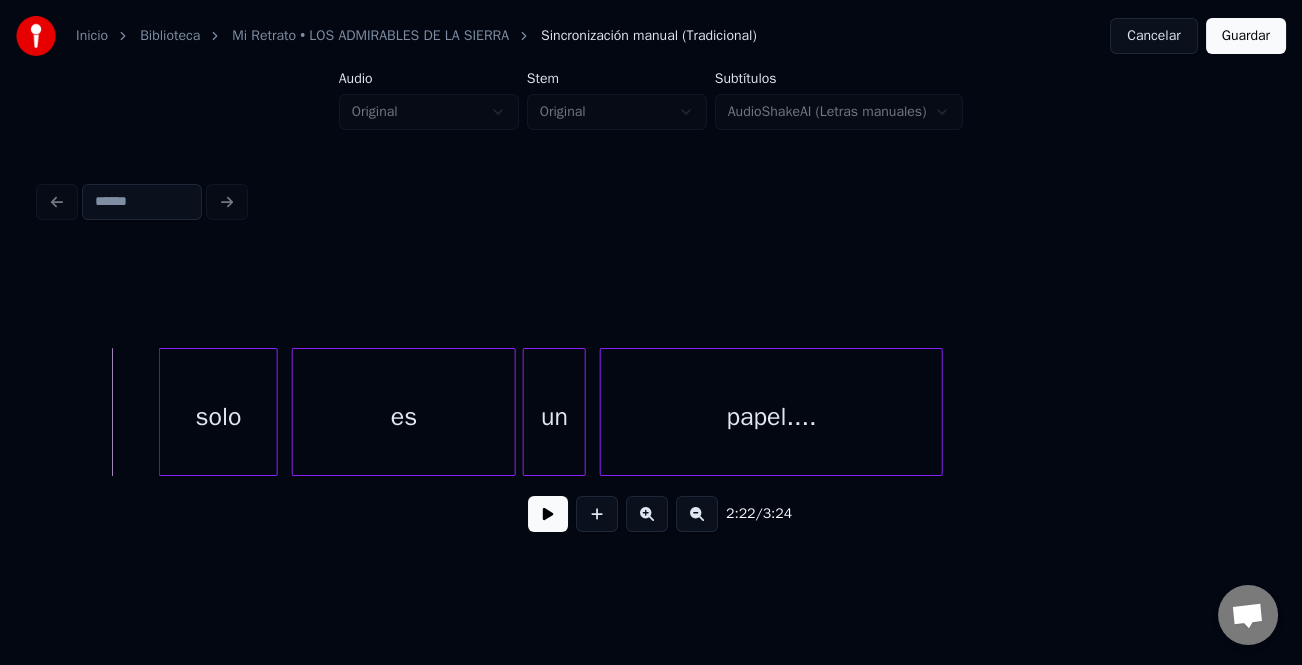 scroll, scrollTop: 0, scrollLeft: 48769, axis: horizontal 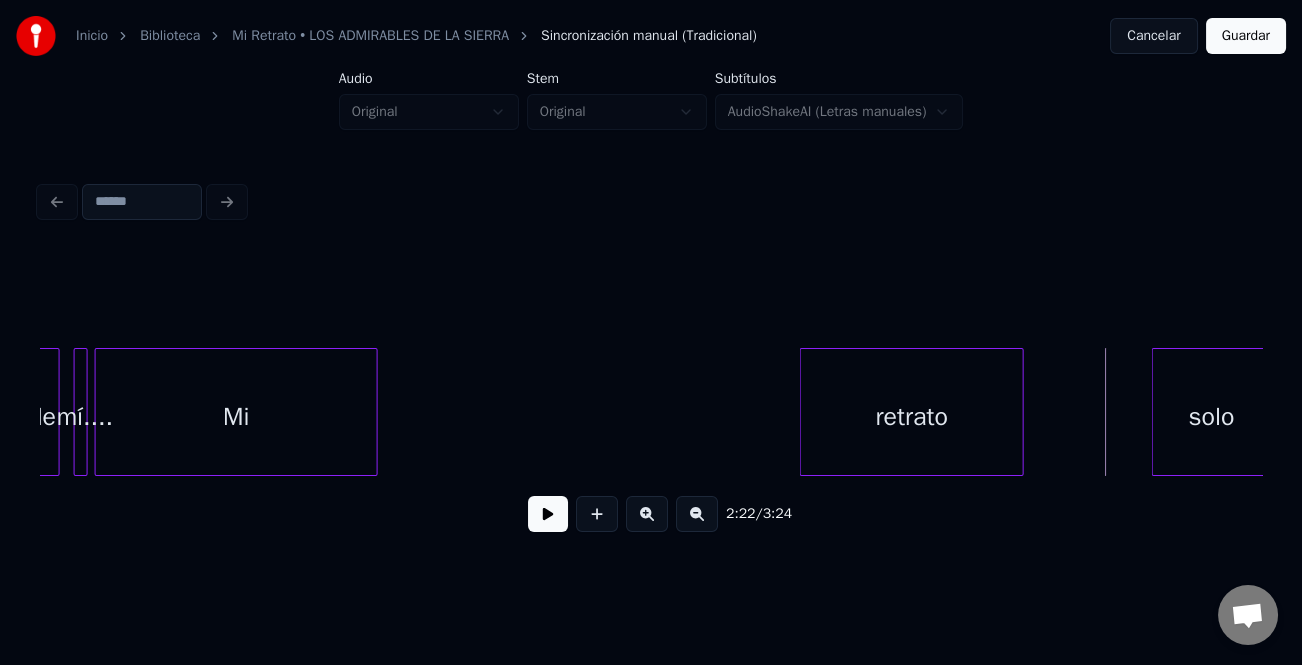 click on "Mi" at bounding box center (236, 417) 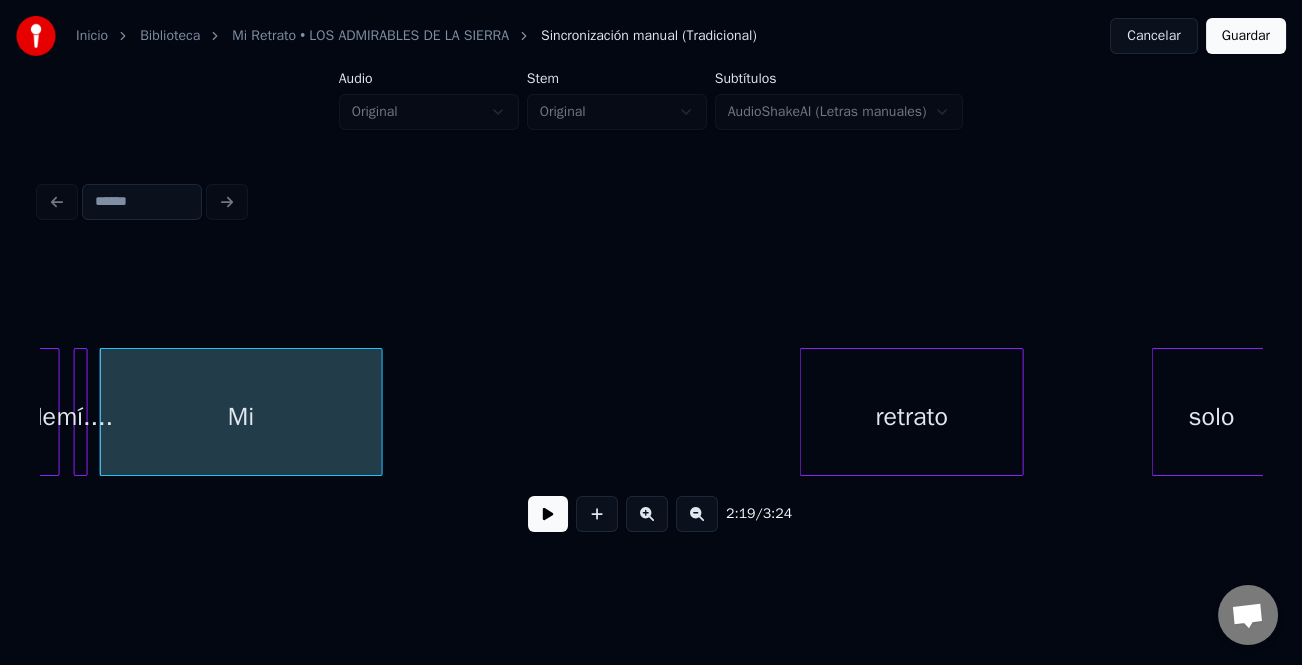 click on "Mi" at bounding box center (241, 417) 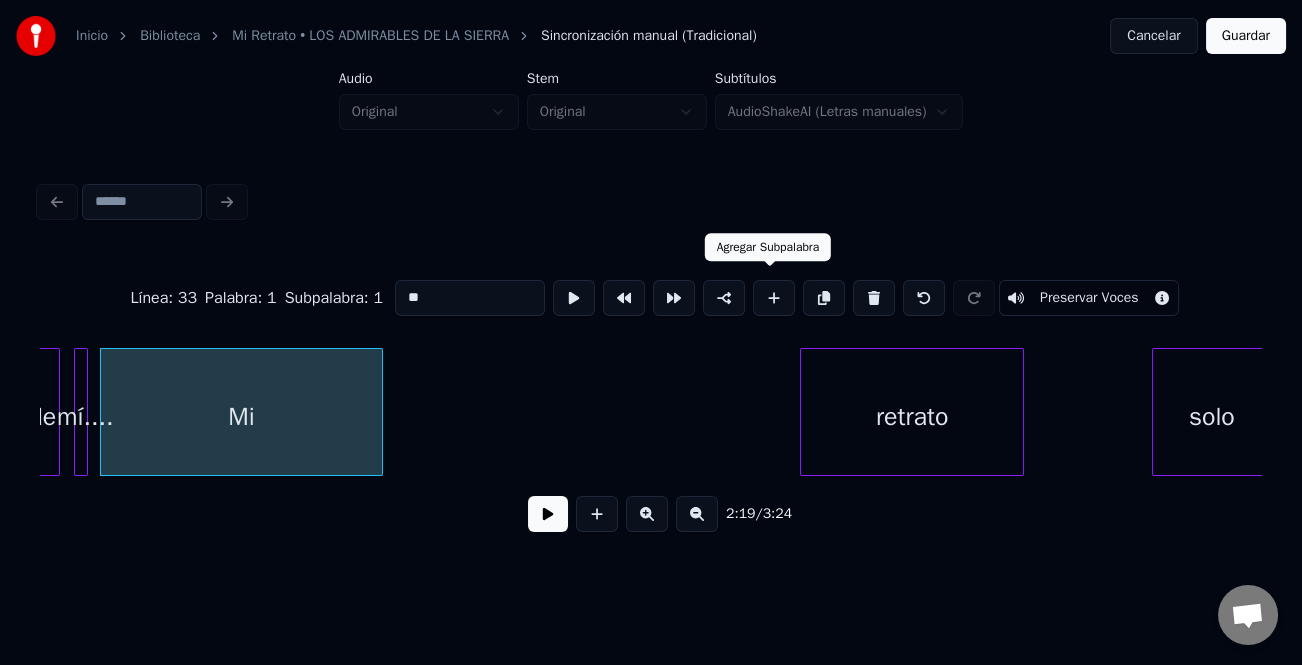 click at bounding box center [774, 298] 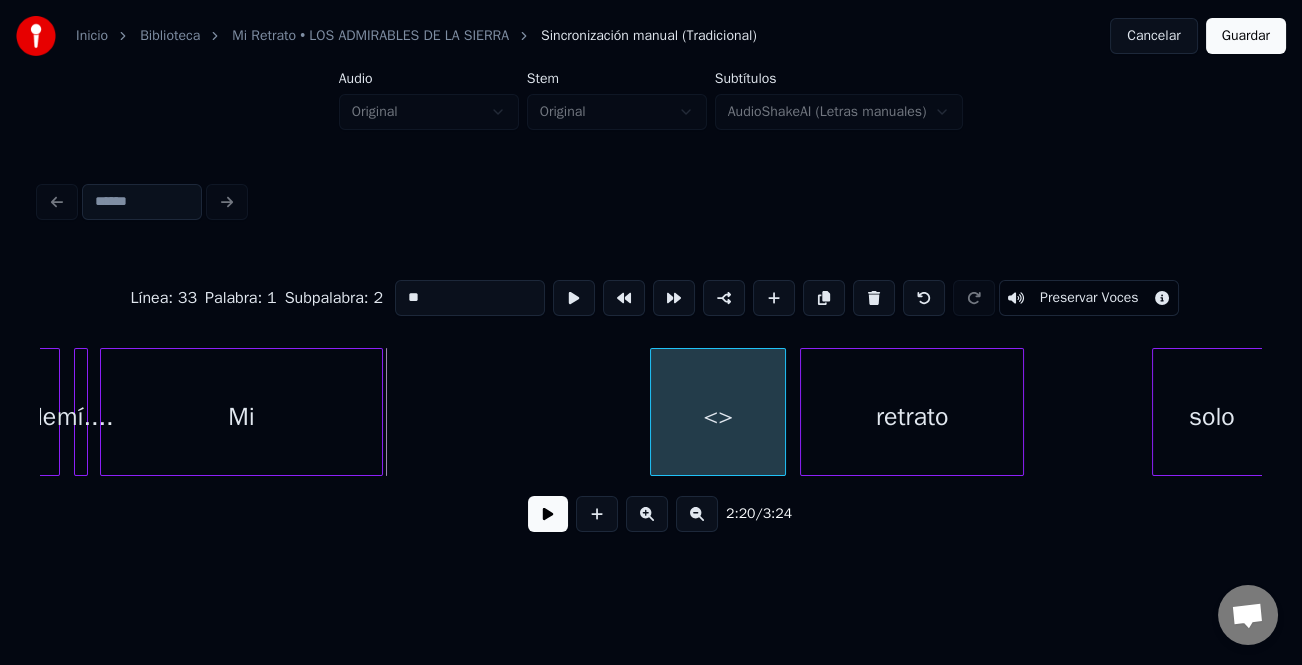 click on "<>" at bounding box center (718, 417) 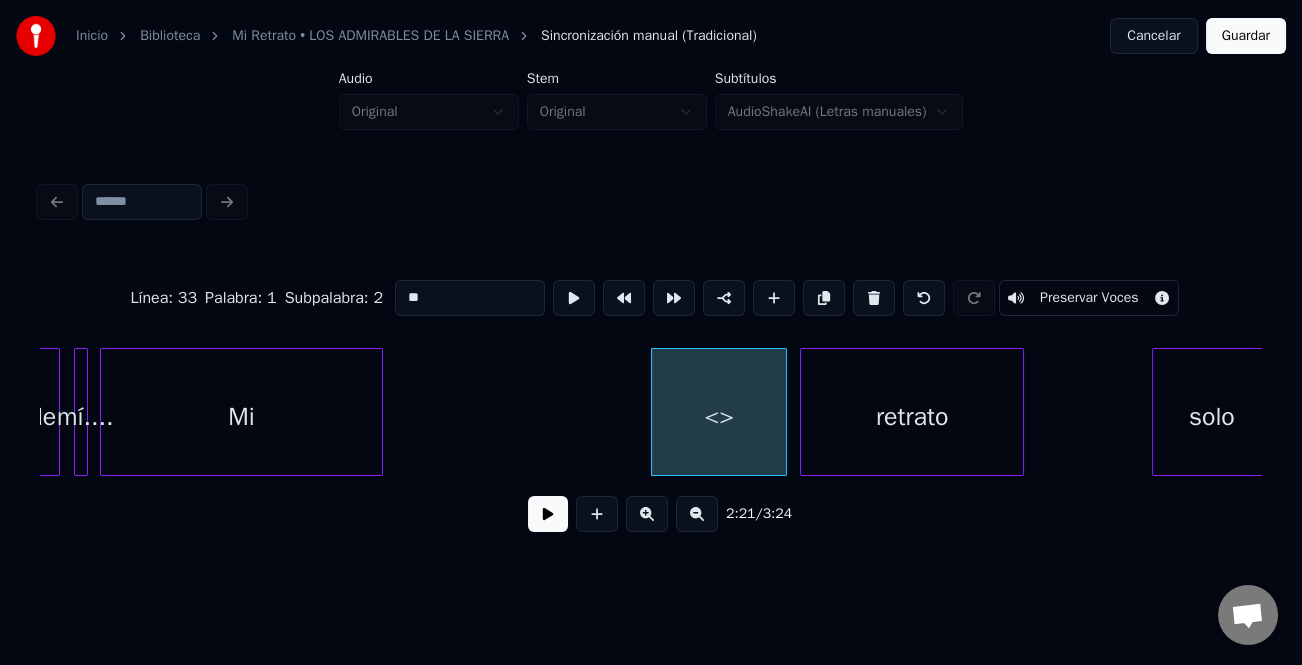 click on "<>" at bounding box center [719, 417] 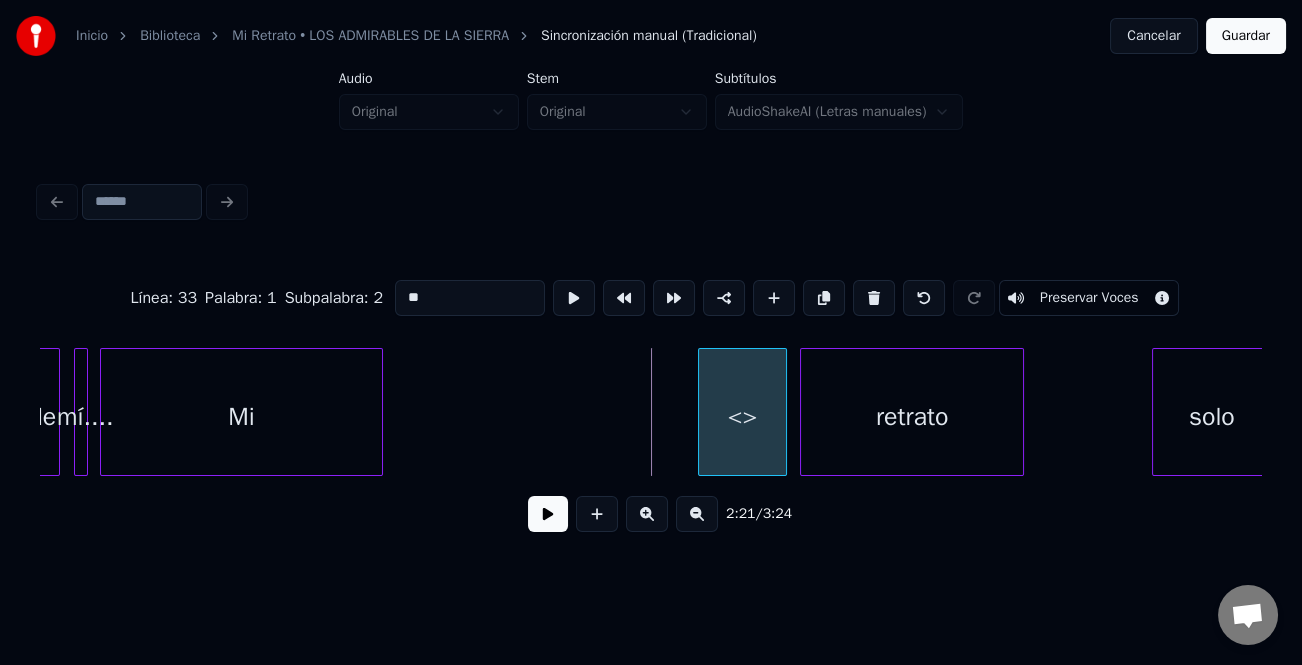 click at bounding box center [702, 412] 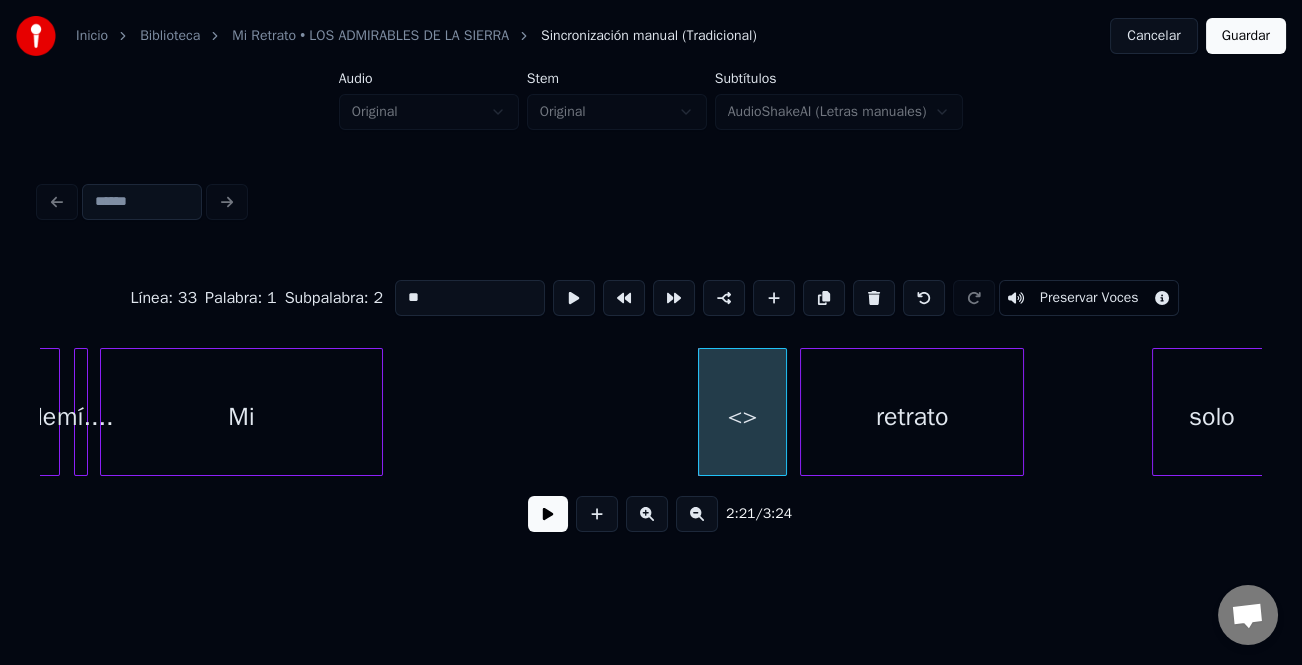 click on "<>" at bounding box center [743, 417] 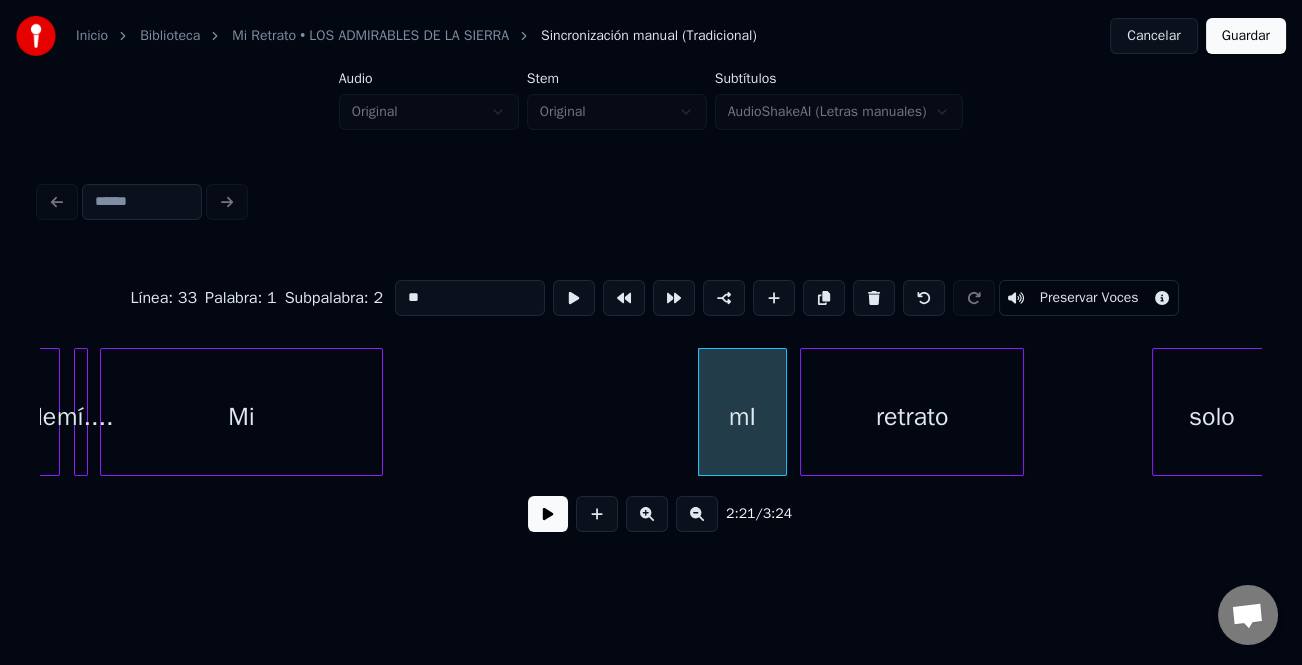 type on "*" 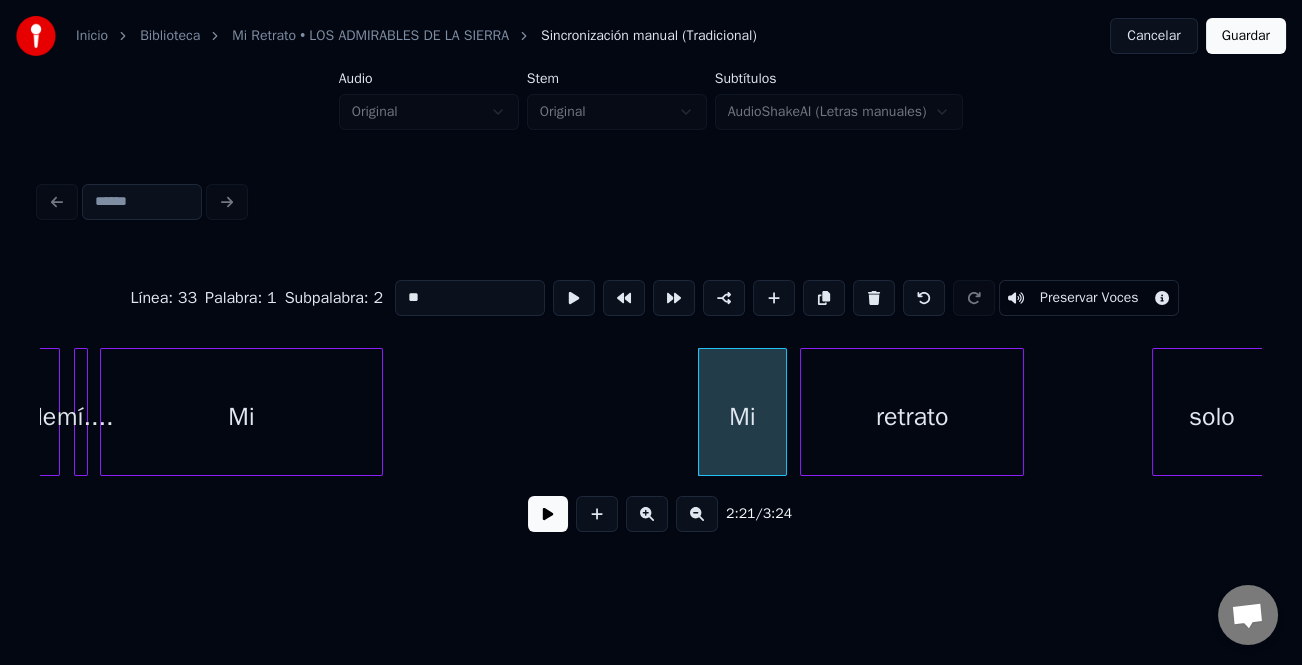 type on "**" 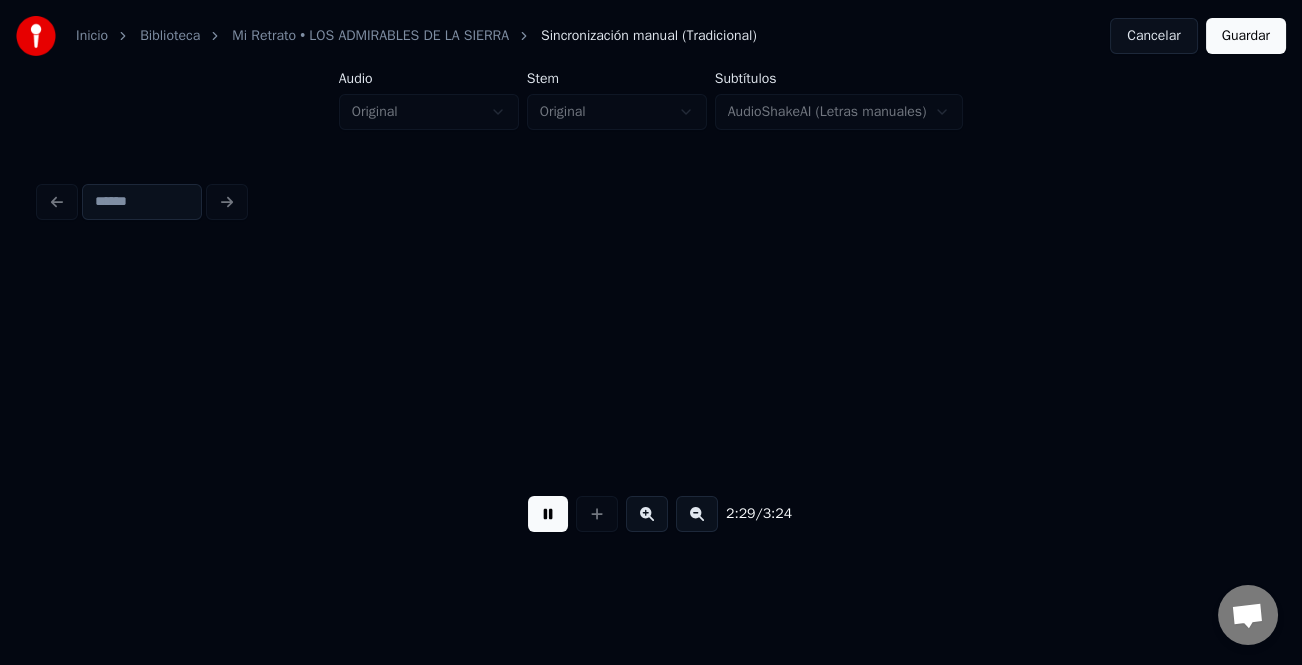 scroll, scrollTop: 0, scrollLeft: 52440, axis: horizontal 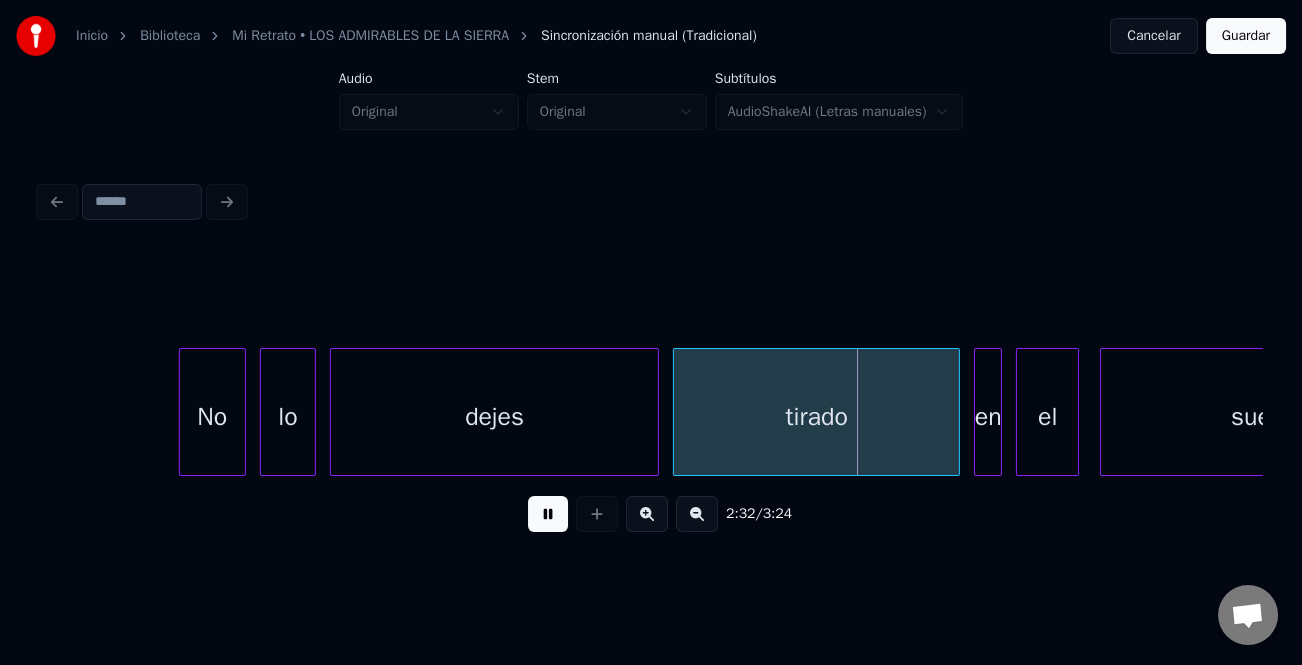 click at bounding box center [183, 412] 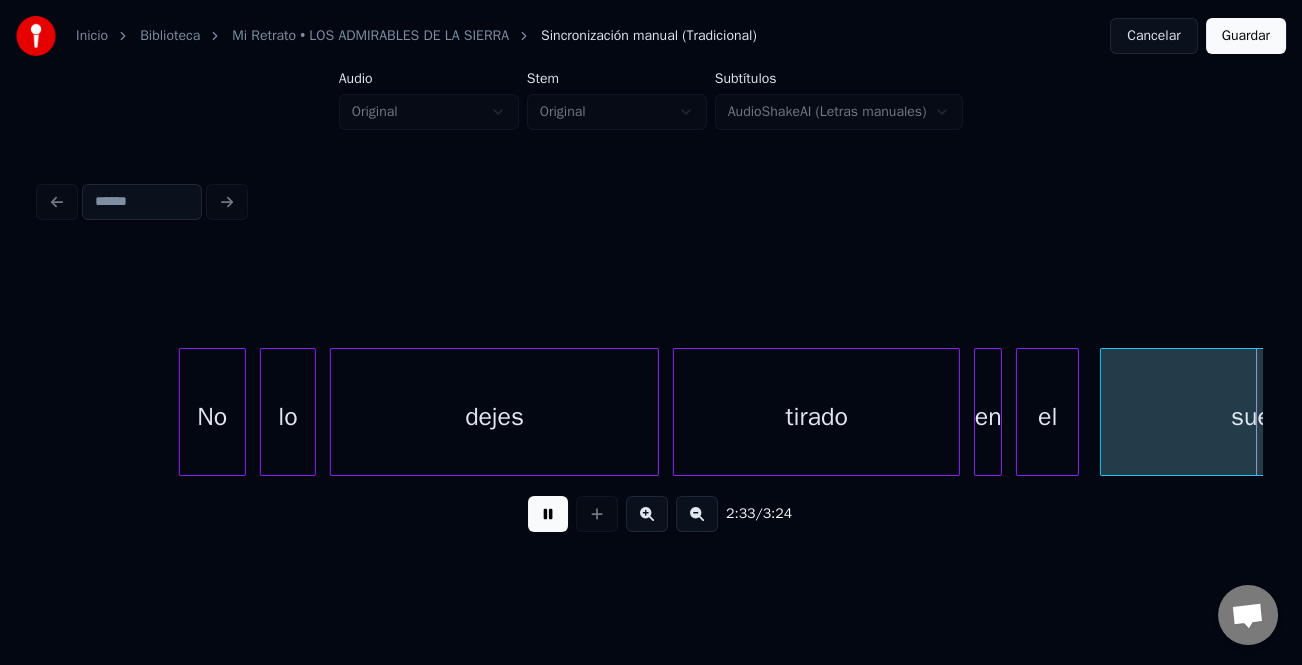 scroll, scrollTop: 0, scrollLeft: 53661, axis: horizontal 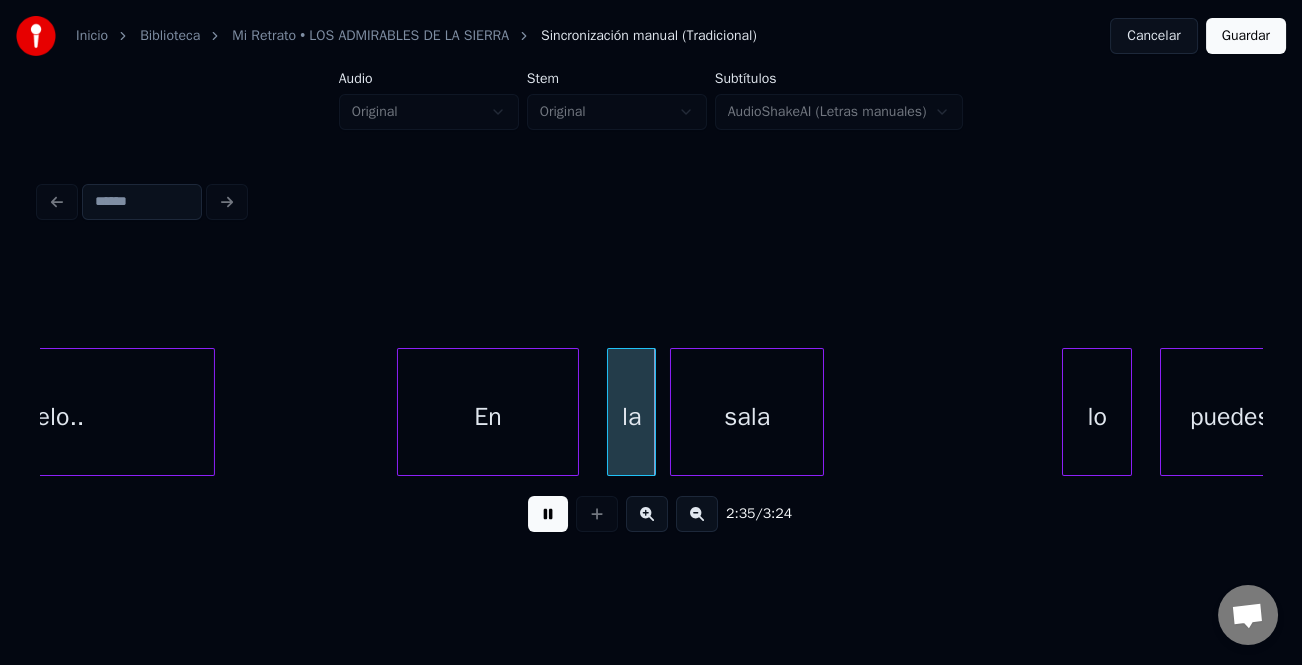 click on "En" at bounding box center (488, 417) 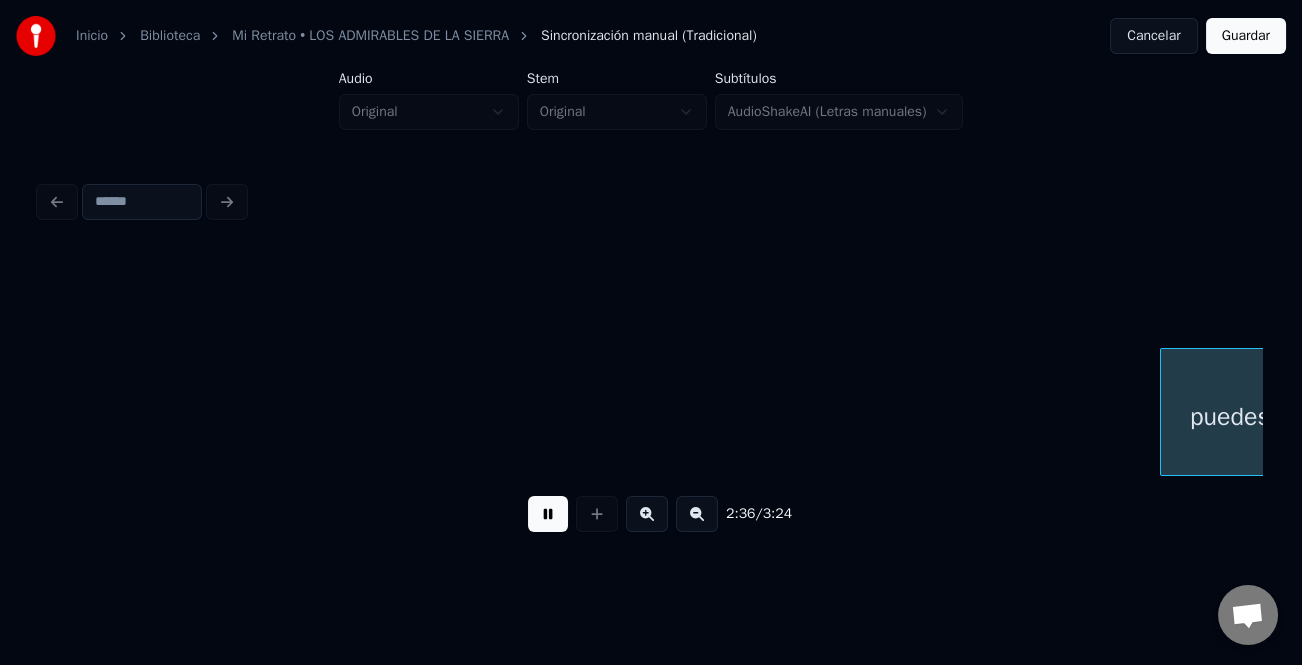 scroll, scrollTop: 0, scrollLeft: 54887, axis: horizontal 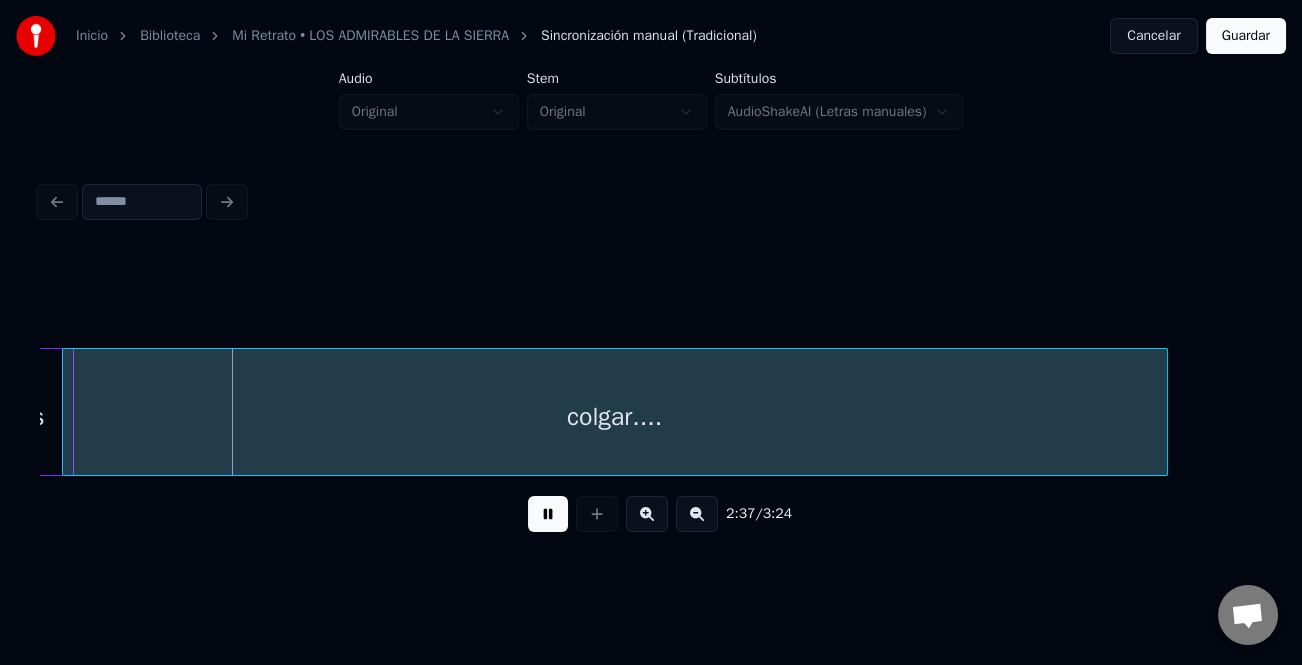 click on "colgar...." at bounding box center (615, 417) 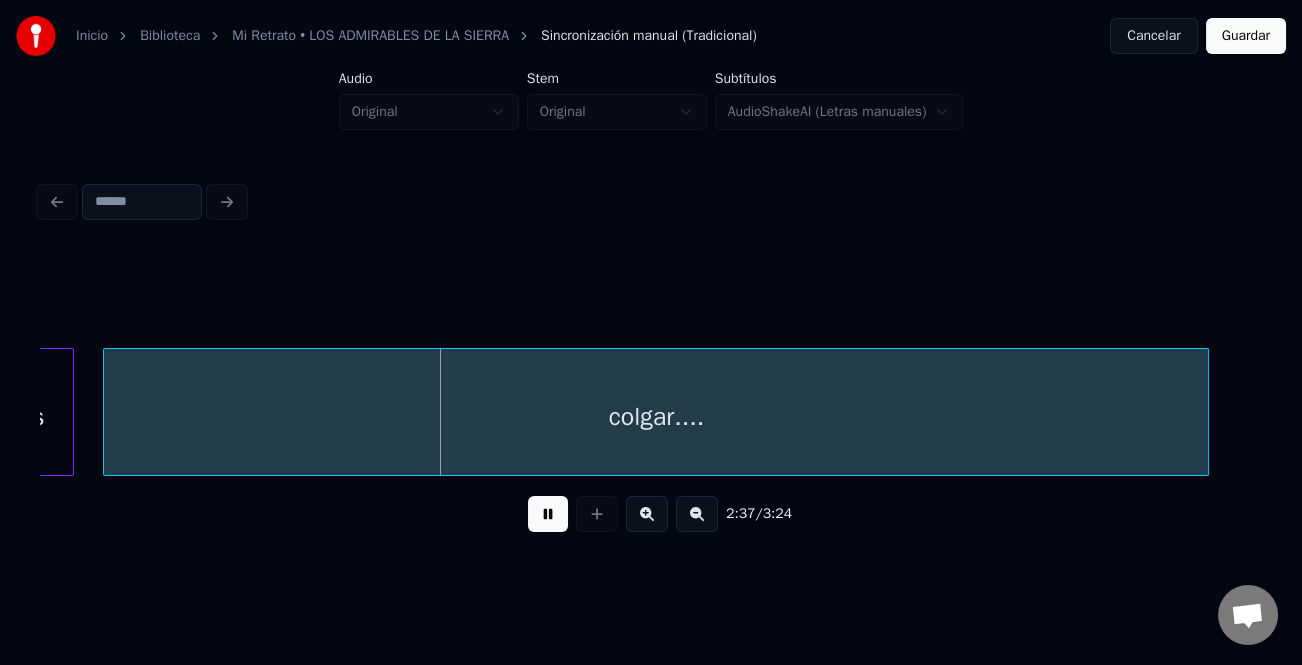 click on "colgar...." at bounding box center (656, 417) 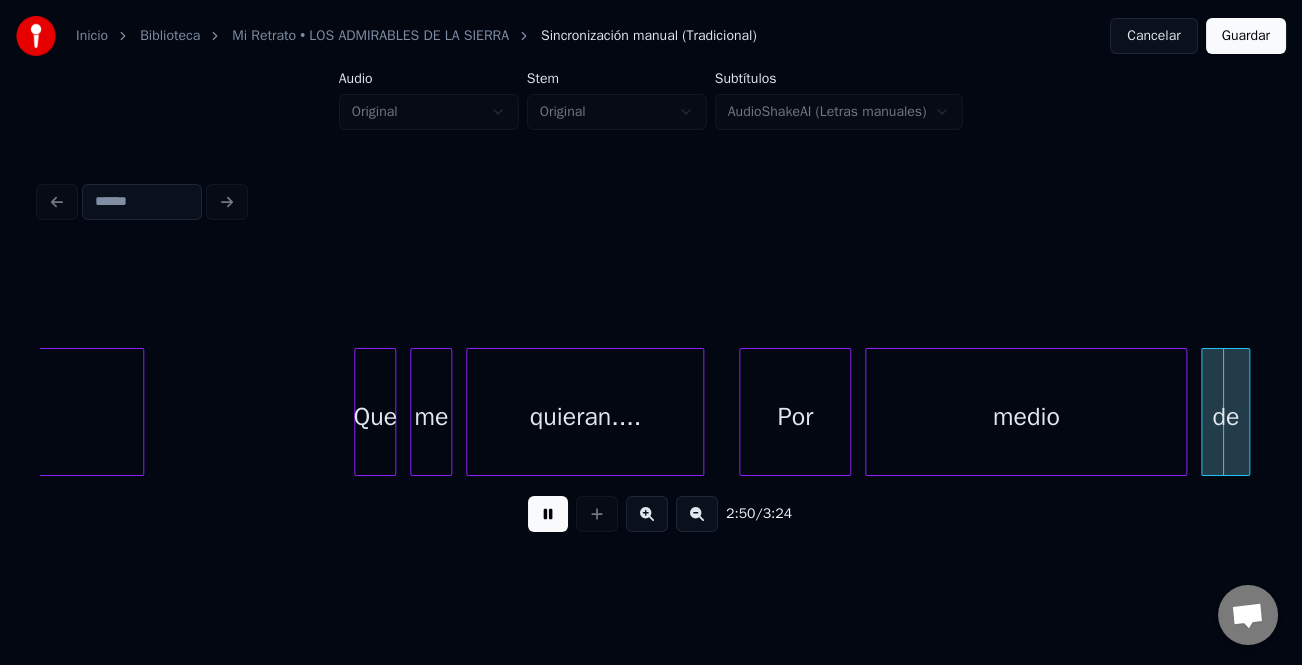 scroll, scrollTop: 0, scrollLeft: 59780, axis: horizontal 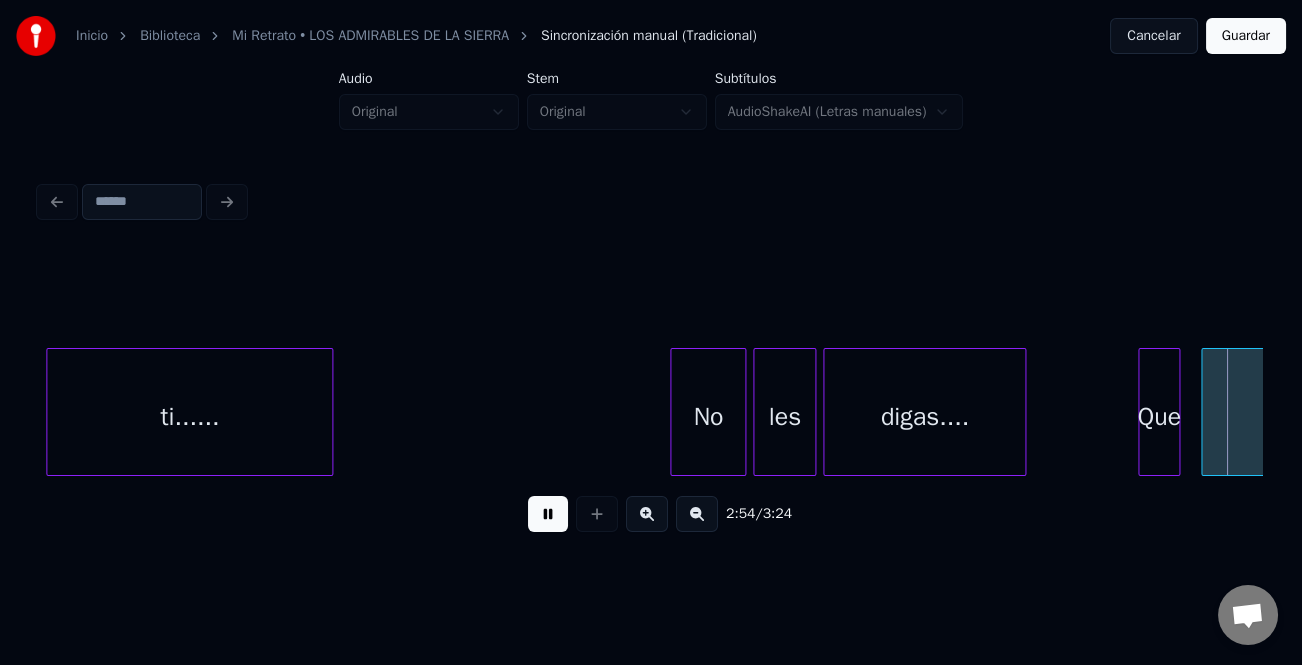 click at bounding box center [674, 412] 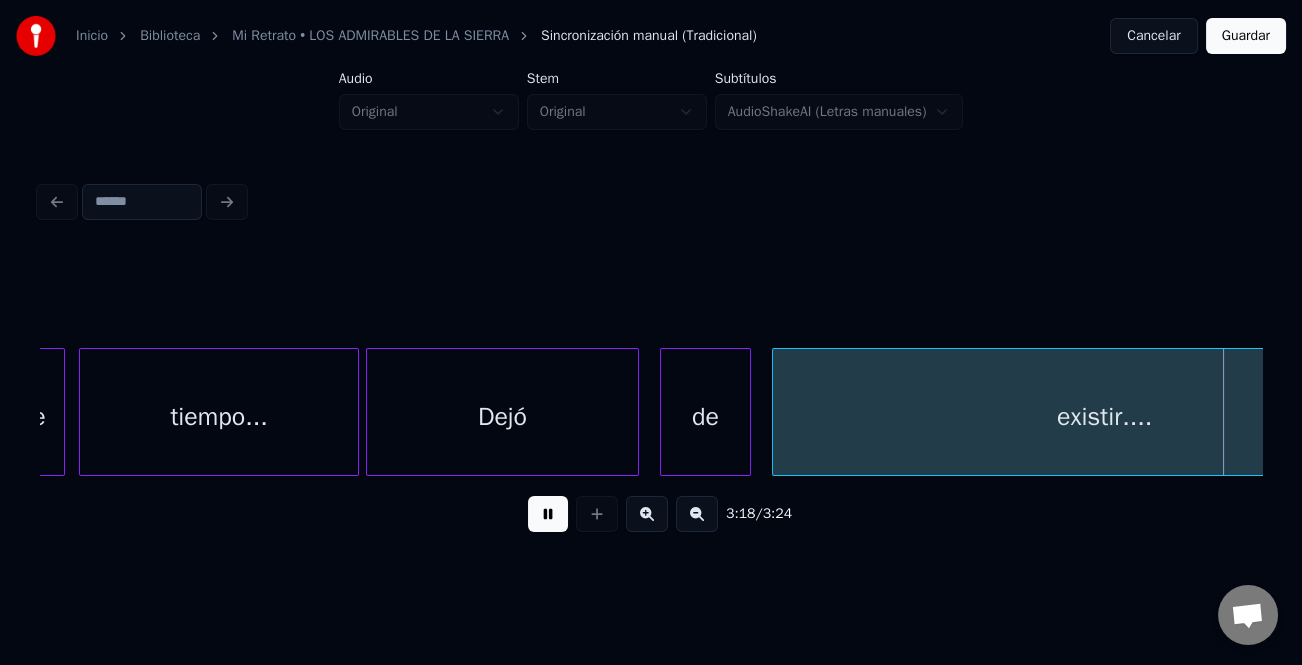 scroll, scrollTop: 0, scrollLeft: 69569, axis: horizontal 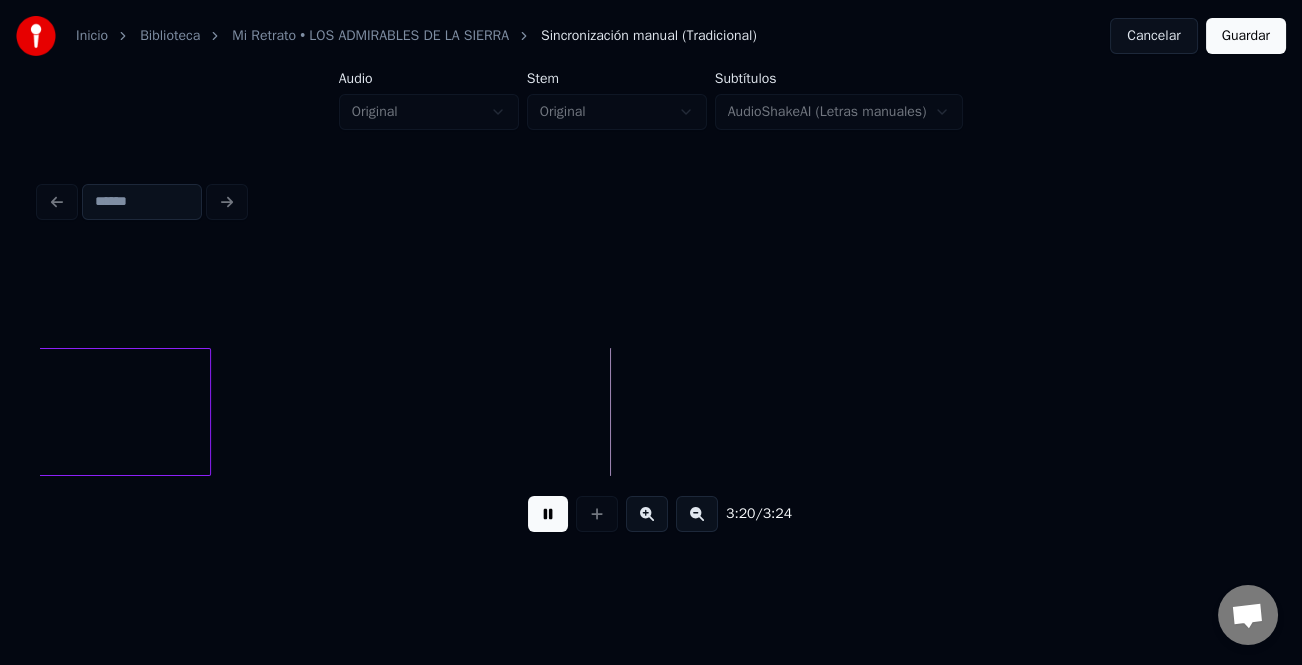 click on "Inicio Biblioteca Mi Retrato • LOS ADMIRABLES DE LA SIERRA Sincronización manual (Tradicional) Cancelar Guardar" at bounding box center [651, 36] 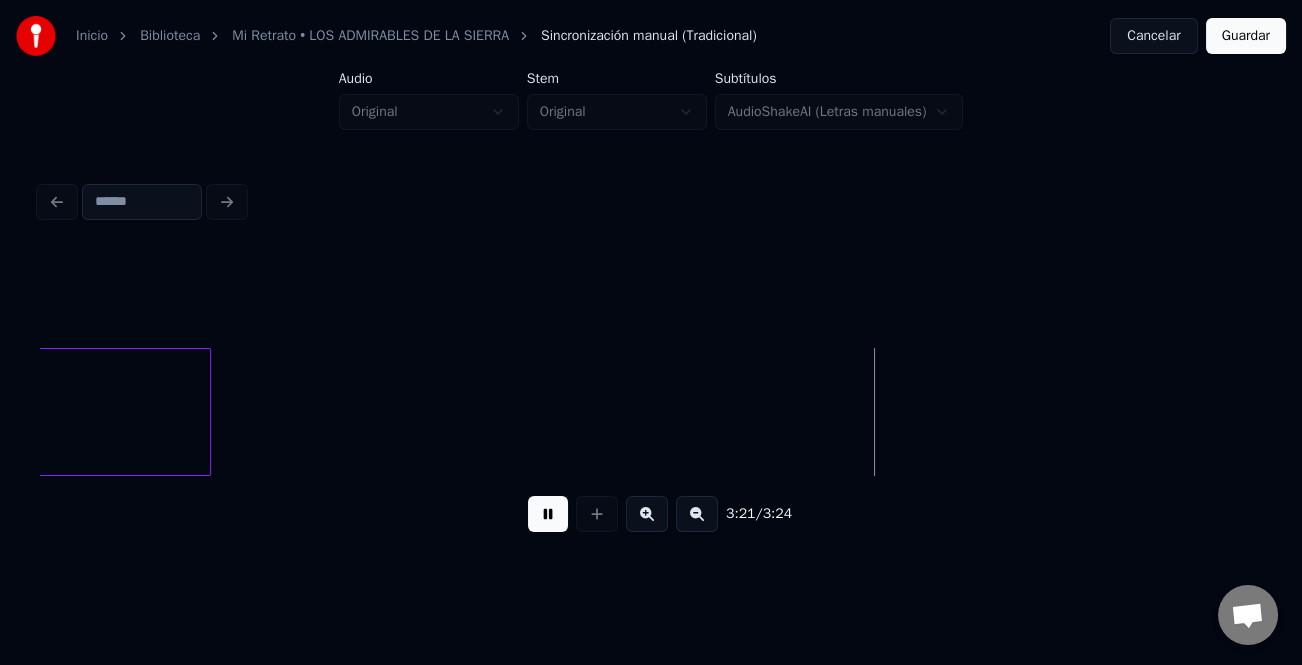 click on "Guardar" at bounding box center [1246, 36] 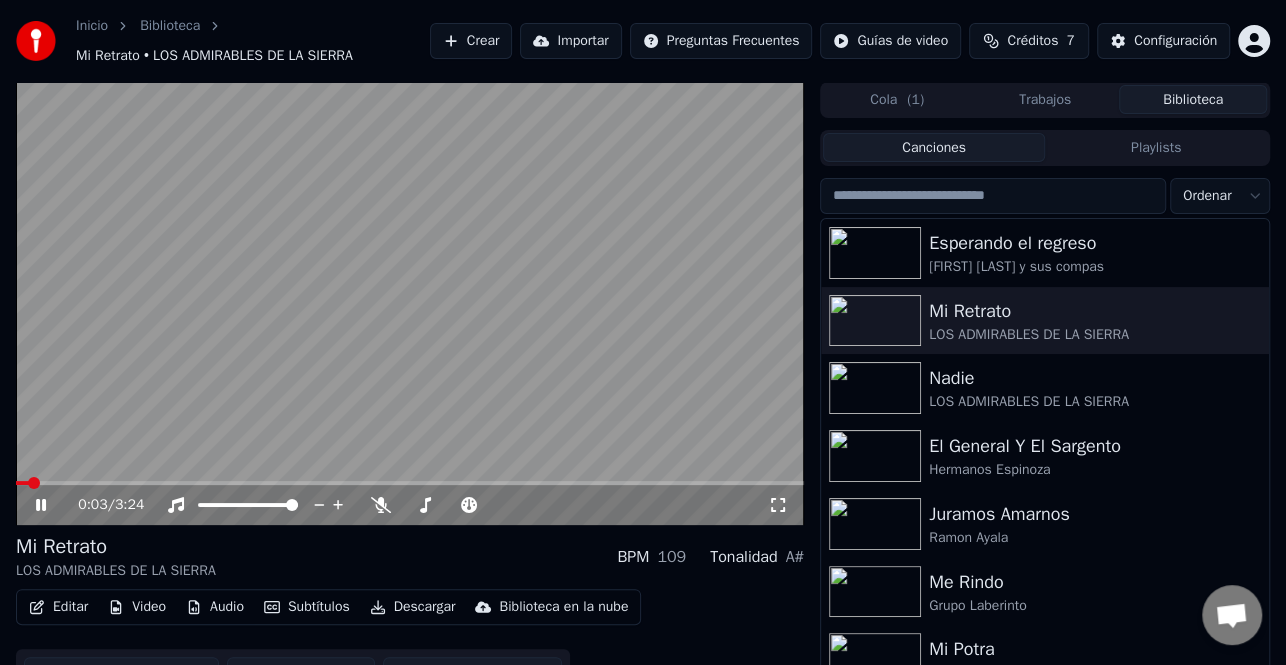 click on "Descargar" at bounding box center (413, 607) 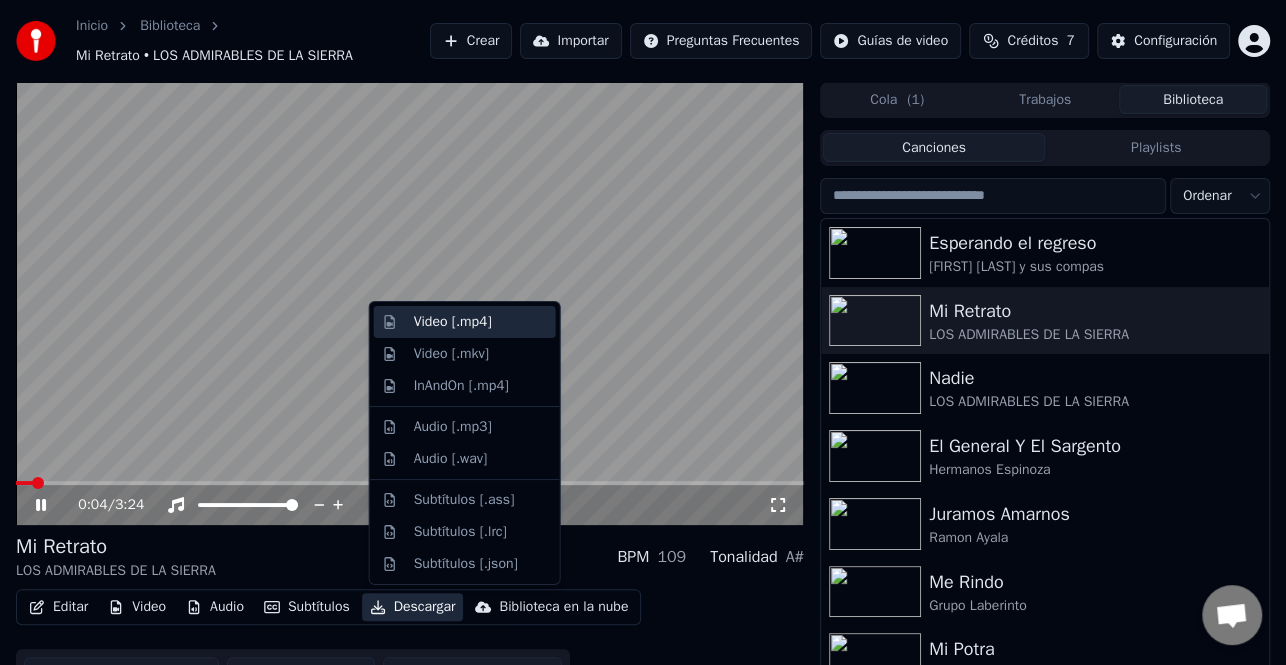 click on "Video [.mp4]" at bounding box center [465, 322] 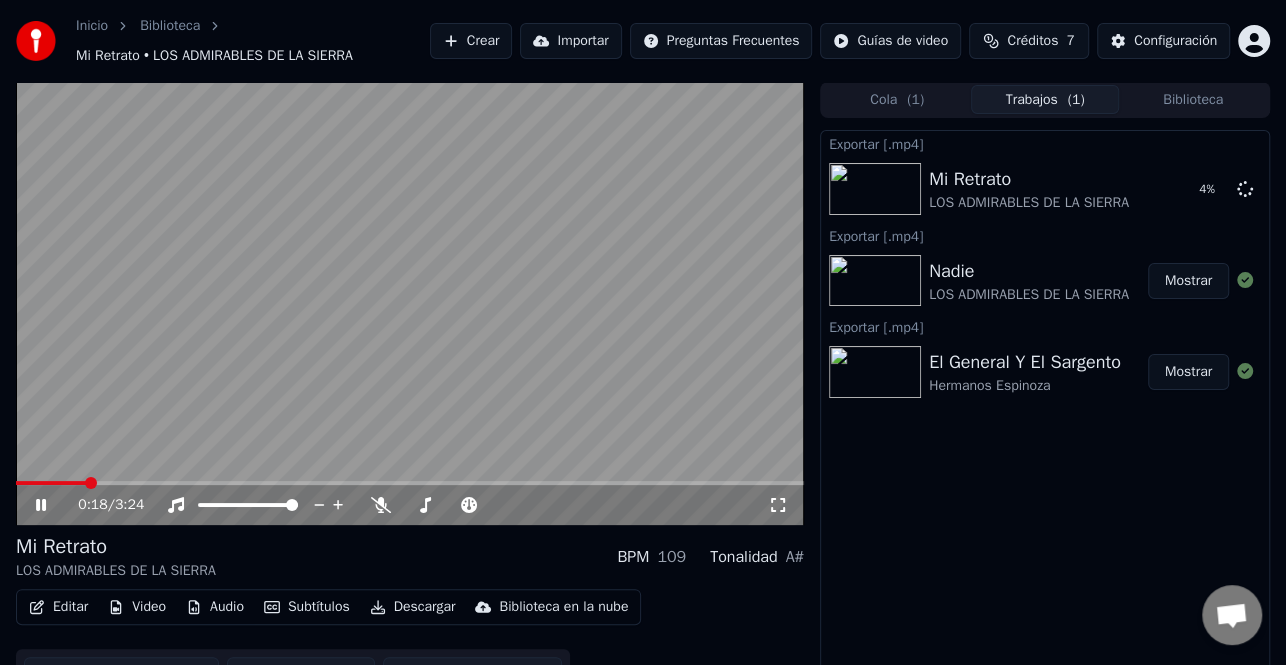 click on "Biblioteca" at bounding box center [1193, 99] 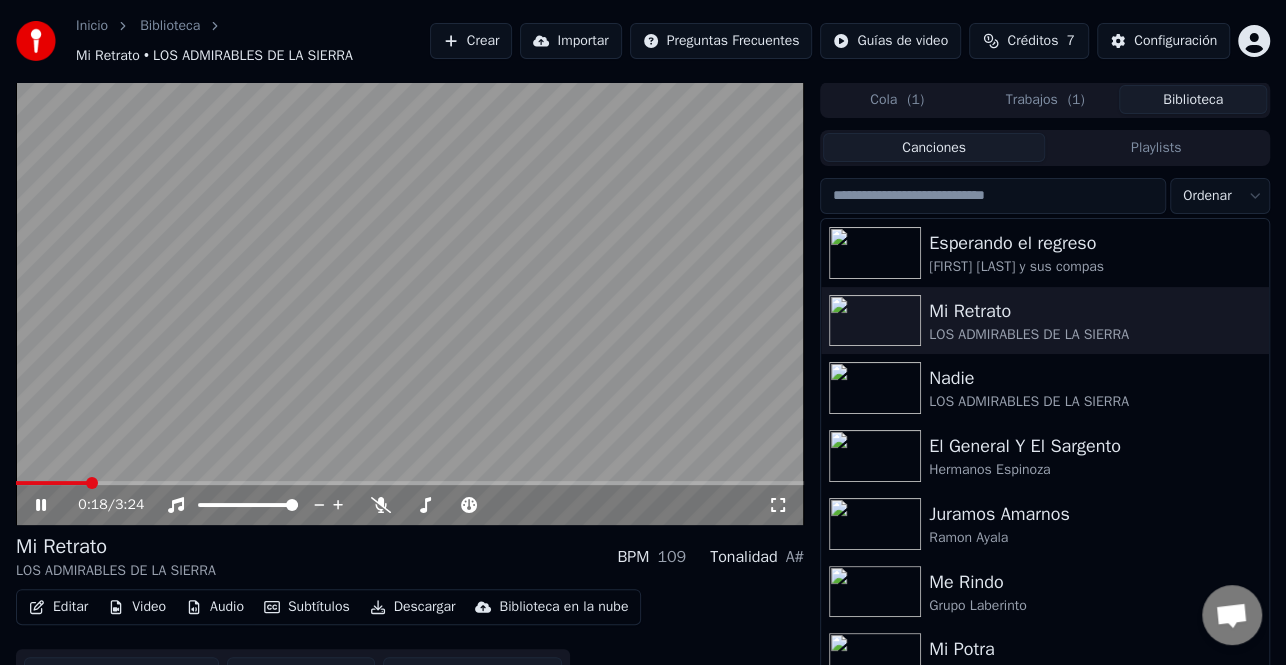 click on "[FIRST] [LAST] y sus compas" at bounding box center (1095, 267) 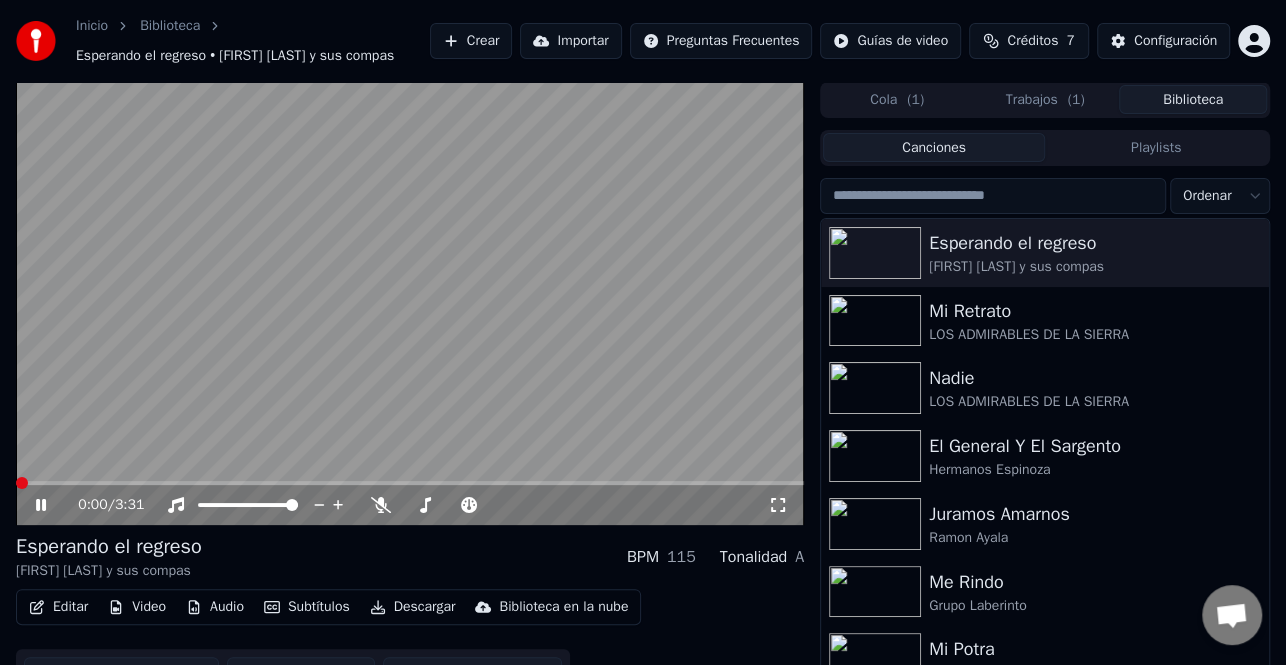 click on "0:00  /  3:31" at bounding box center [410, 505] 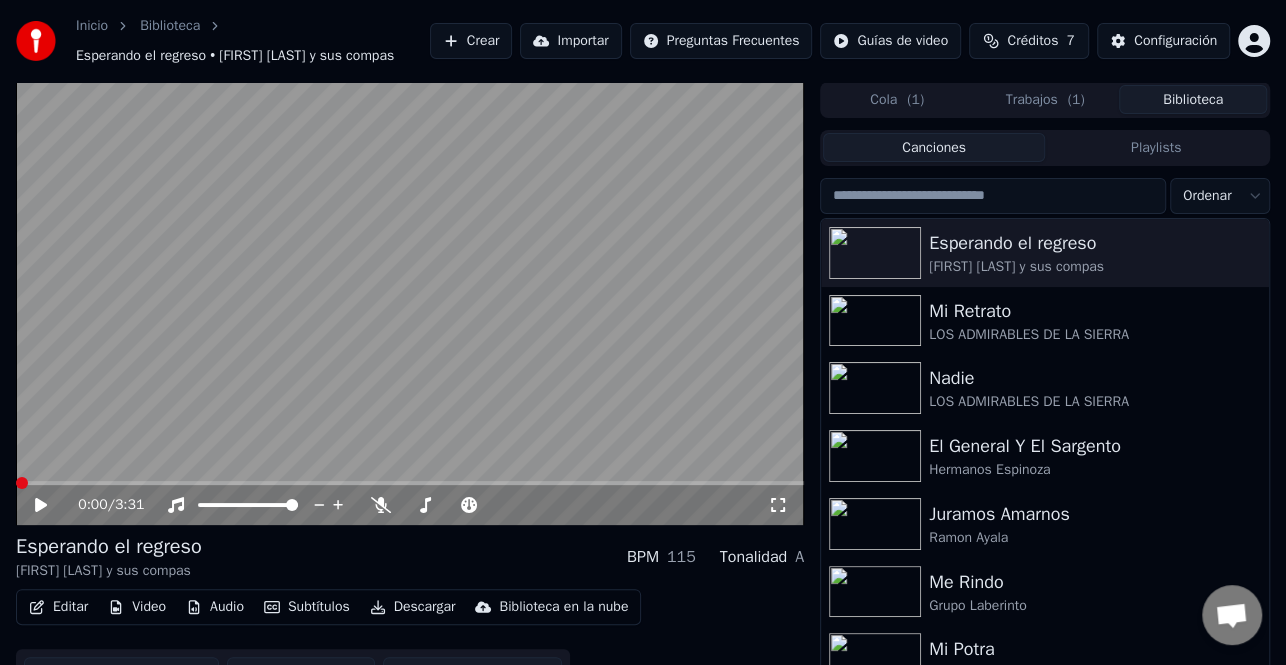 click 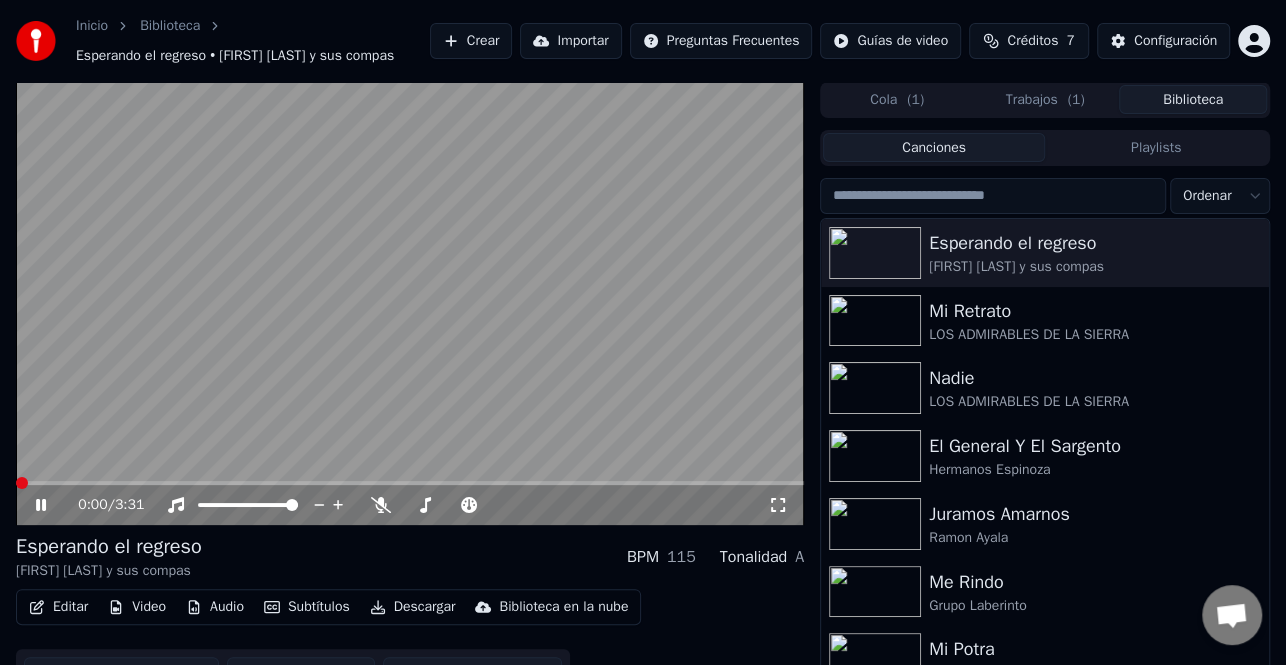 click 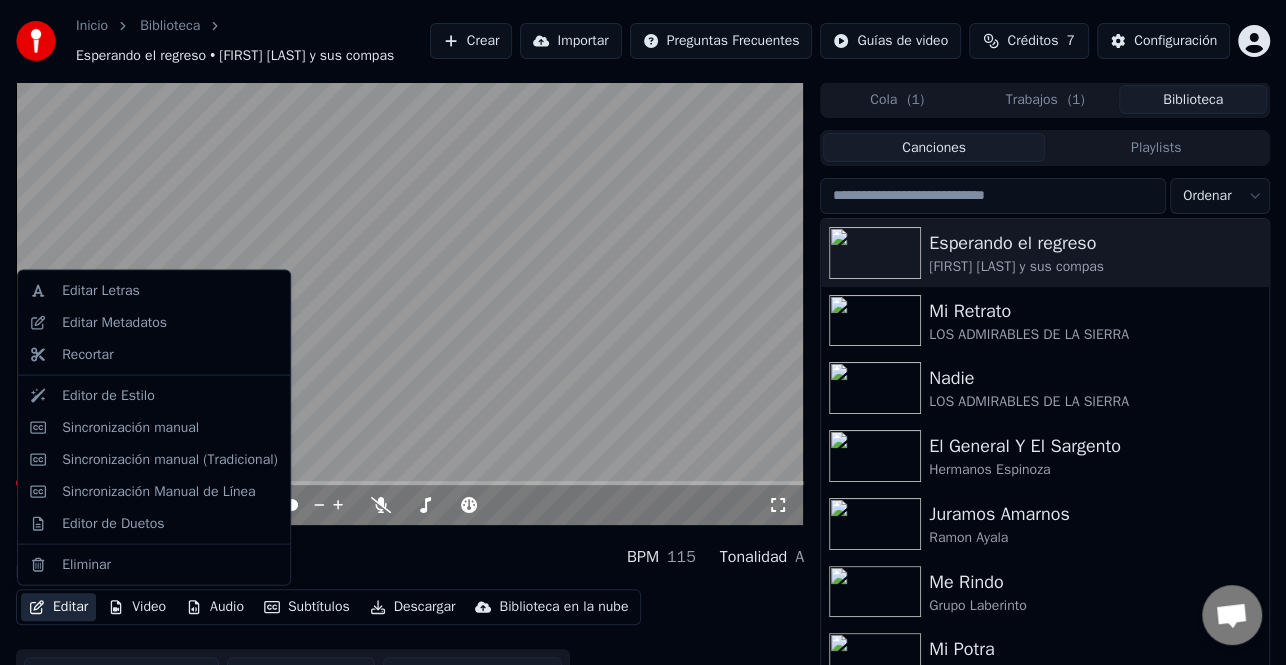 click on "Editar" at bounding box center [58, 607] 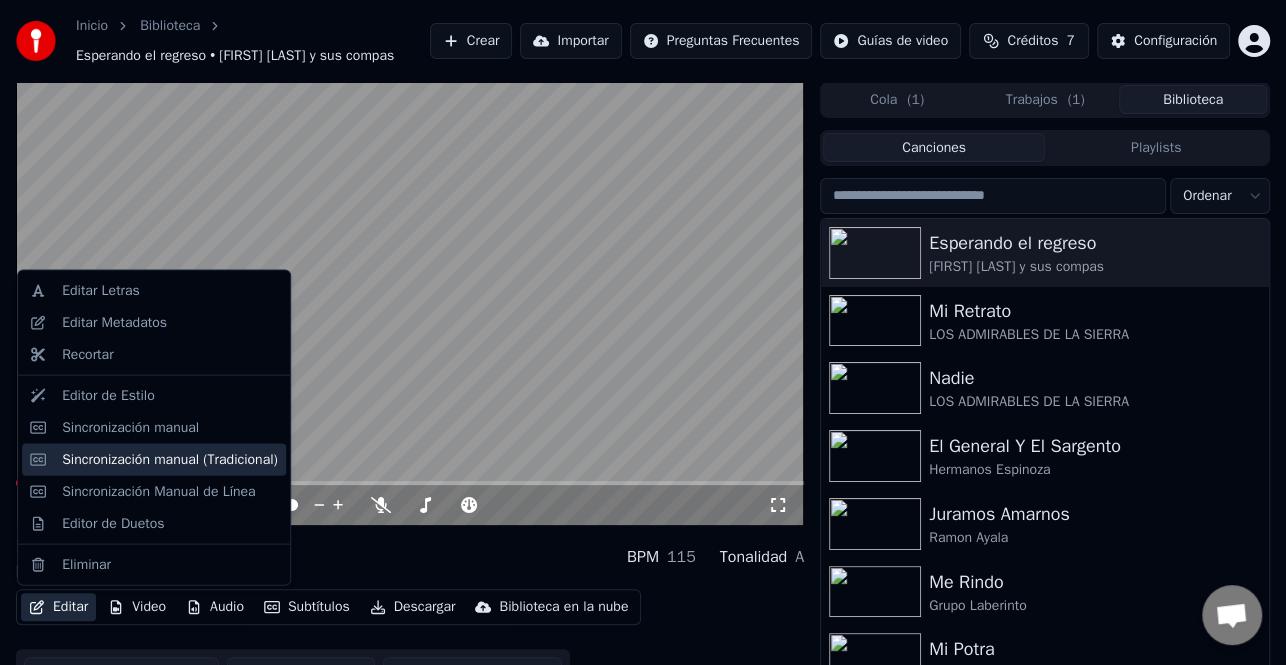 click on "Sincronización manual (Tradicional)" at bounding box center (170, 459) 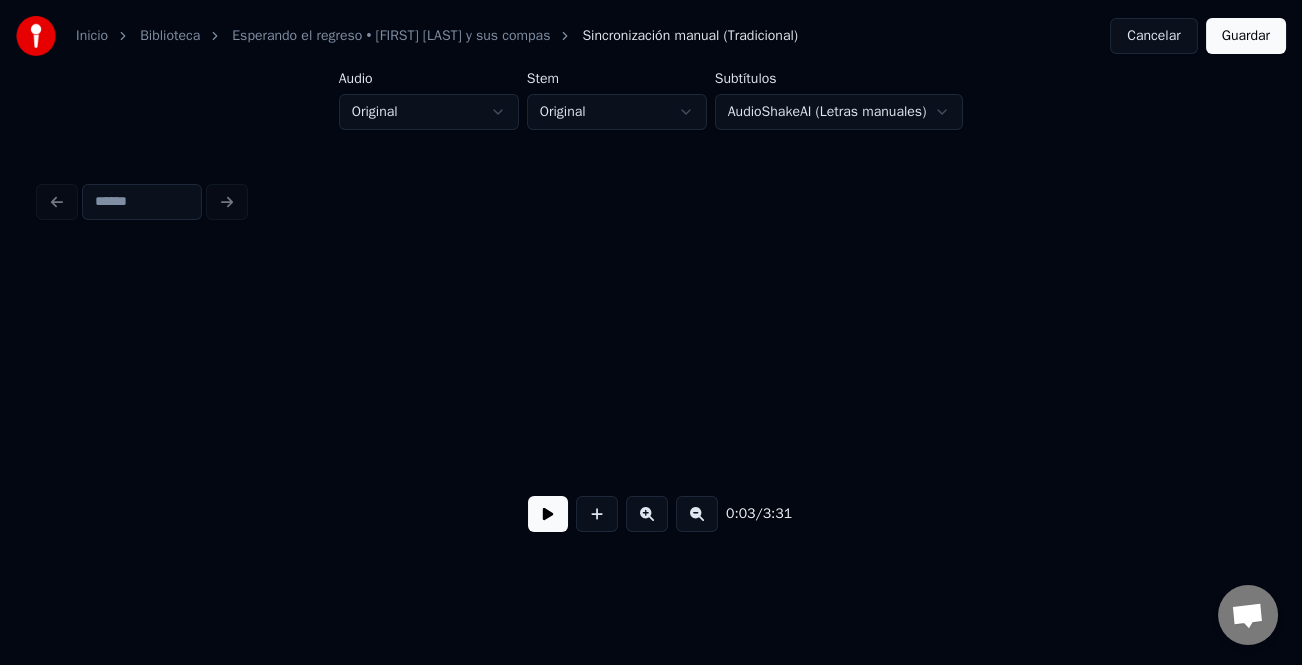 scroll, scrollTop: 0, scrollLeft: 1364, axis: horizontal 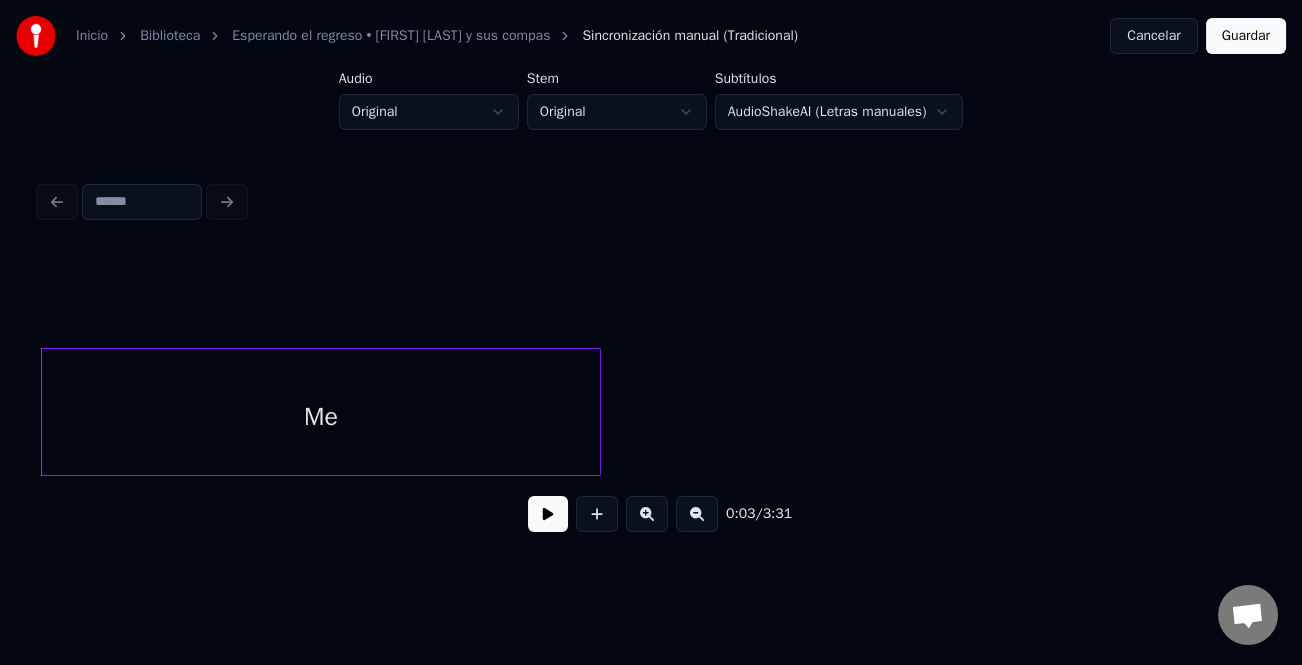 click at bounding box center [548, 514] 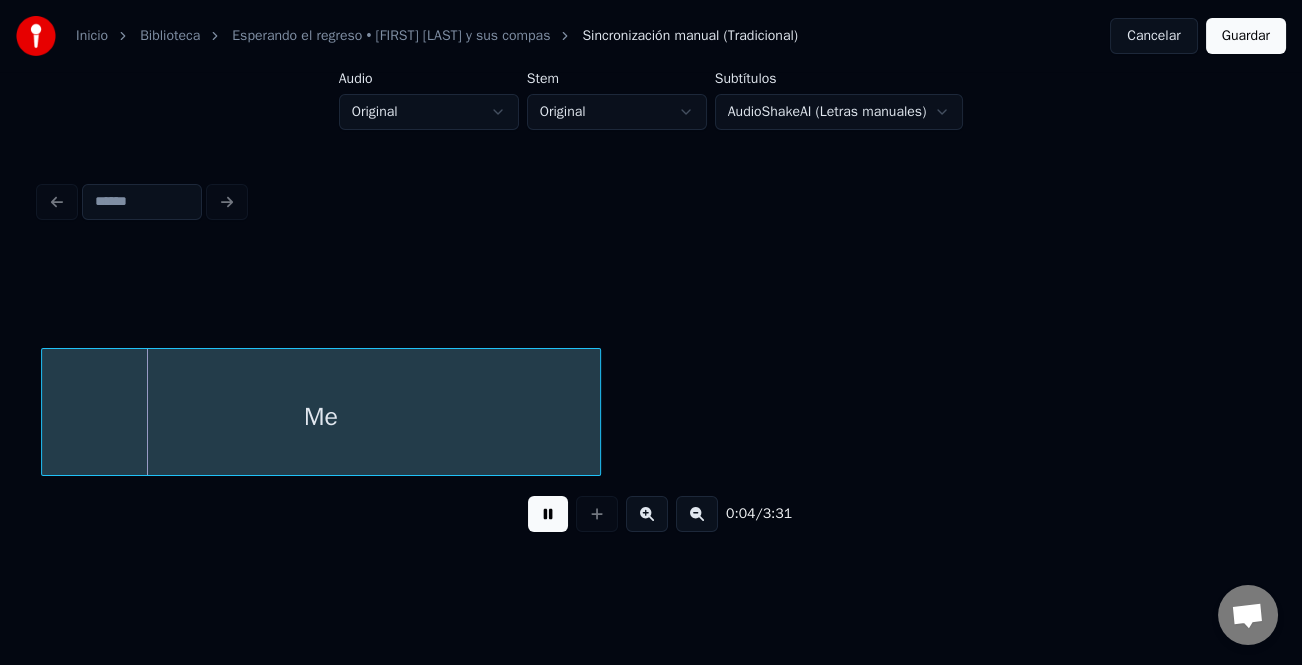 click at bounding box center [548, 514] 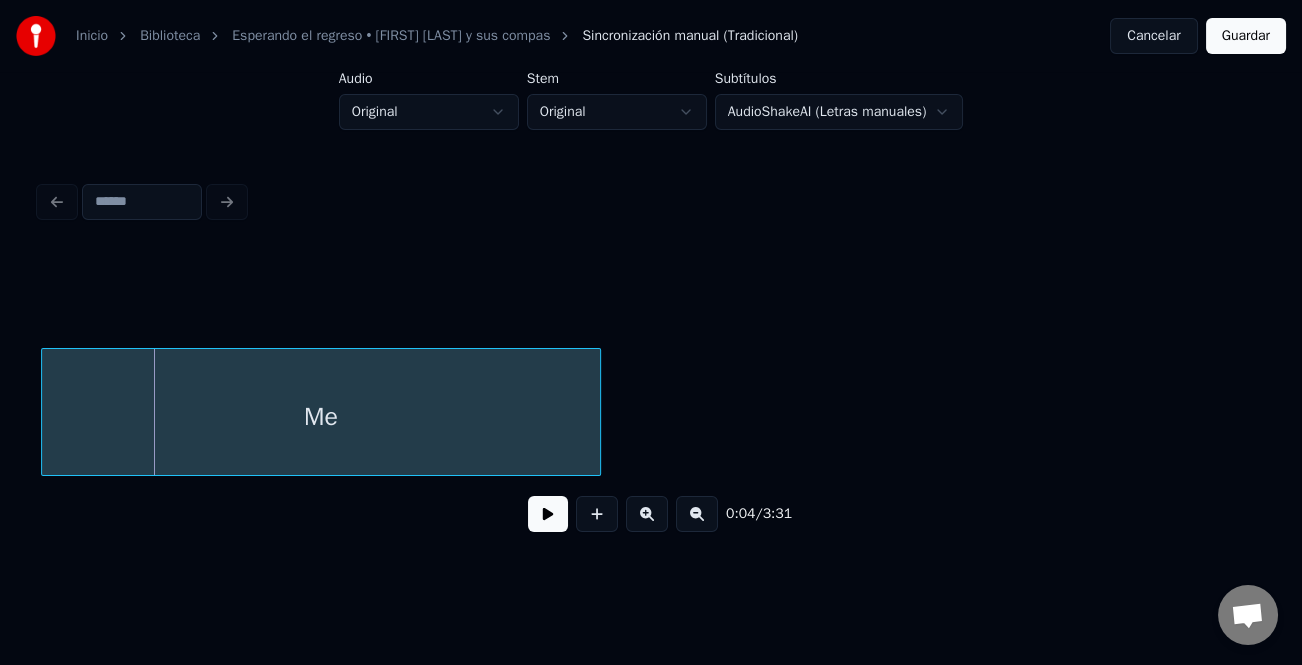click at bounding box center (548, 514) 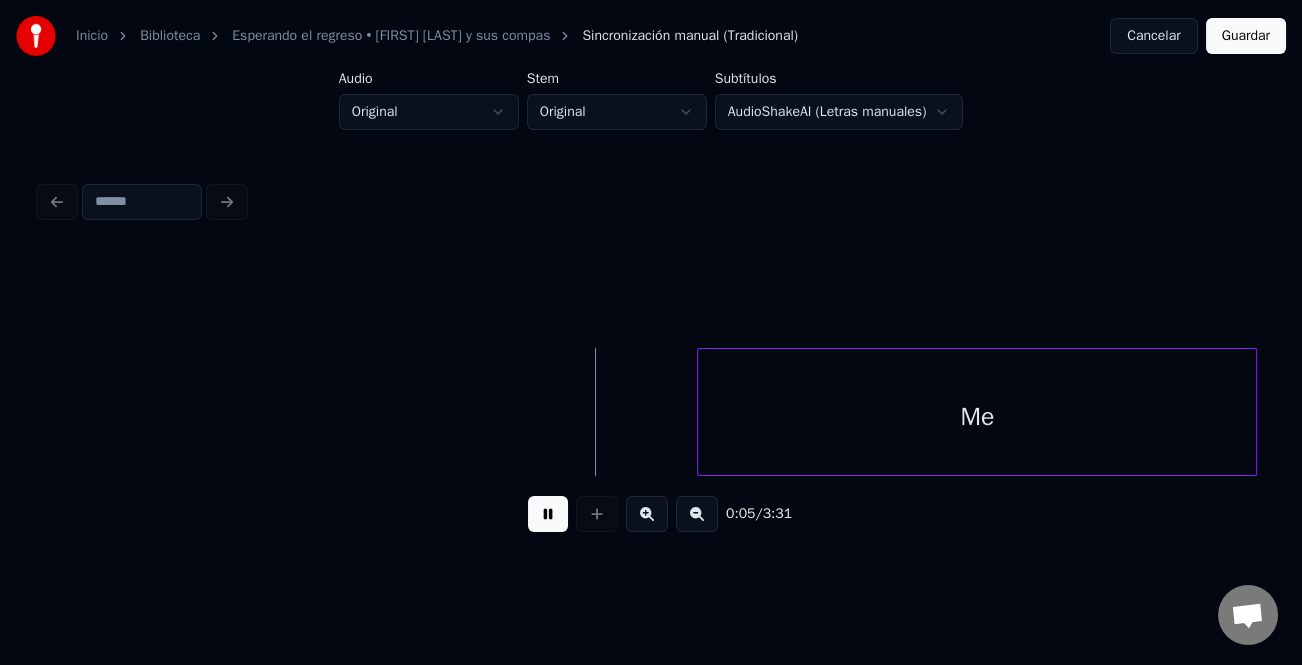 click on "Me" at bounding box center [977, 417] 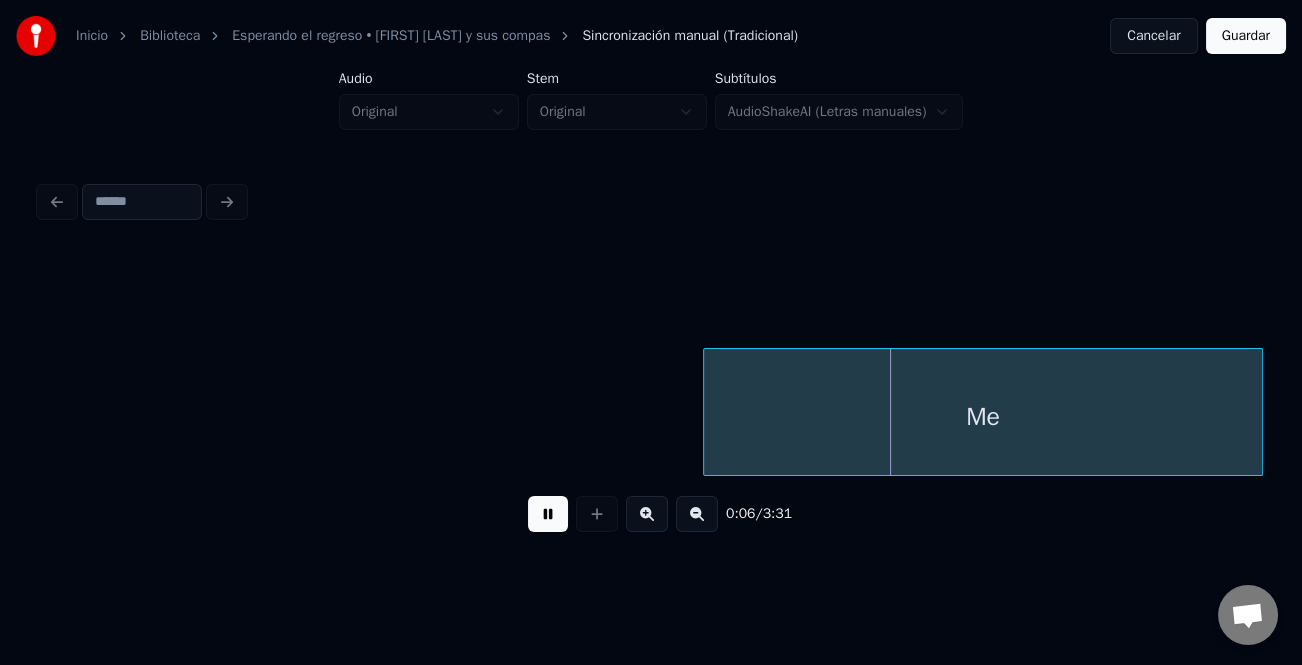 click at bounding box center (697, 514) 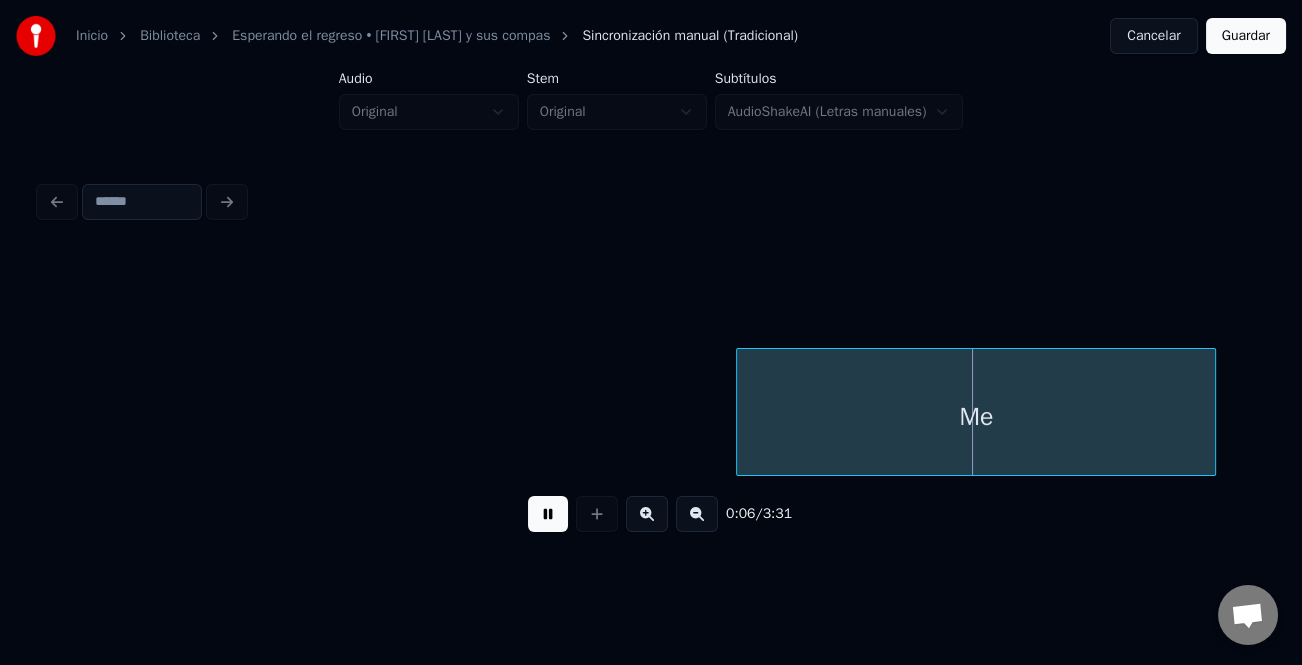 click at bounding box center [697, 514] 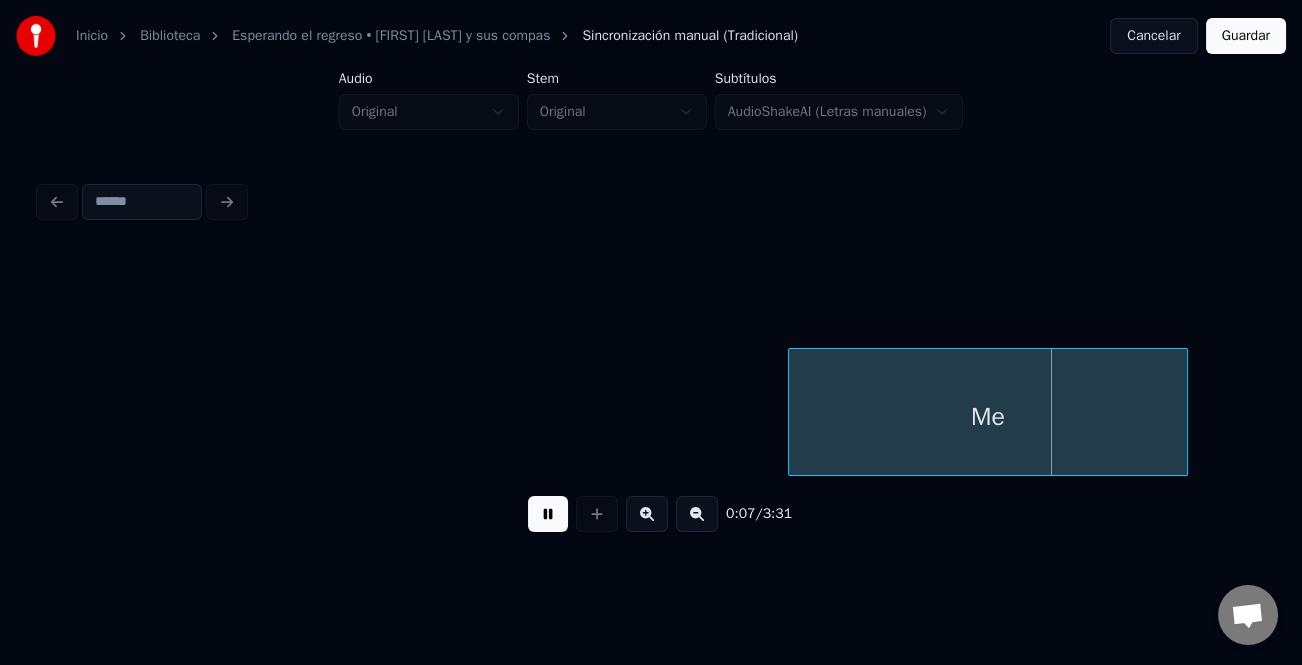 click at bounding box center (697, 514) 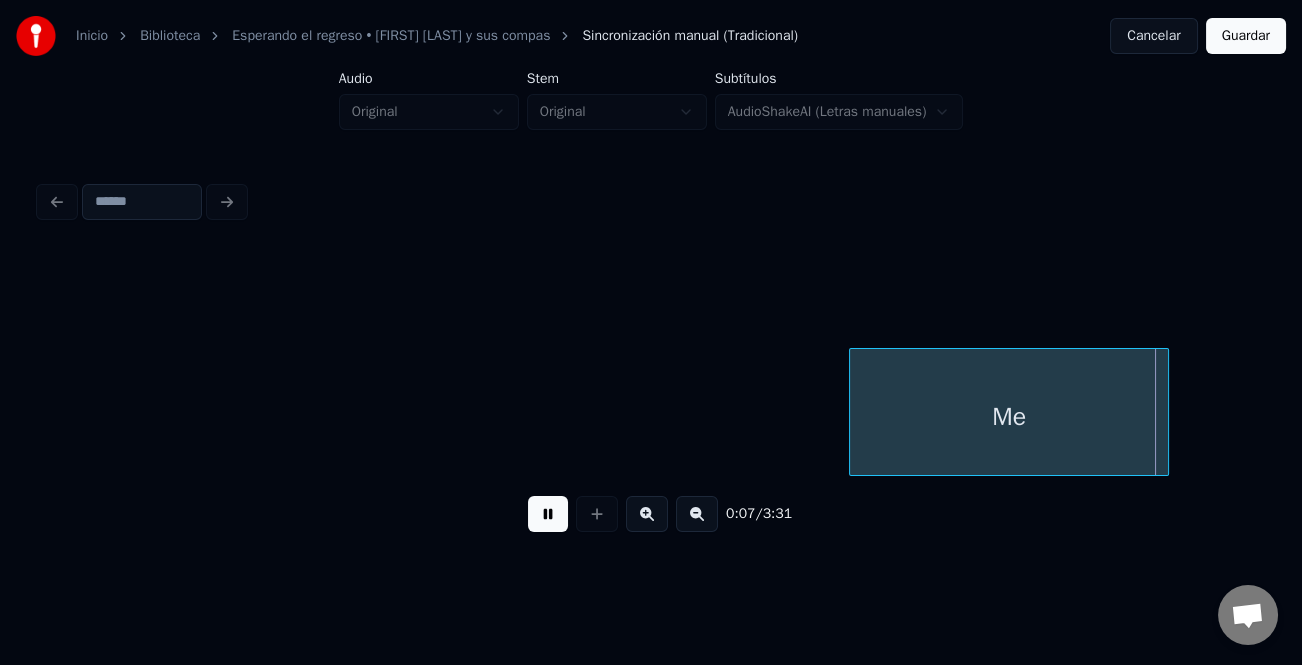 click at bounding box center (697, 514) 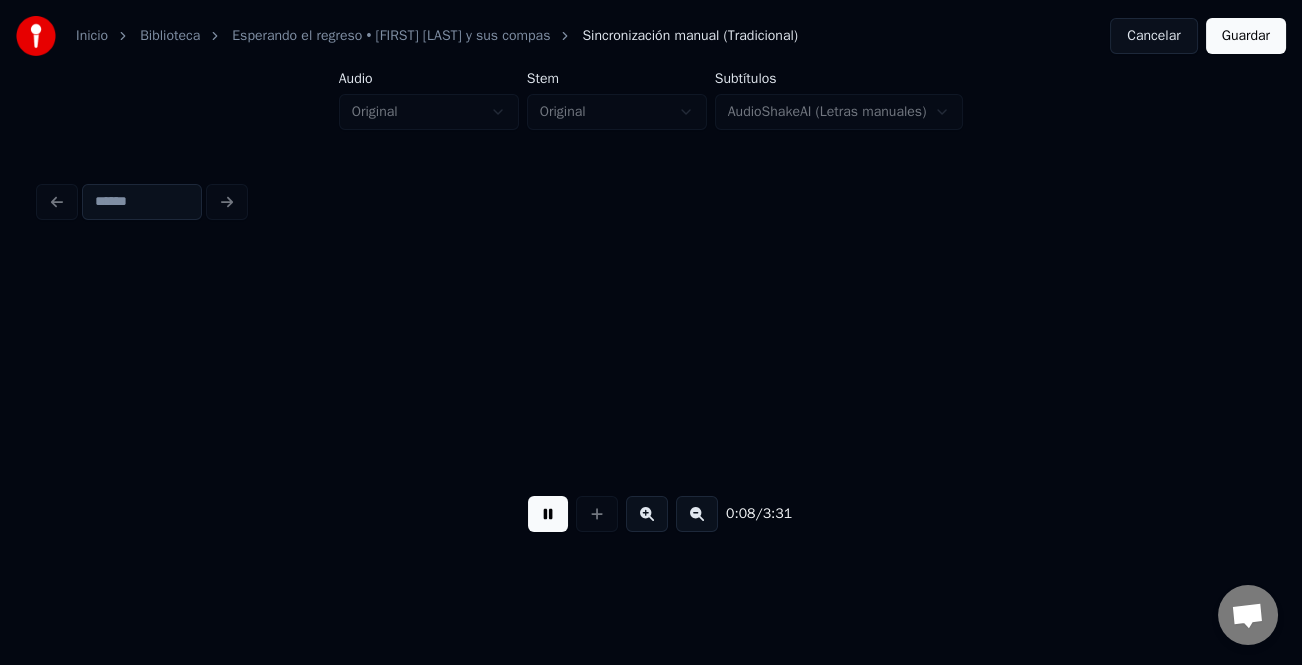 scroll, scrollTop: 0, scrollLeft: 1247, axis: horizontal 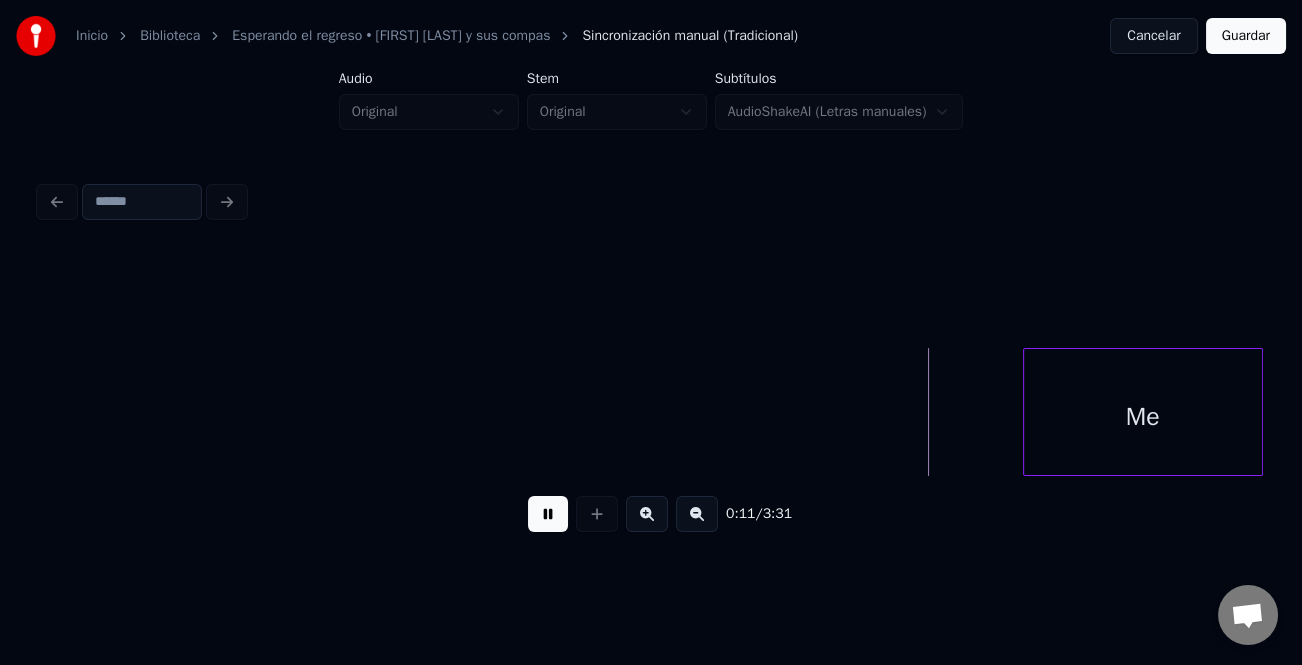 click on "Me" at bounding box center [1143, 417] 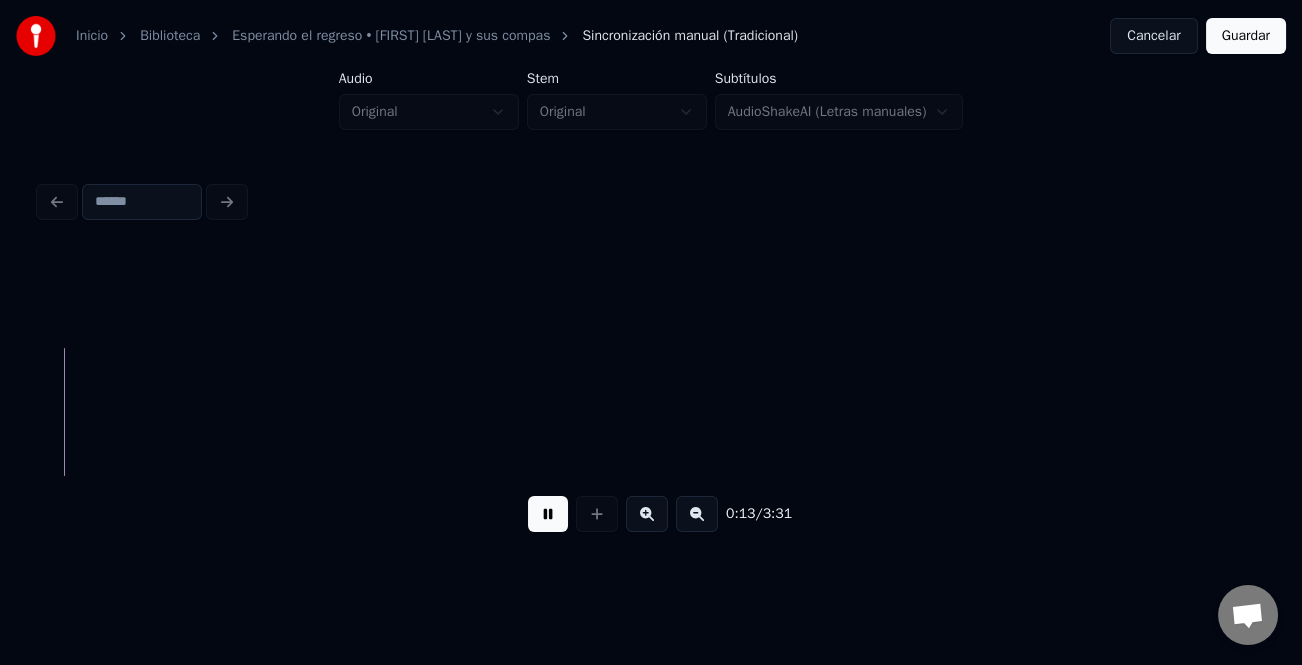 click at bounding box center (697, 514) 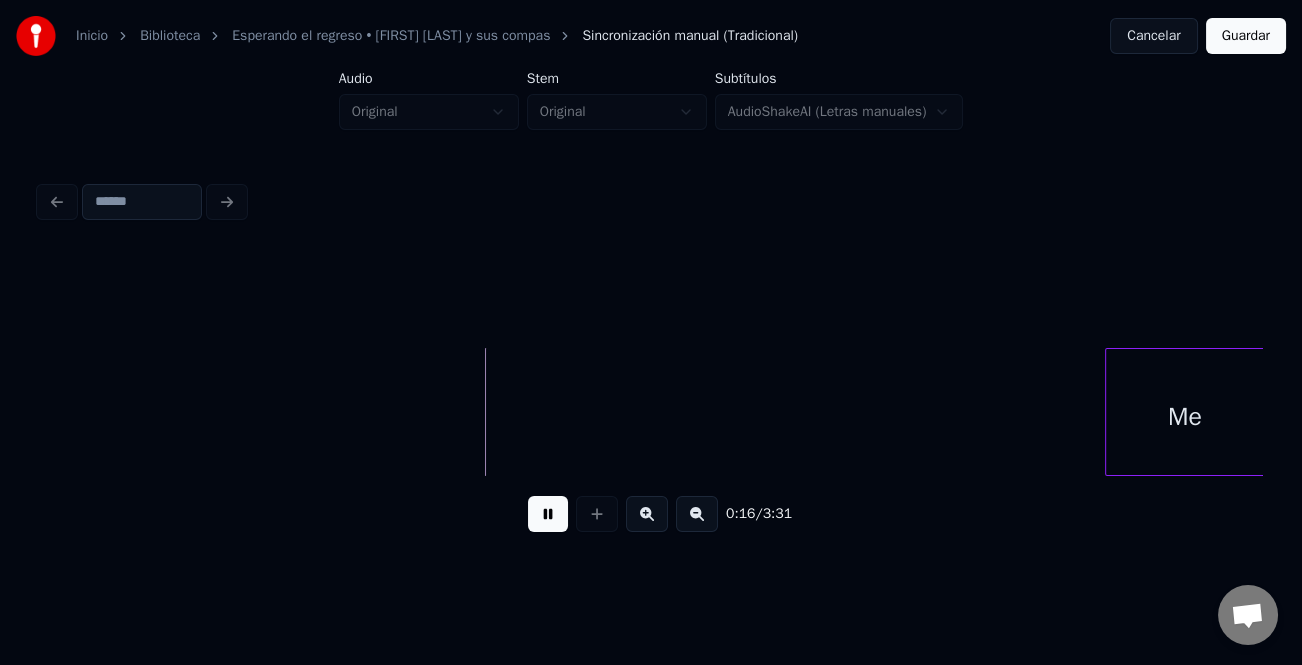 scroll, scrollTop: 0, scrollLeft: 1260, axis: horizontal 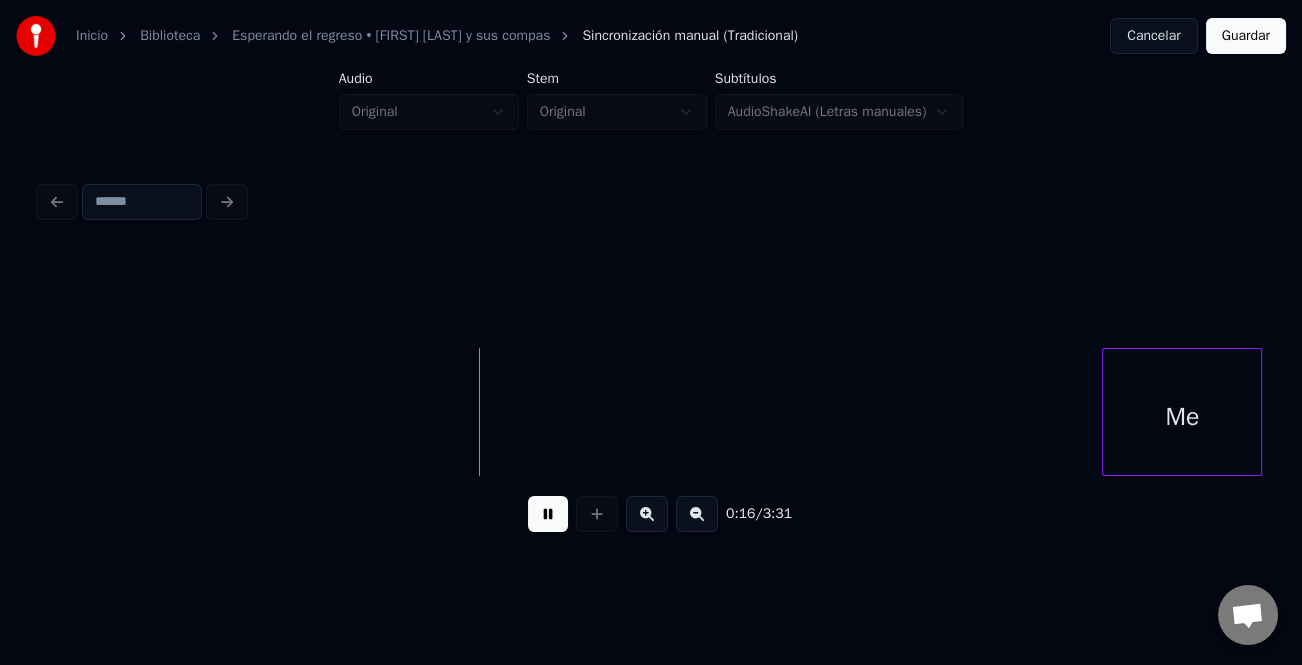 click on "Me" at bounding box center [651, 412] 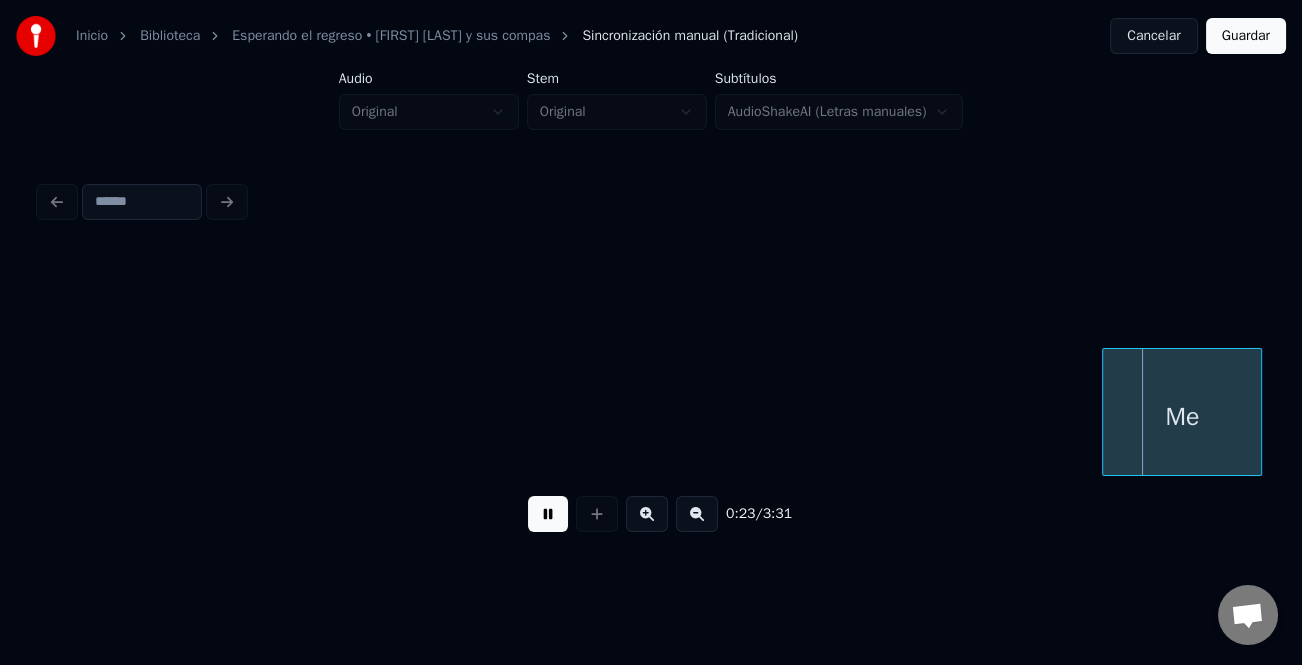 click on "Me" at bounding box center (9356, 412) 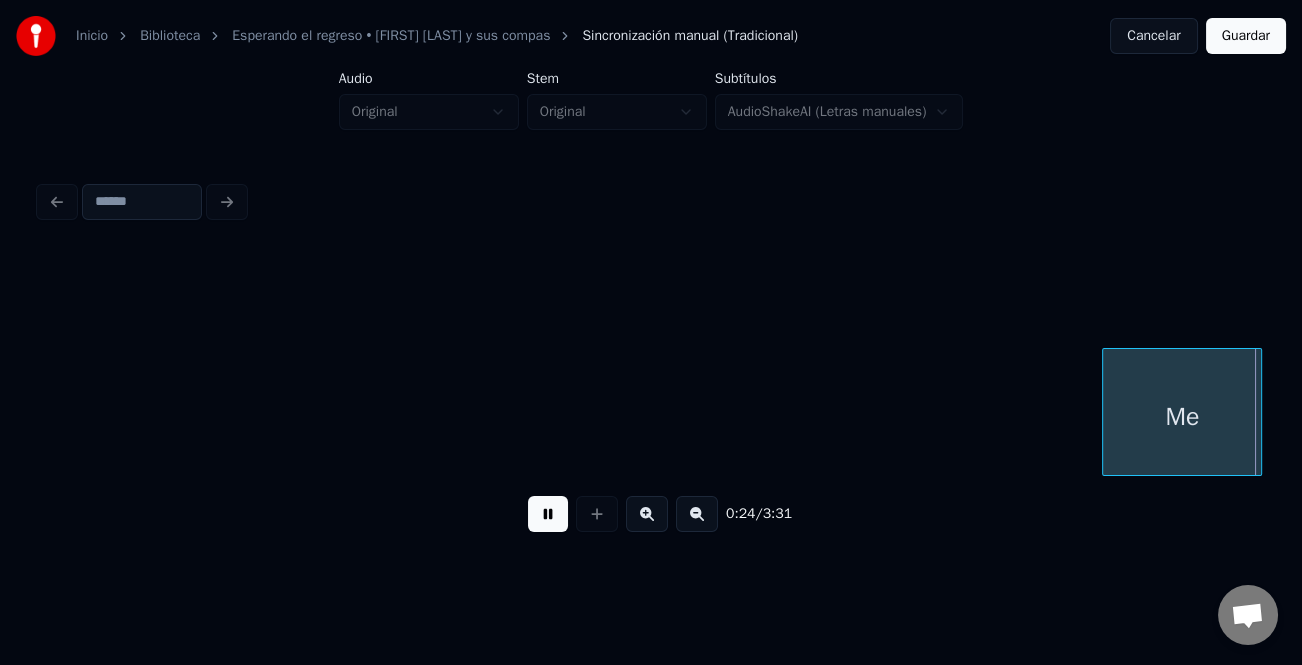 scroll, scrollTop: 0, scrollLeft: 2482, axis: horizontal 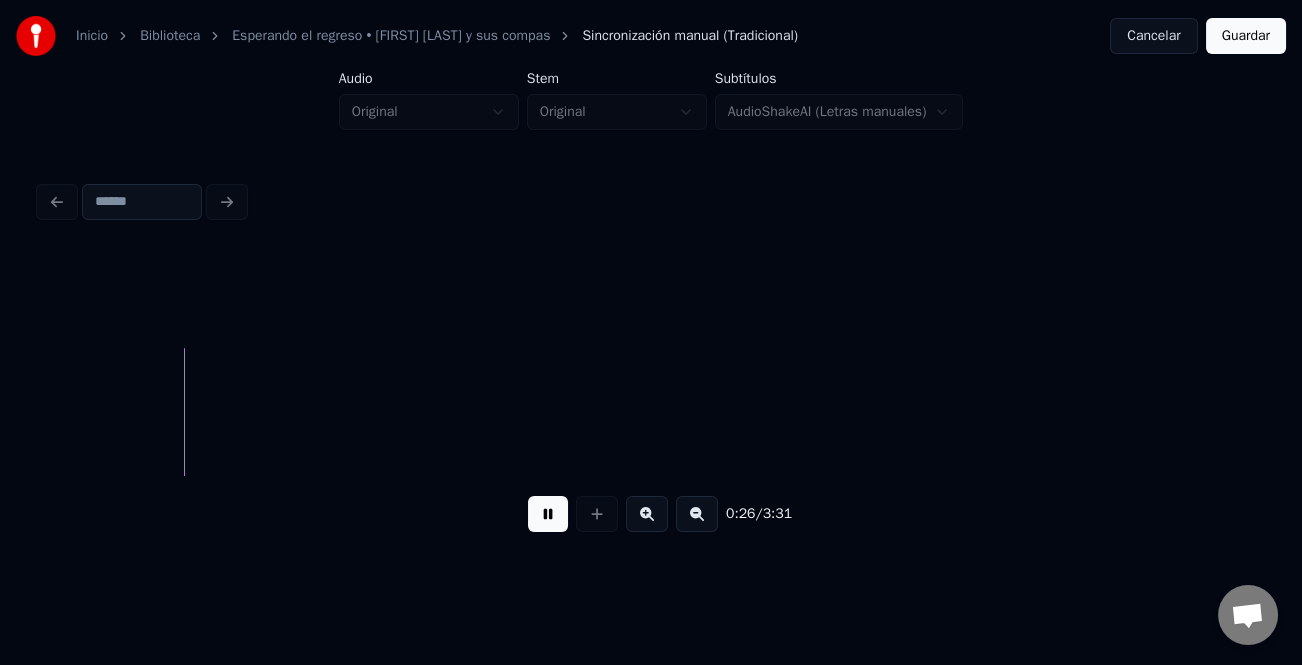 click at bounding box center (697, 514) 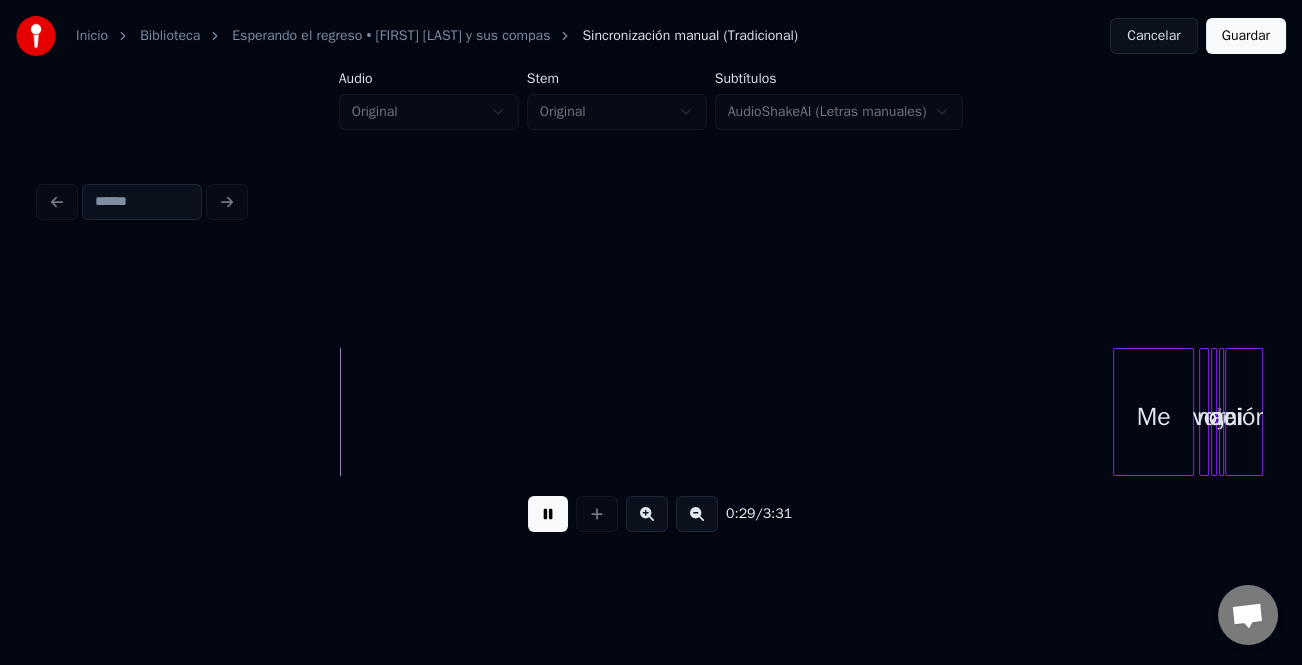 click on "0:29  /  3:31" at bounding box center [651, 400] 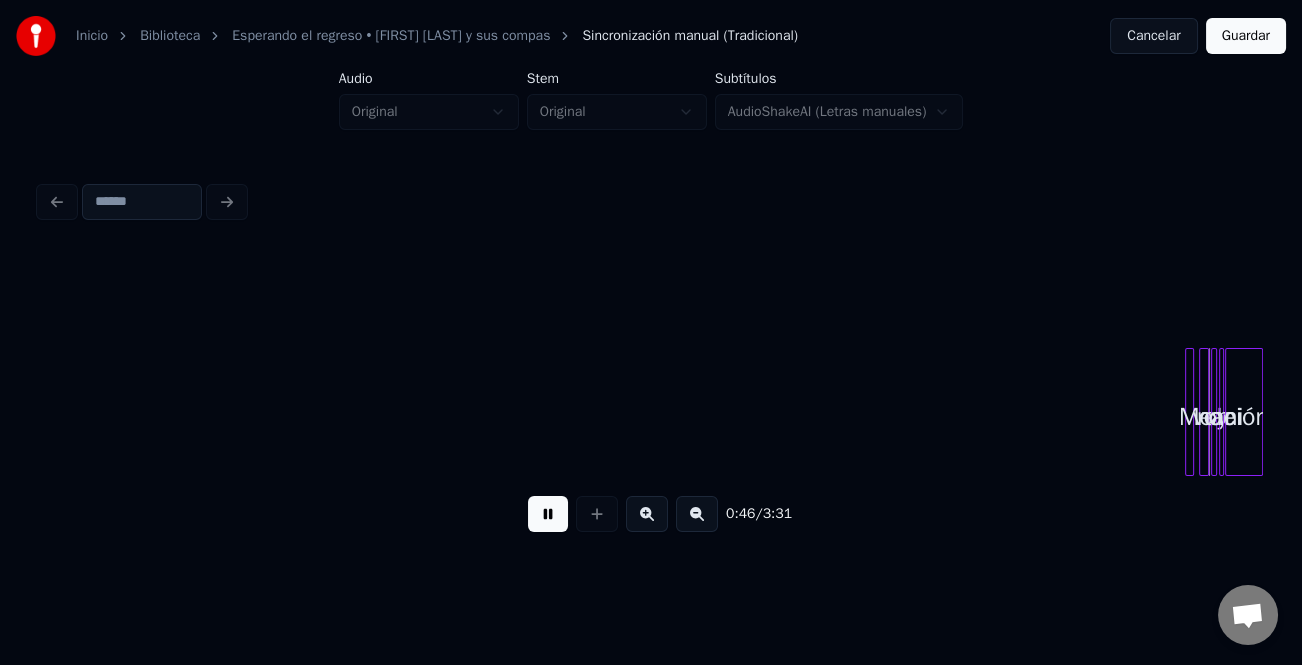 click on "Me" at bounding box center [1189, 412] 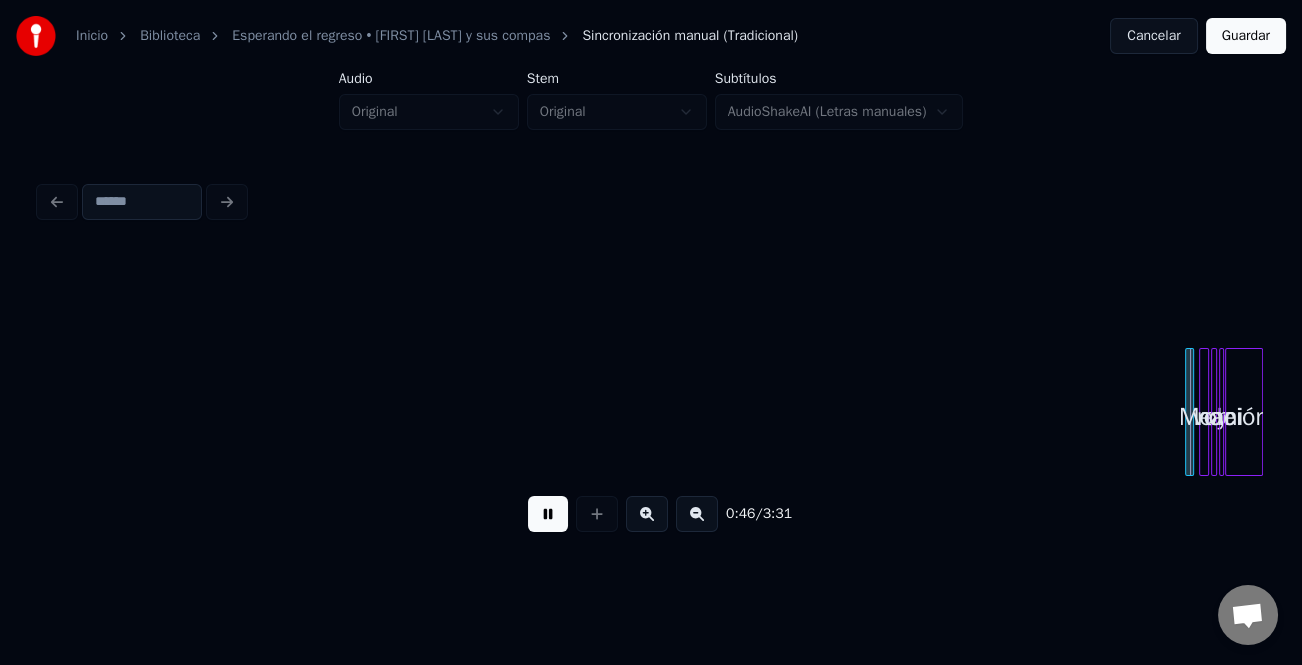 click on "Me voy de mi nación..," at bounding box center [4166, 412] 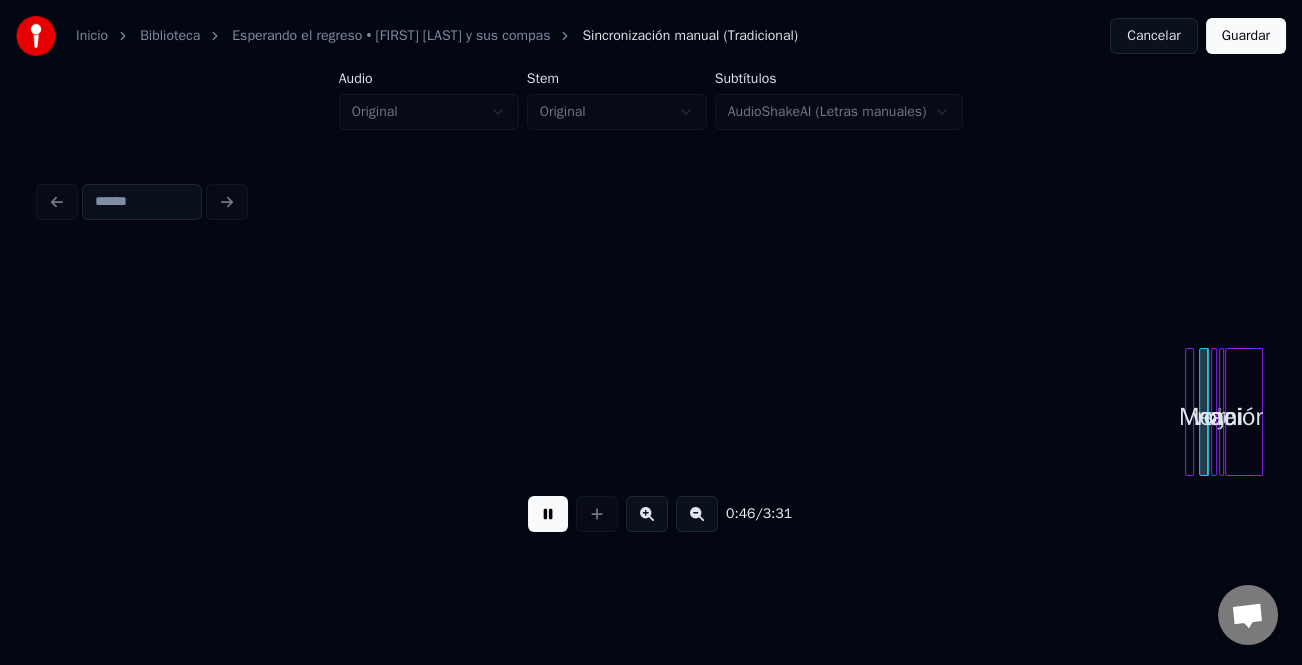 click at bounding box center (647, 514) 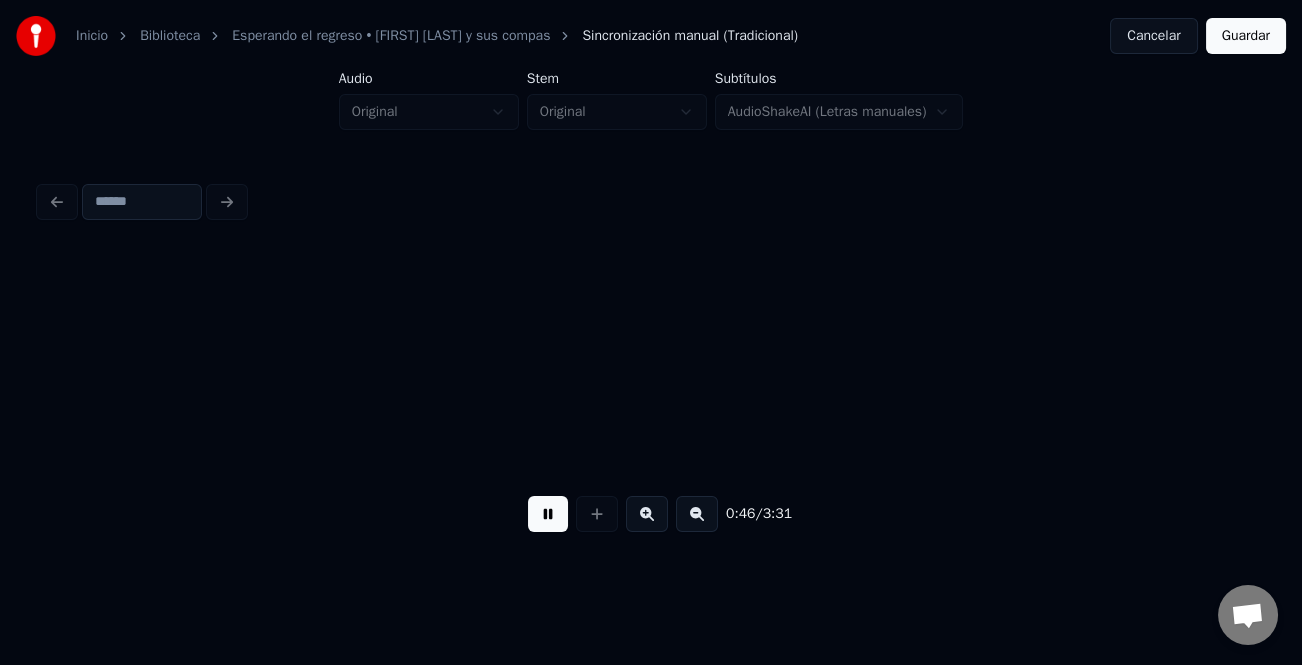 click at bounding box center (647, 514) 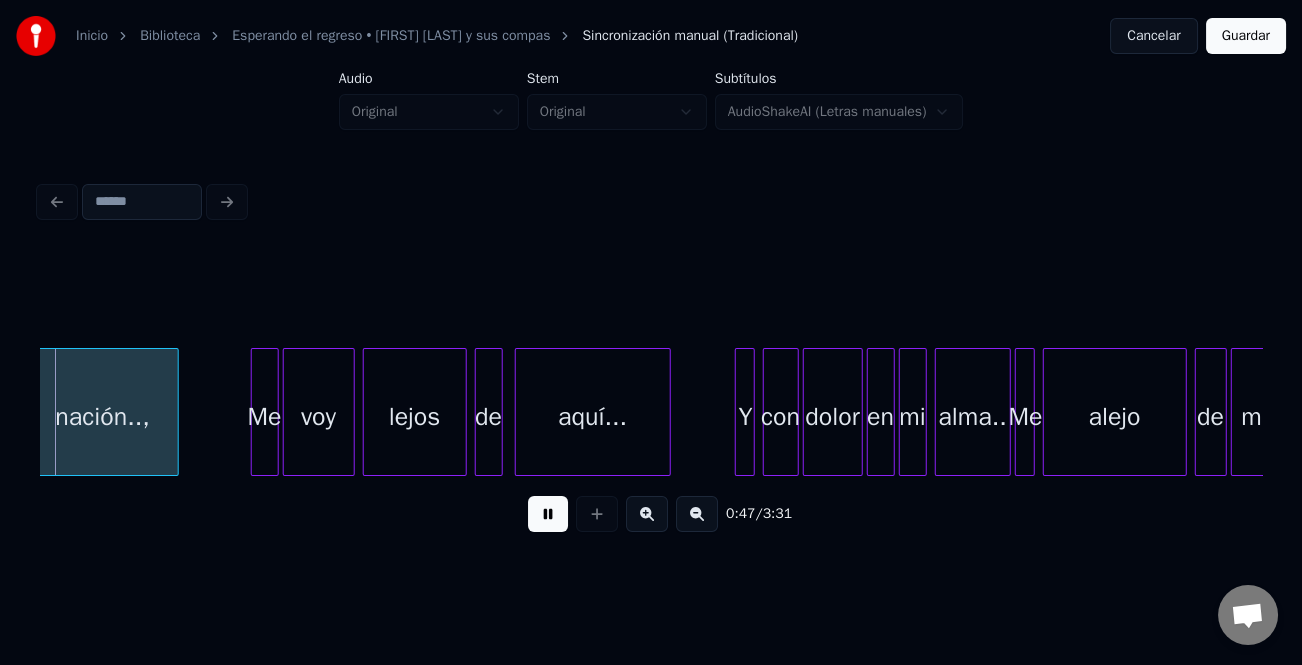click at bounding box center [647, 514] 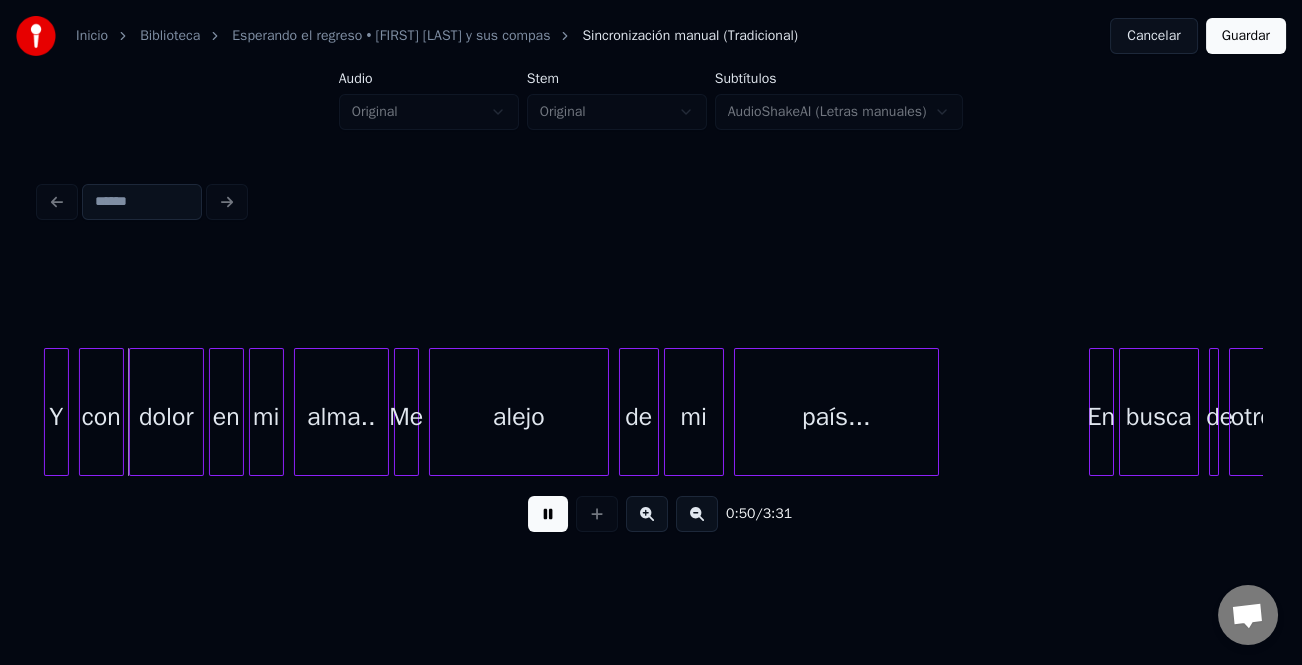 scroll, scrollTop: 0, scrollLeft: 11547, axis: horizontal 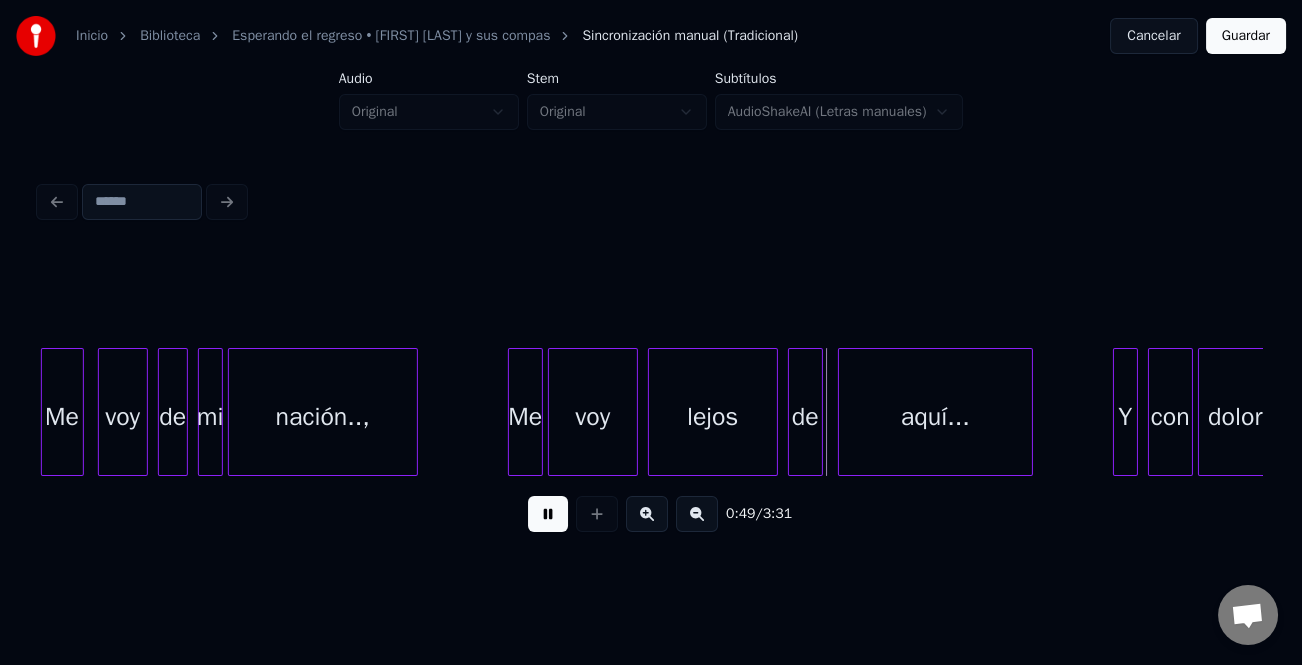click on "Y con dolor Me voy de mi nación.., Me voy lejos de aquí..." at bounding box center (14932, 412) 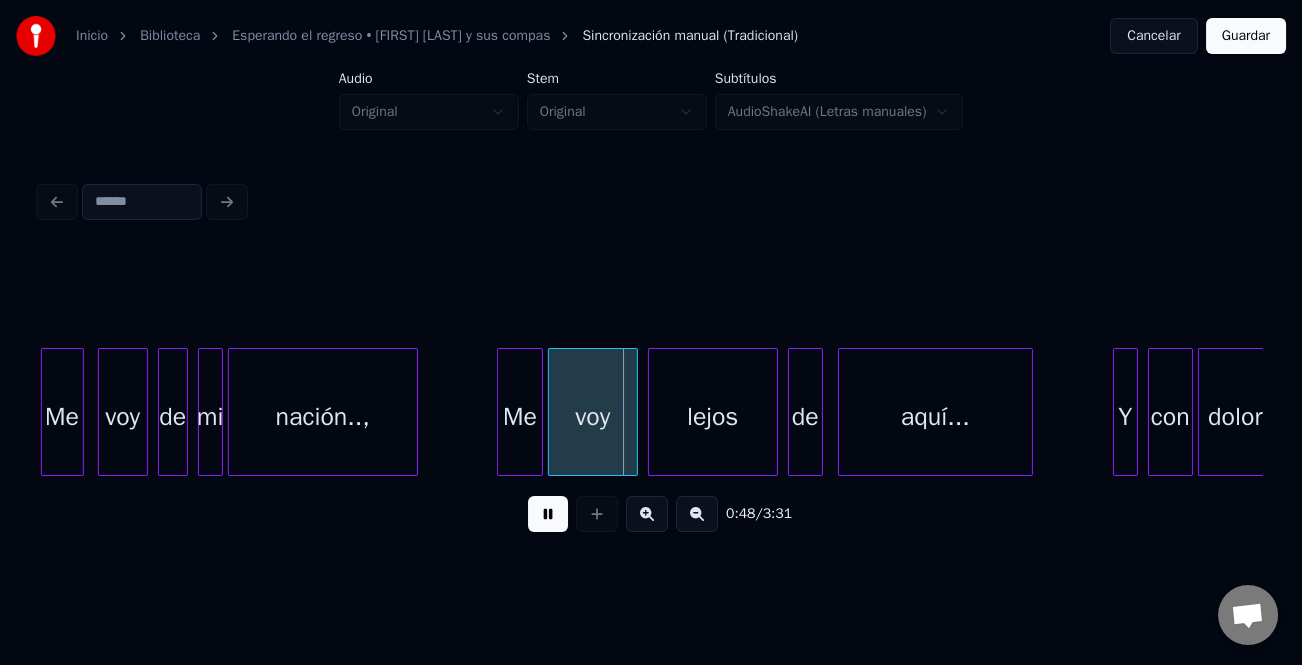 click at bounding box center (501, 412) 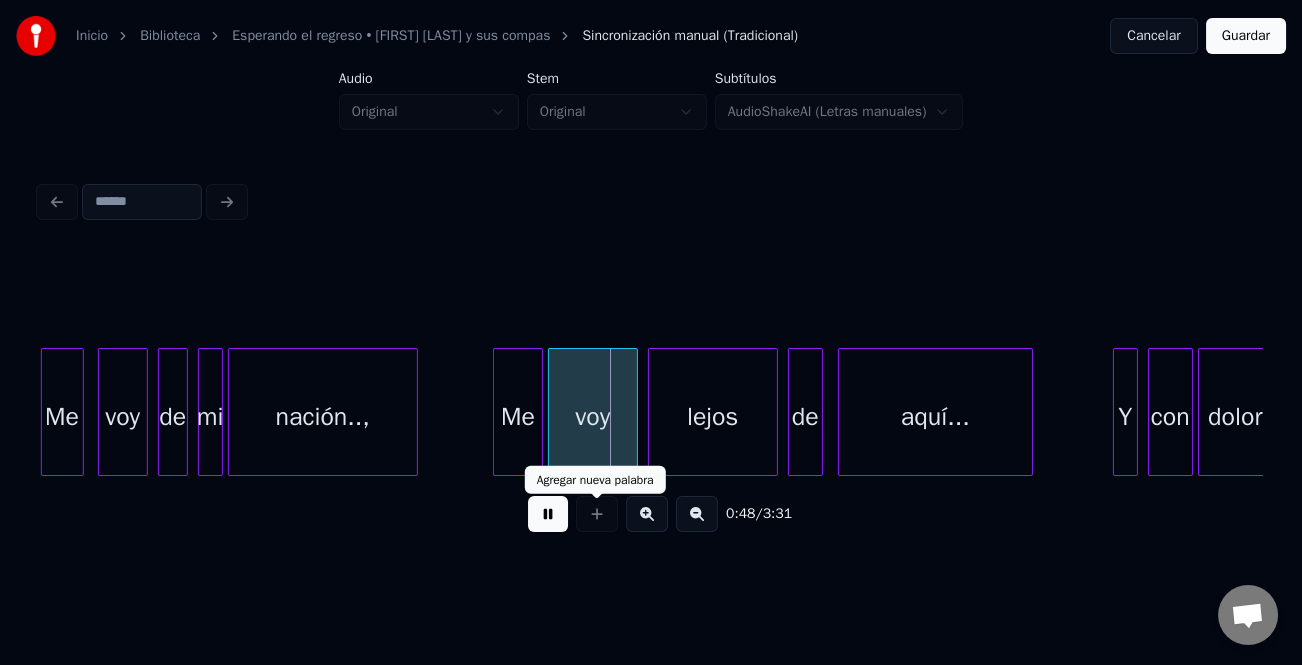 click at bounding box center [647, 514] 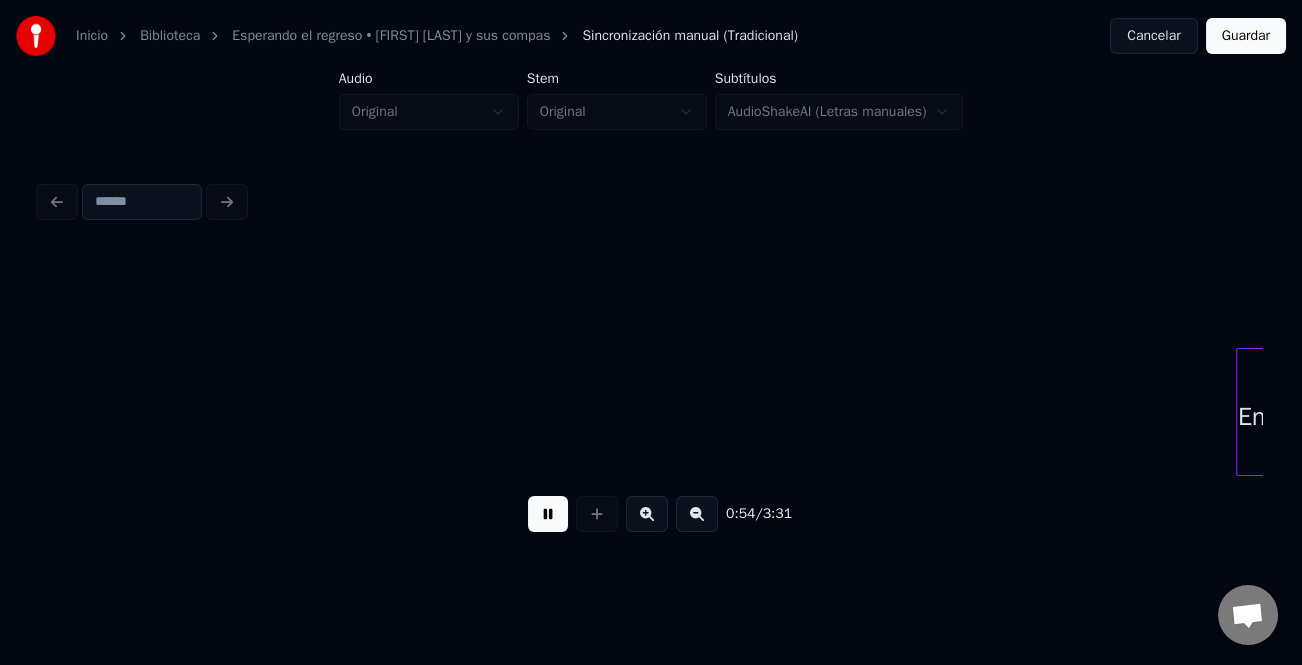scroll, scrollTop: 0, scrollLeft: 16425, axis: horizontal 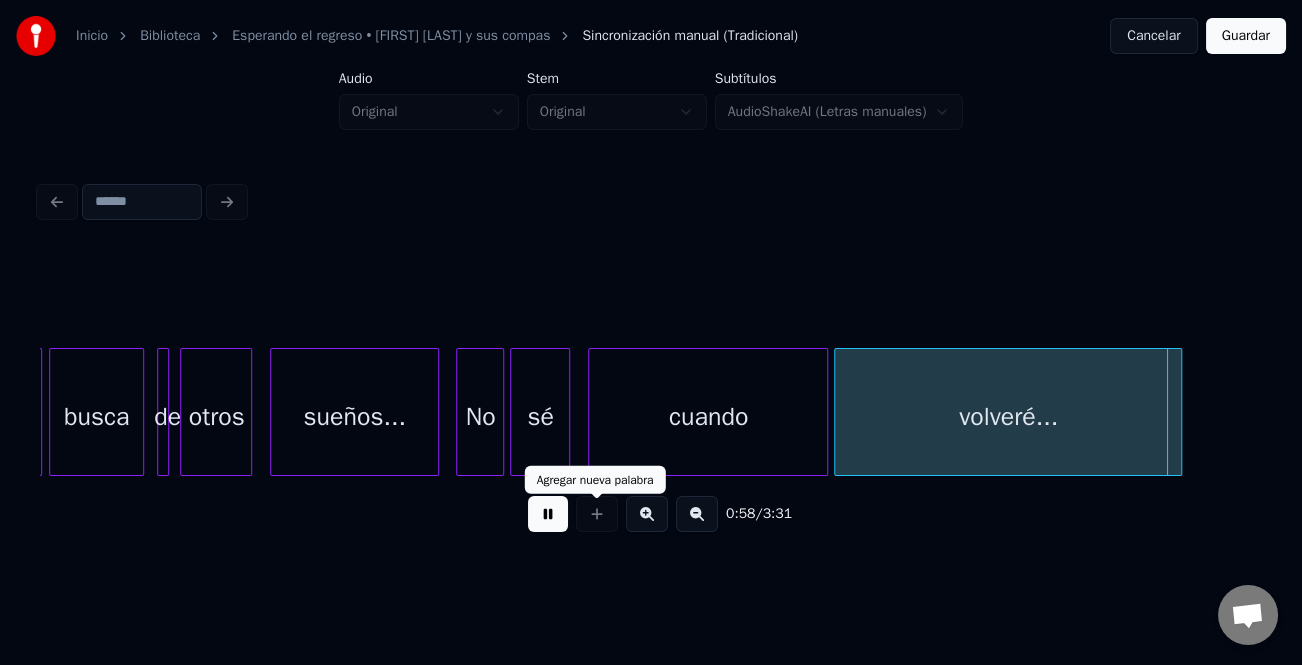 drag, startPoint x: 557, startPoint y: 518, endPoint x: 665, endPoint y: 500, distance: 109.48972 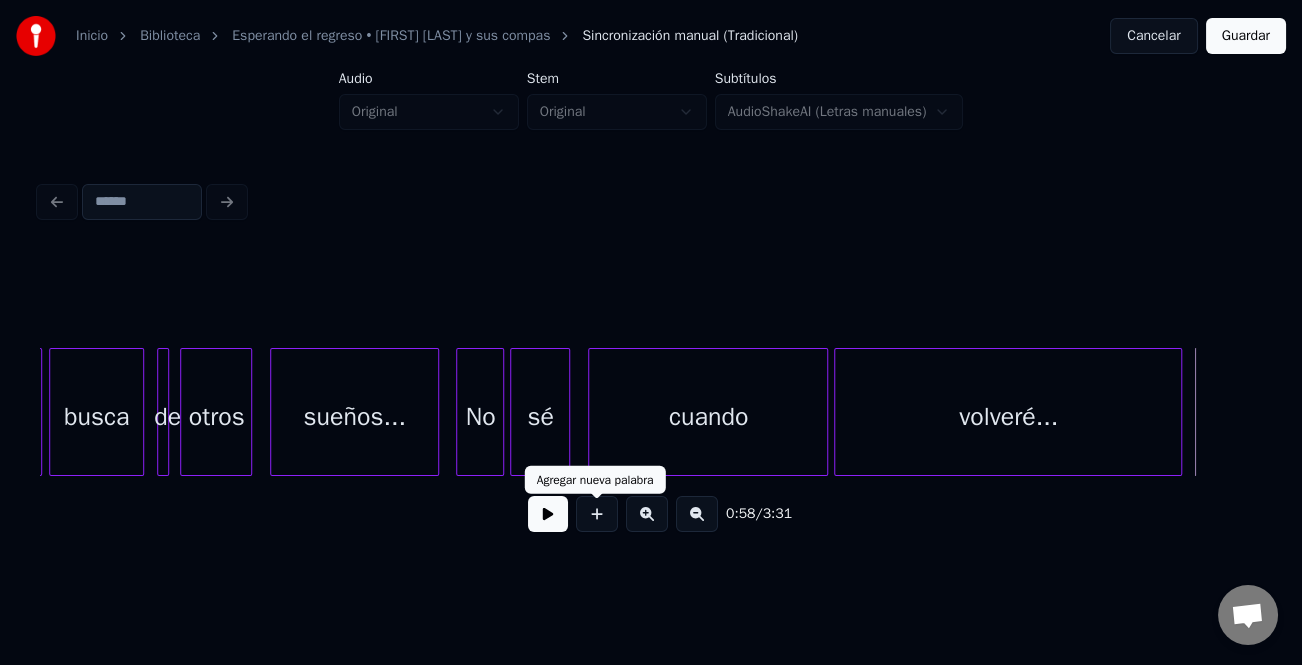 click on "volveré..." at bounding box center (1008, 417) 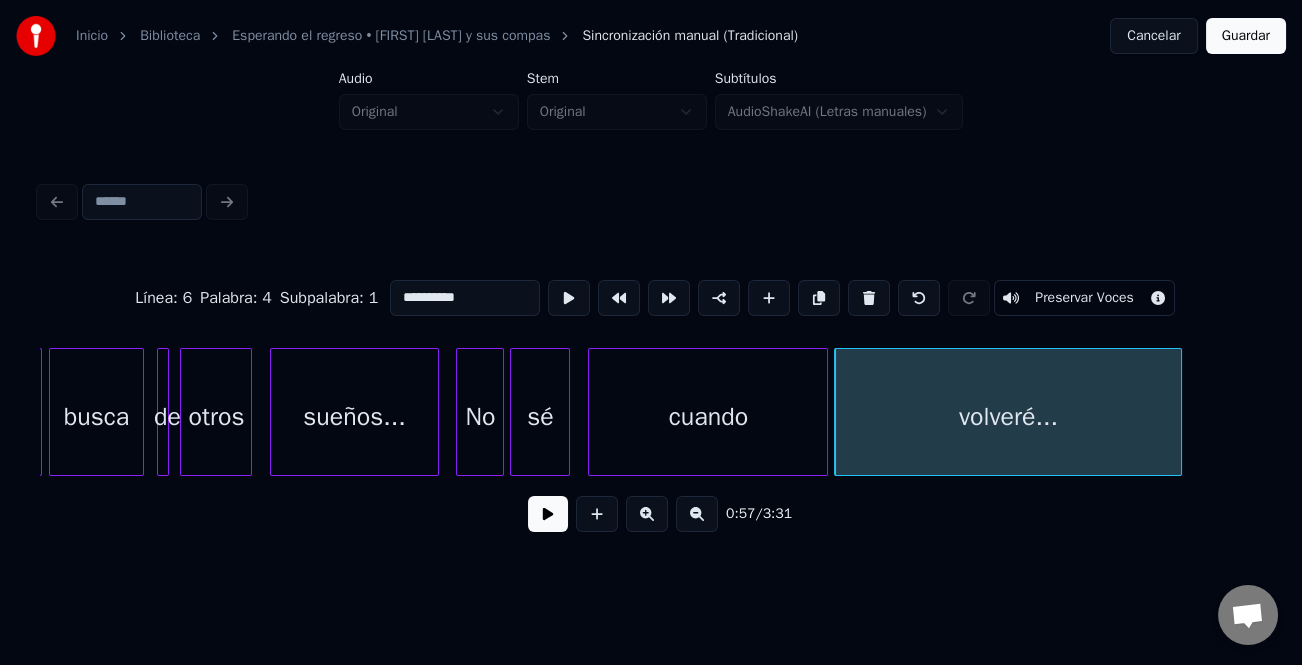 click on "**********" at bounding box center (651, 298) 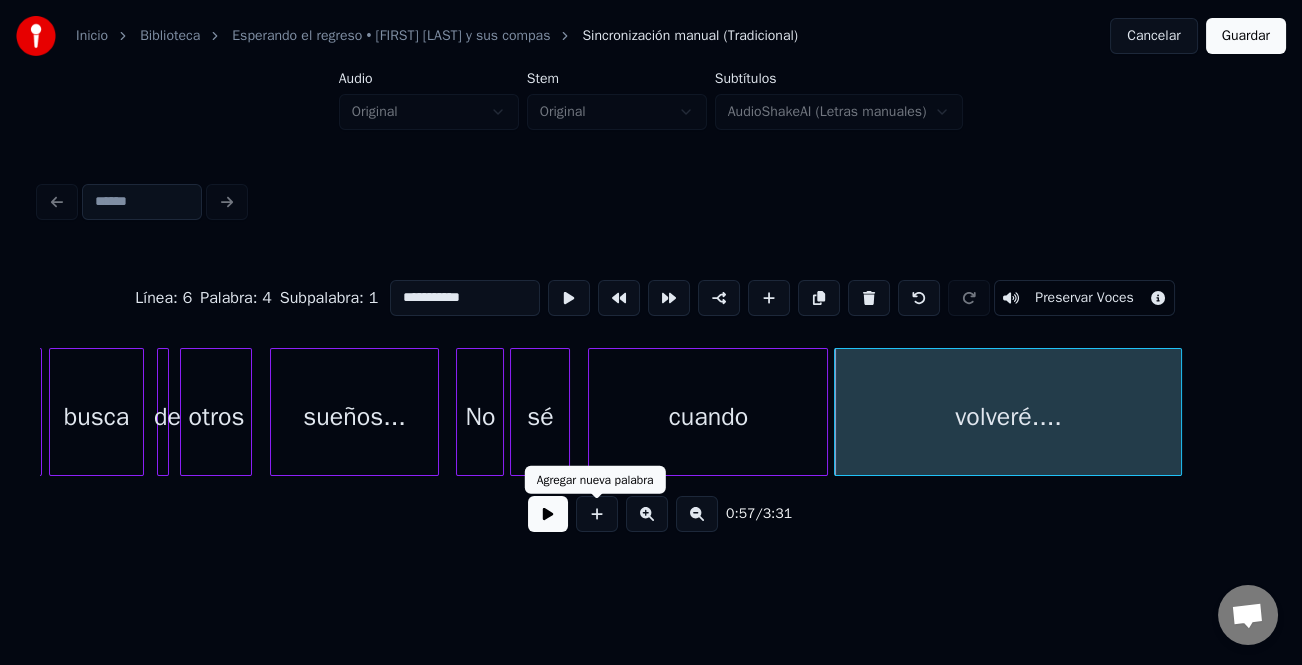 type on "**********" 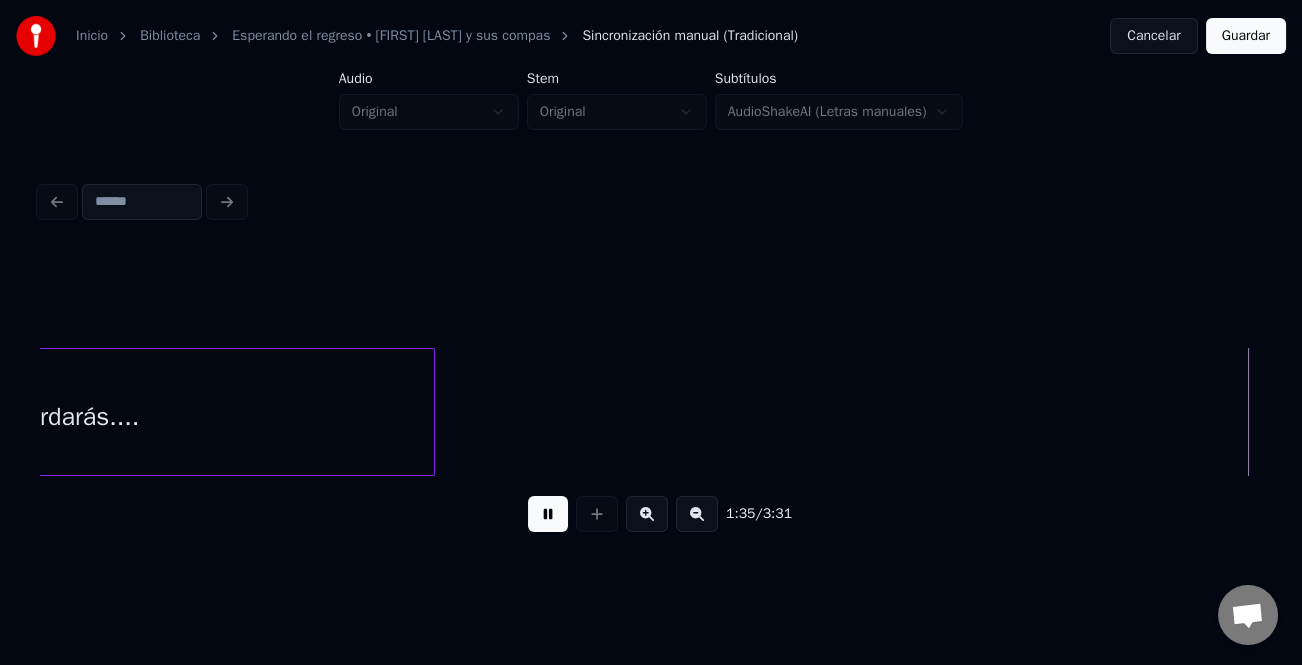 scroll, scrollTop: 0, scrollLeft: 28660, axis: horizontal 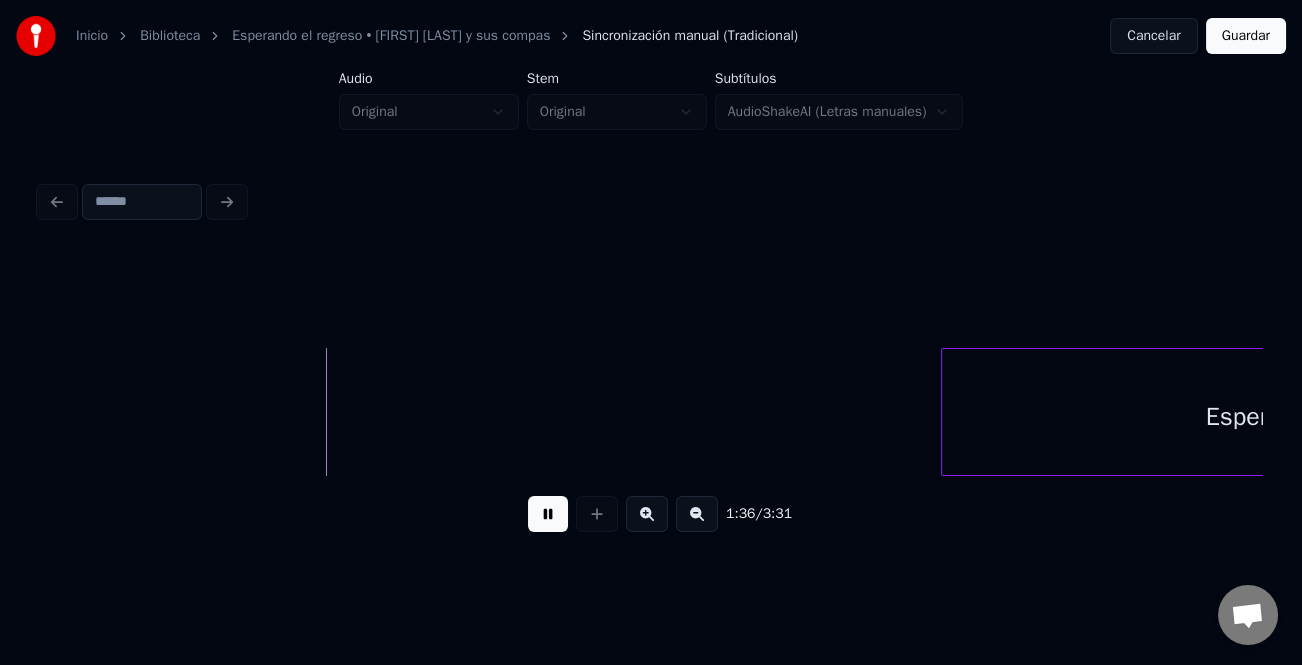 click on "Esperan..do" at bounding box center (1271, 417) 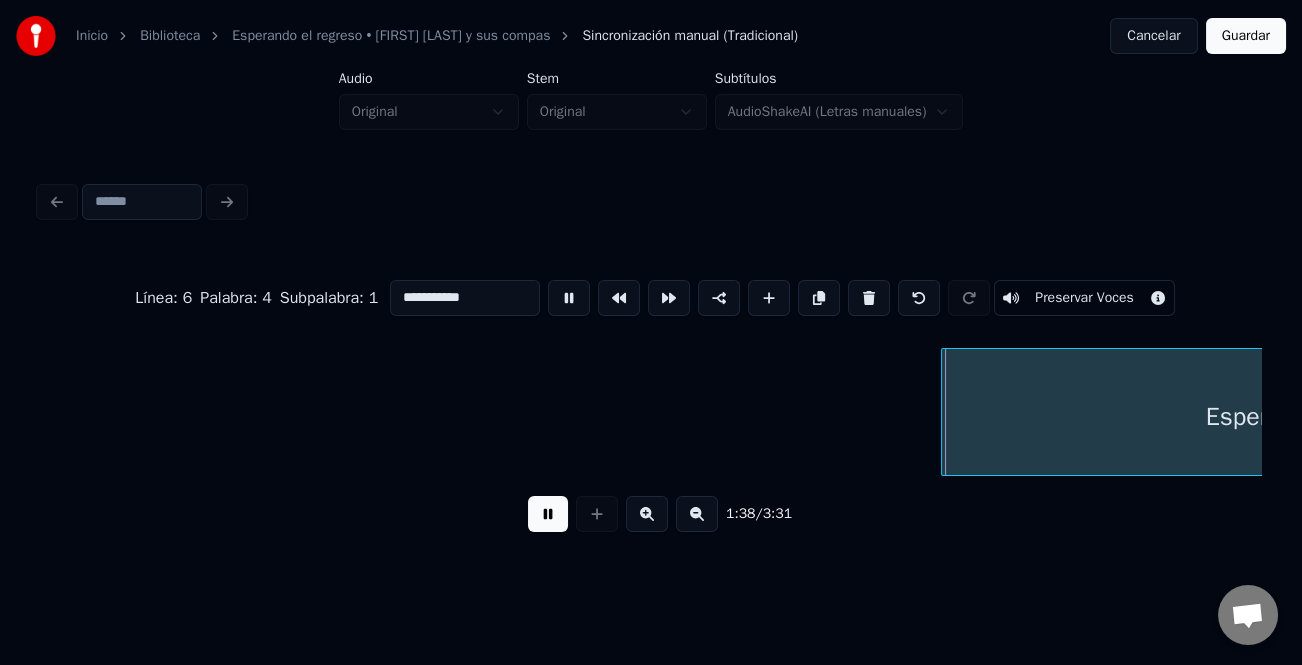 type on "**********" 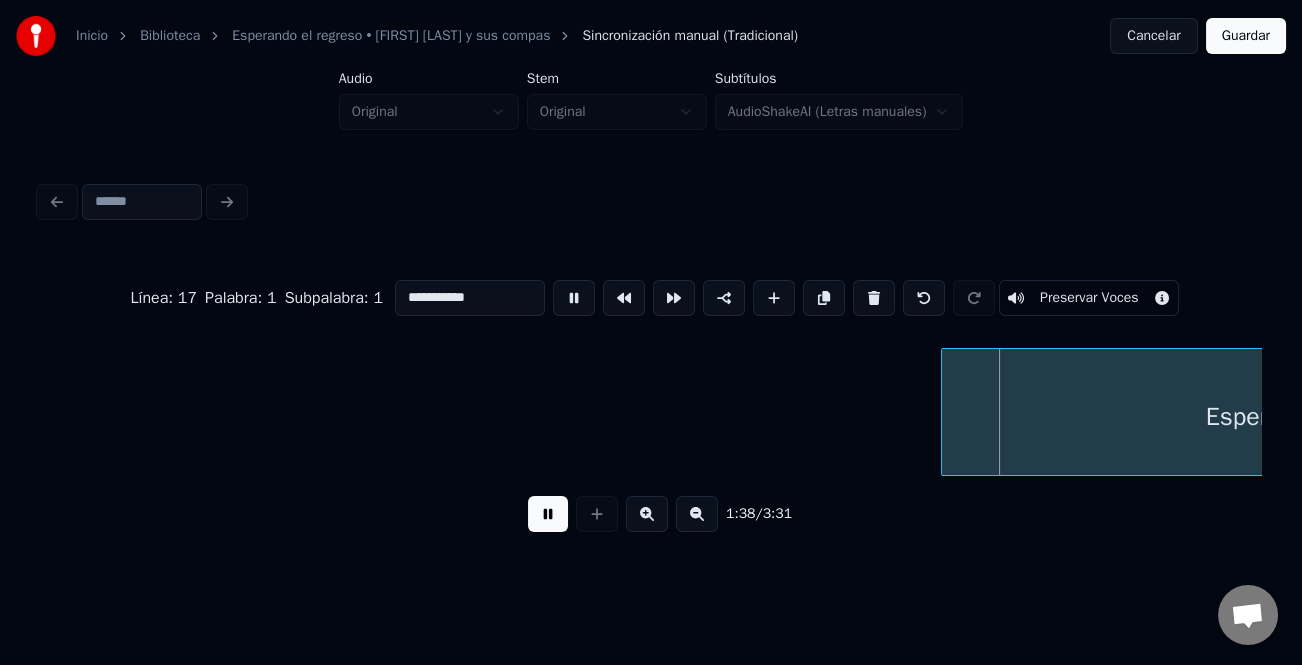 click on "Esperan..do" at bounding box center [3107, 412] 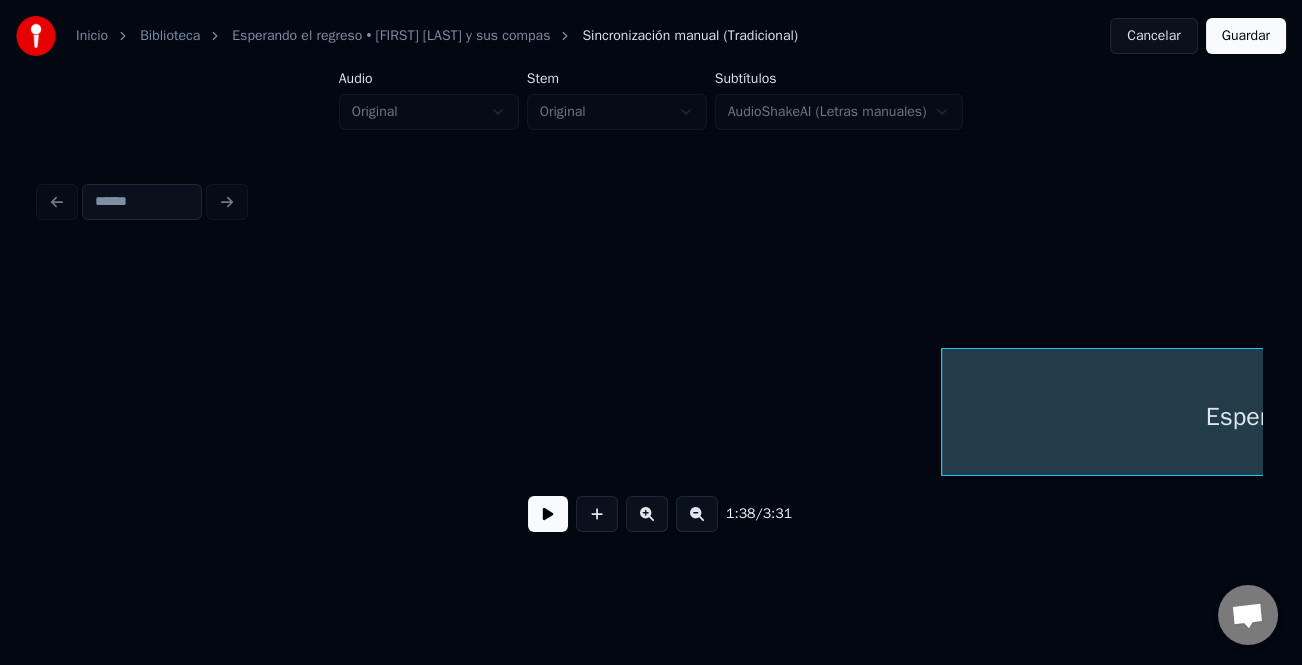 click on "Esperan..do" at bounding box center (3107, 412) 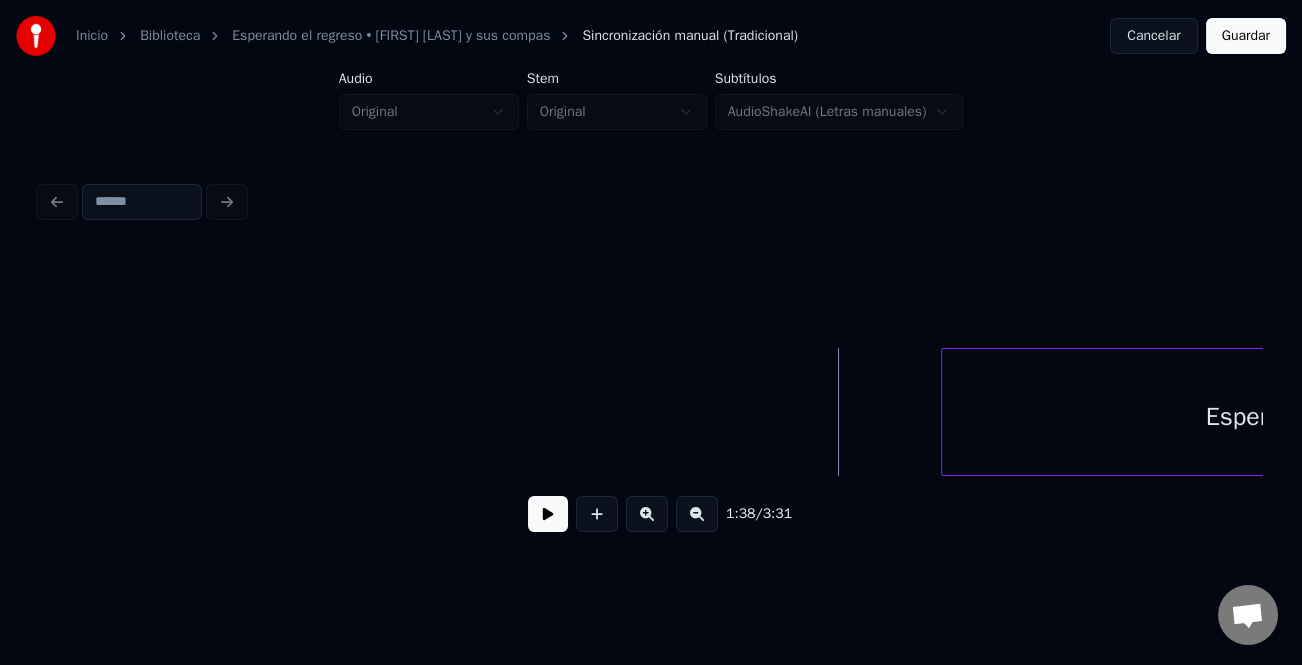 click at bounding box center (548, 514) 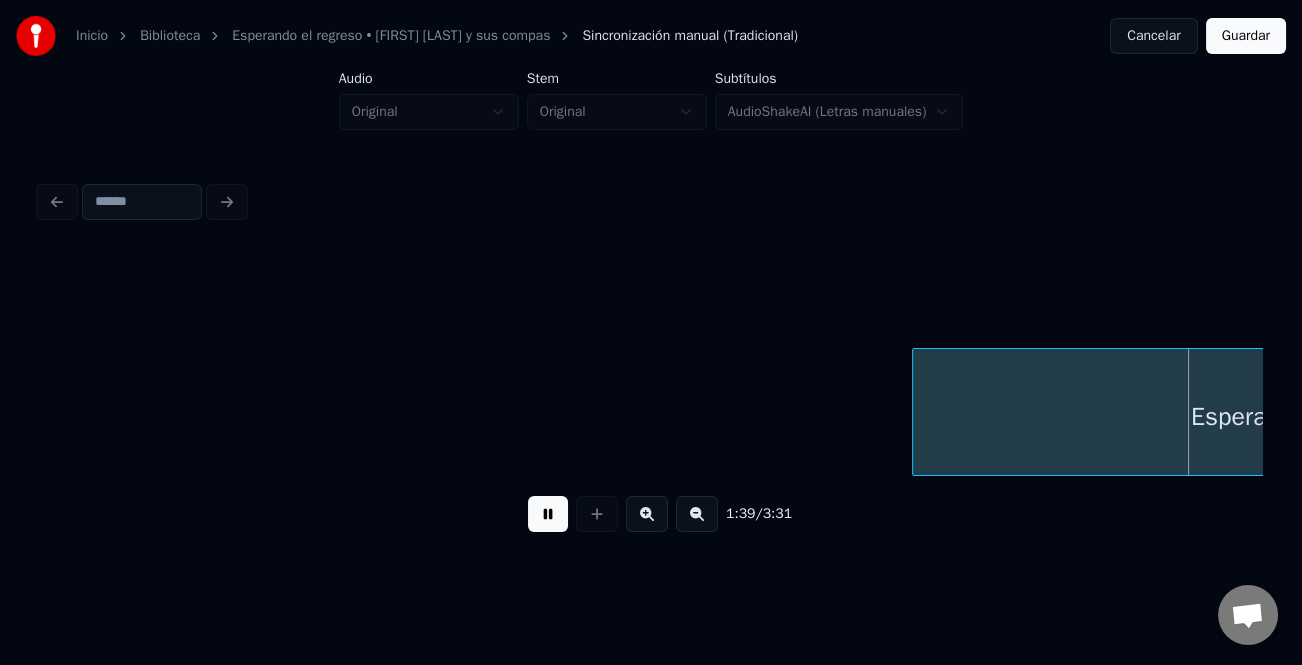 click at bounding box center (916, 412) 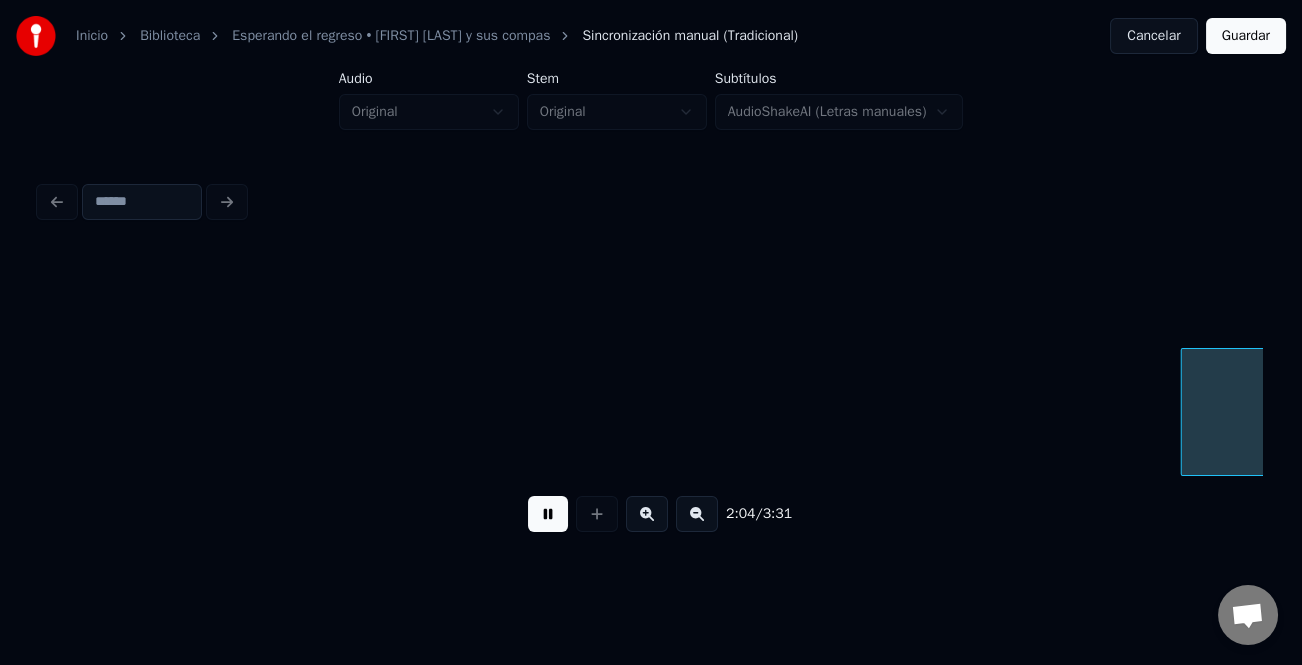 scroll, scrollTop: 0, scrollLeft: 37237, axis: horizontal 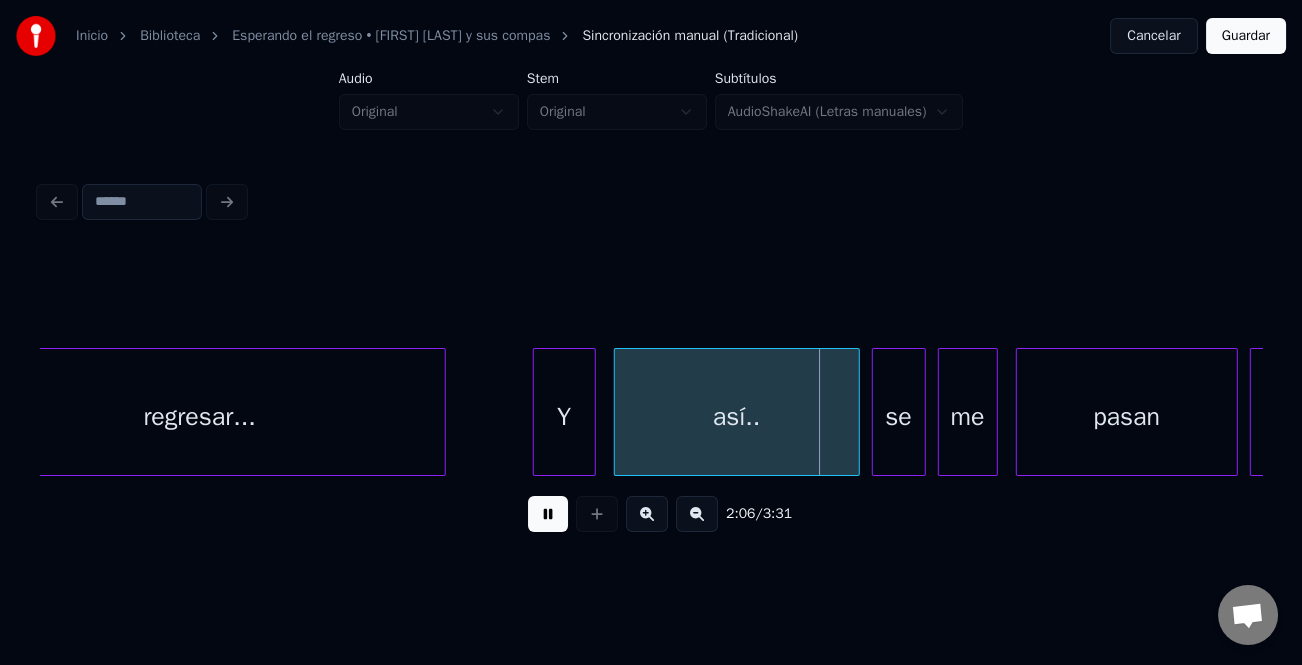 click at bounding box center [537, 412] 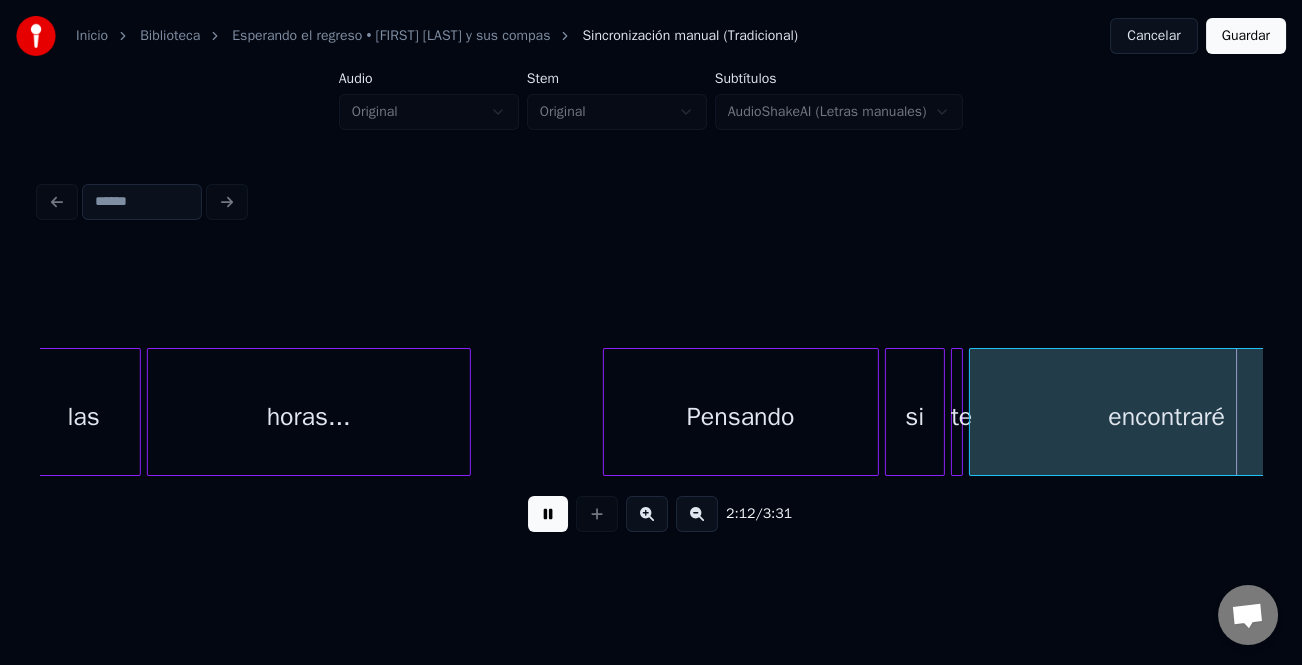 scroll, scrollTop: 0, scrollLeft: 39686, axis: horizontal 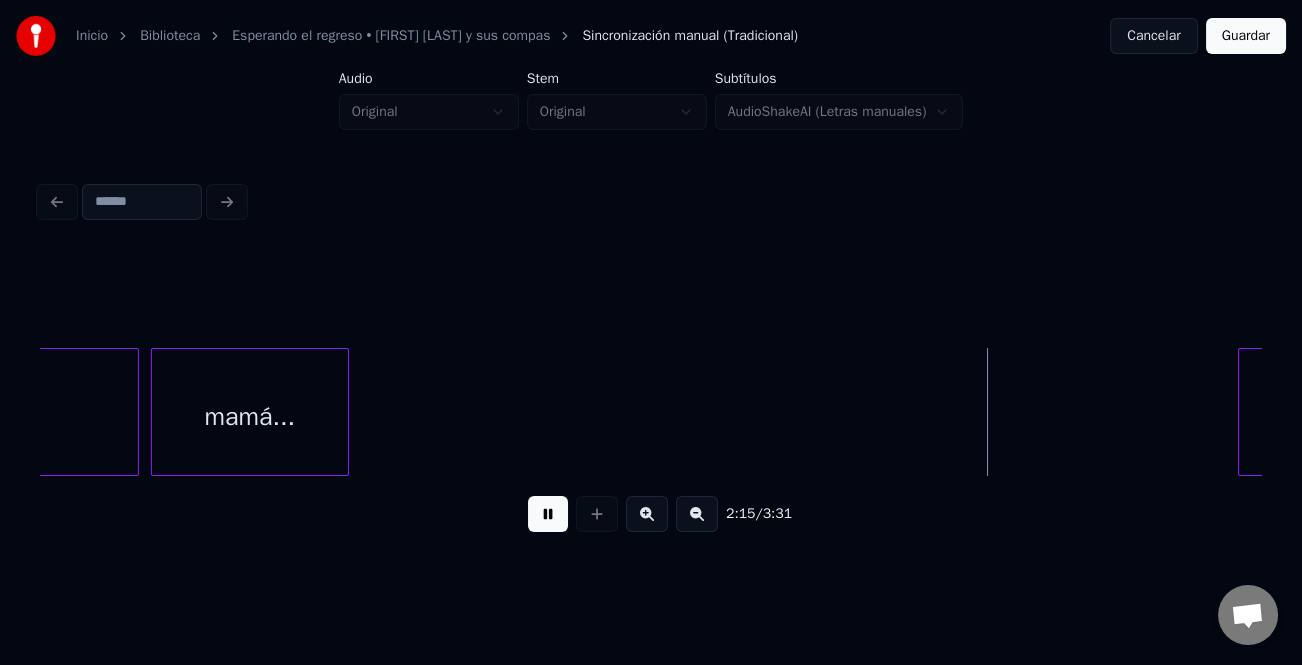 click at bounding box center [1242, 412] 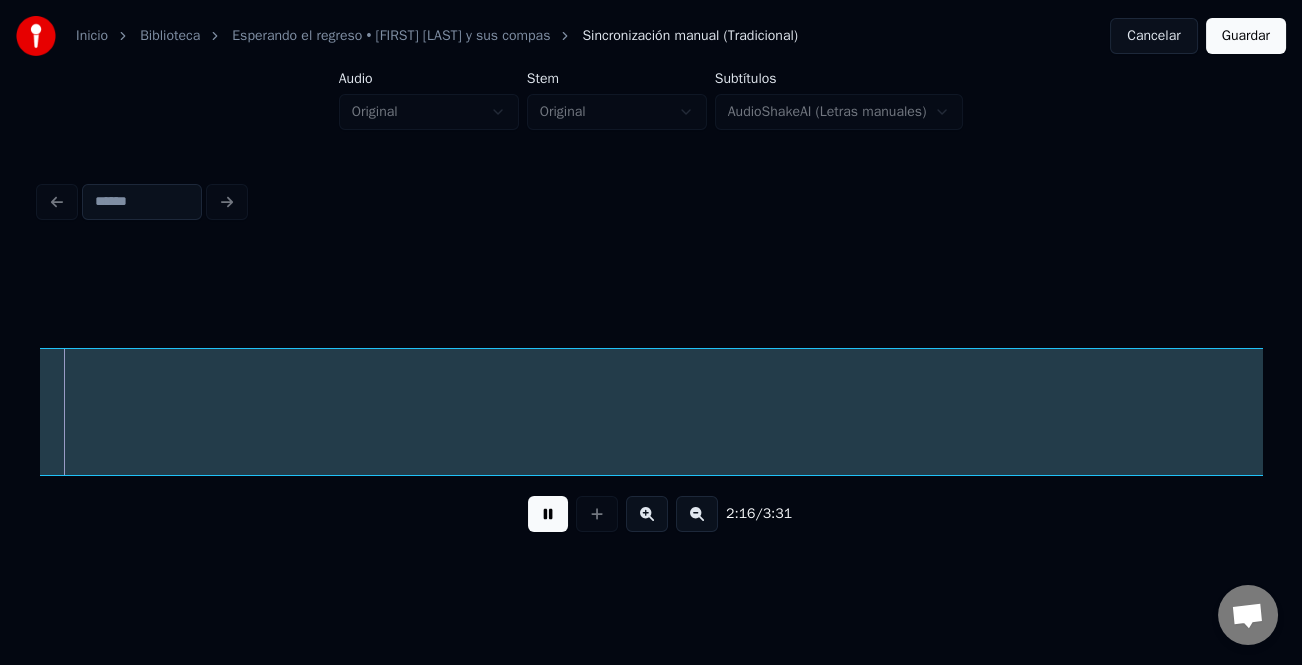 click on "Instrumental..." at bounding box center [5013, 417] 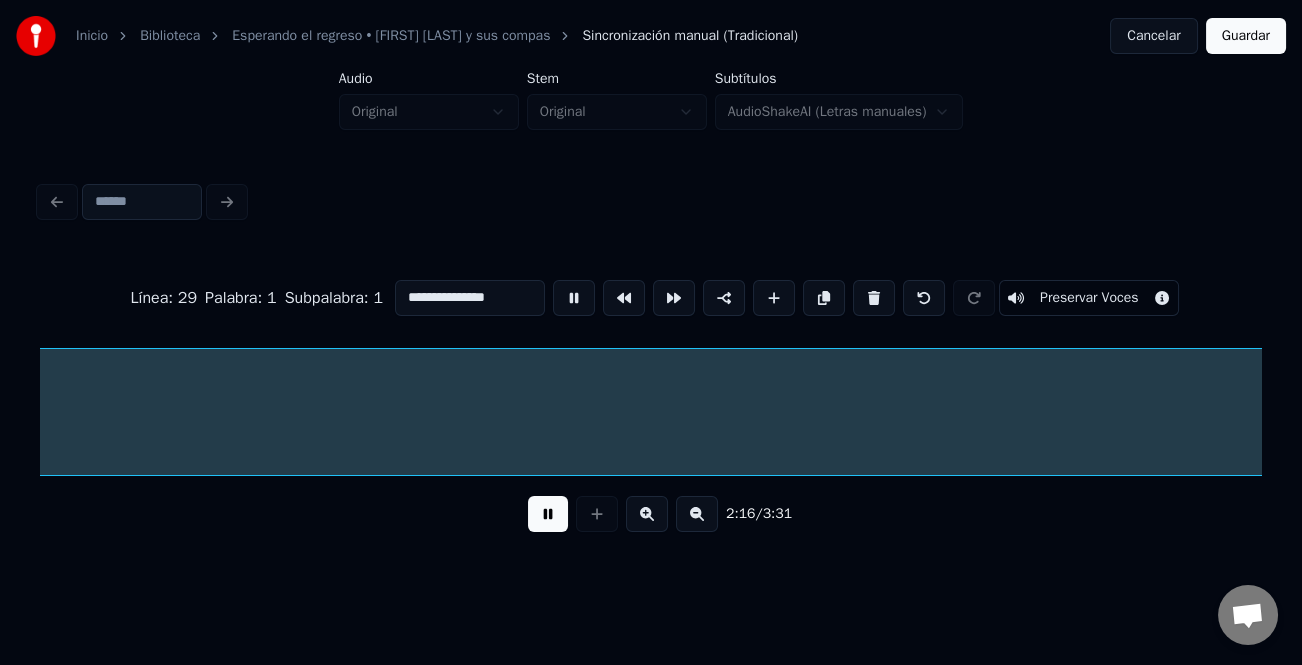 scroll, scrollTop: 0, scrollLeft: 40880, axis: horizontal 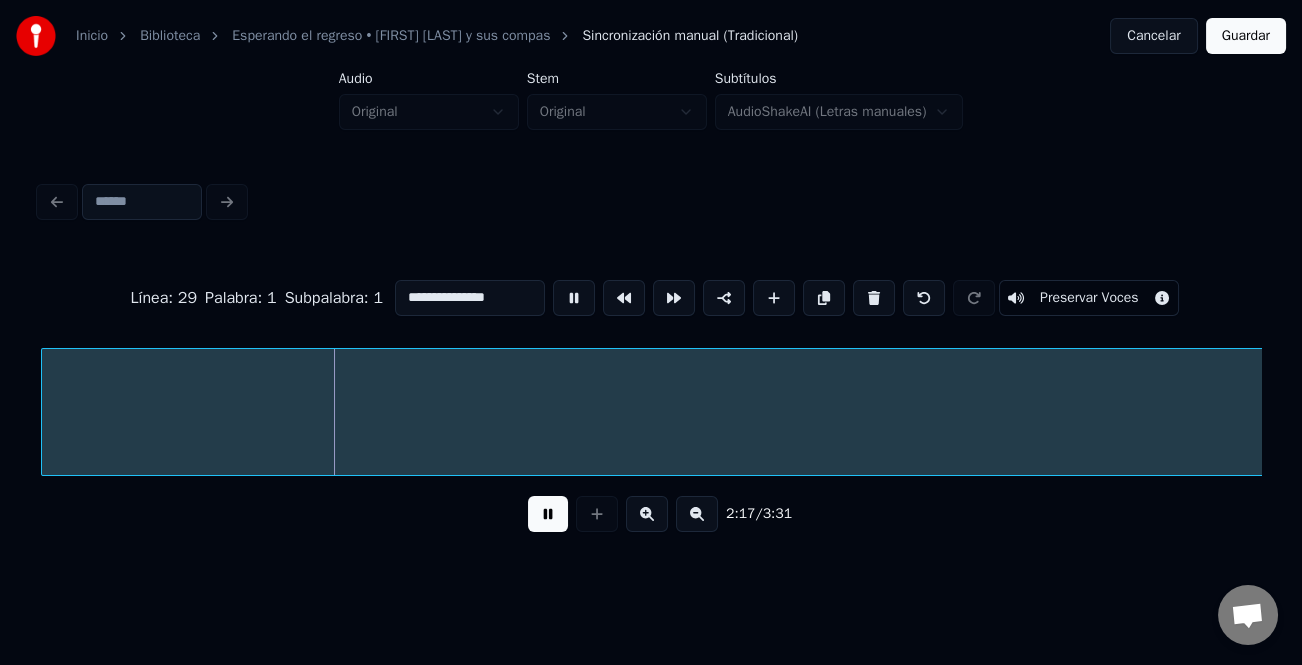 click at bounding box center (548, 514) 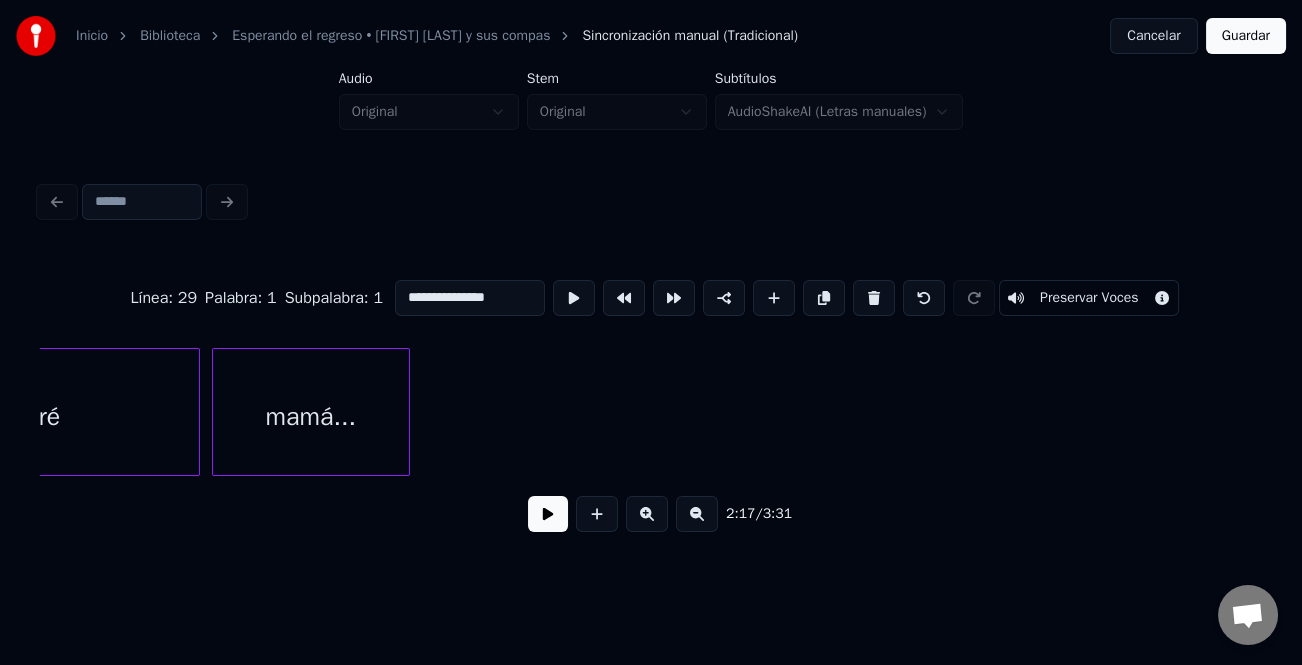 scroll, scrollTop: 0, scrollLeft: 39676, axis: horizontal 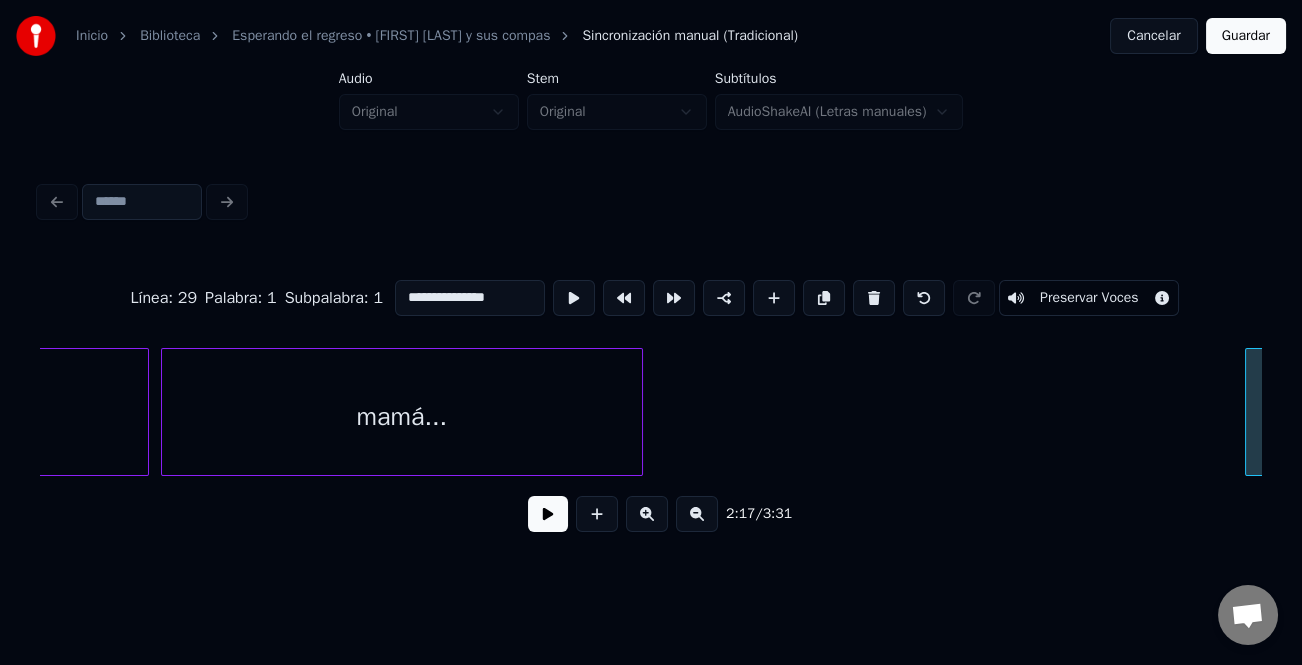 click at bounding box center [639, 412] 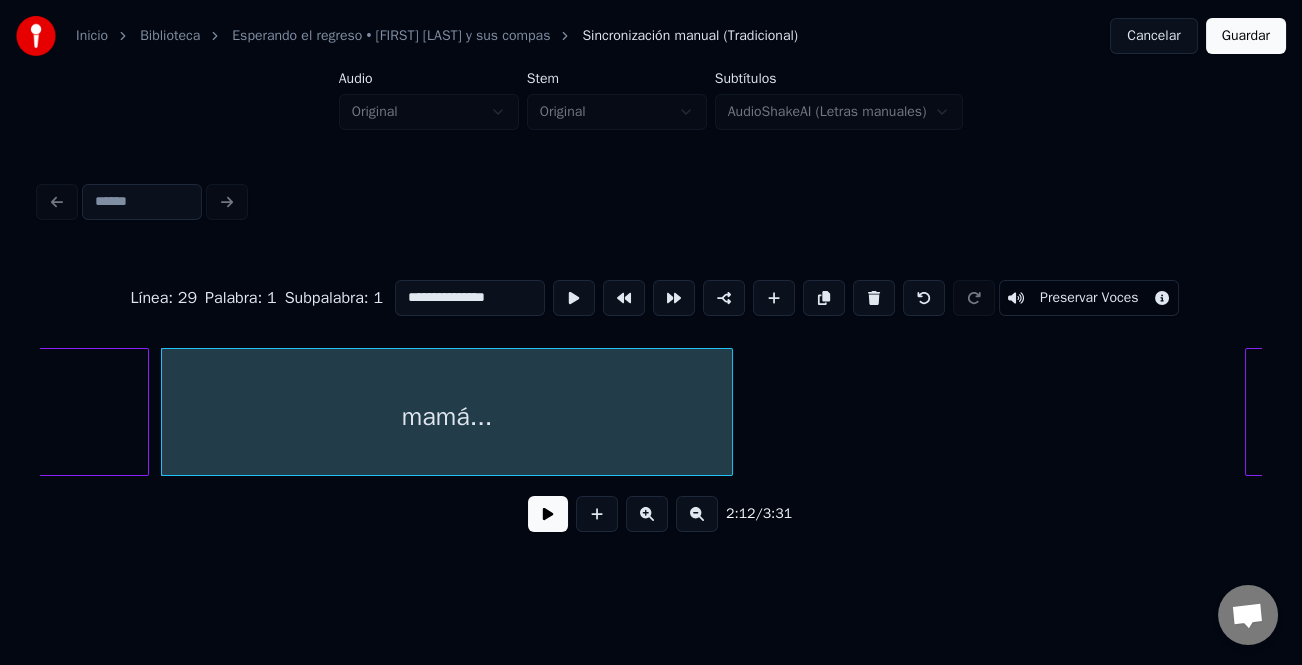 click on "mamá... encontraré Instrumental..." at bounding box center [651, 412] 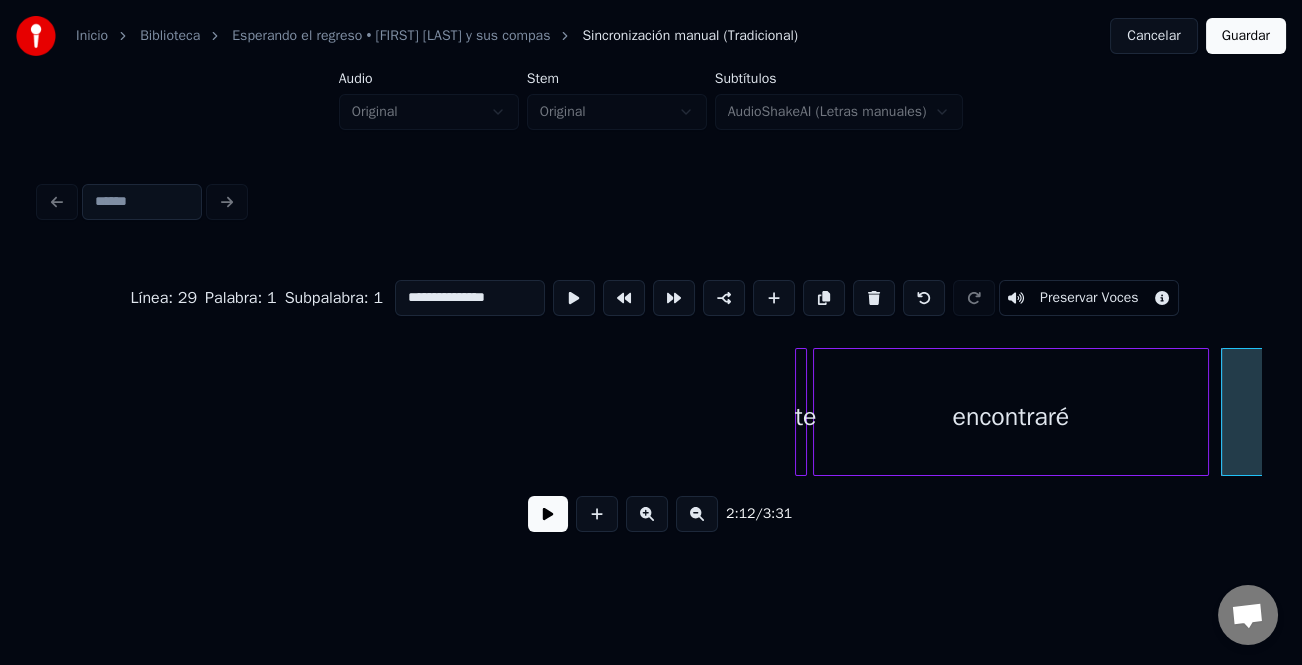 scroll, scrollTop: 0, scrollLeft: 38607, axis: horizontal 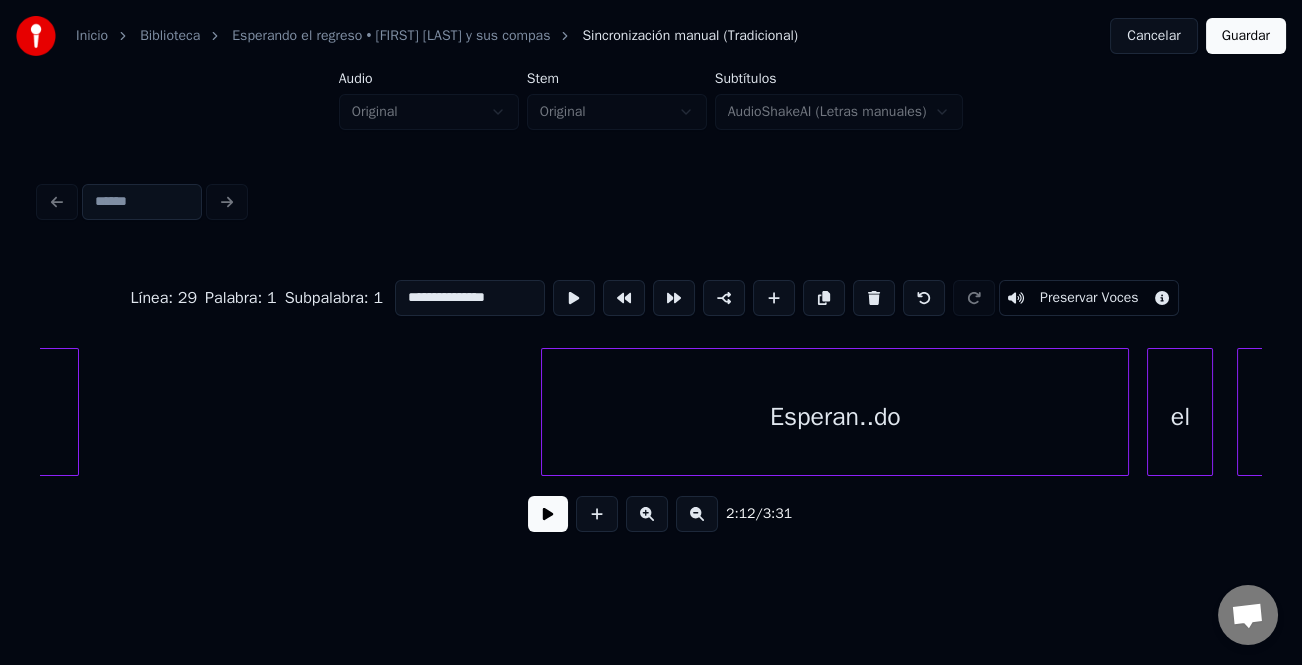 click at bounding box center (75, 412) 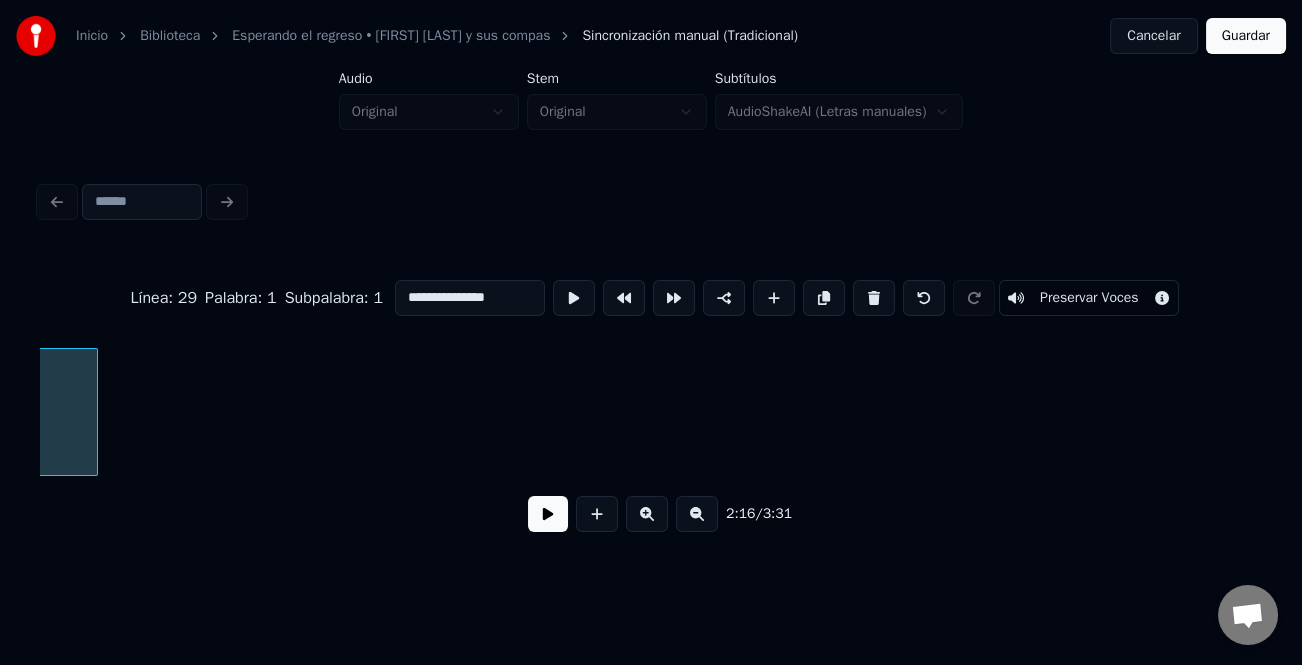 scroll, scrollTop: 0, scrollLeft: 40880, axis: horizontal 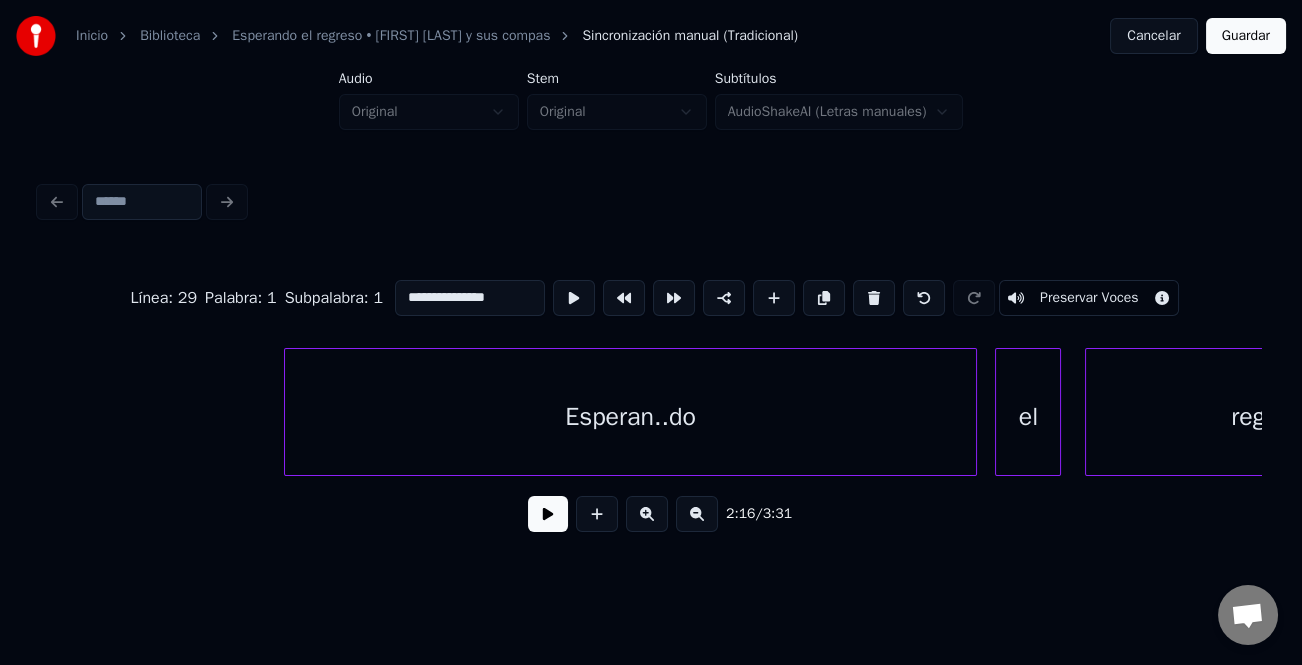 click at bounding box center (288, 412) 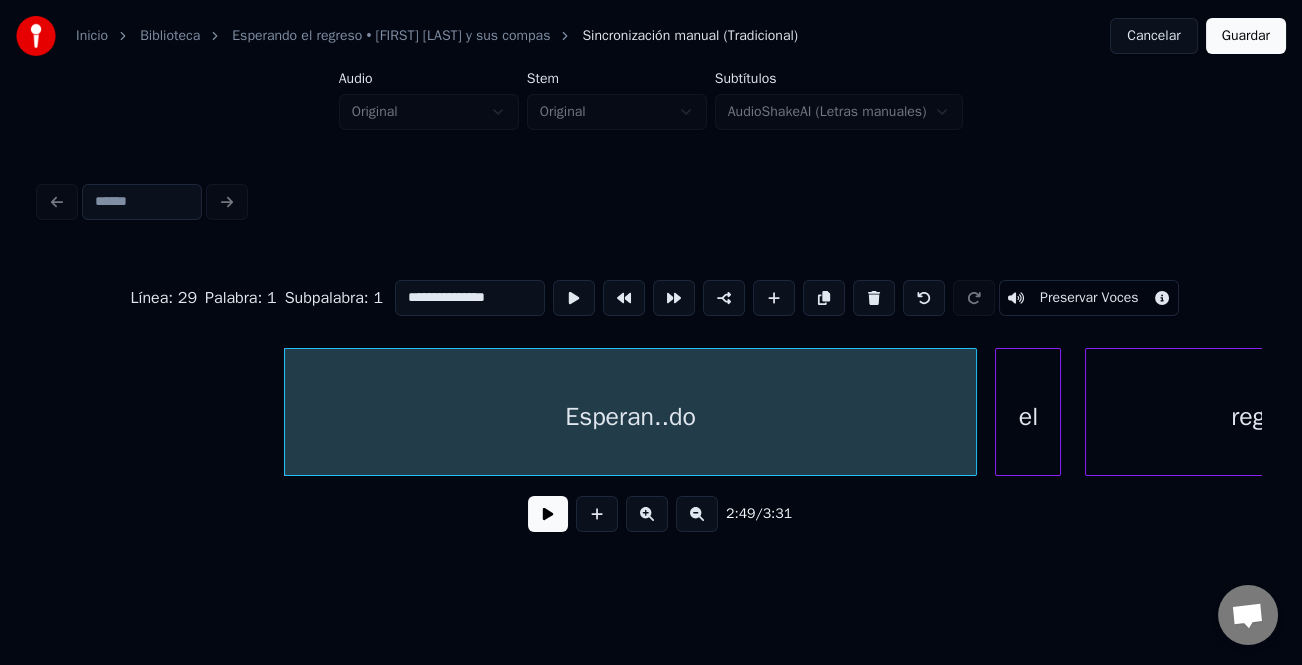 click on "Esperan..do el regreso..." at bounding box center (-18780, 412) 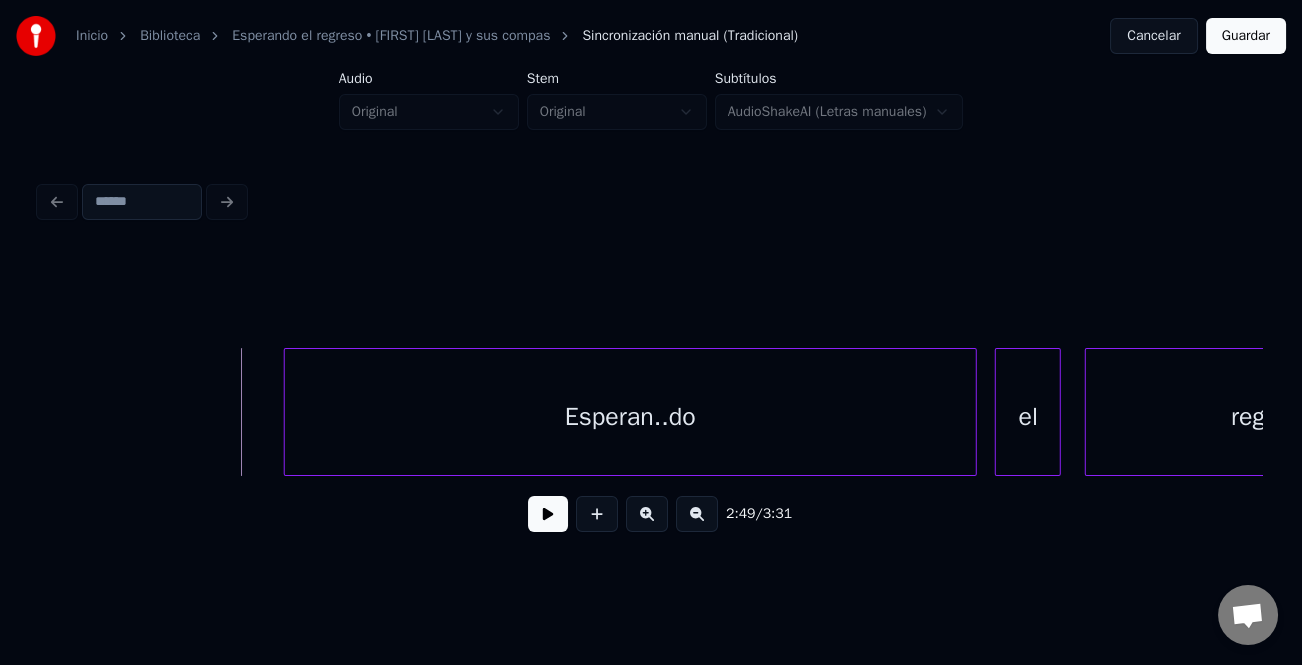 click at bounding box center (548, 514) 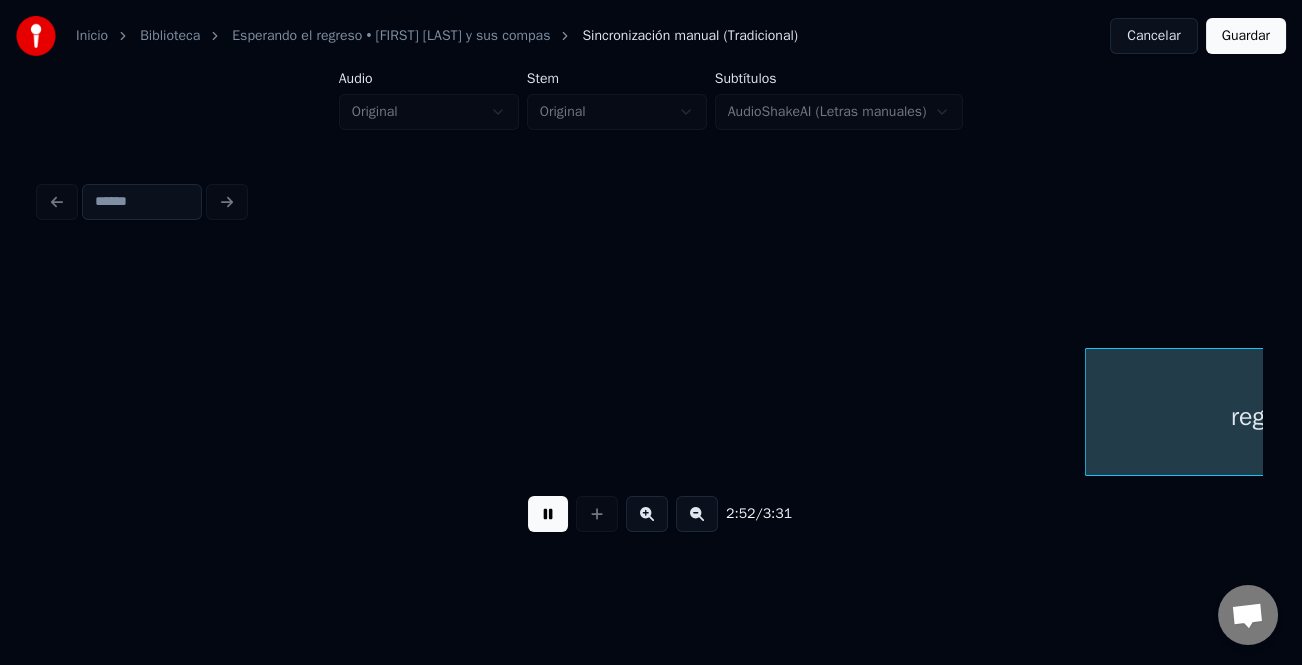 scroll, scrollTop: 0, scrollLeft: 51773, axis: horizontal 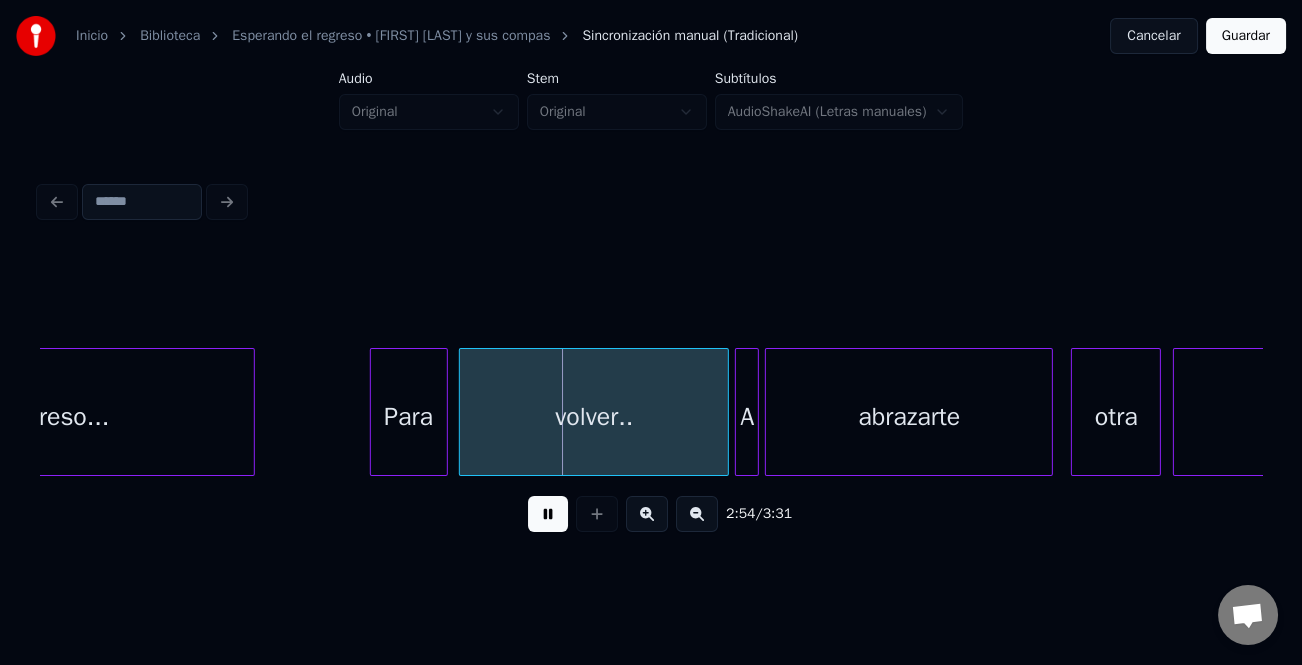 click on "Para" at bounding box center [409, 417] 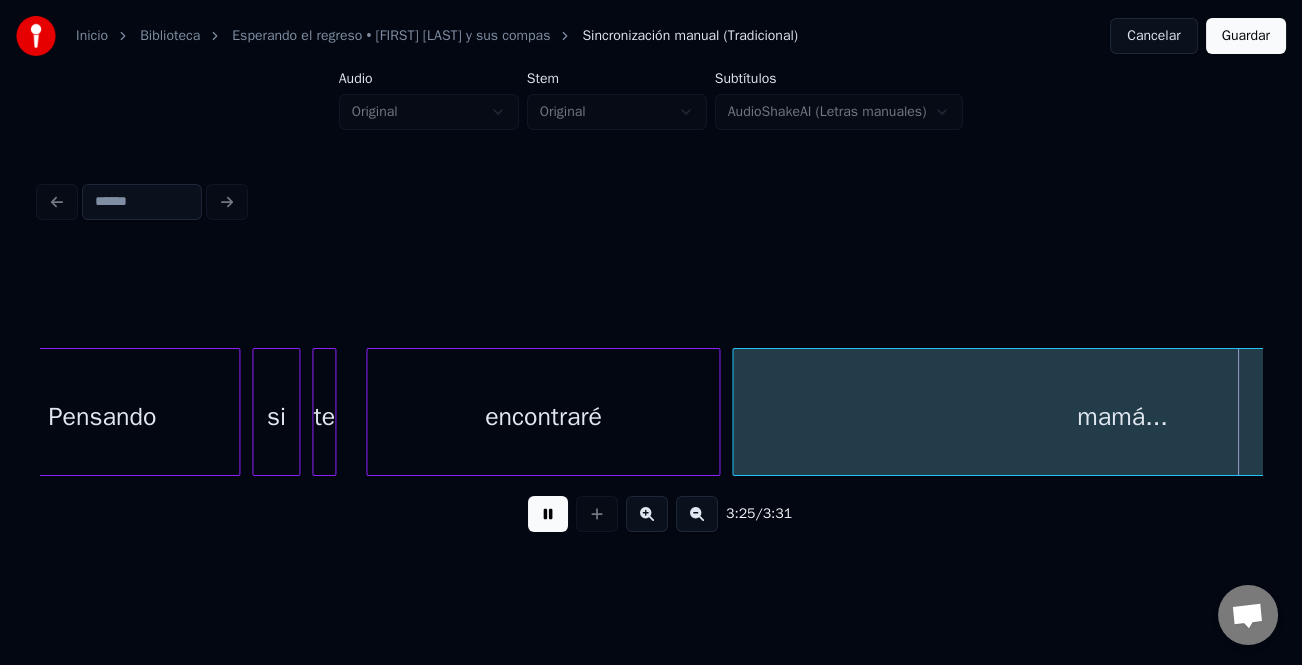 scroll, scrollTop: 0, scrollLeft: 61566, axis: horizontal 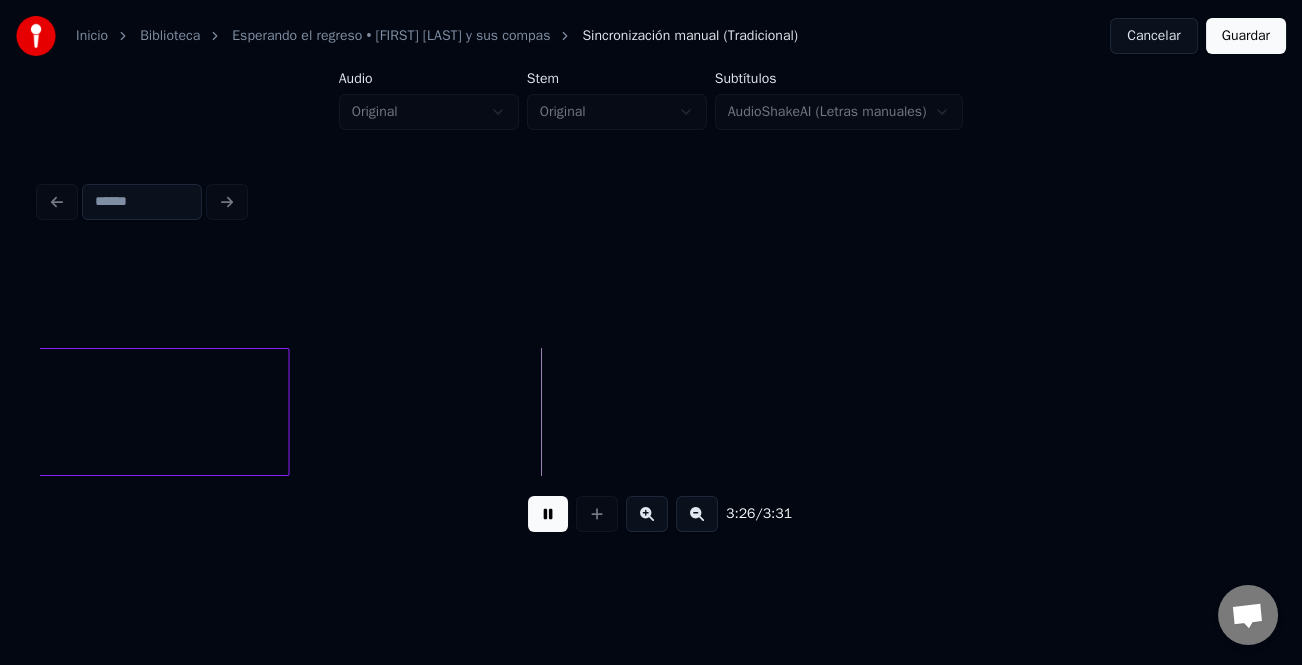 click on "Guardar" at bounding box center [1246, 36] 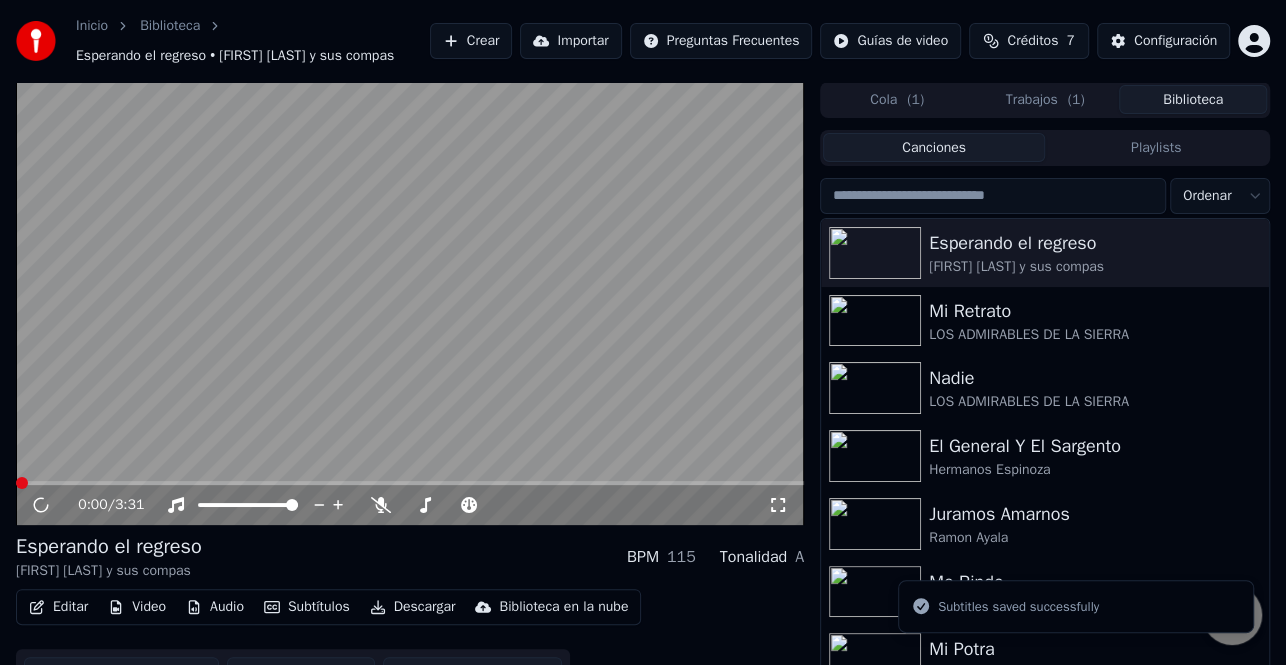 click on "Descargar" at bounding box center [413, 607] 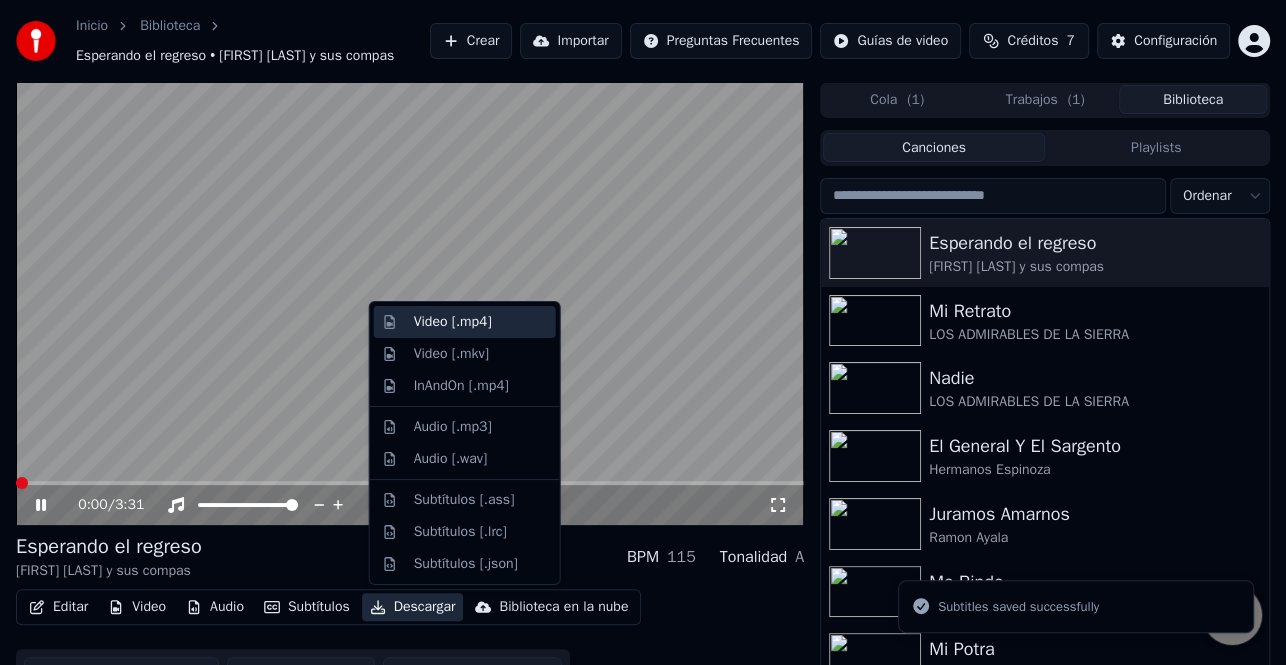 click on "Video [.mp4]" at bounding box center (481, 322) 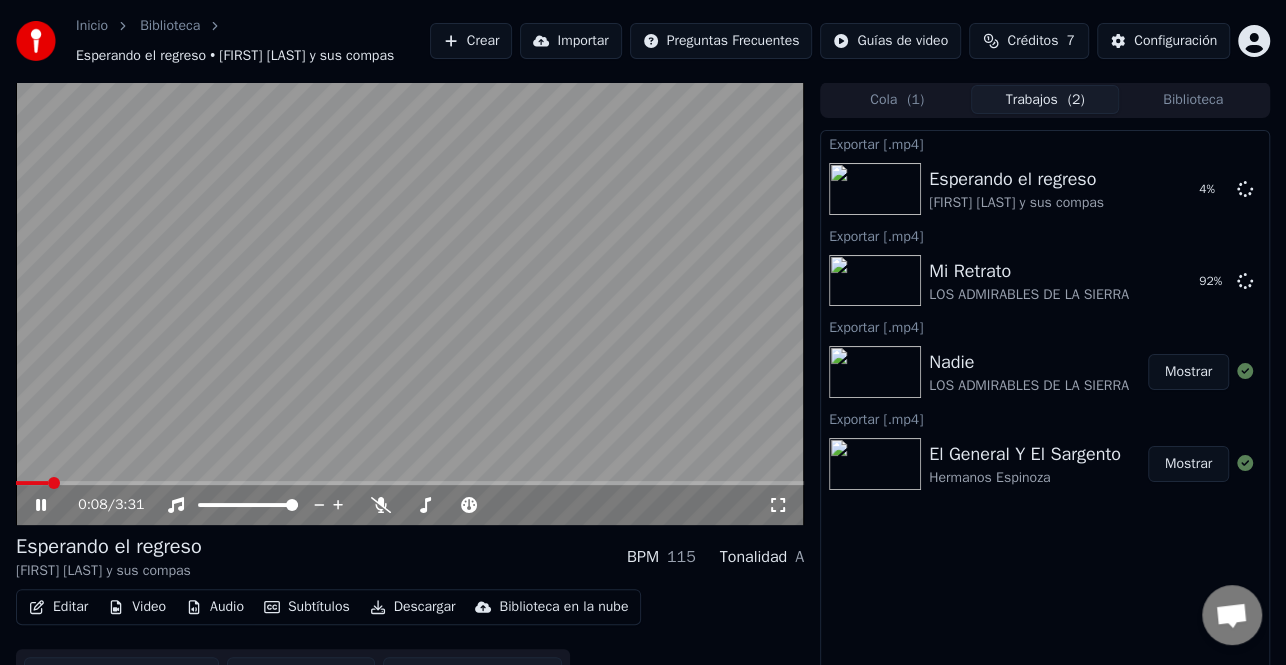 drag, startPoint x: 43, startPoint y: 505, endPoint x: 80, endPoint y: 507, distance: 37.054016 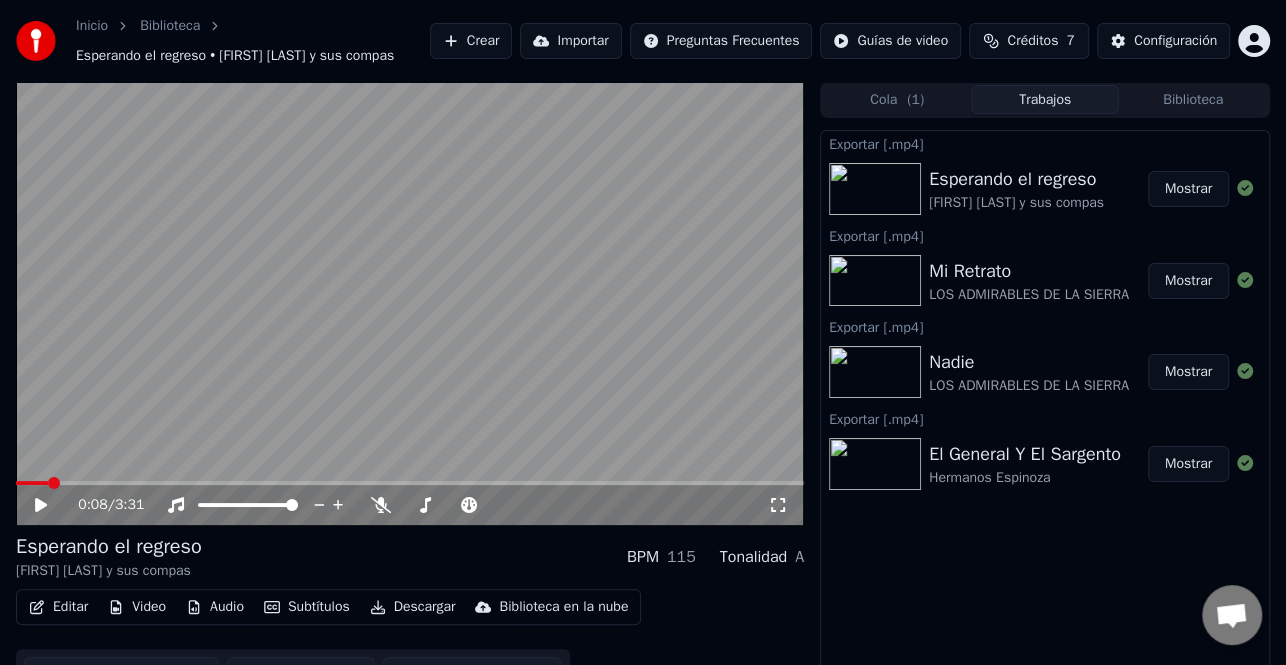 click on "Inicio Biblioteca Esperando el regreso • [FIRST] [LAST] y sus compas Crear Importar Preguntas Frecuentes Guías de video Créditos 7 Configuración 0:08 / 3:31 Esperando el regreso [FIRST] [LAST] y sus compas BPM 115 Tonalidad A Editar Video Audio Subtítulos Descargar Biblioteca en la nube Sincronización manual Descargar video Abrir Pantalla Doble Cola ( 1 ) Trabajos Biblioteca Exportar [.mp4] Esperando el regreso [FIRST] [LAST] y sus compas Mostrar Exportar [.mp4] Mi Retrato LOS ADMIRABLES DE LA SIERRA Mostrar Exportar [.mp4] Nadie LOS ADMIRABLES DE LA SIERRA Mostrar Exportar [.mp4] El General Y El Sargento Hermanos Espinoza Mostrar" at bounding box center (643, 332) 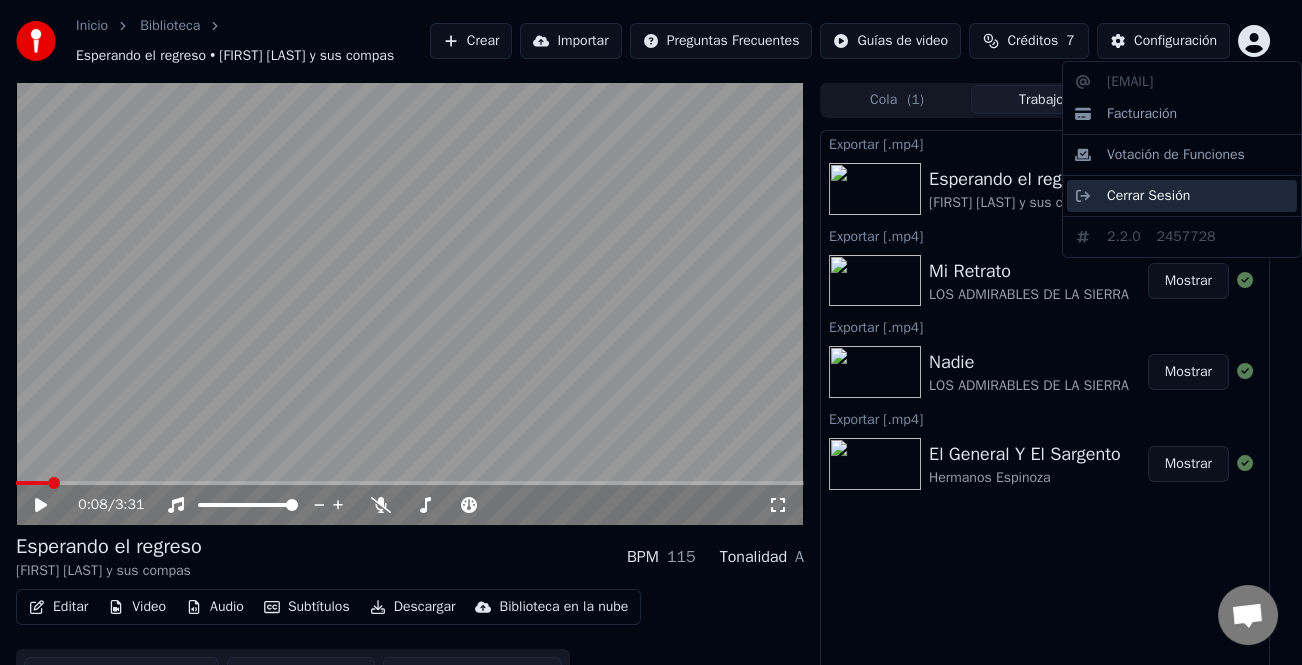 click on "Cerrar Sesión" at bounding box center [1148, 196] 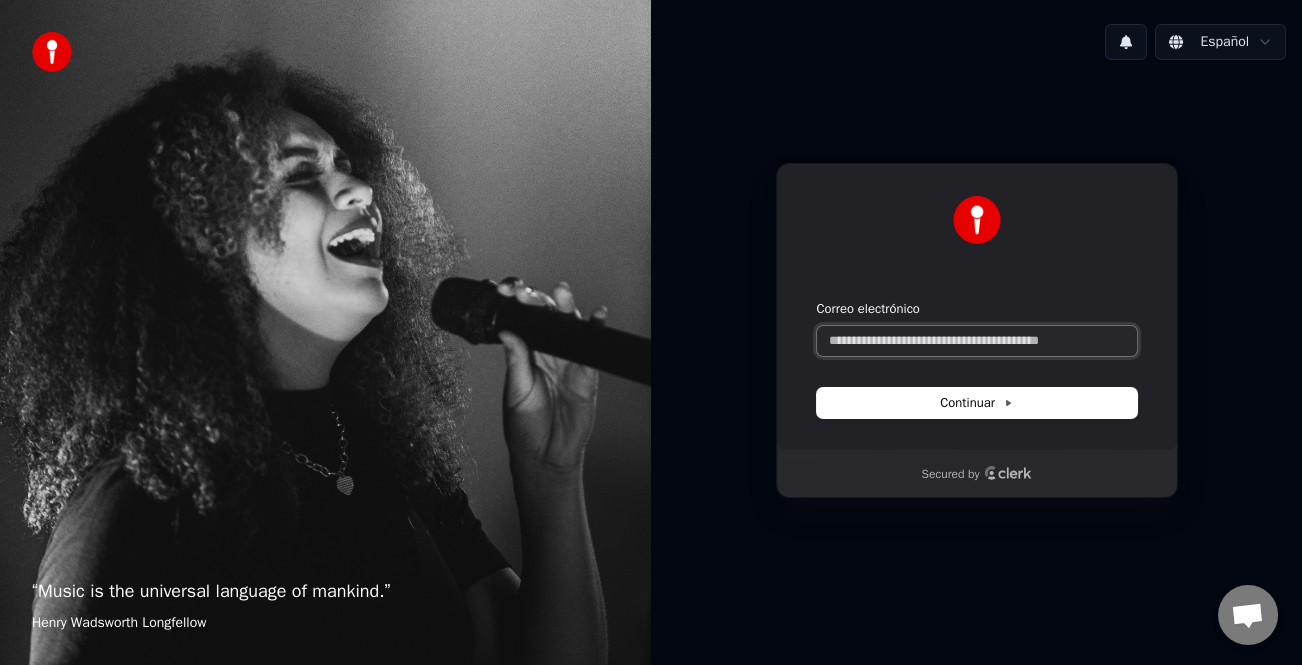 click on "Correo electrónico" at bounding box center (977, 341) 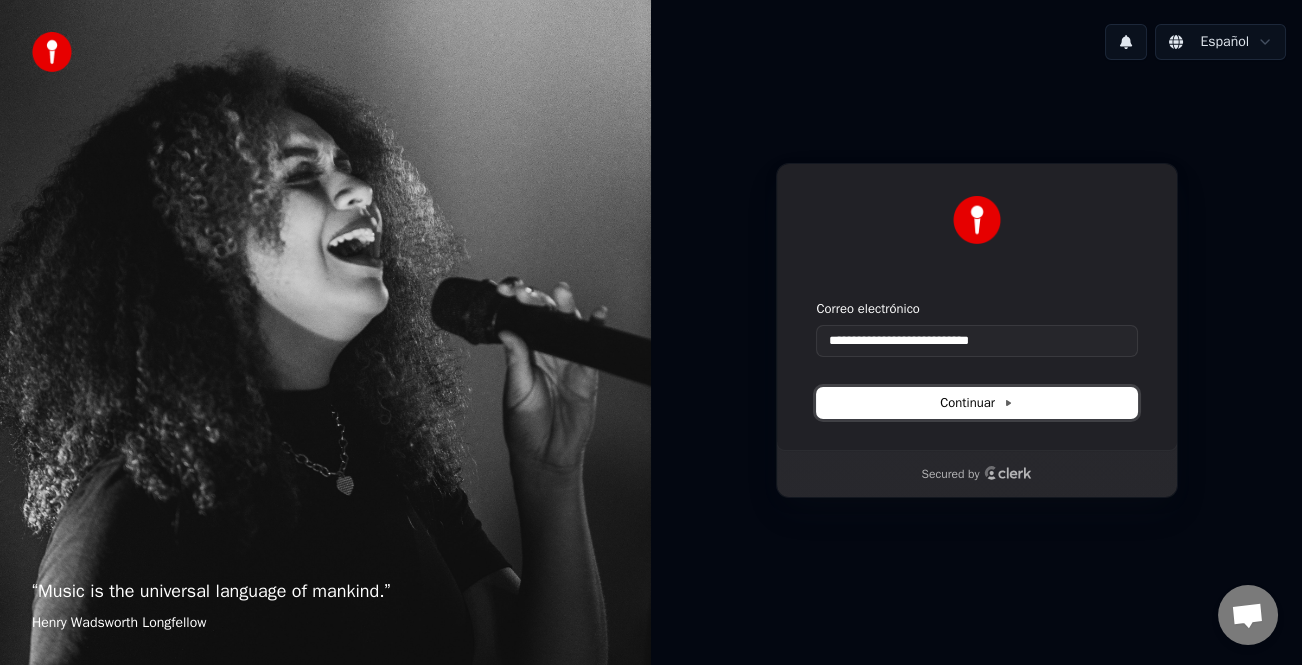 click on "Continuar" at bounding box center (976, 403) 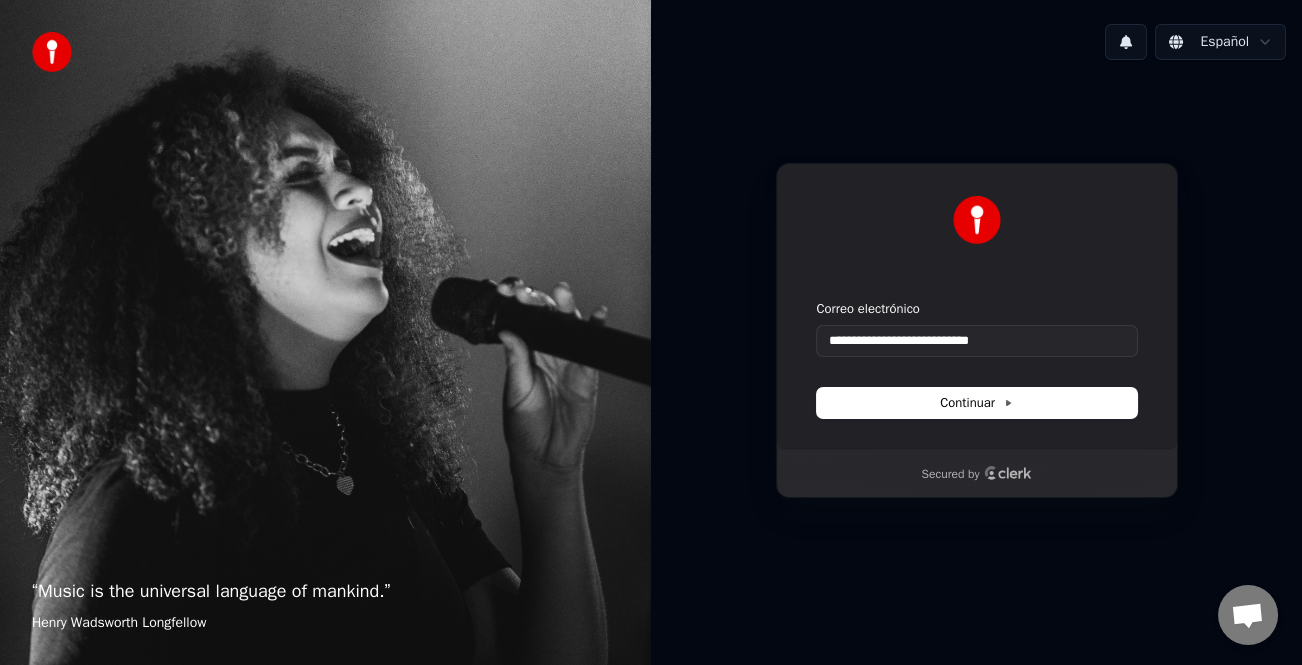 type on "**********" 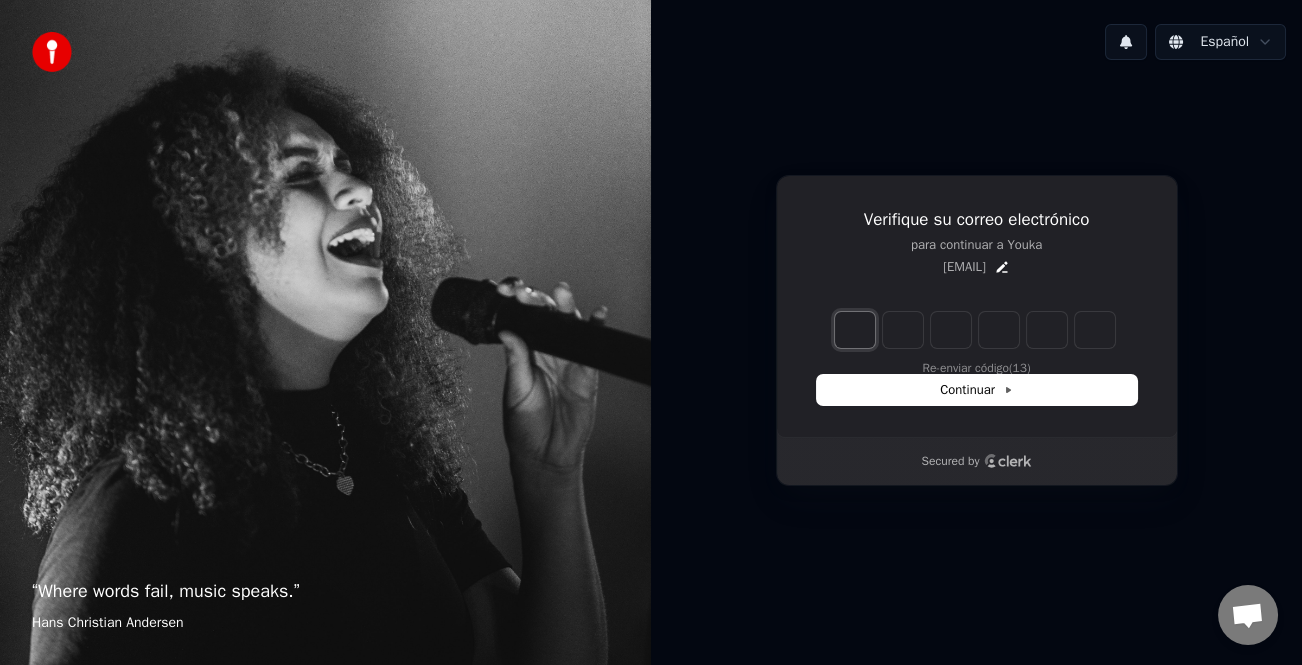 click at bounding box center (855, 330) 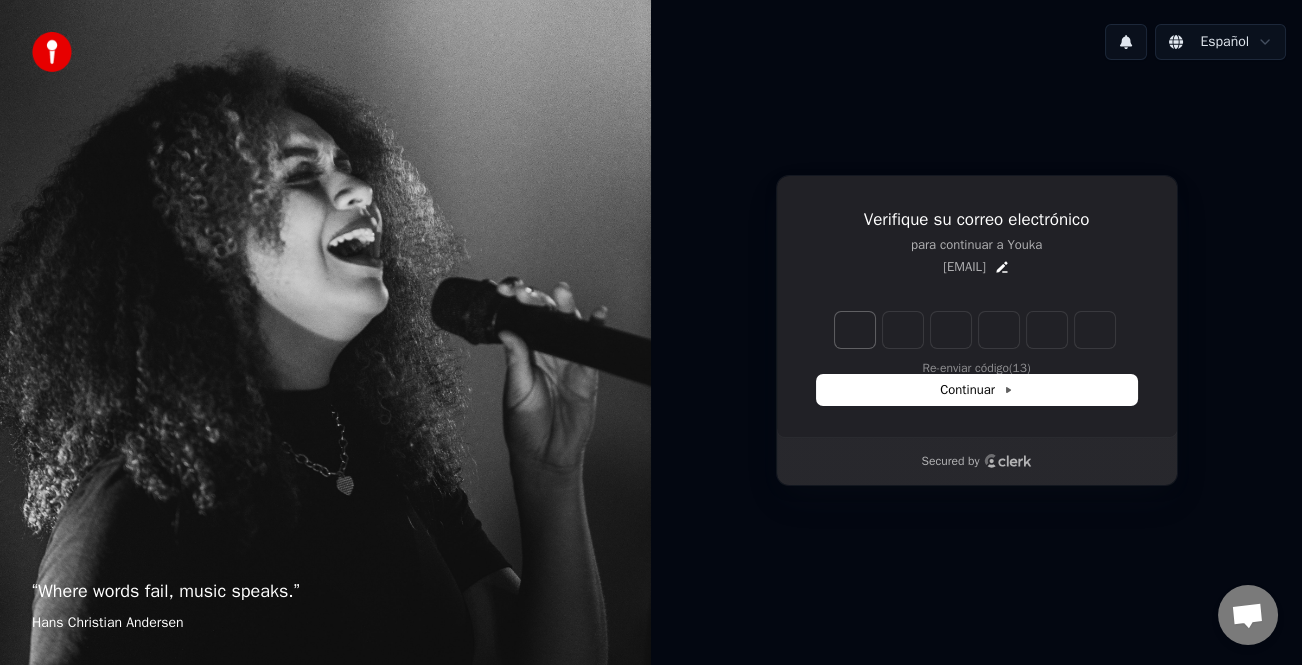 type on "******" 